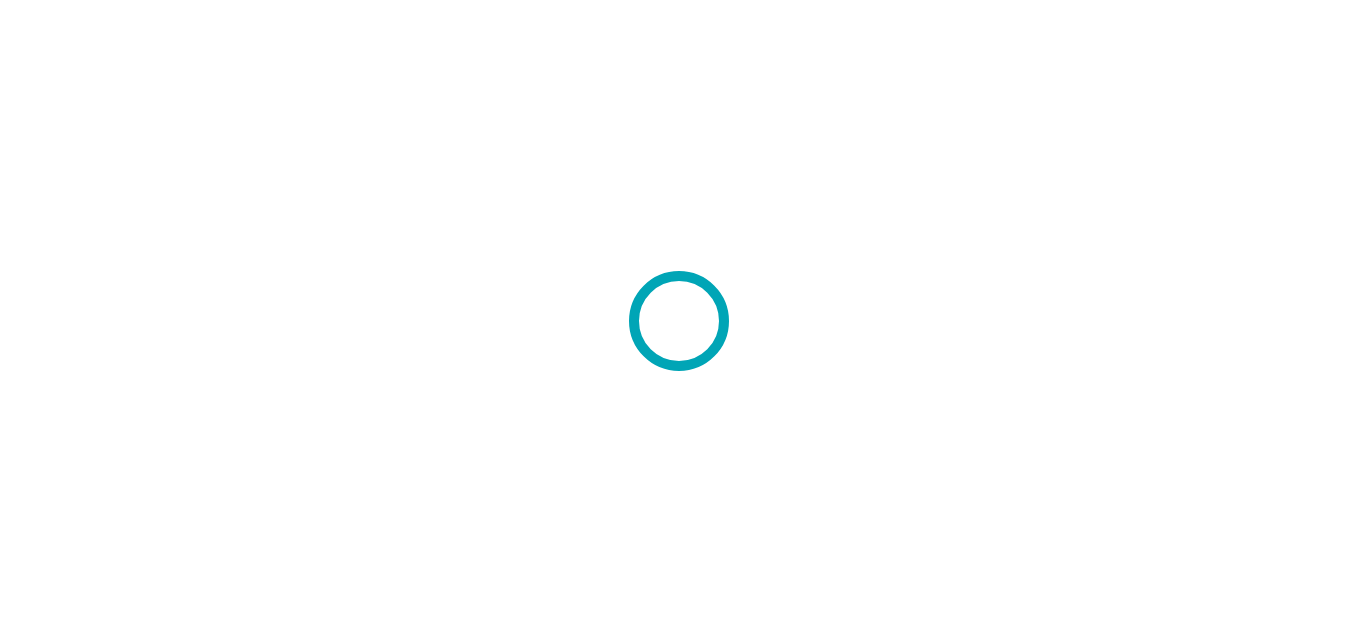 scroll, scrollTop: 0, scrollLeft: 0, axis: both 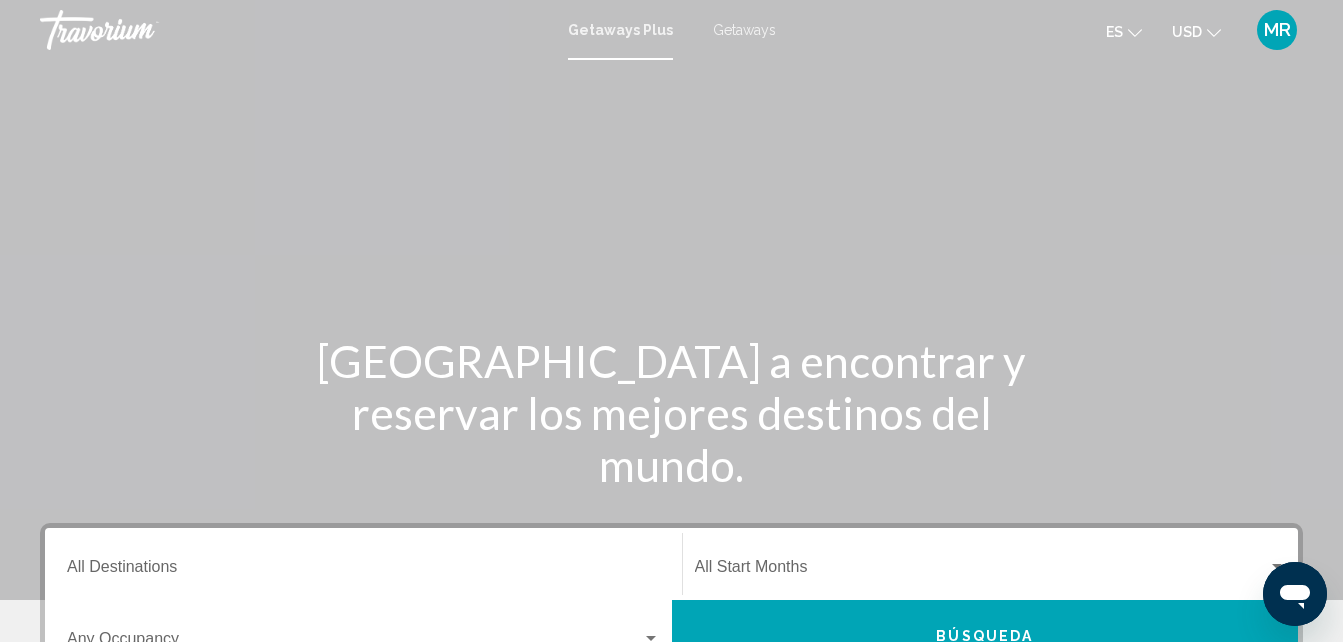 click on "Getaways" at bounding box center [744, 30] 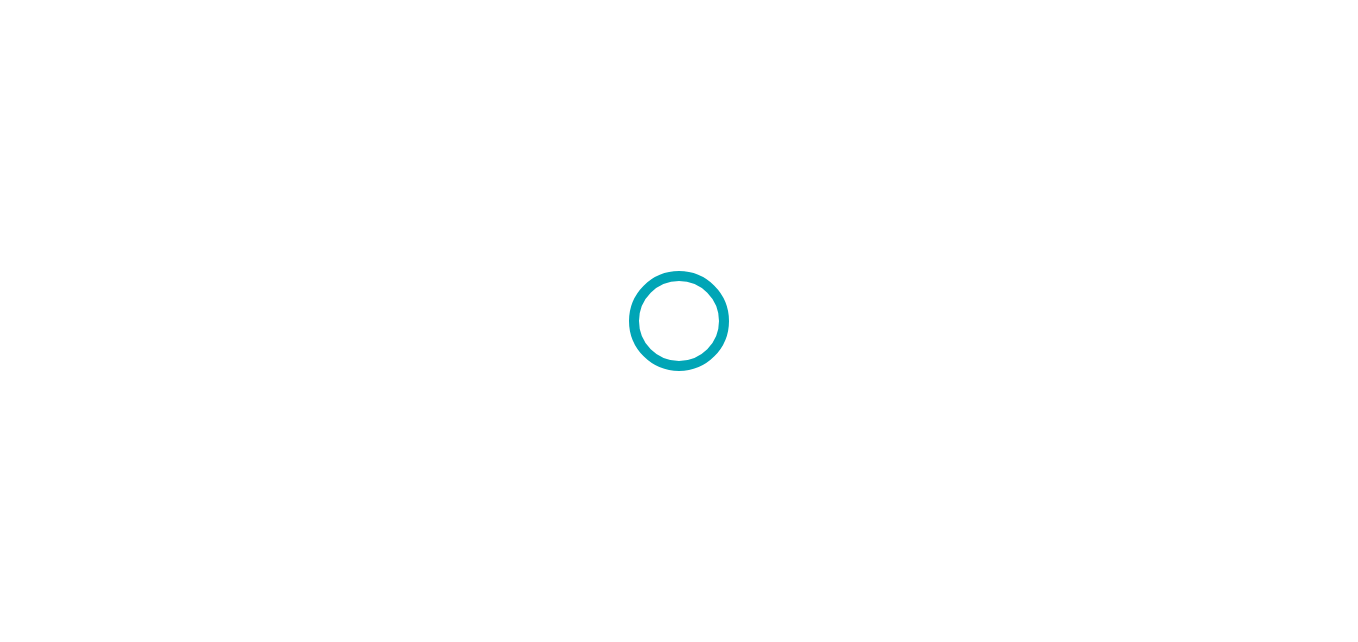 scroll, scrollTop: 0, scrollLeft: 0, axis: both 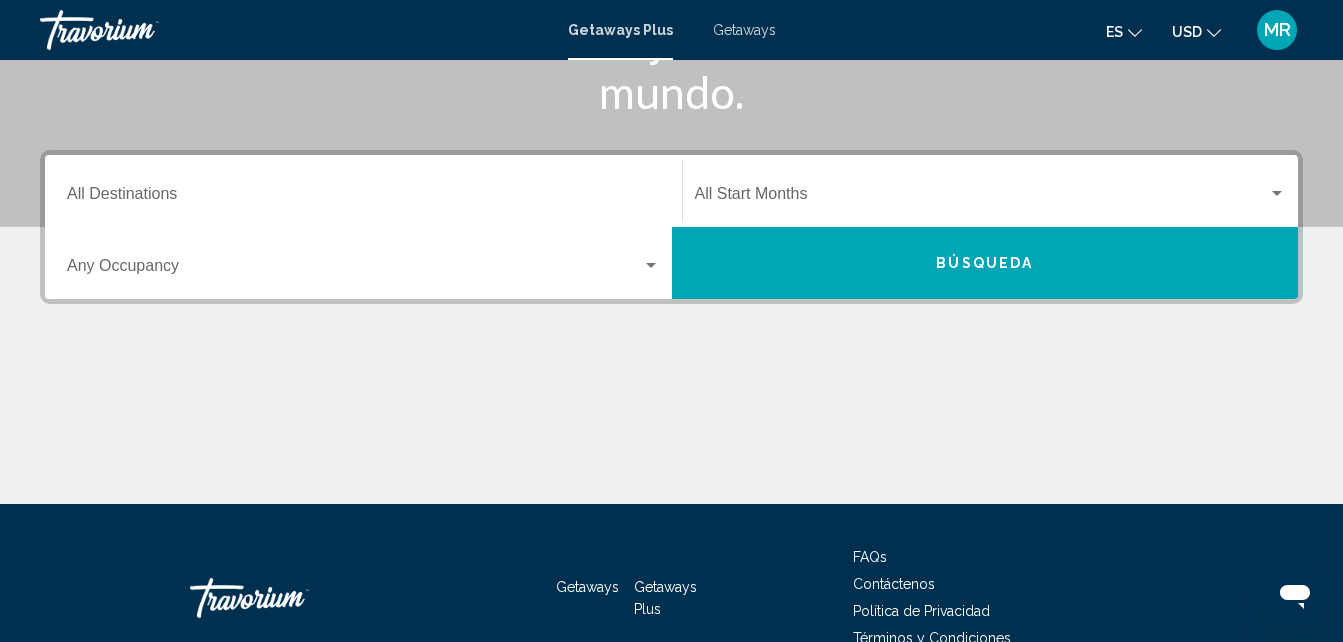 click on "Getaways" at bounding box center (744, 30) 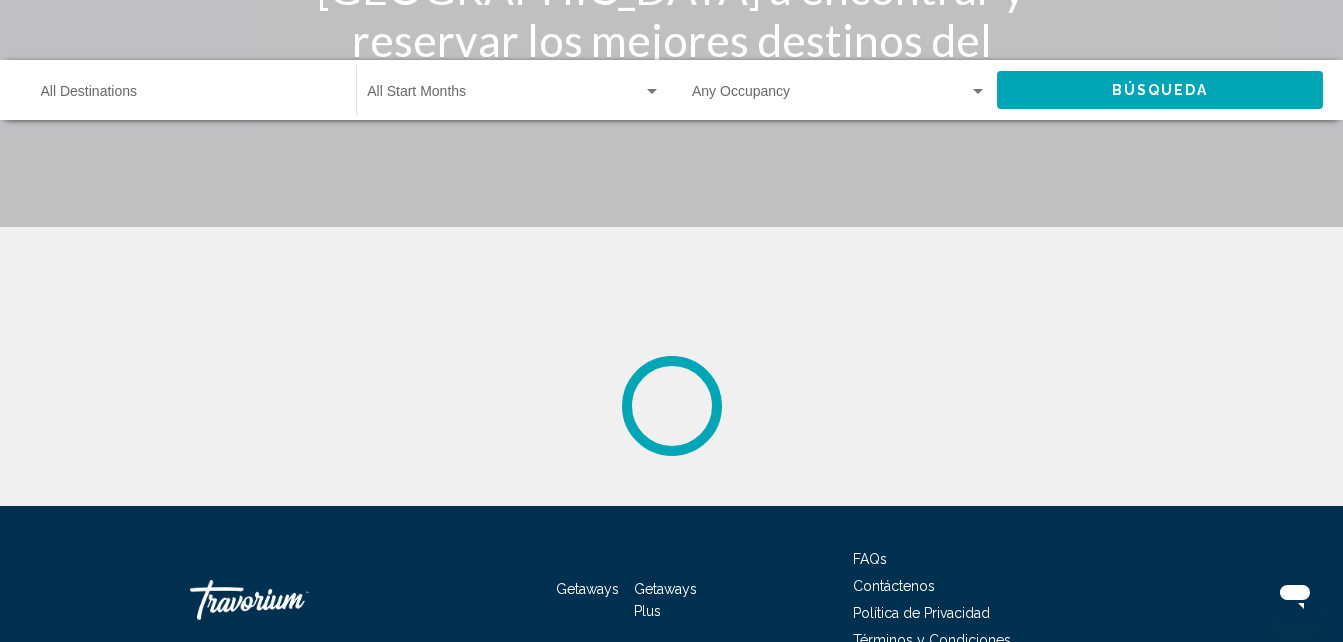 scroll, scrollTop: 0, scrollLeft: 0, axis: both 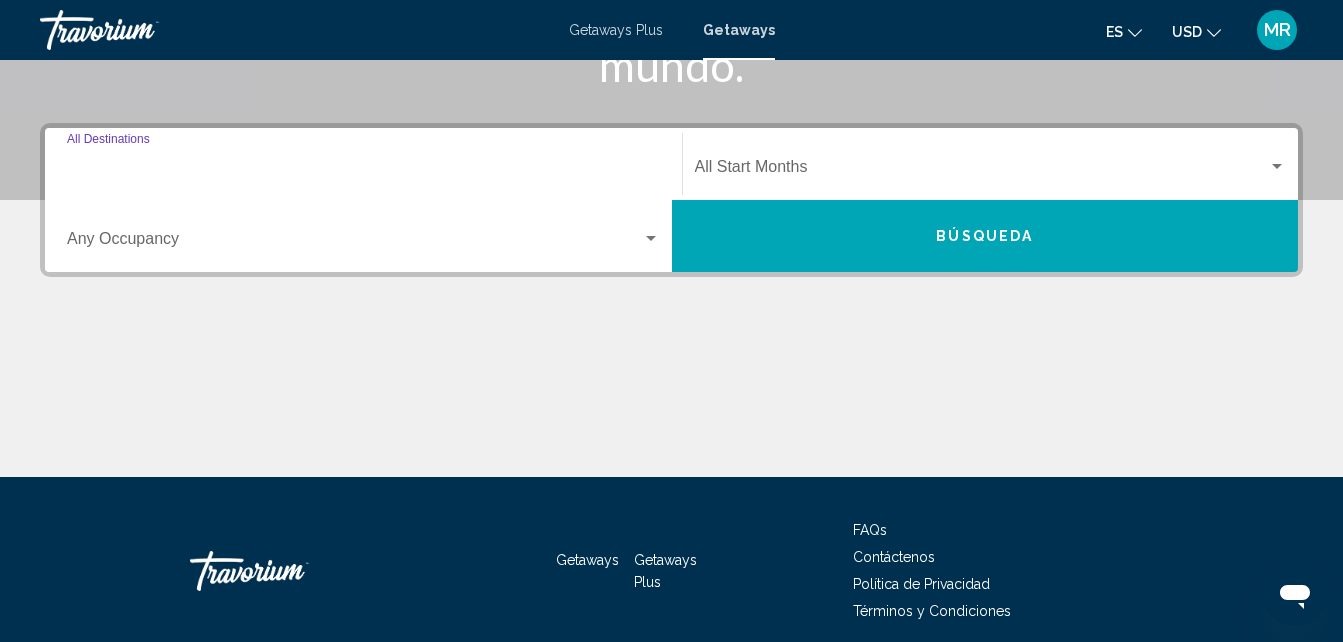 click on "Destination All Destinations" at bounding box center [363, 171] 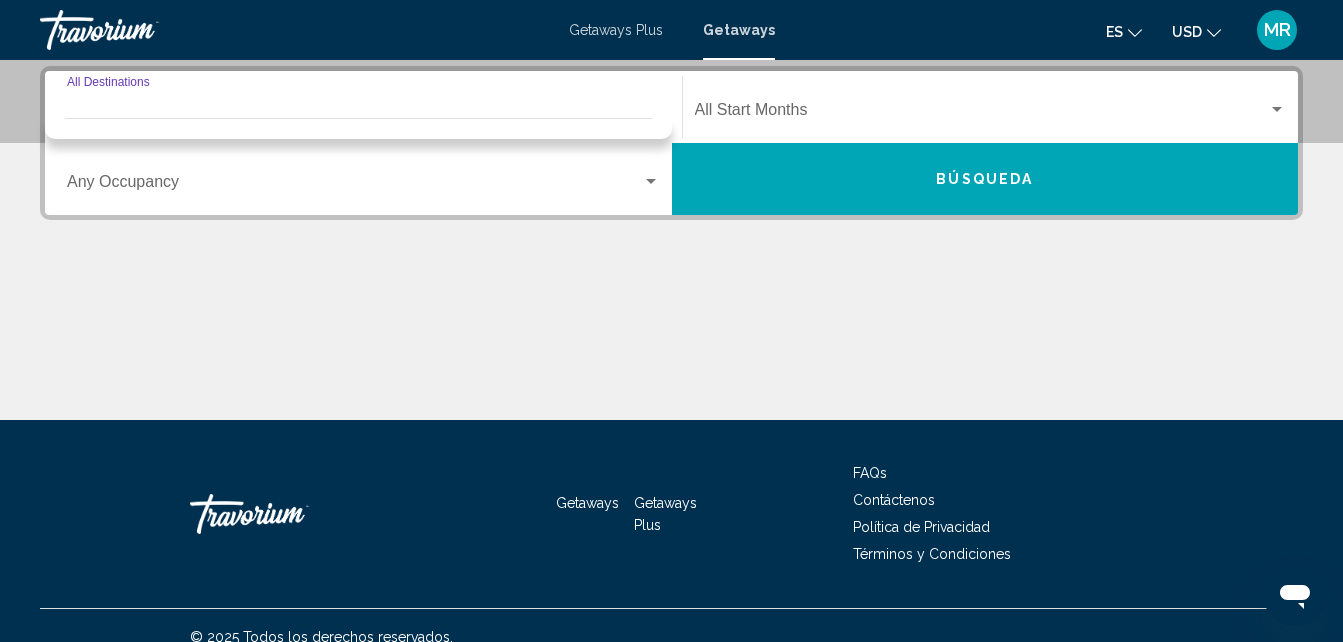 scroll, scrollTop: 458, scrollLeft: 0, axis: vertical 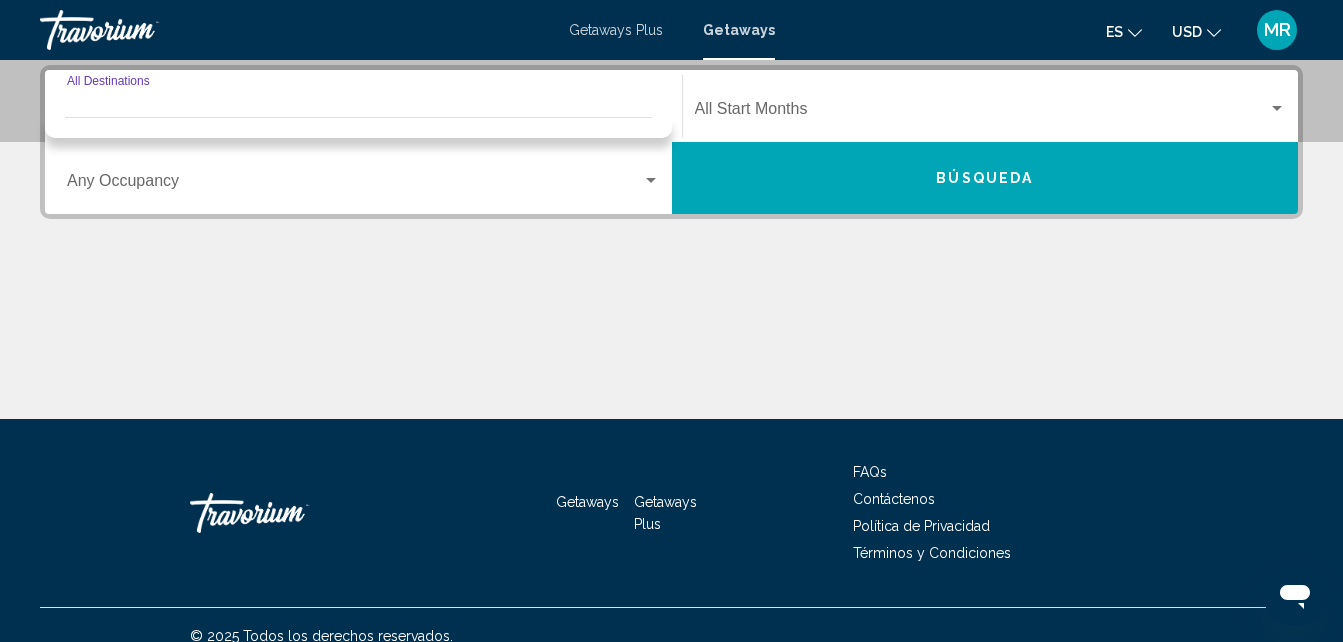 click on "Destination All Destinations" at bounding box center (363, 113) 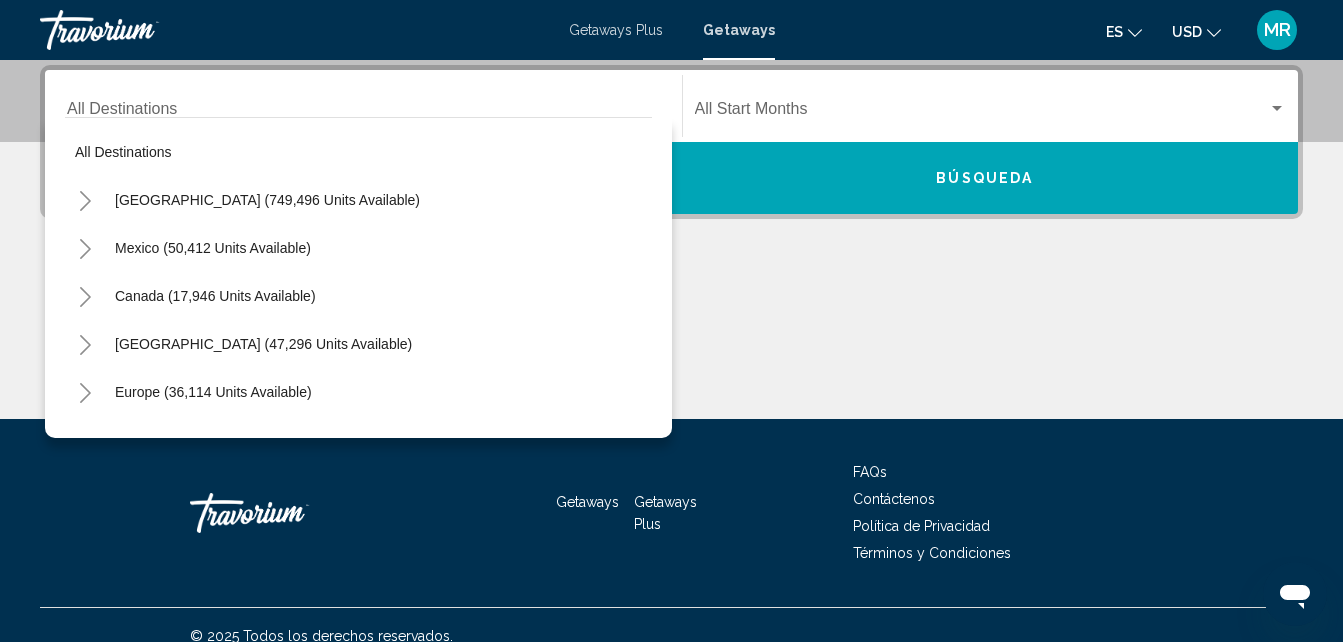 click on "Destination All Destinations" at bounding box center (363, 106) 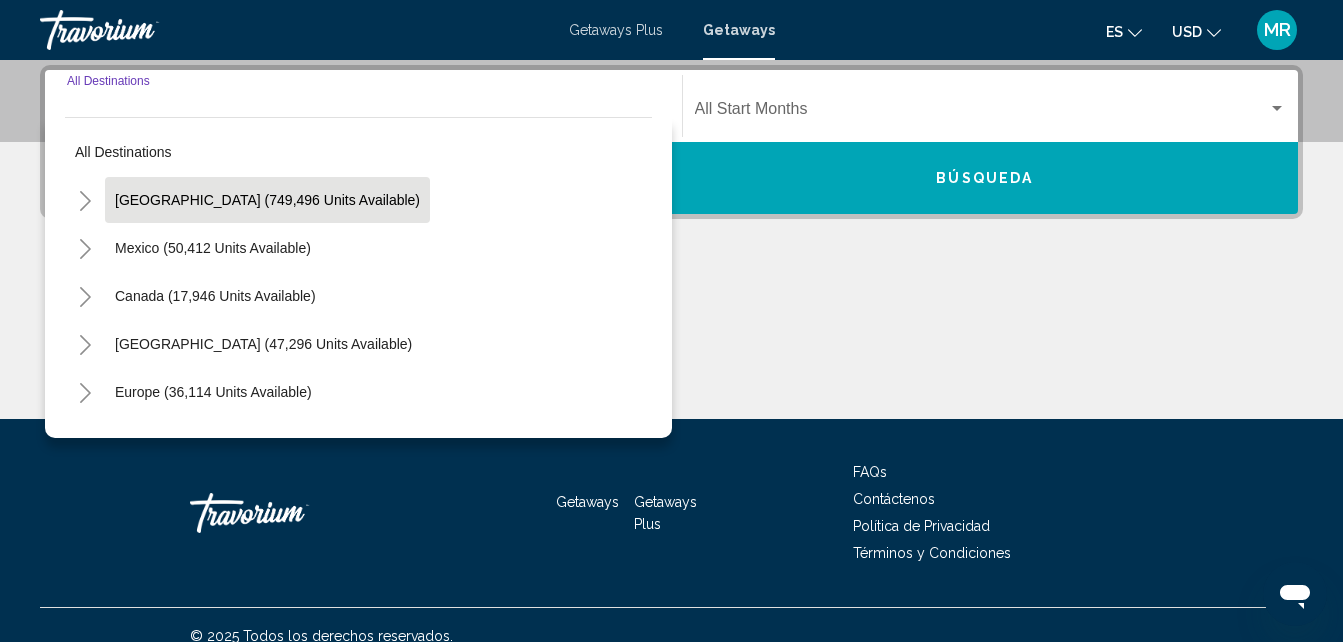 click on "[GEOGRAPHIC_DATA] (749,496 units available)" at bounding box center [213, 248] 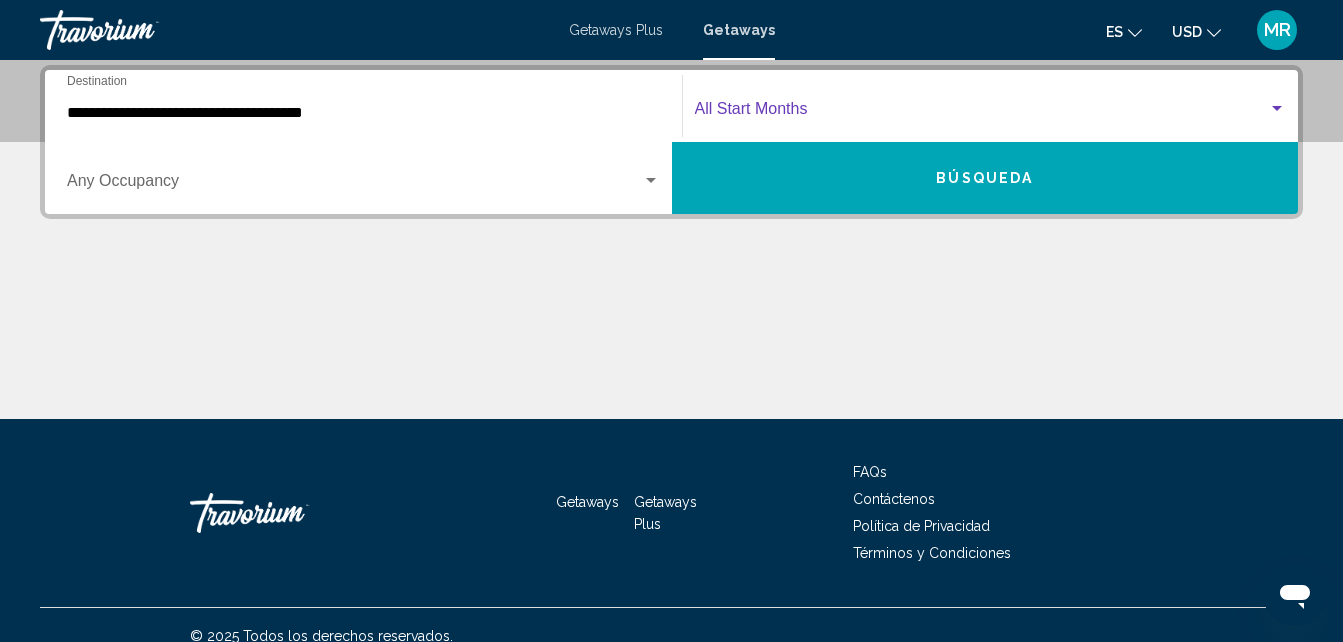 click at bounding box center [982, 113] 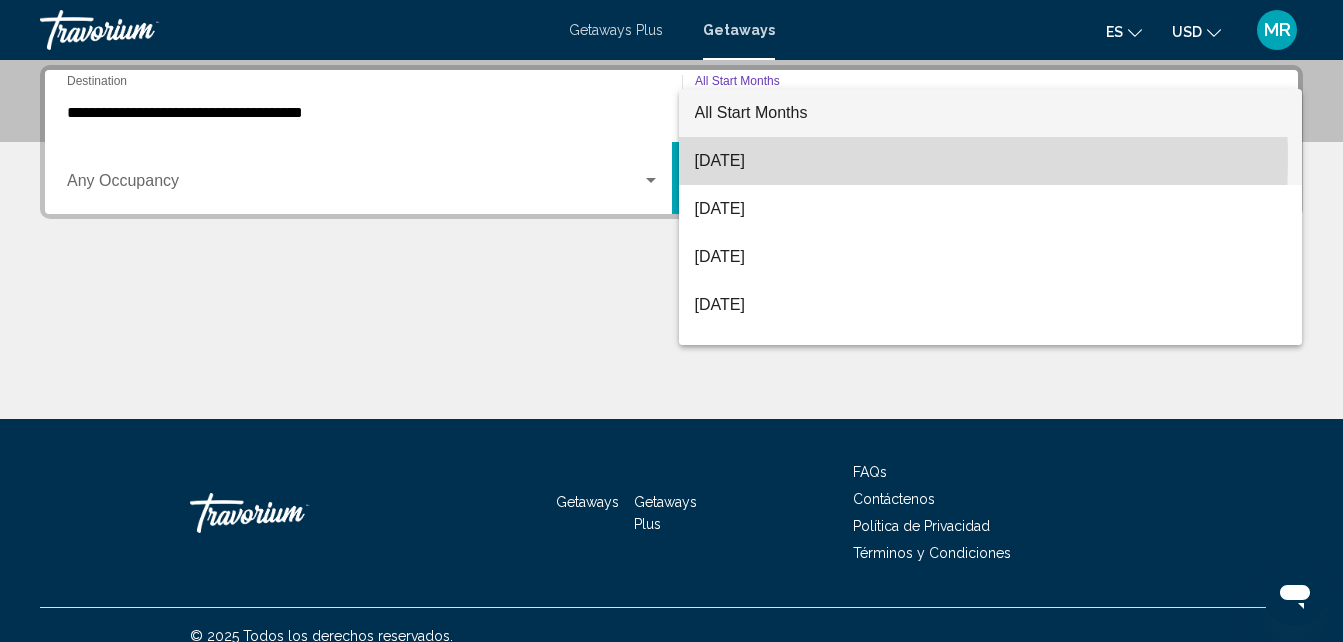 click on "[DATE]" at bounding box center [991, 161] 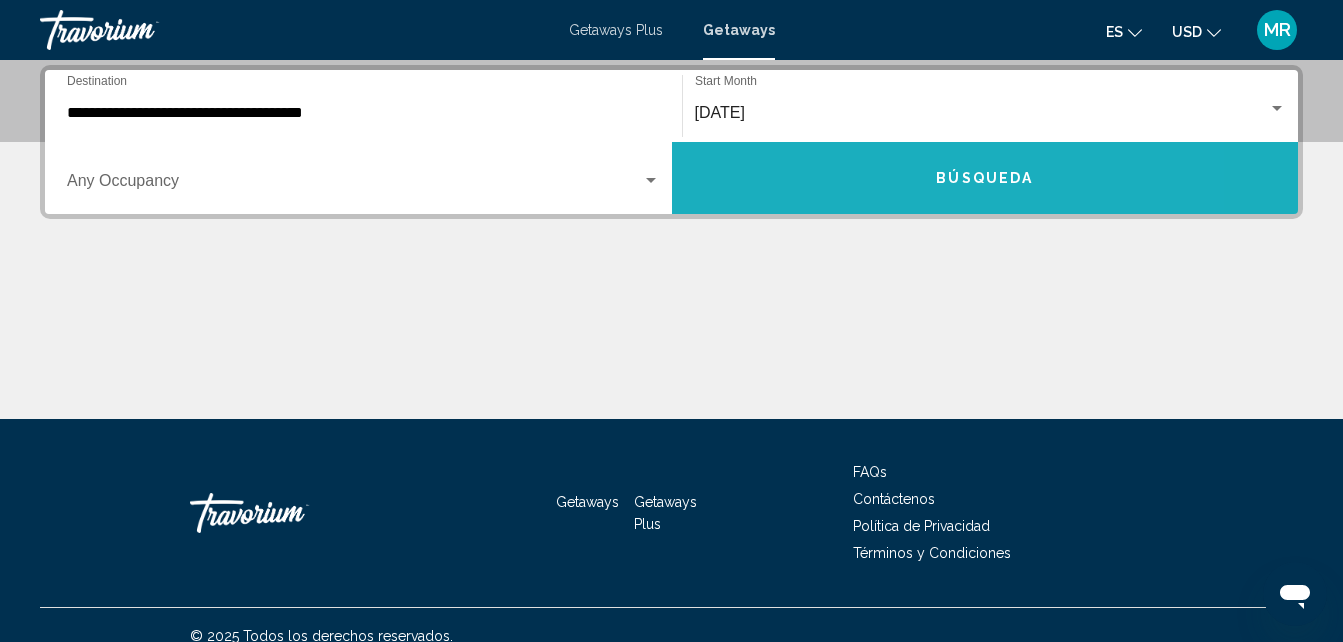 click on "Búsqueda" at bounding box center (985, 178) 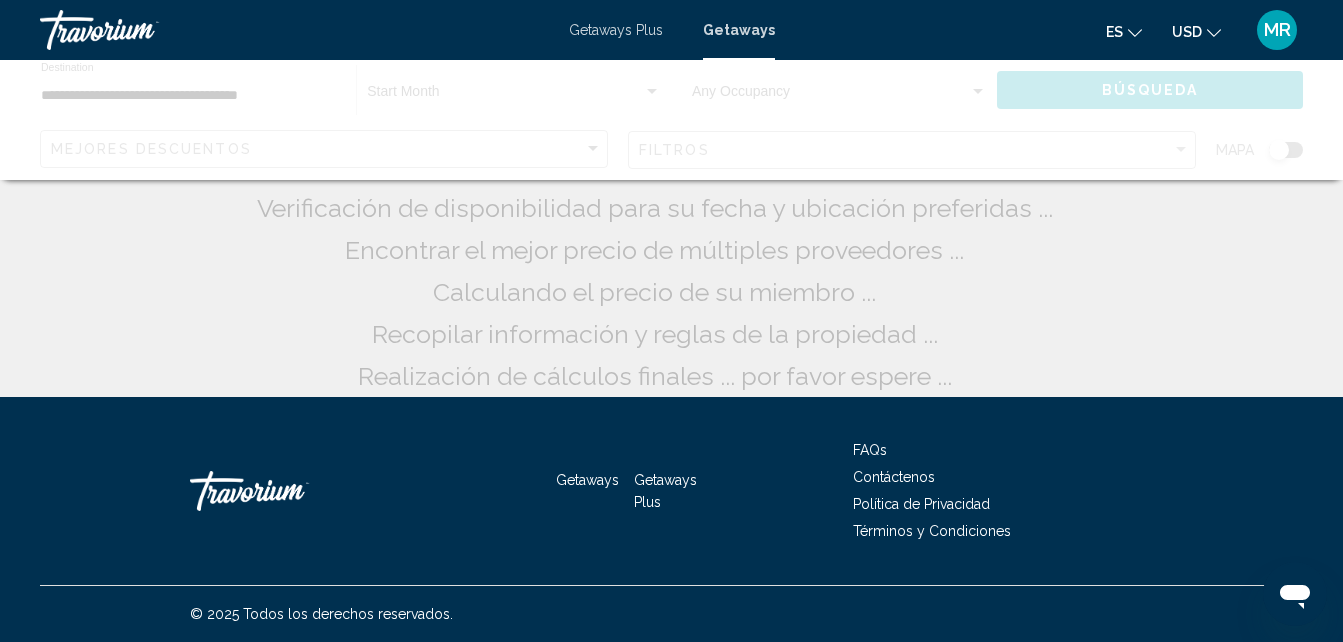 scroll, scrollTop: 0, scrollLeft: 0, axis: both 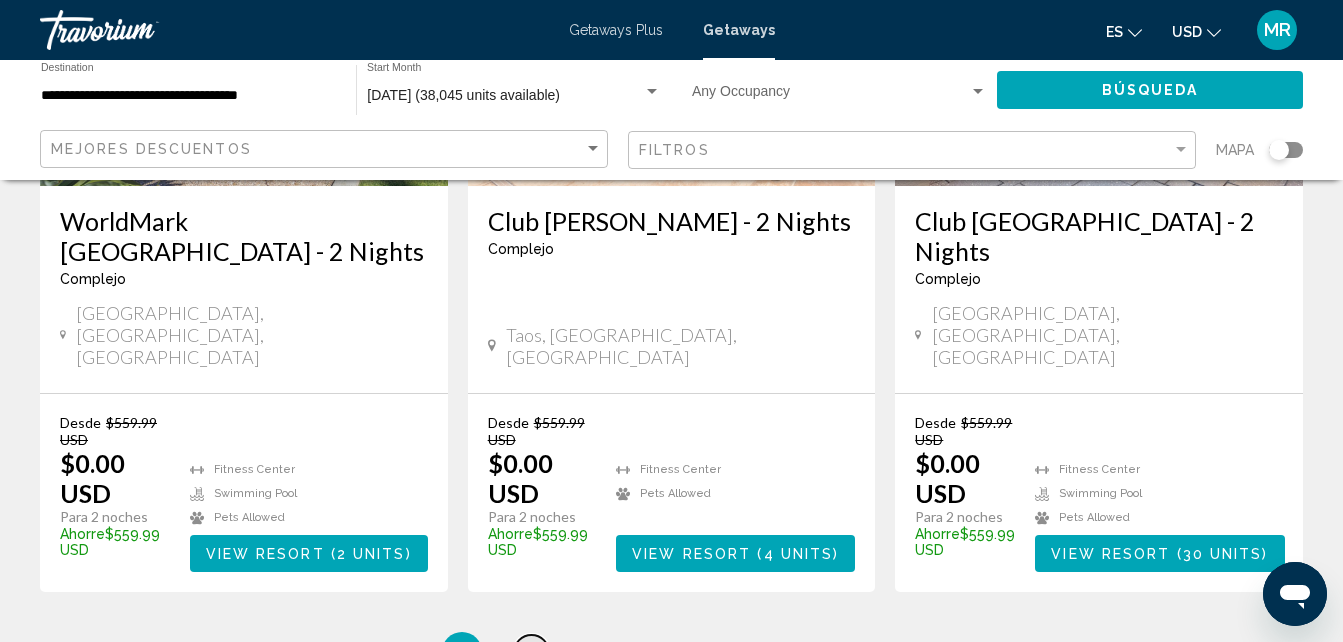 click on "2" at bounding box center (532, 652) 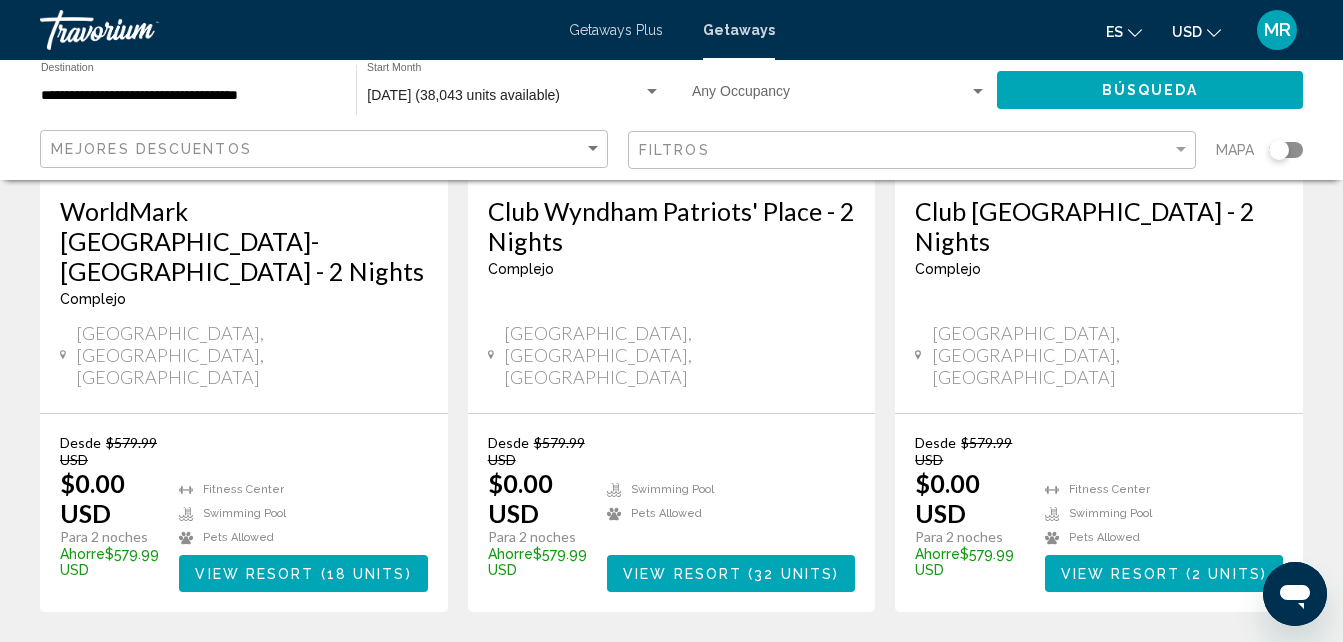 scroll, scrollTop: 2842, scrollLeft: 0, axis: vertical 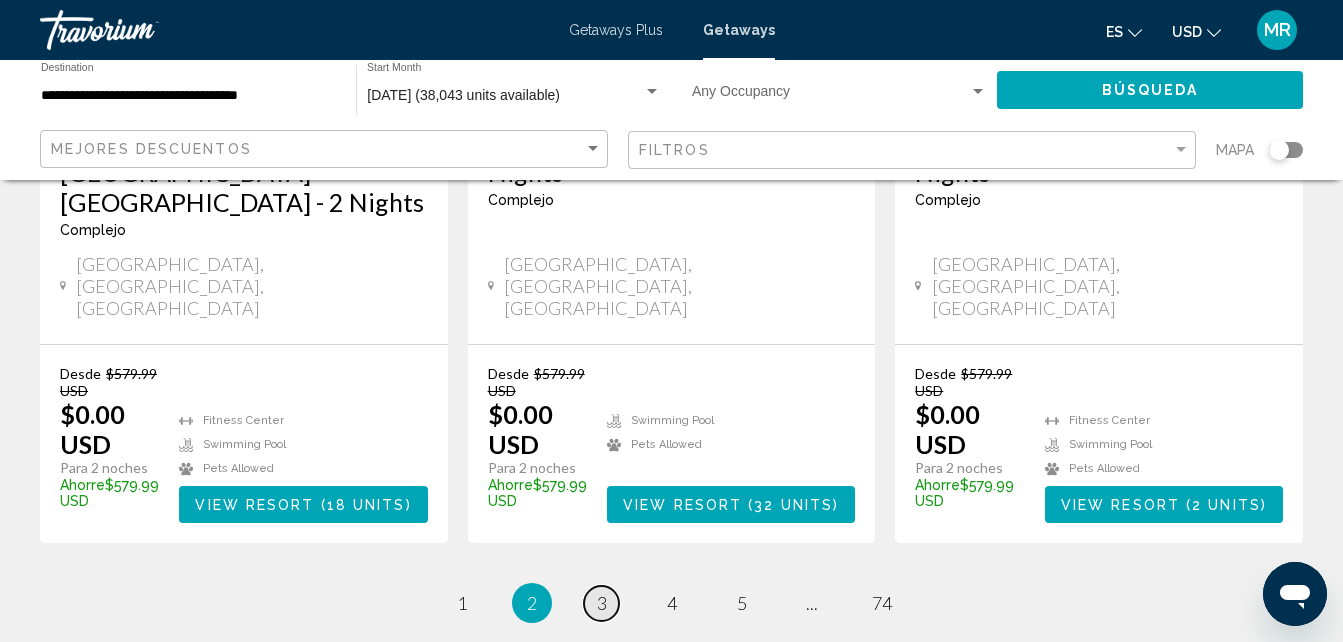 click on "page  3" at bounding box center [601, 603] 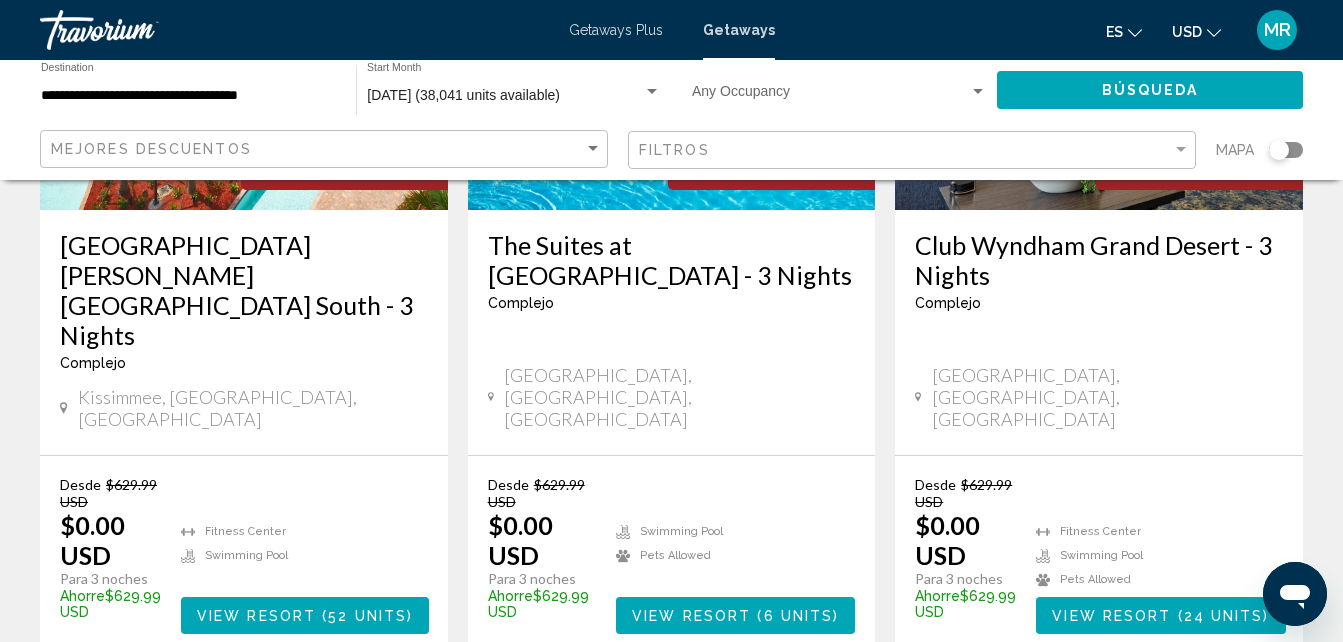 scroll, scrollTop: 2841, scrollLeft: 0, axis: vertical 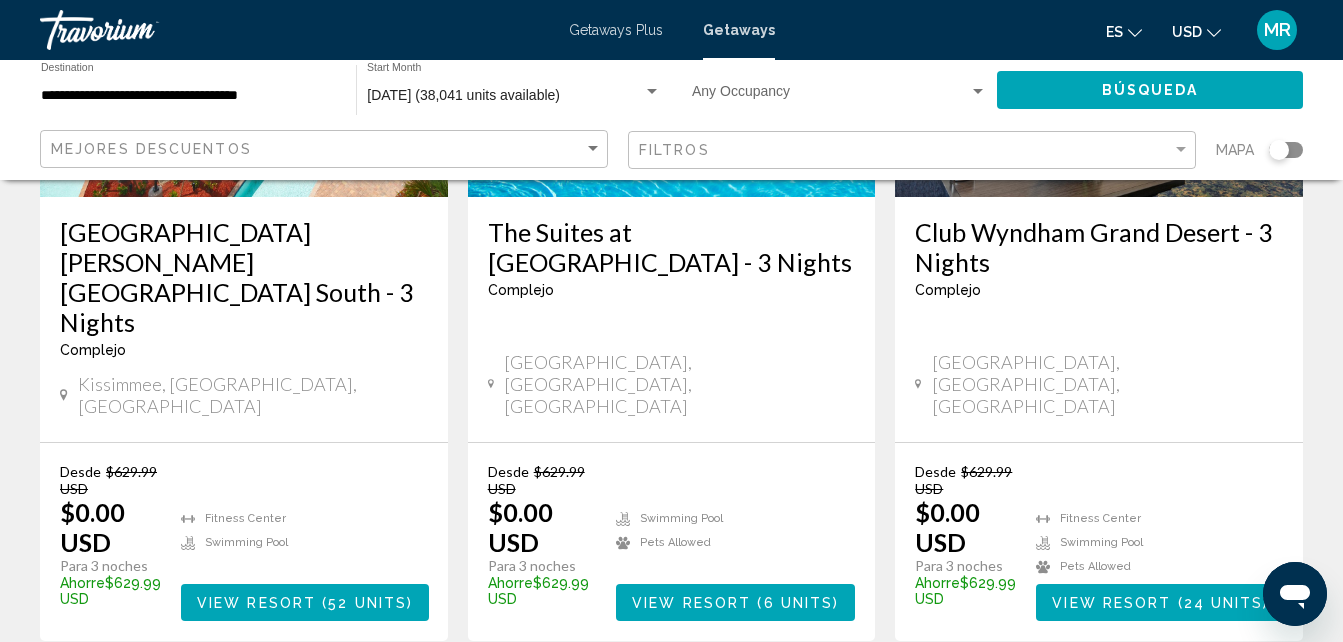 click on "4" at bounding box center (672, 701) 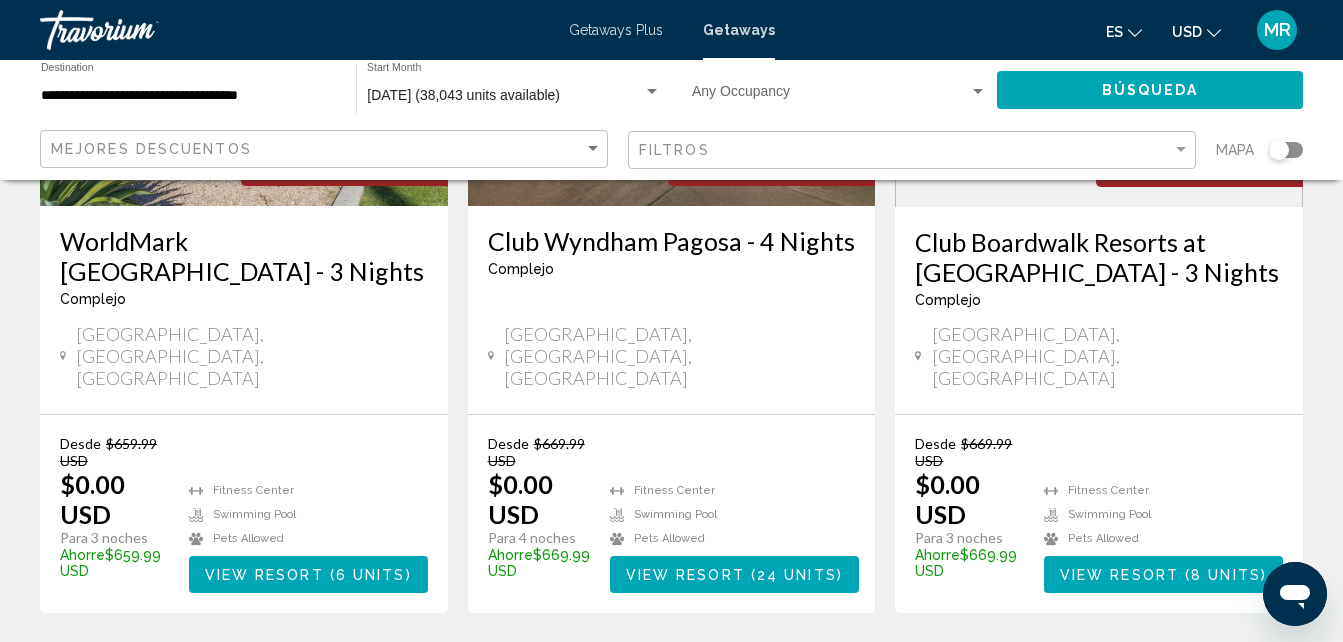 scroll, scrollTop: 2842, scrollLeft: 0, axis: vertical 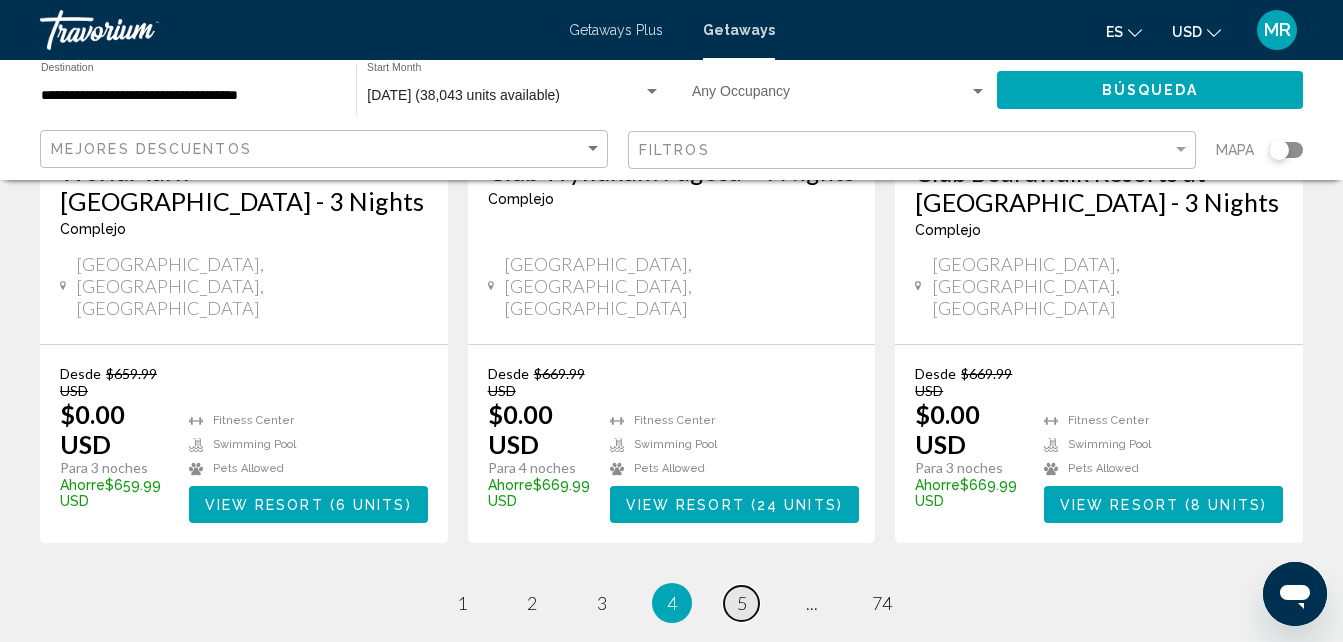 click on "5" at bounding box center [742, 603] 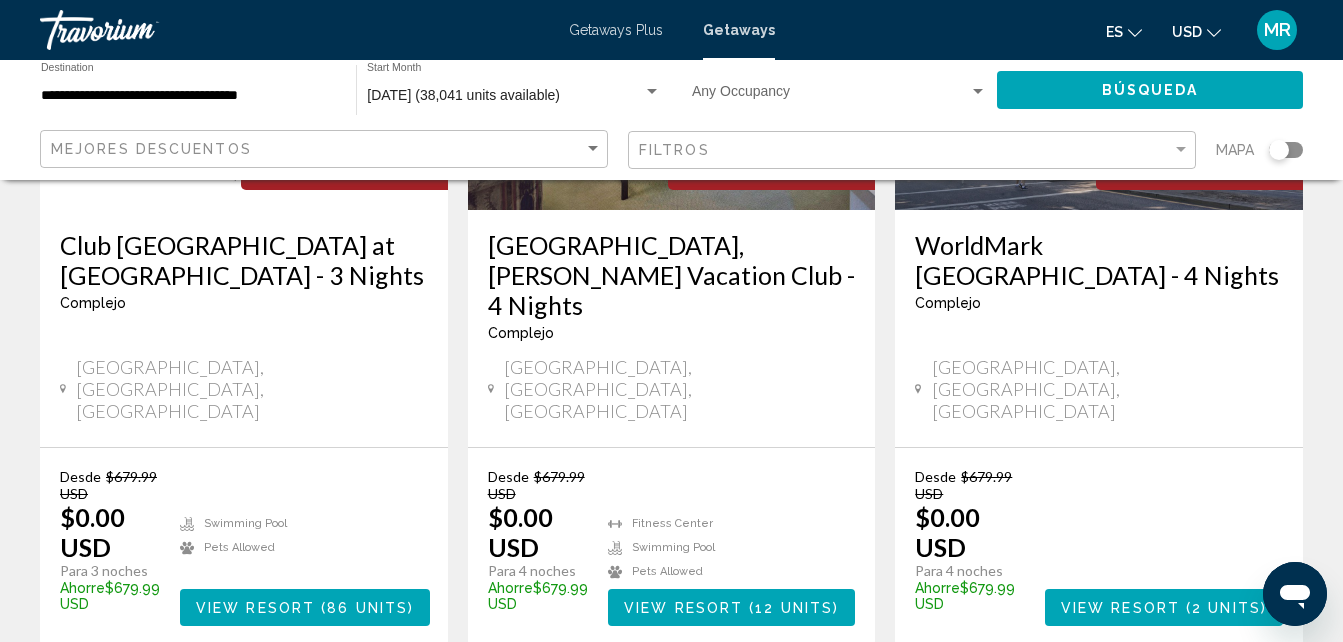 scroll, scrollTop: 2842, scrollLeft: 0, axis: vertical 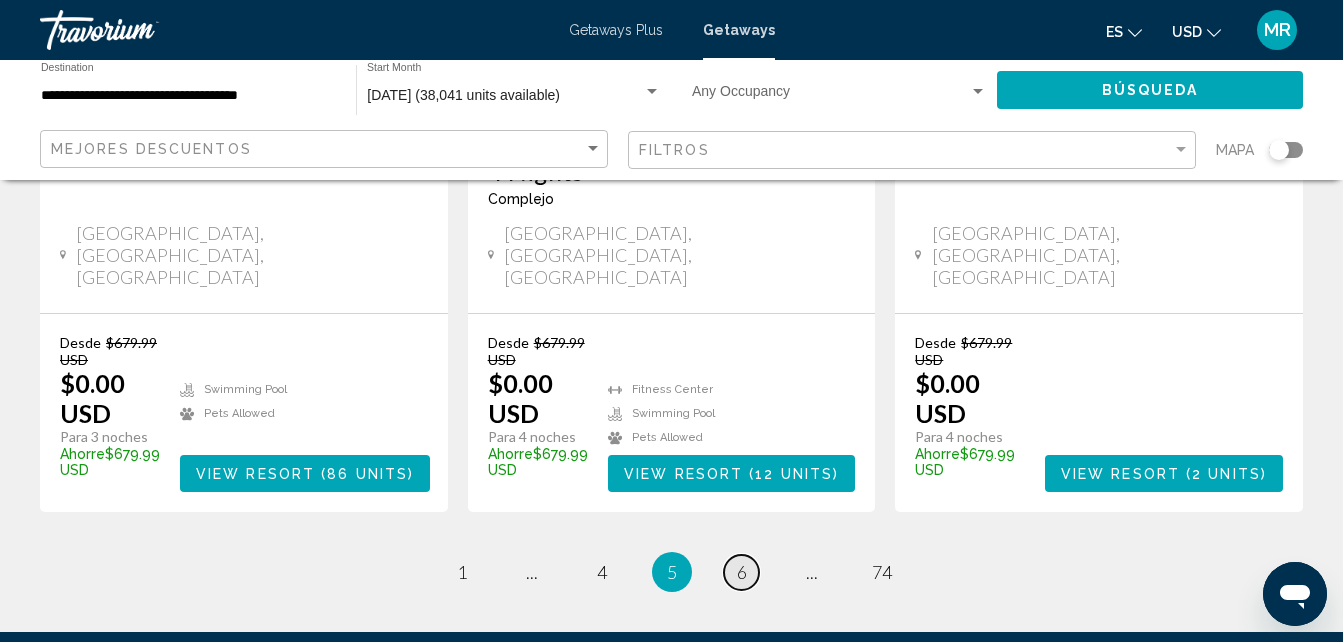 click on "6" at bounding box center [742, 572] 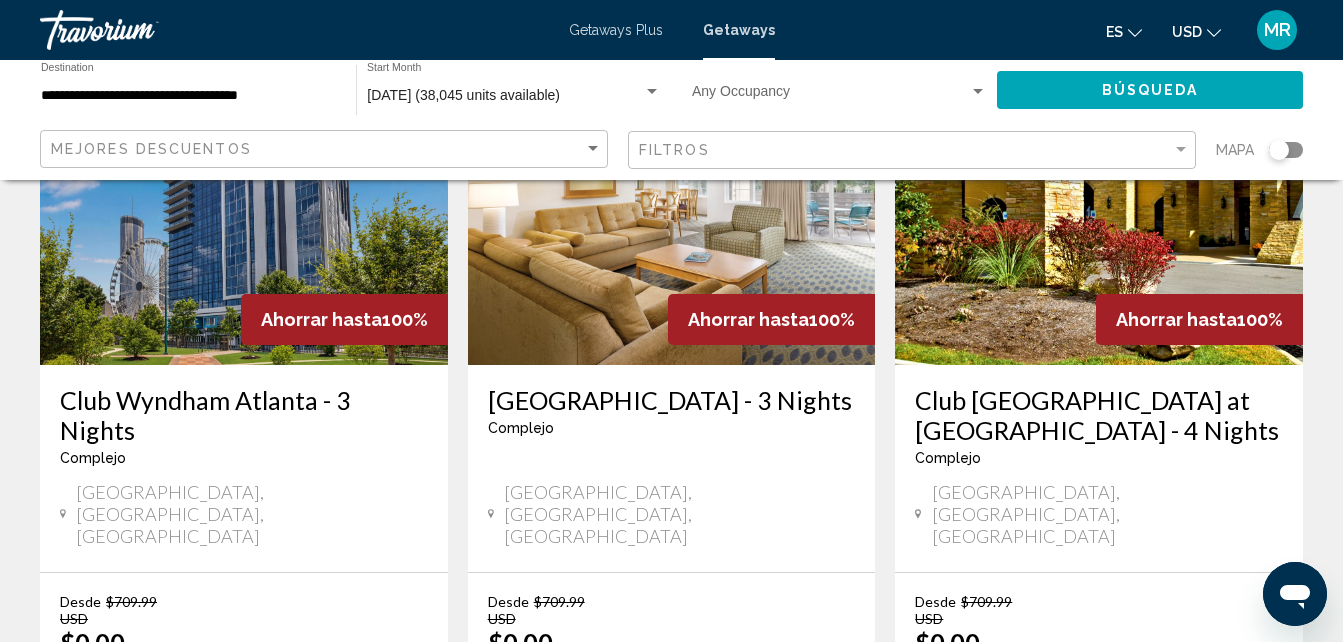 scroll, scrollTop: 2692, scrollLeft: 0, axis: vertical 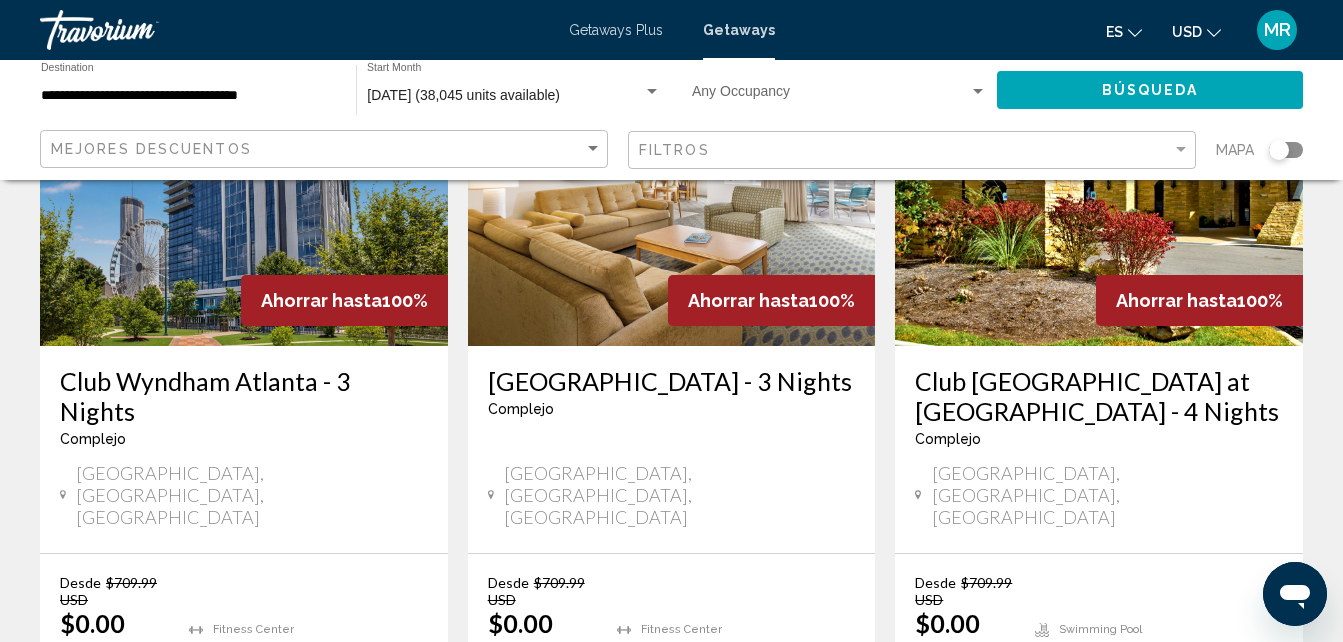 click on "7" at bounding box center [742, 812] 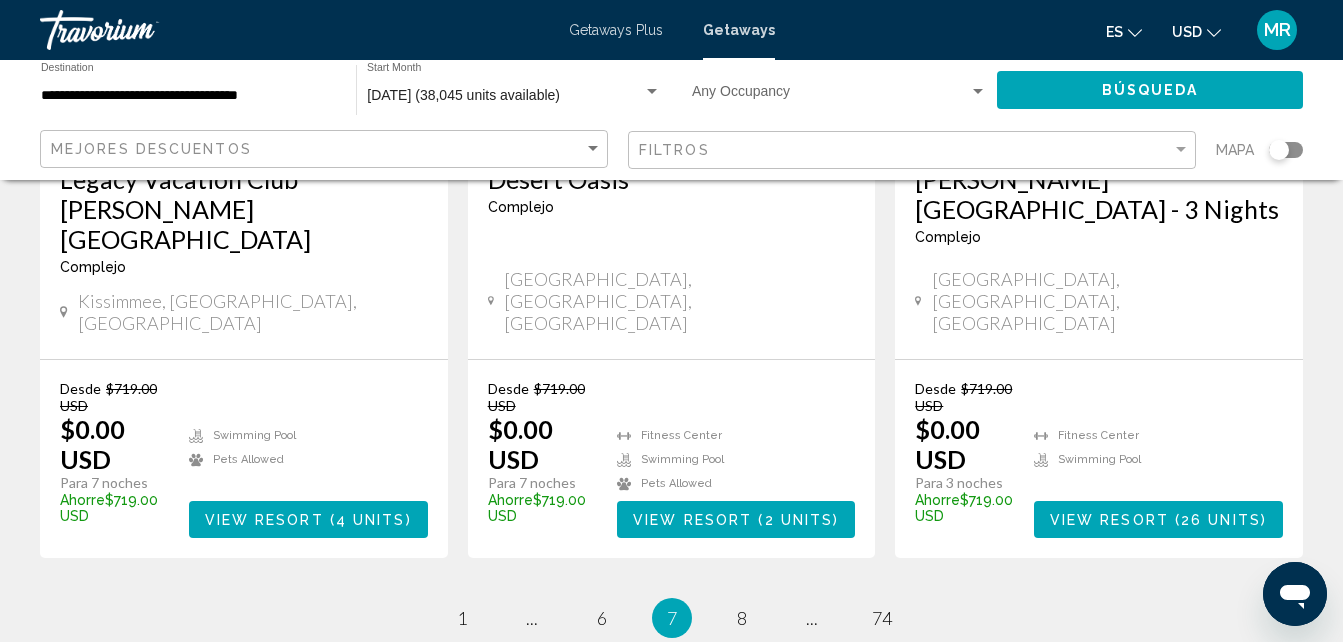 scroll, scrollTop: 2787, scrollLeft: 0, axis: vertical 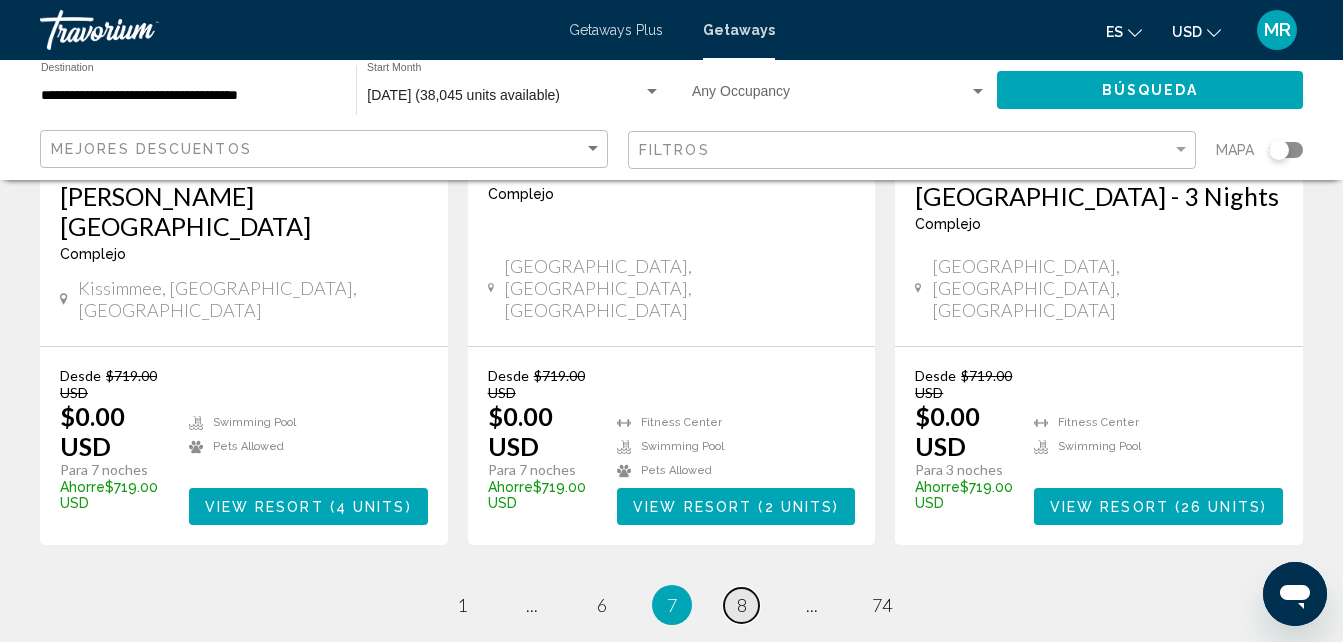 click on "8" at bounding box center [742, 605] 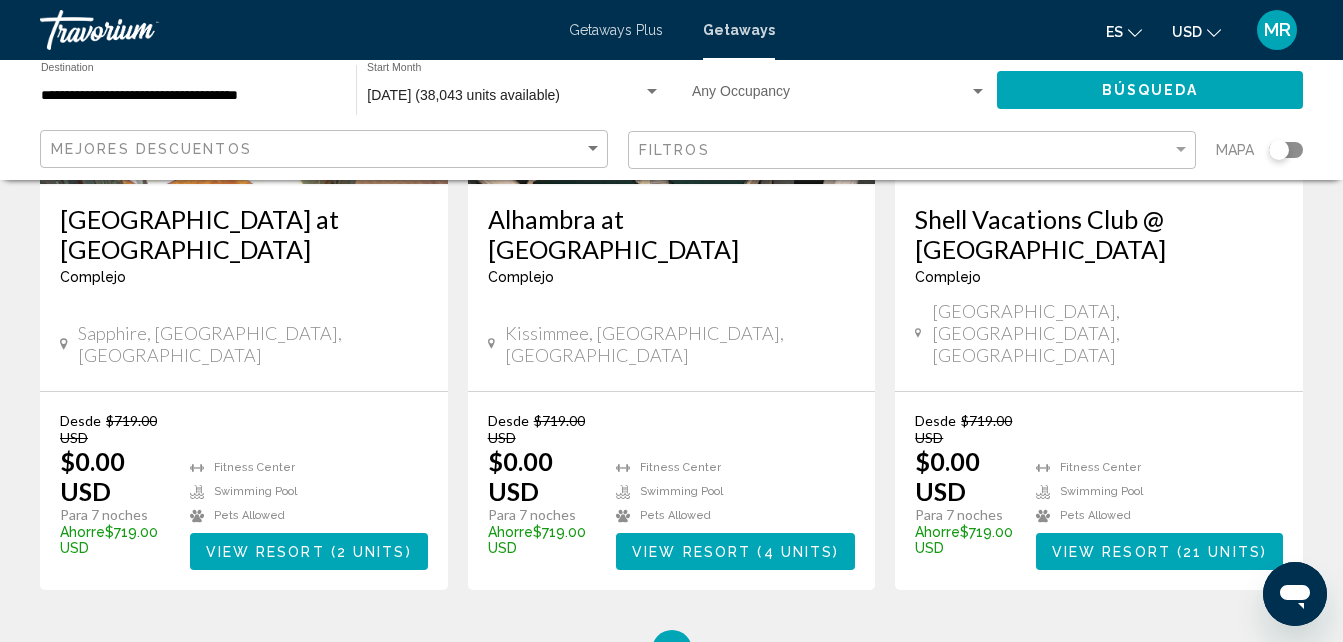 scroll, scrollTop: 2719, scrollLeft: 0, axis: vertical 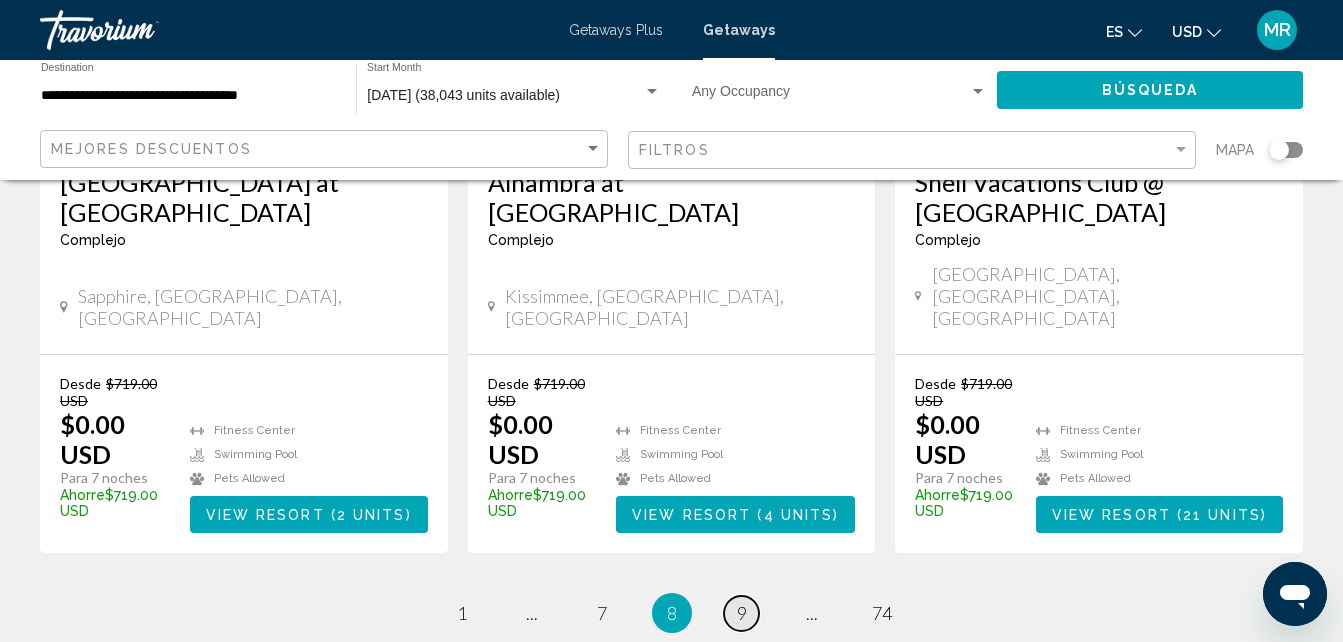 click on "9" at bounding box center [742, 613] 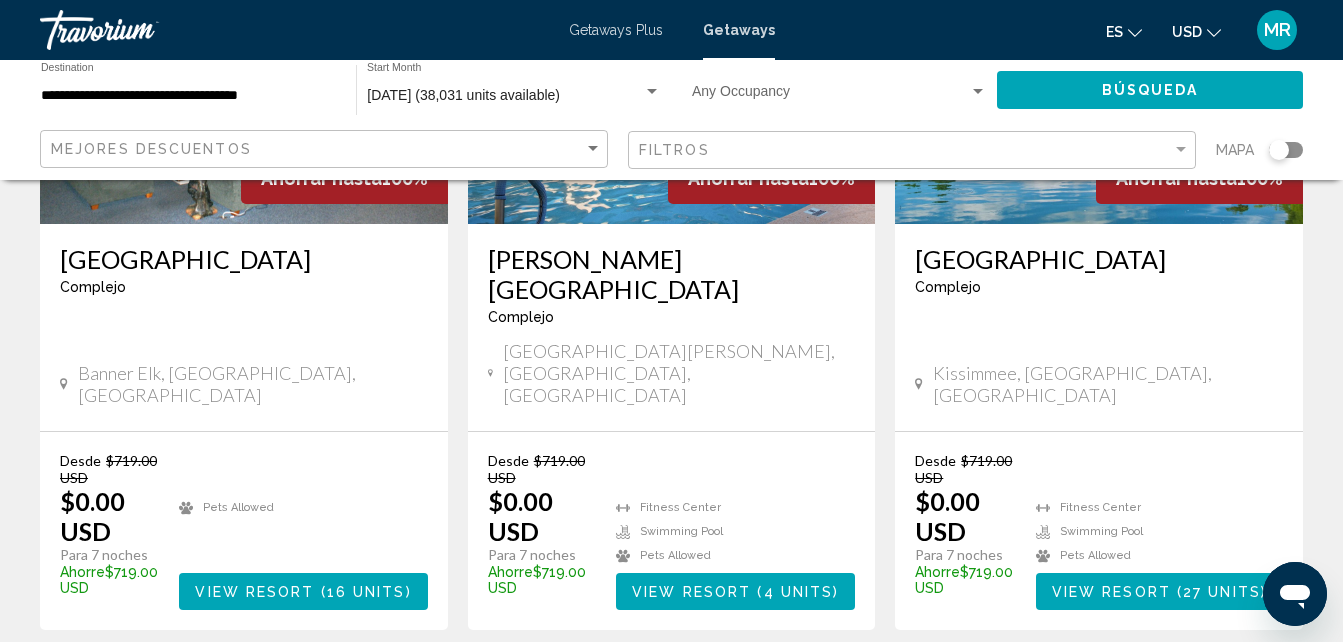 scroll, scrollTop: 2704, scrollLeft: 0, axis: vertical 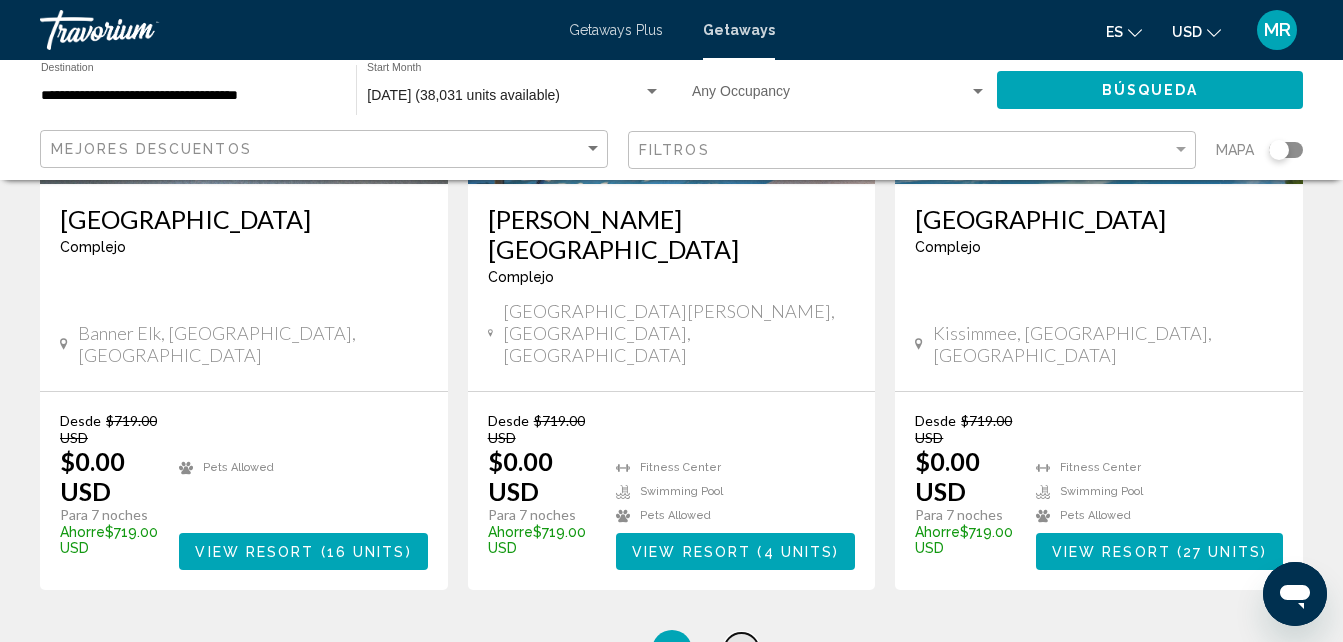 click on "10" at bounding box center [742, 650] 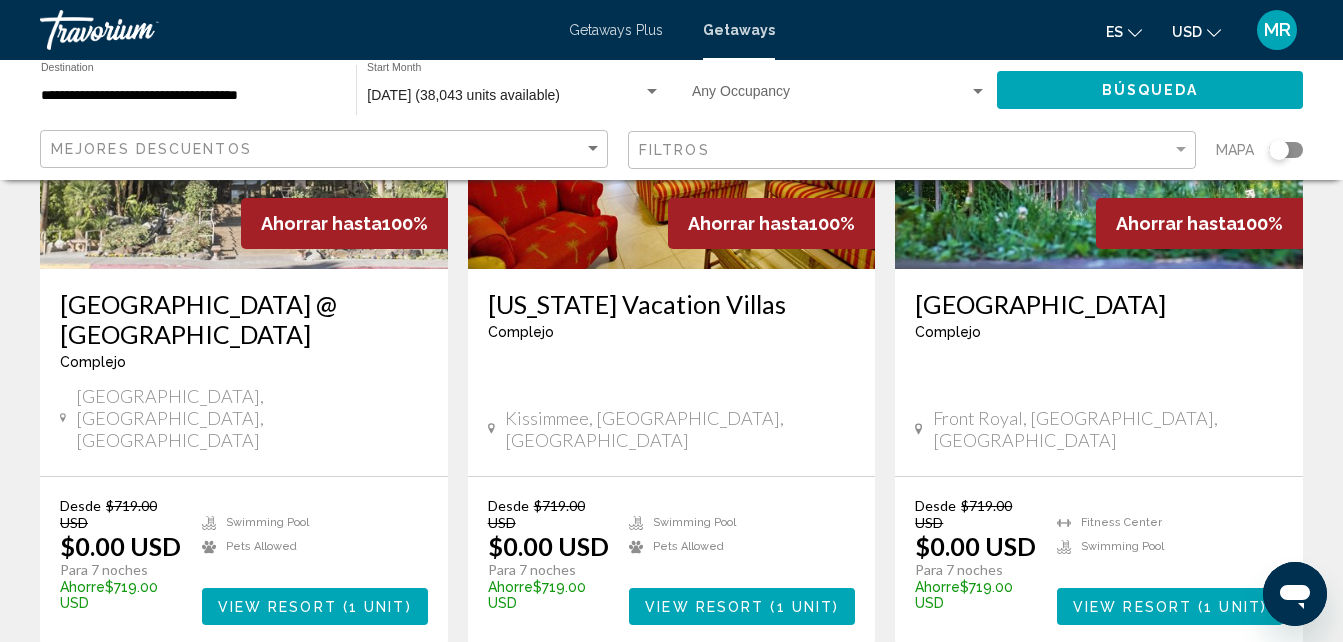 scroll, scrollTop: 2625, scrollLeft: 0, axis: vertical 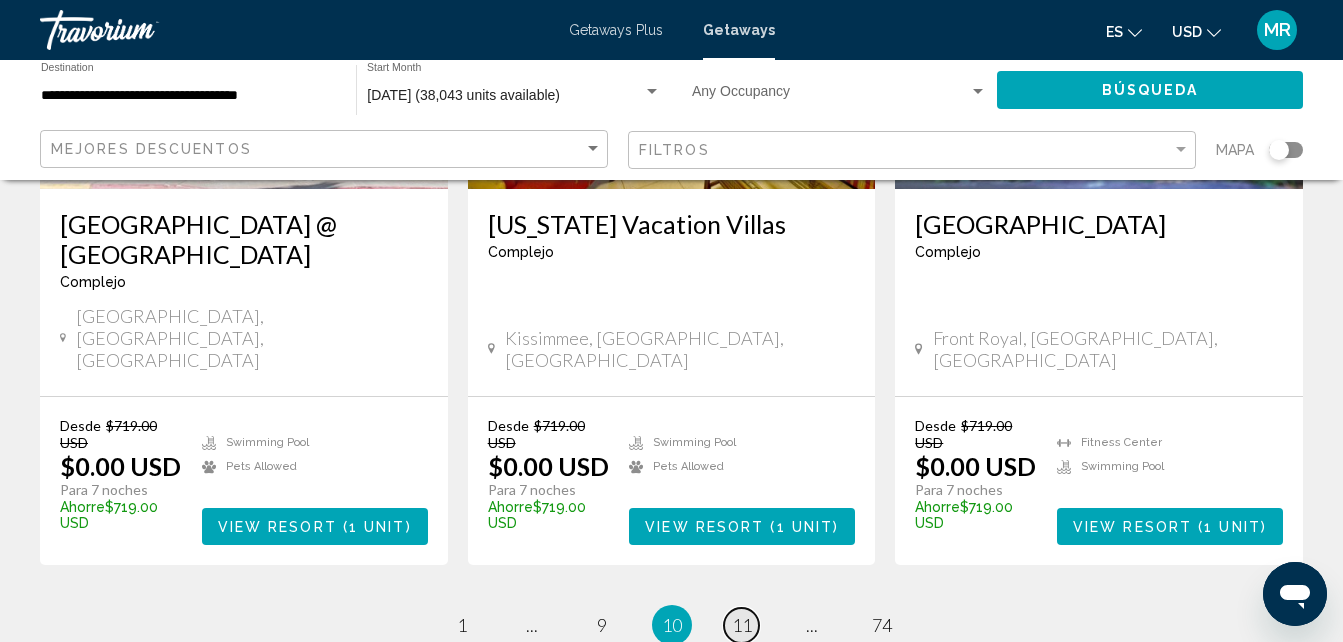 click on "11" at bounding box center (742, 625) 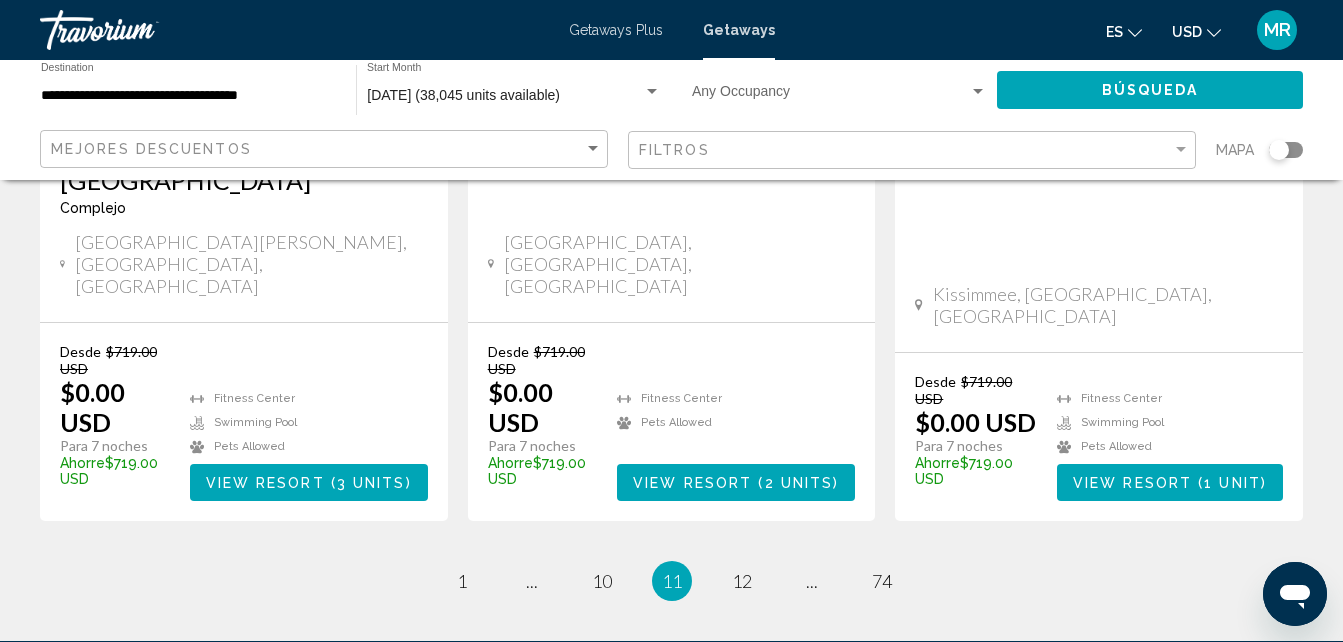 scroll, scrollTop: 2841, scrollLeft: 0, axis: vertical 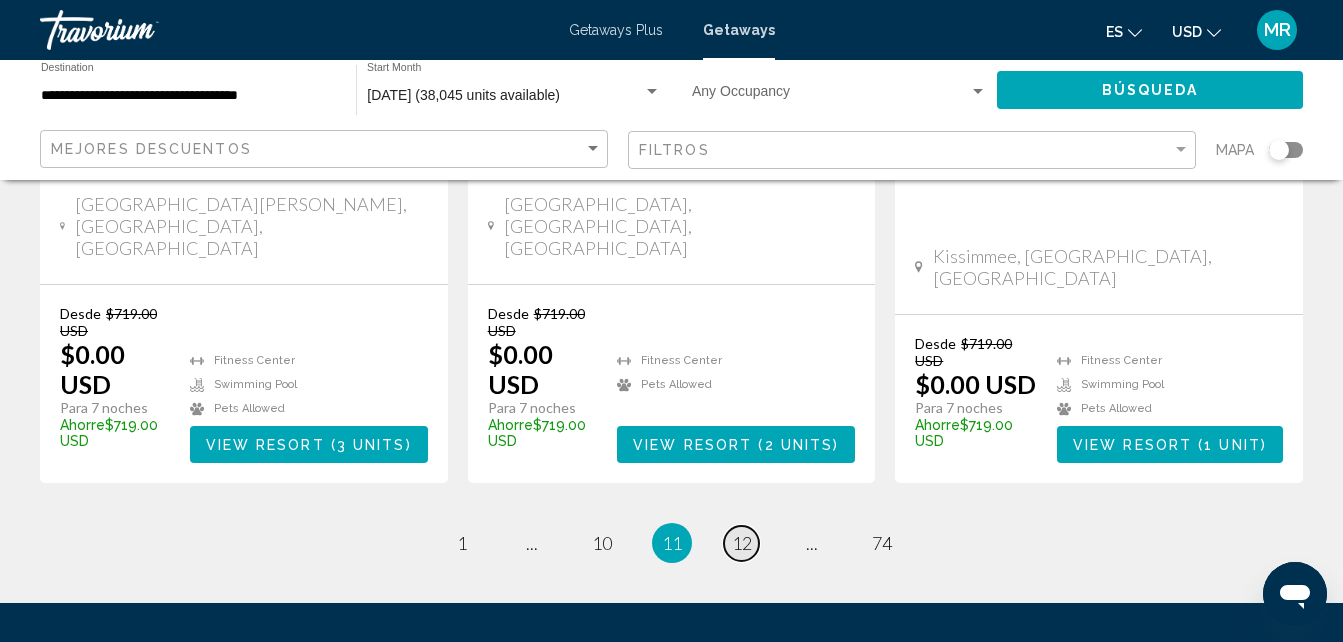 click on "12" at bounding box center (742, 543) 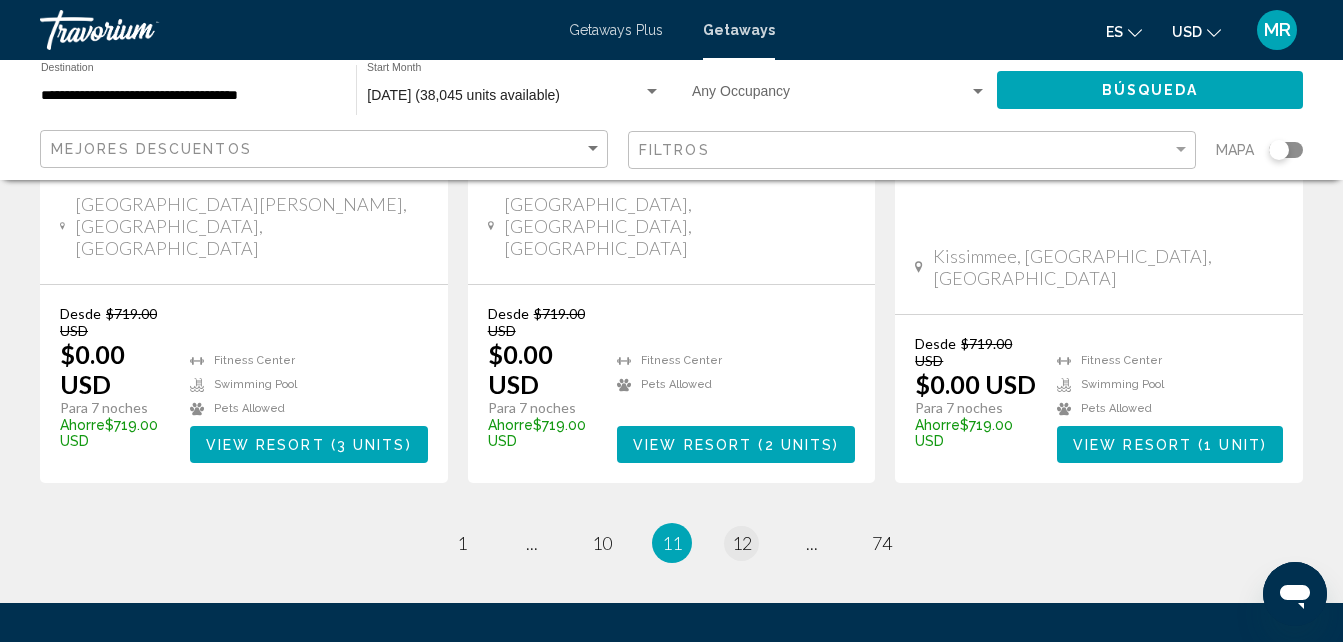 scroll, scrollTop: 0, scrollLeft: 0, axis: both 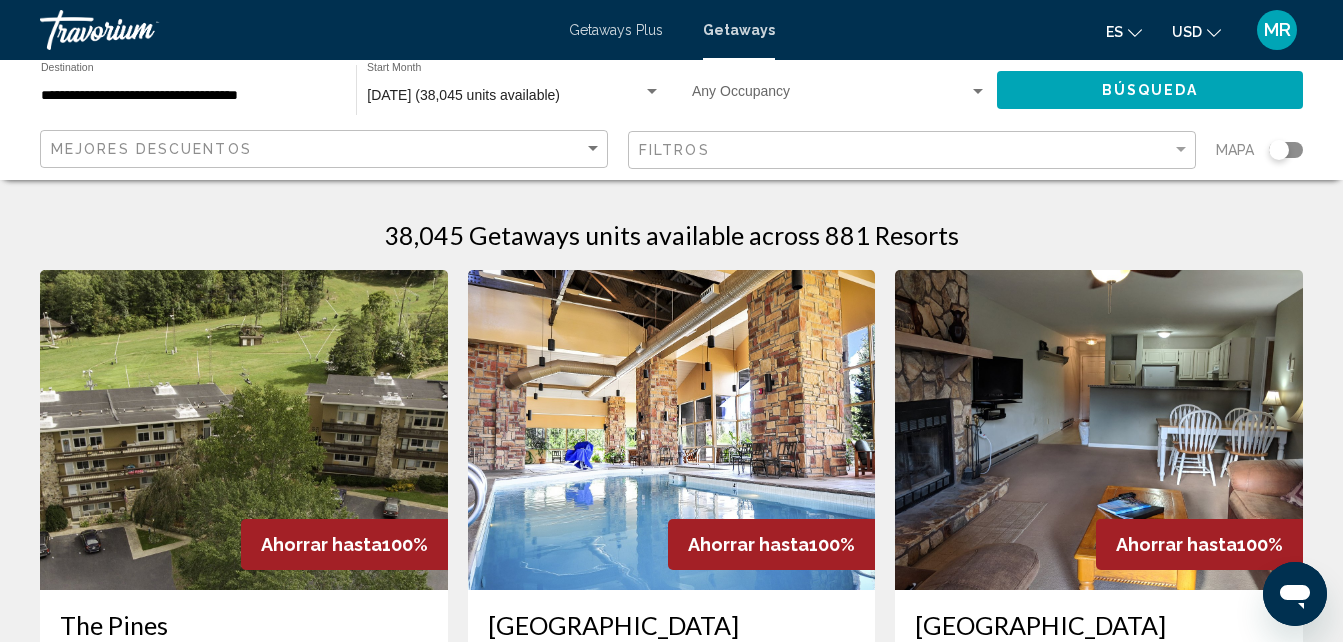 click at bounding box center [672, 430] 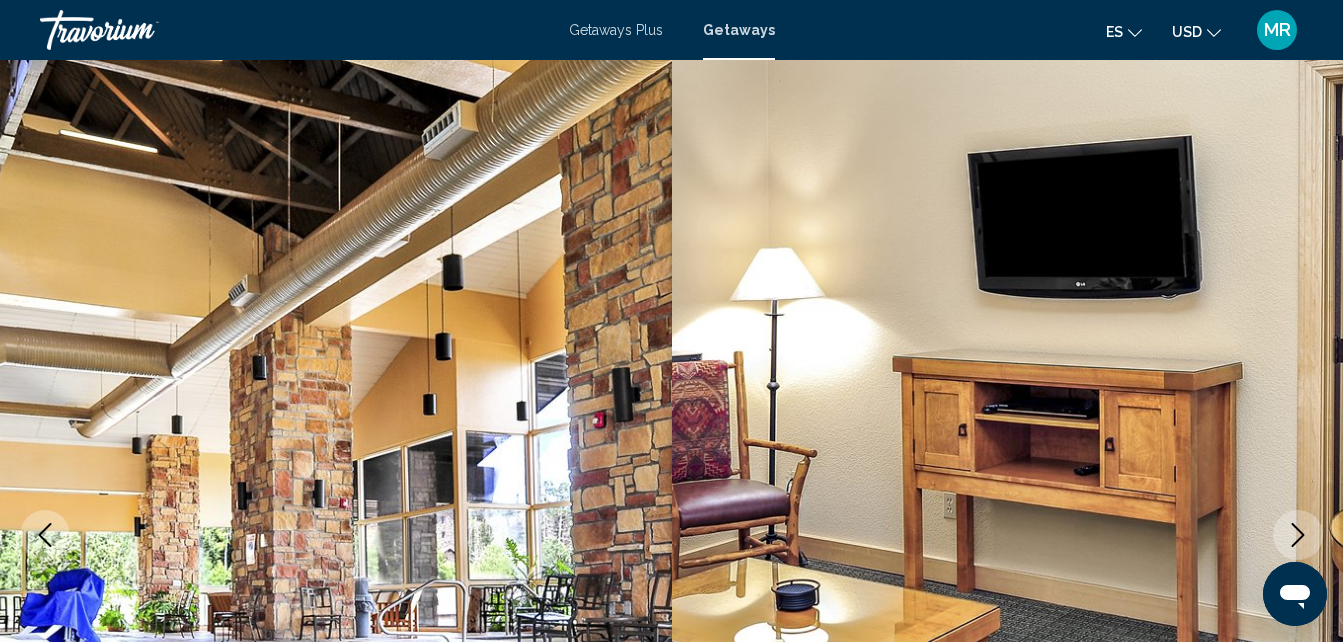 scroll, scrollTop: 214, scrollLeft: 0, axis: vertical 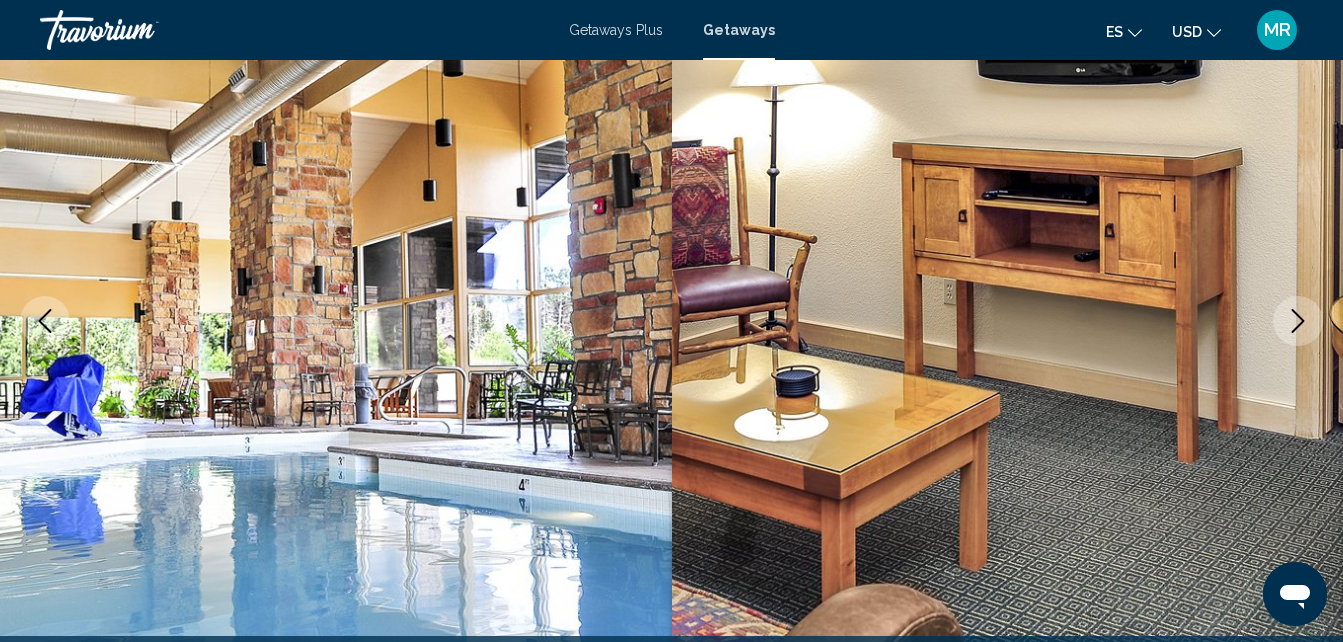 click at bounding box center (1008, 321) 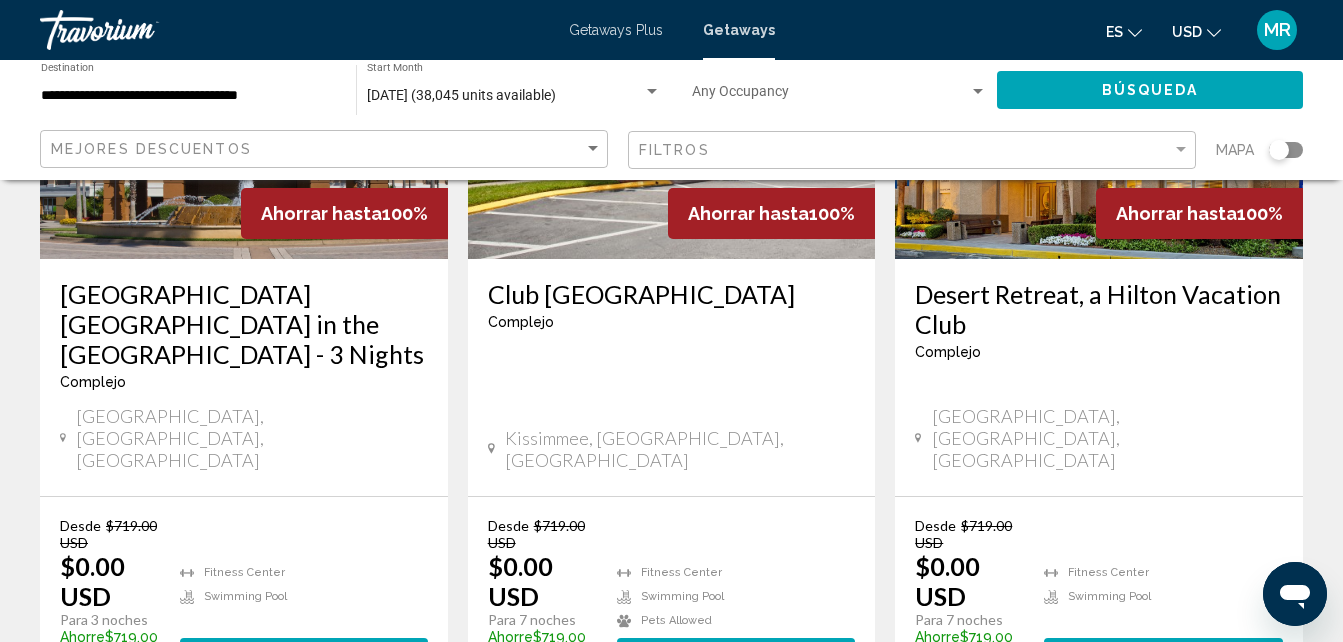 scroll, scrollTop: 2679, scrollLeft: 0, axis: vertical 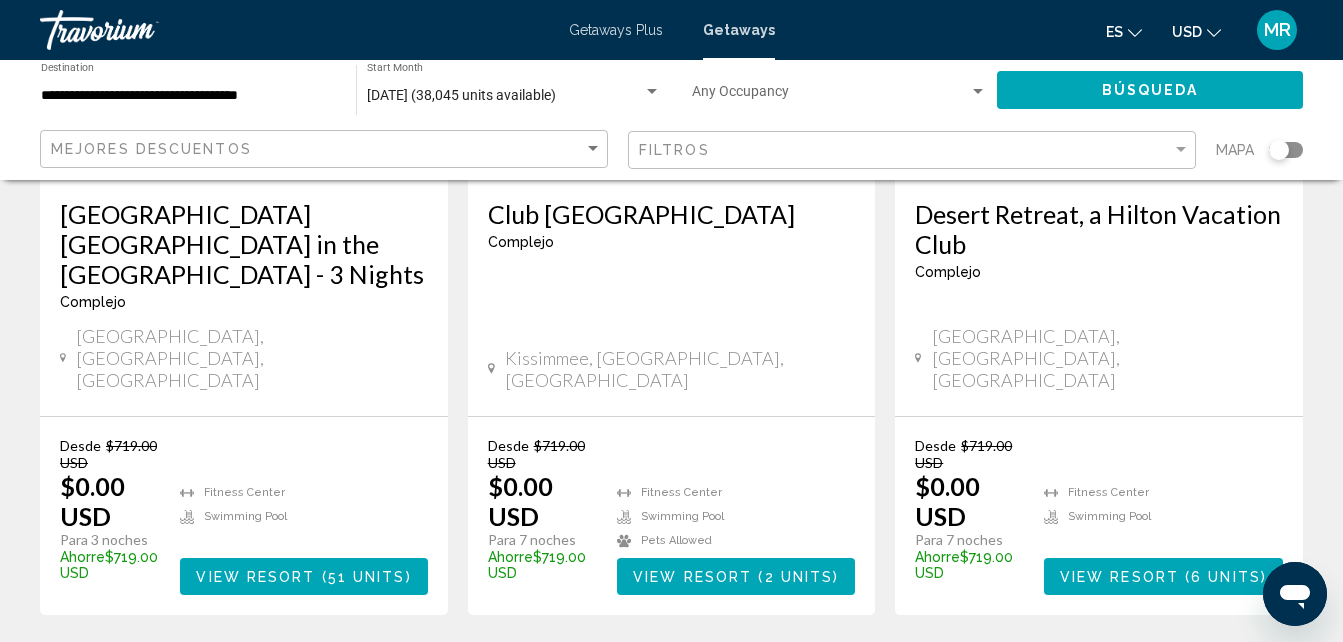 click on "13" at bounding box center [742, 675] 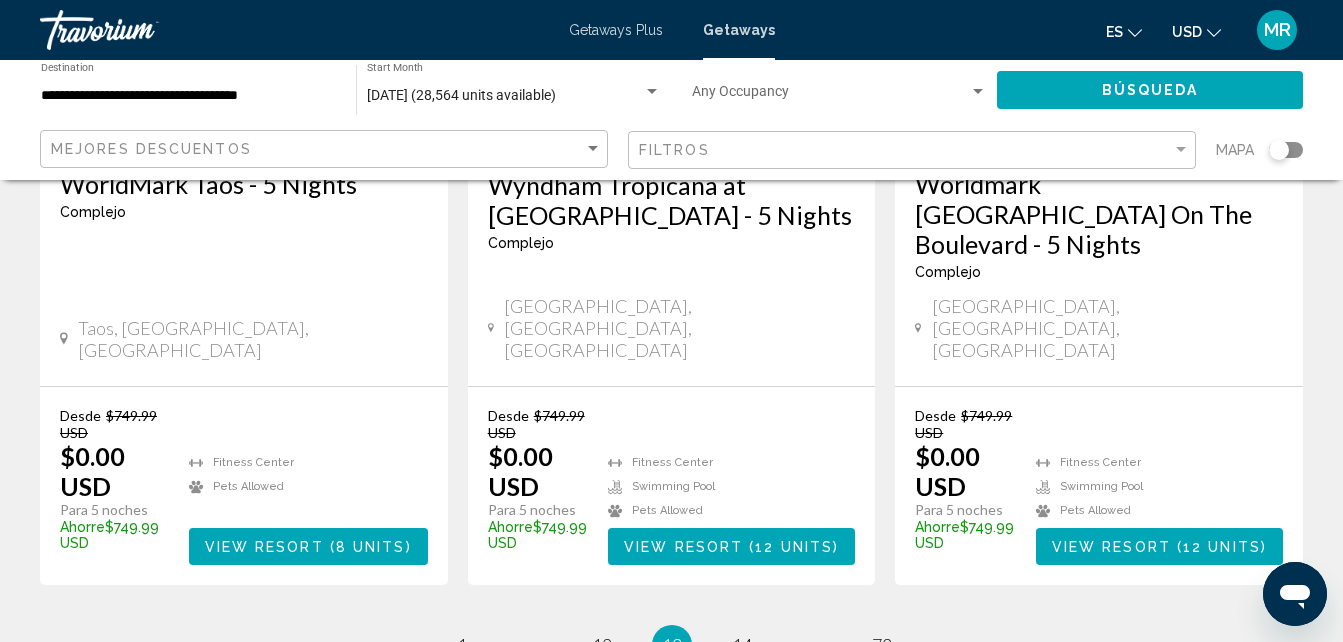scroll, scrollTop: 2813, scrollLeft: 0, axis: vertical 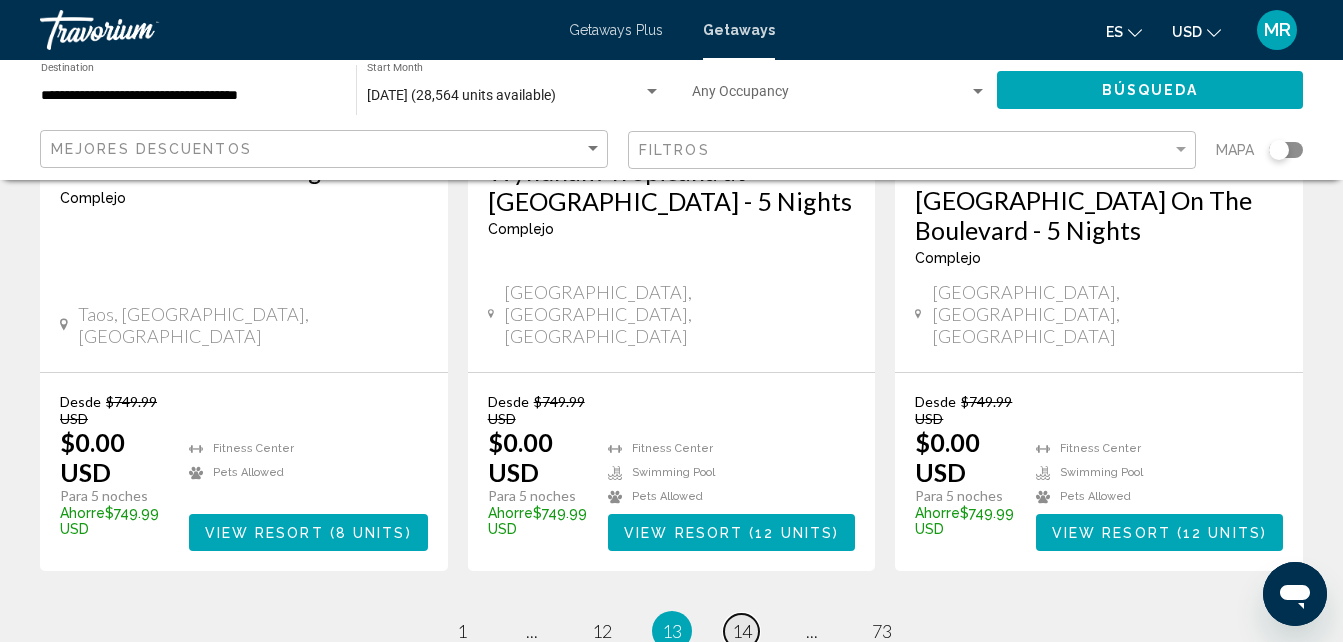click on "14" at bounding box center [742, 631] 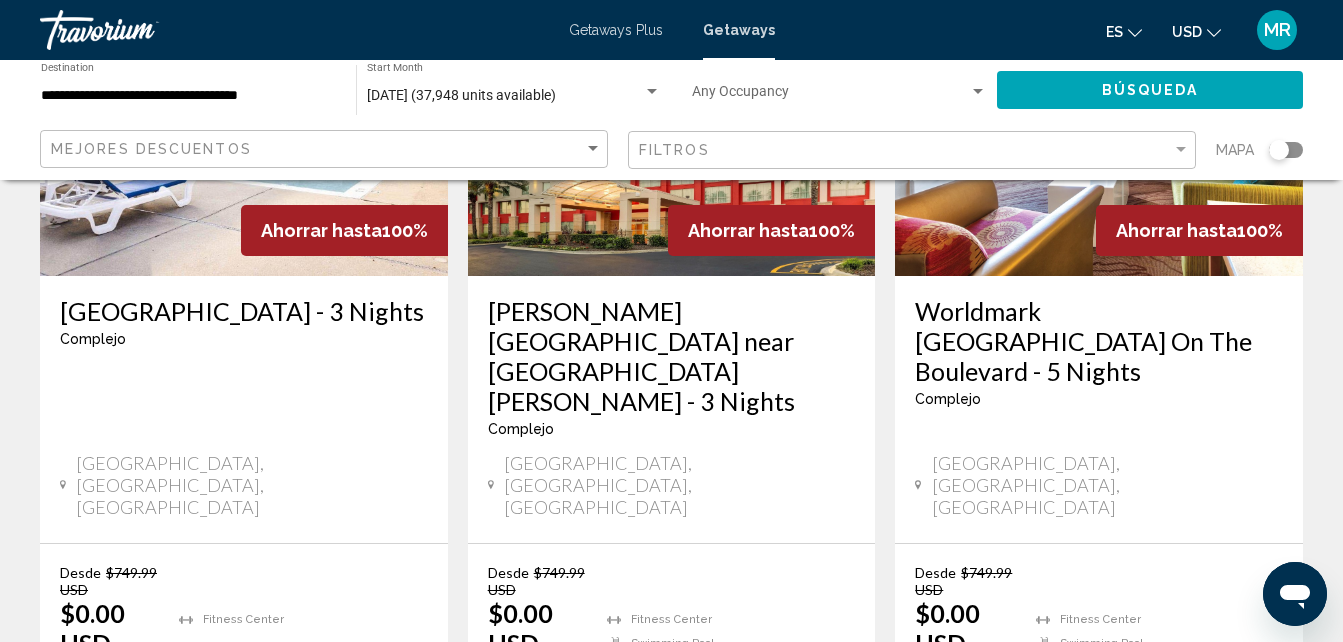 scroll, scrollTop: 2684, scrollLeft: 0, axis: vertical 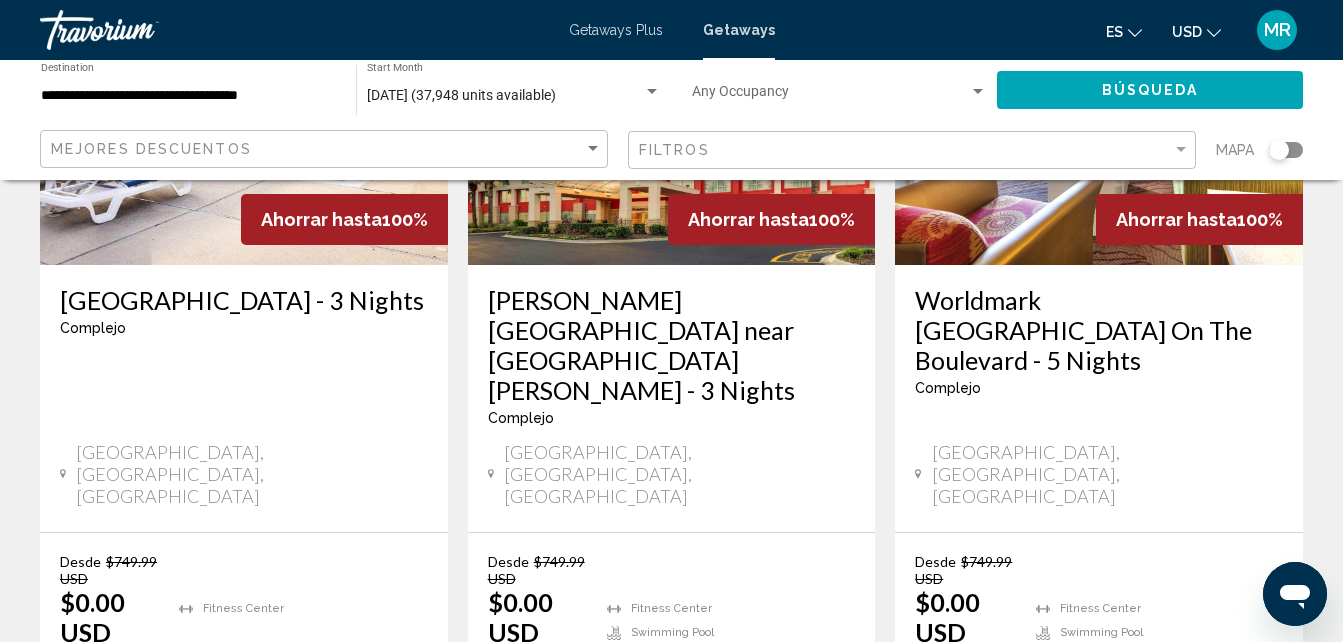 click on "15" at bounding box center [742, 791] 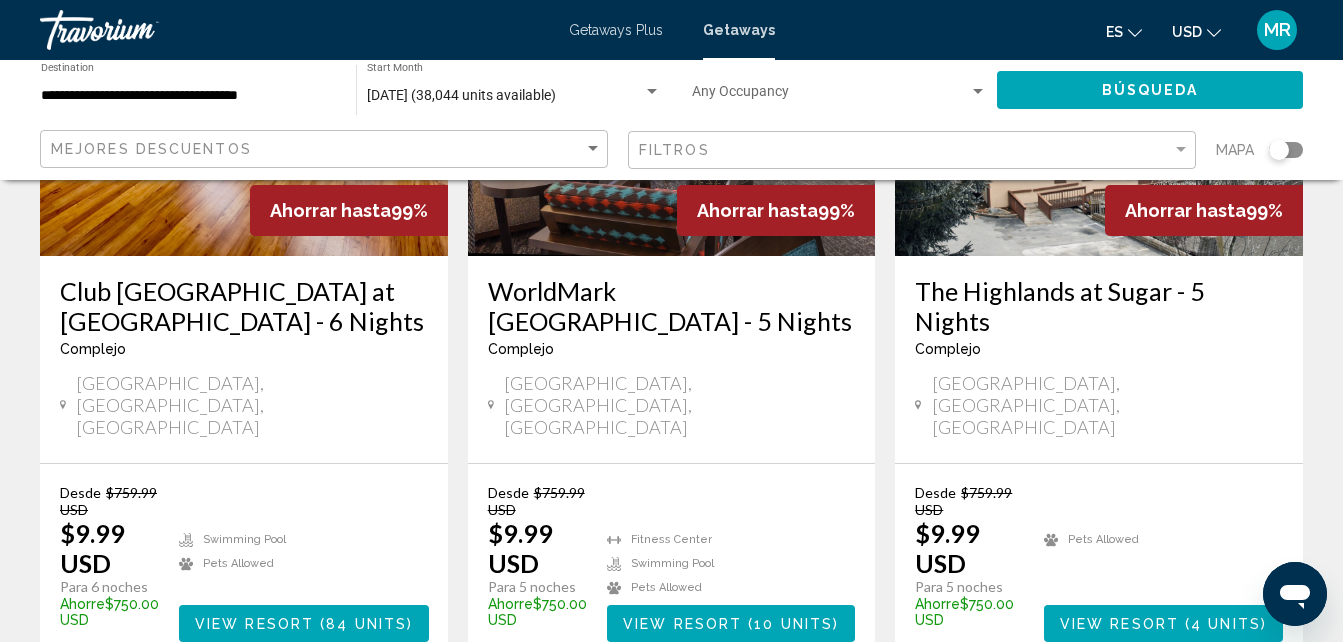 scroll, scrollTop: 360, scrollLeft: 0, axis: vertical 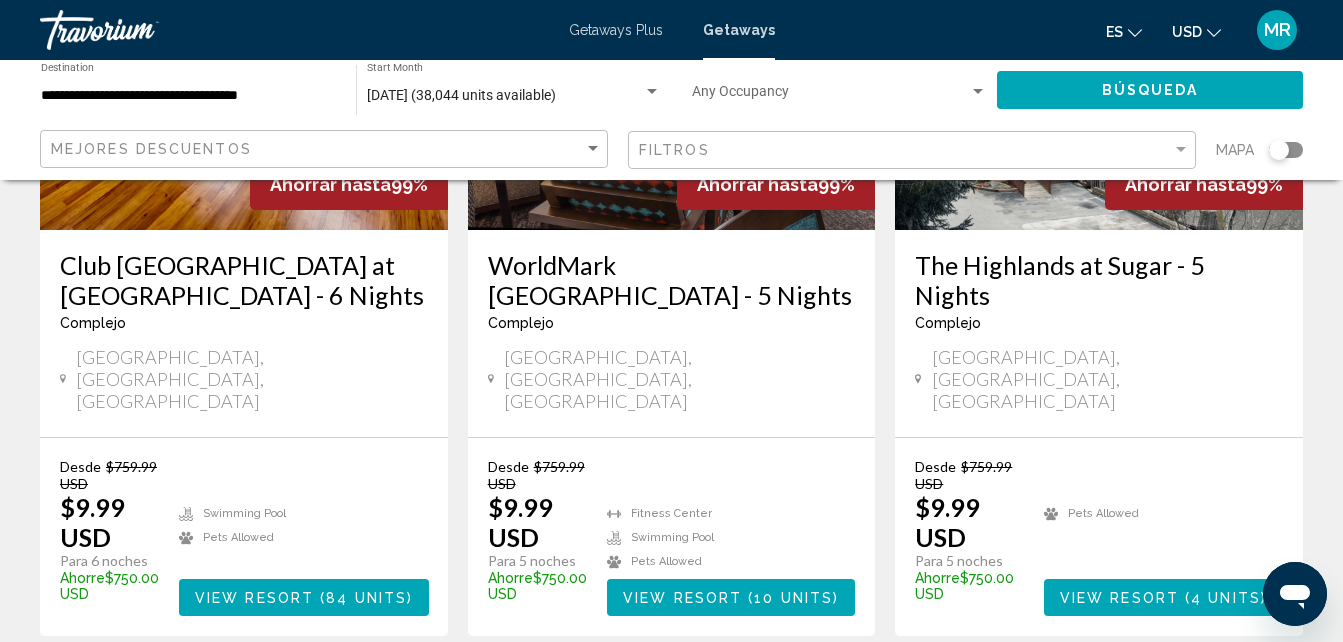click on "38,044 Getaways units available across 880 Resorts Ahorrar hasta  99%   Club [GEOGRAPHIC_DATA] at [GEOGRAPHIC_DATA] - 6 Nights  [GEOGRAPHIC_DATA] es un resort solo para adultos
[GEOGRAPHIC_DATA], [GEOGRAPHIC_DATA], [GEOGRAPHIC_DATA] Desde $759.99 USD $9.99 USD Para 6 noches Ahorre  $750.00 USD   temp
Swimming Pool
Pets [GEOGRAPHIC_DATA]    ( 84 units )  Ahorrar hasta  99%   WorldMark [GEOGRAPHIC_DATA] - 5 Nights  Complejo  -  Este es un resort solo para adultos
[GEOGRAPHIC_DATA], [GEOGRAPHIC_DATA], [GEOGRAPHIC_DATA] Desde $759.99 USD $9.99 USD Para 5 noches Ahorre  $750.00 USD   temp
[GEOGRAPHIC_DATA]
Swimming Pool
Pets [GEOGRAPHIC_DATA]    ( 10 units )  Ahorrar hasta  99%   The Highlands at Sugar - 5 Nights  Complejo  -  Este es un resort solo para adultos
[GEOGRAPHIC_DATA], [GEOGRAPHIC_DATA], [GEOGRAPHIC_DATA] Desde" at bounding box center [671, 1442] 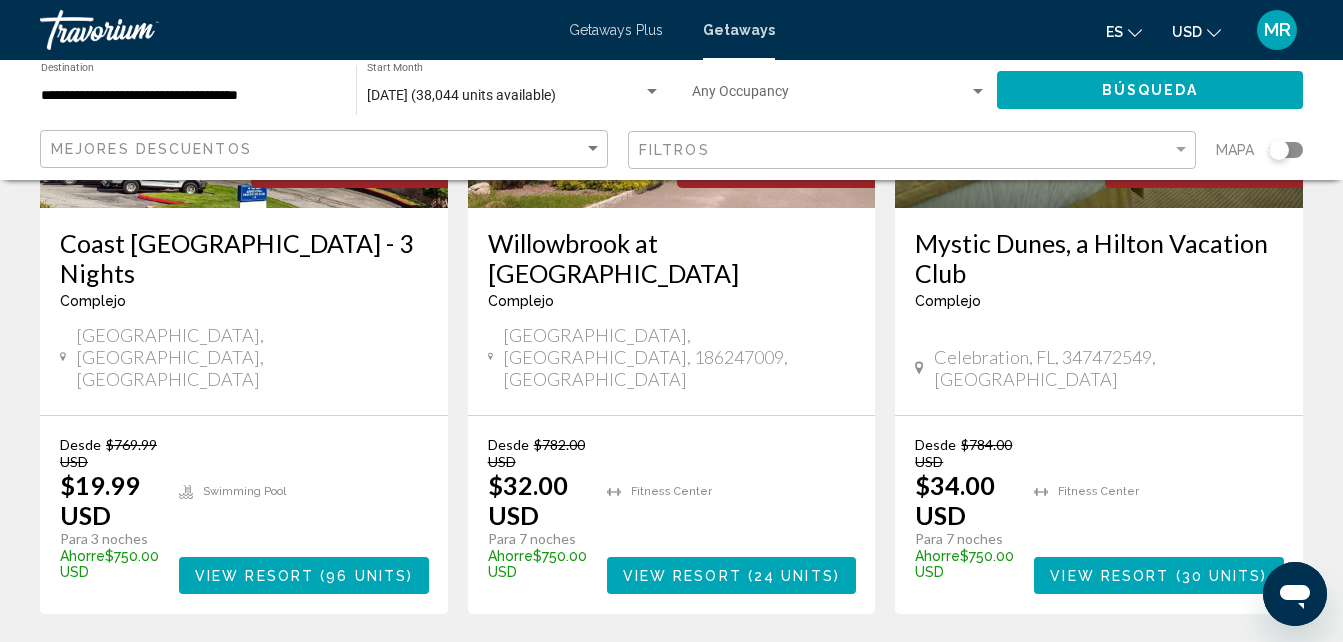 scroll, scrollTop: 2763, scrollLeft: 0, axis: vertical 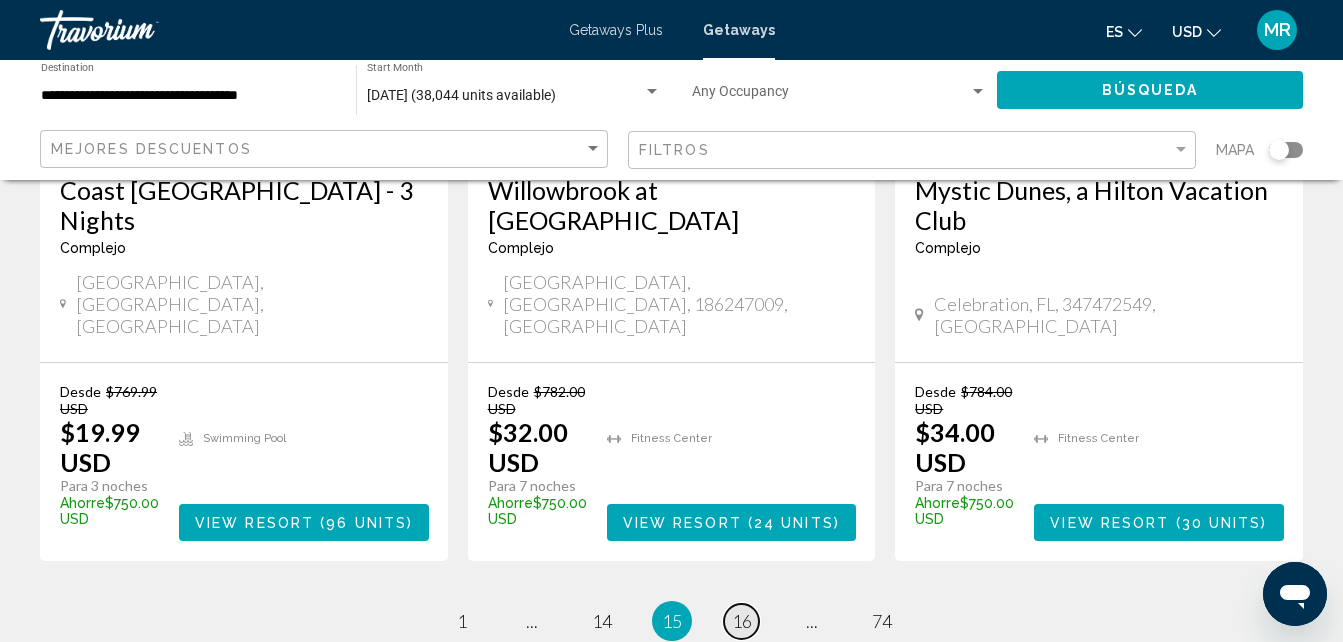 click on "16" at bounding box center [742, 621] 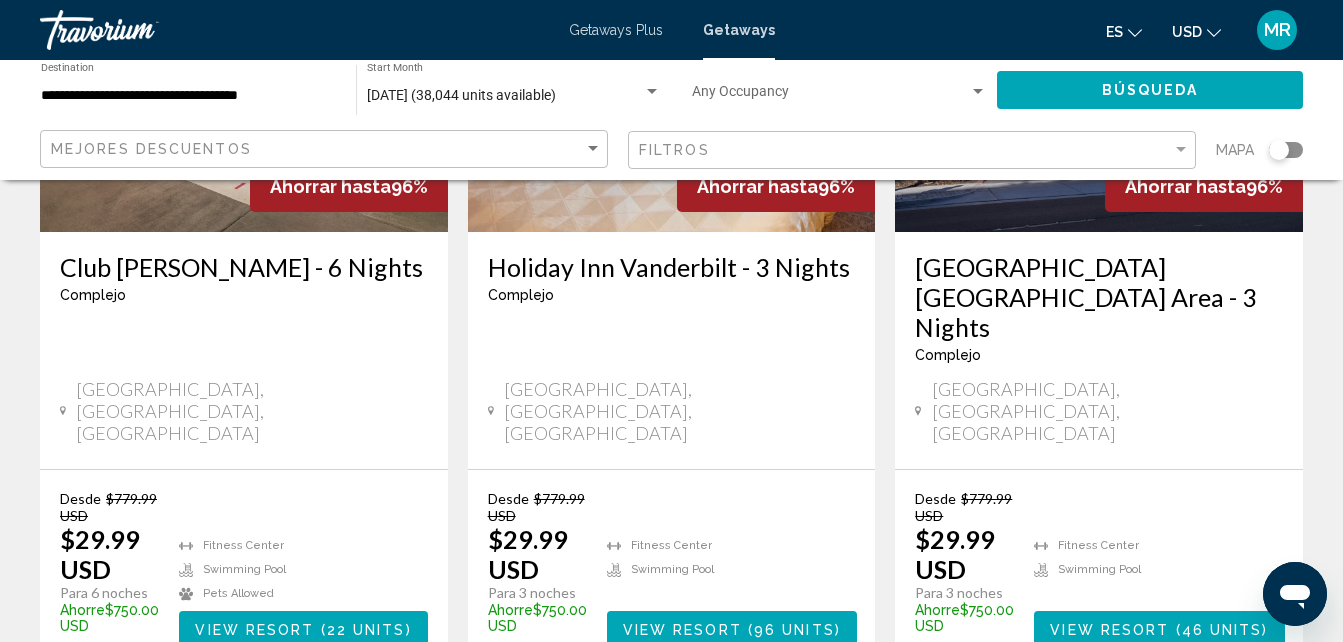 scroll, scrollTop: 2693, scrollLeft: 0, axis: vertical 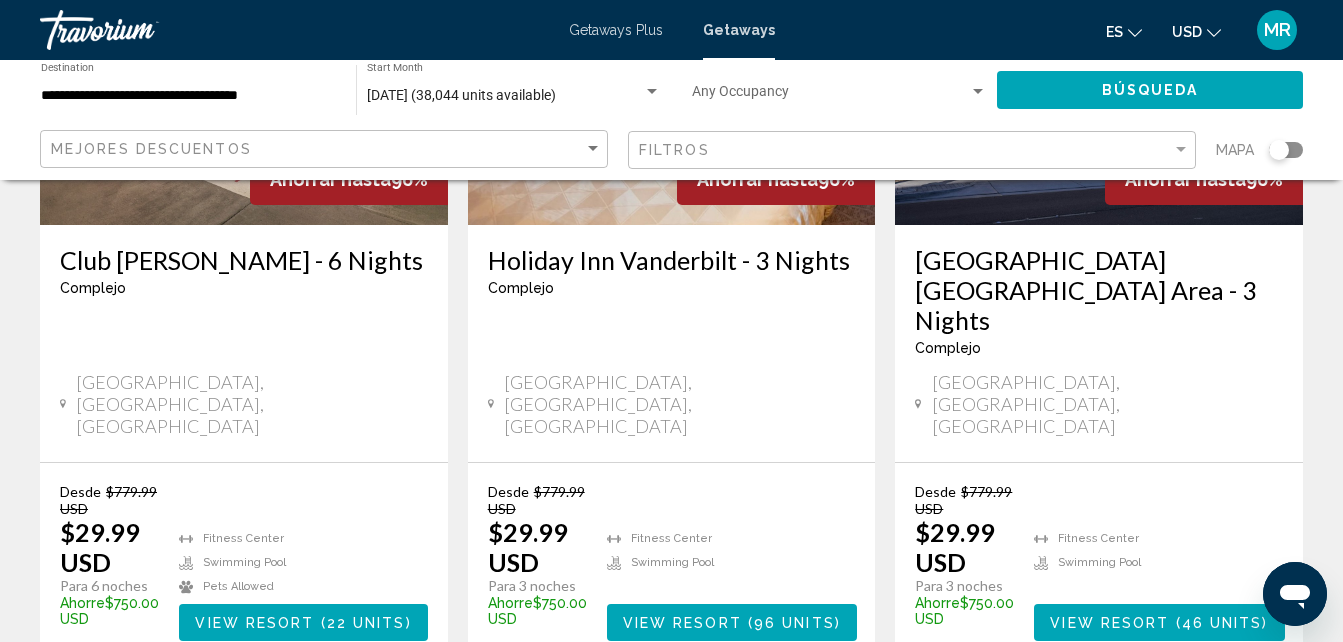 click on "17" at bounding box center [742, 721] 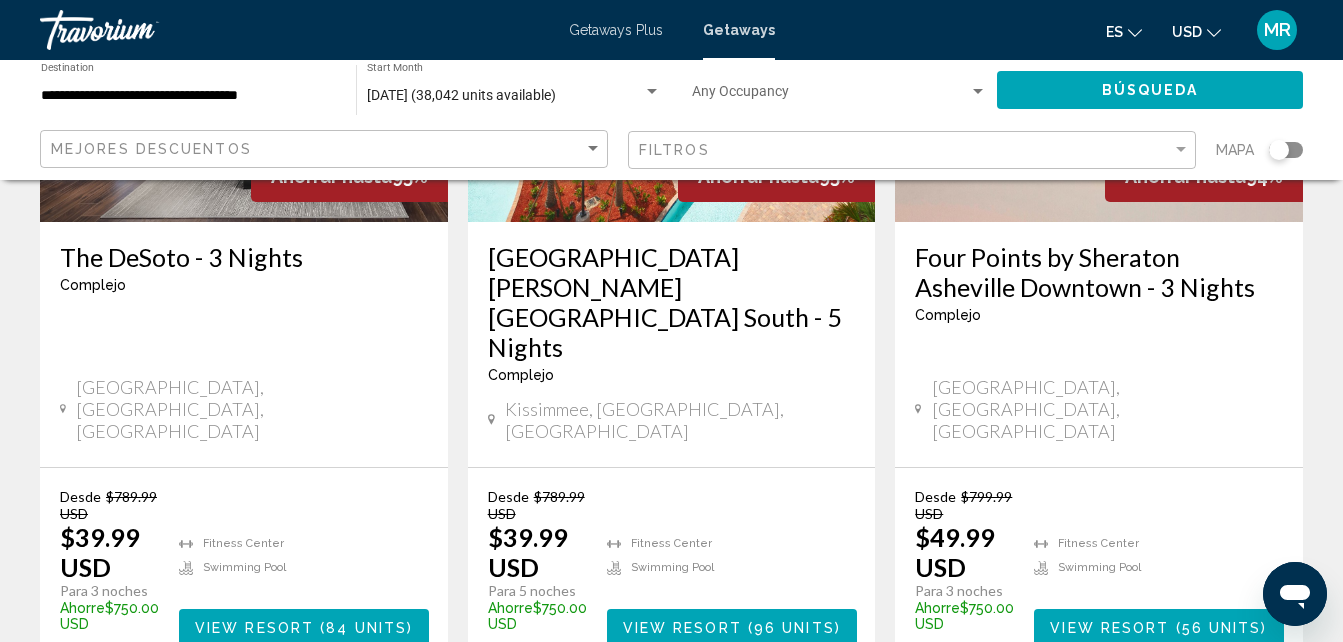 scroll, scrollTop: 2723, scrollLeft: 0, axis: vertical 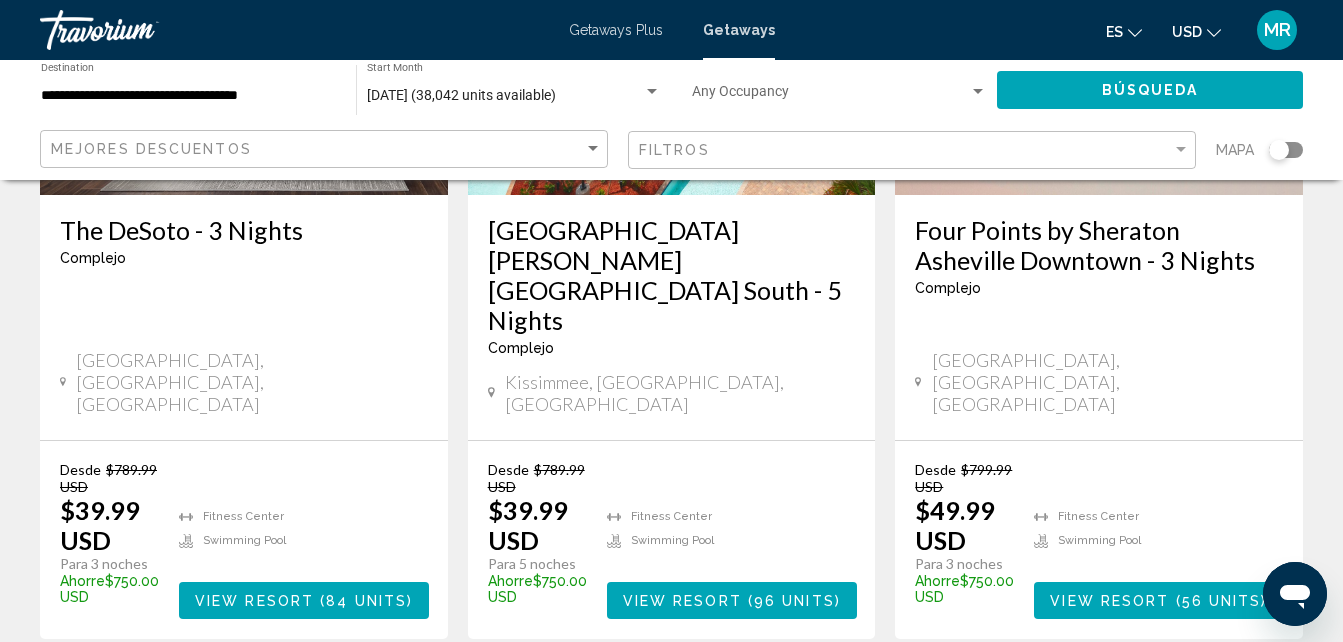 click on "18" at bounding box center (742, 699) 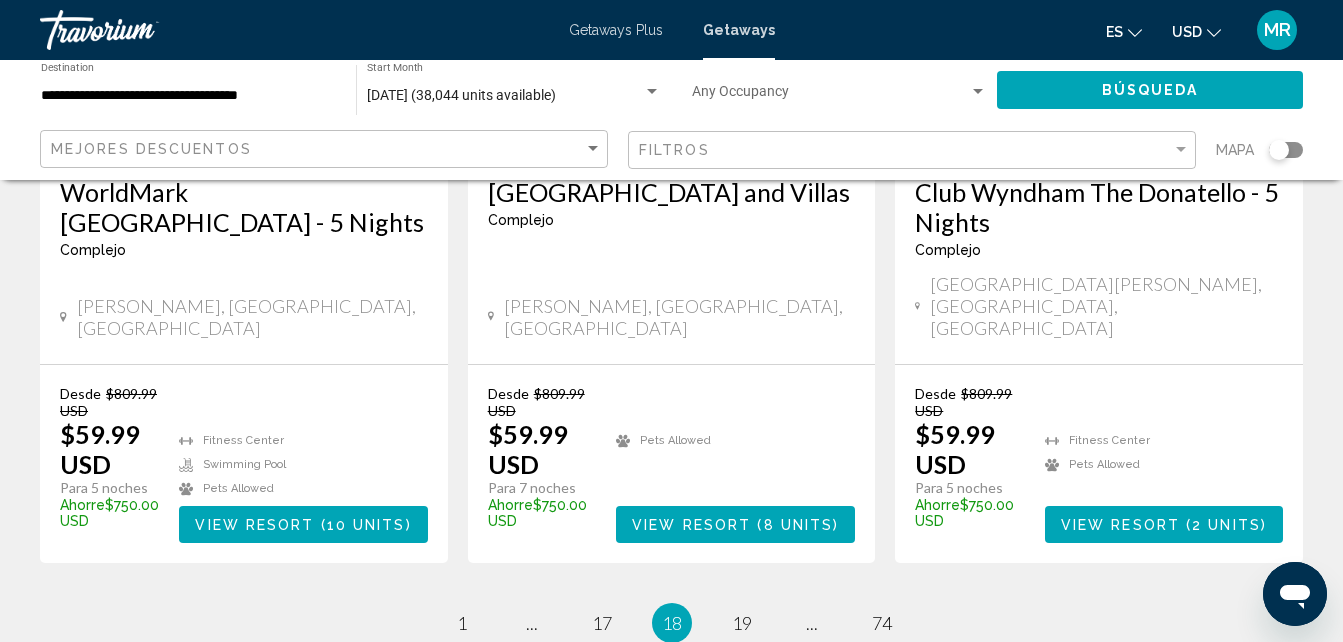 scroll, scrollTop: 2799, scrollLeft: 0, axis: vertical 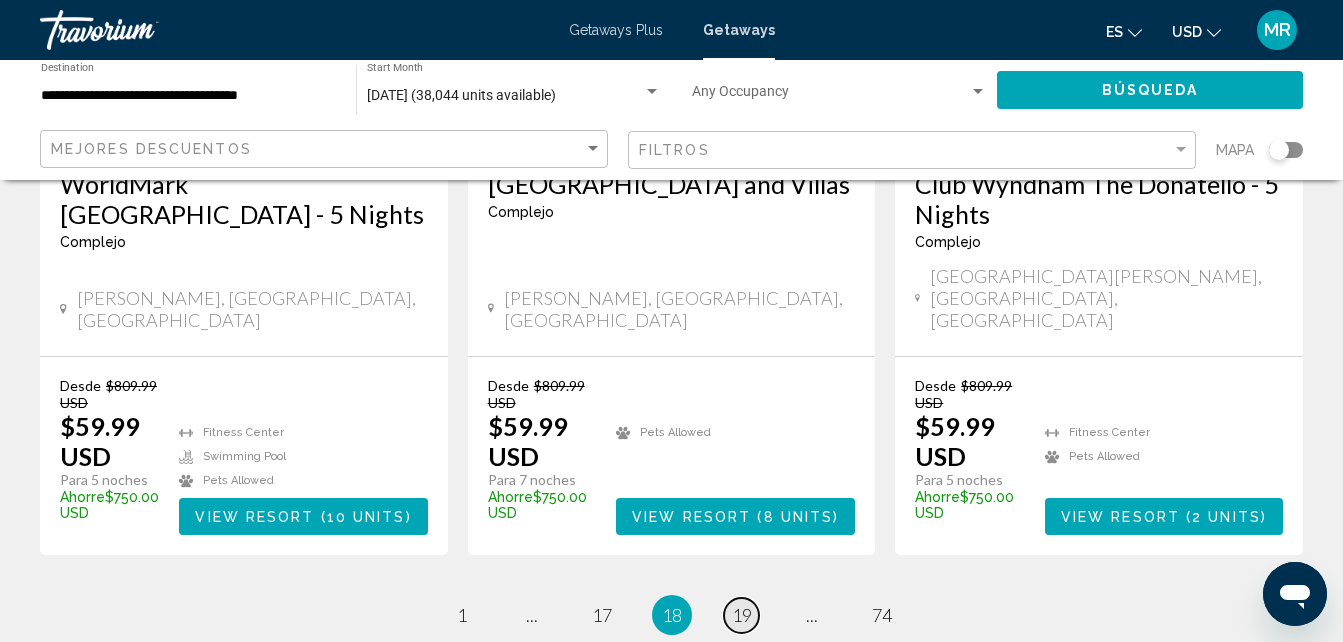 click on "19" at bounding box center (742, 615) 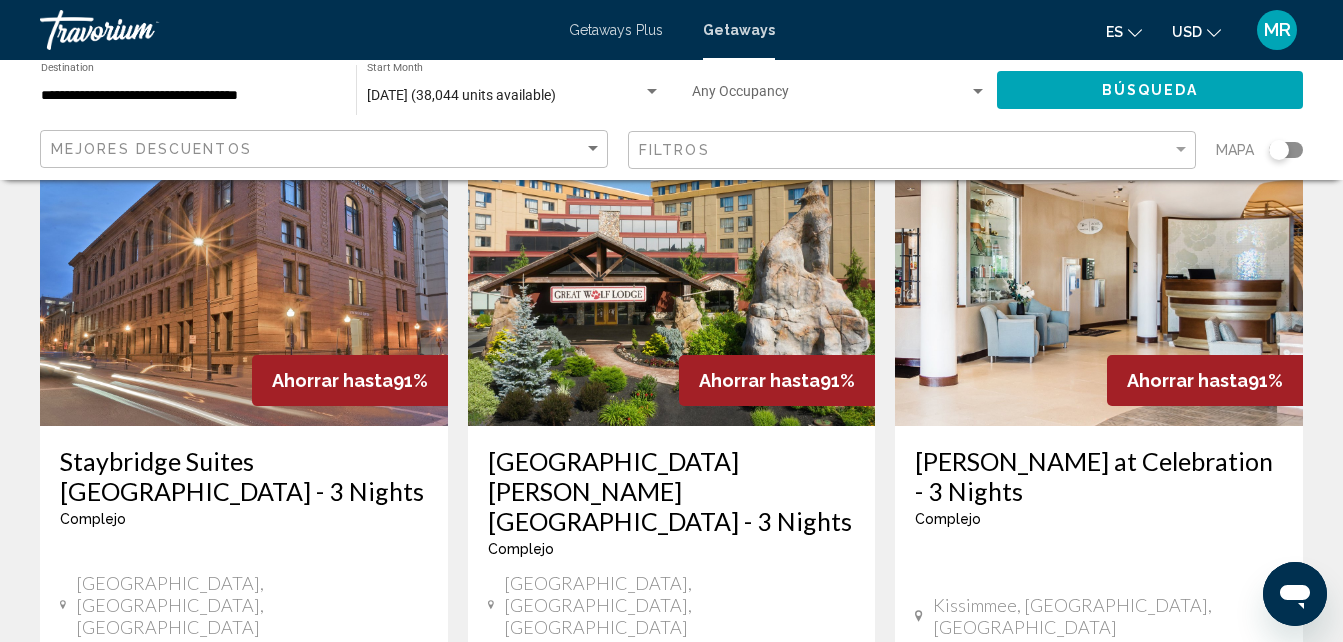 scroll, scrollTop: 2562, scrollLeft: 0, axis: vertical 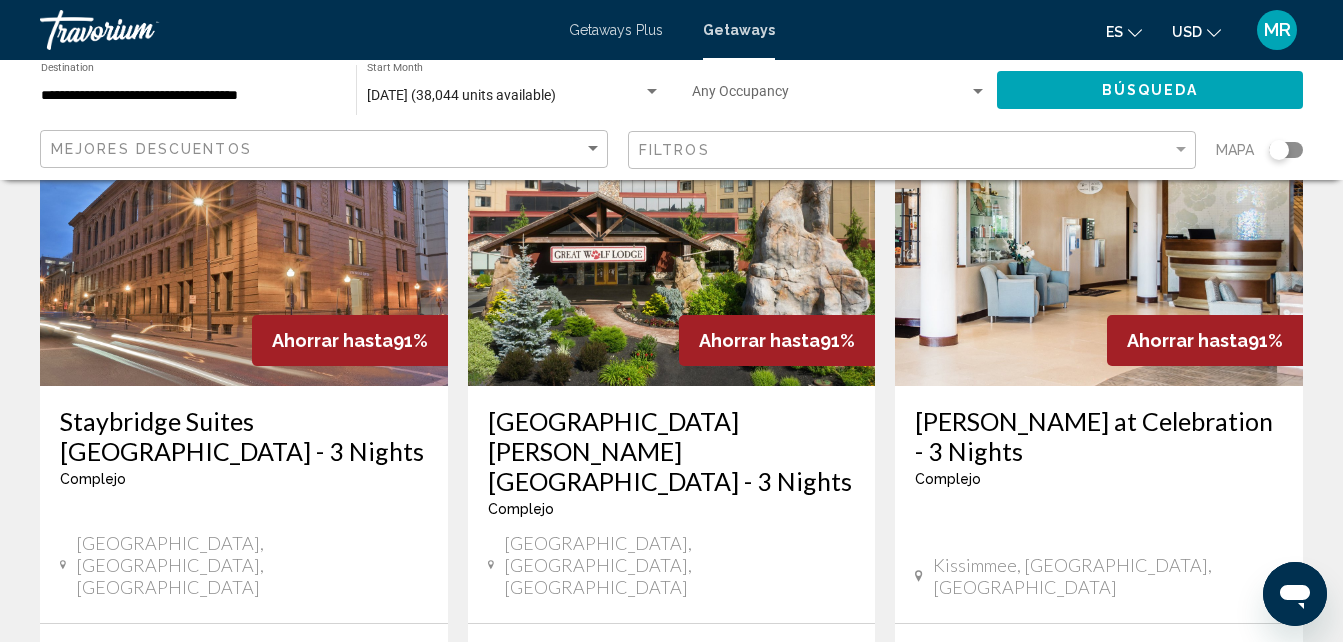 click on "20" at bounding box center [742, 882] 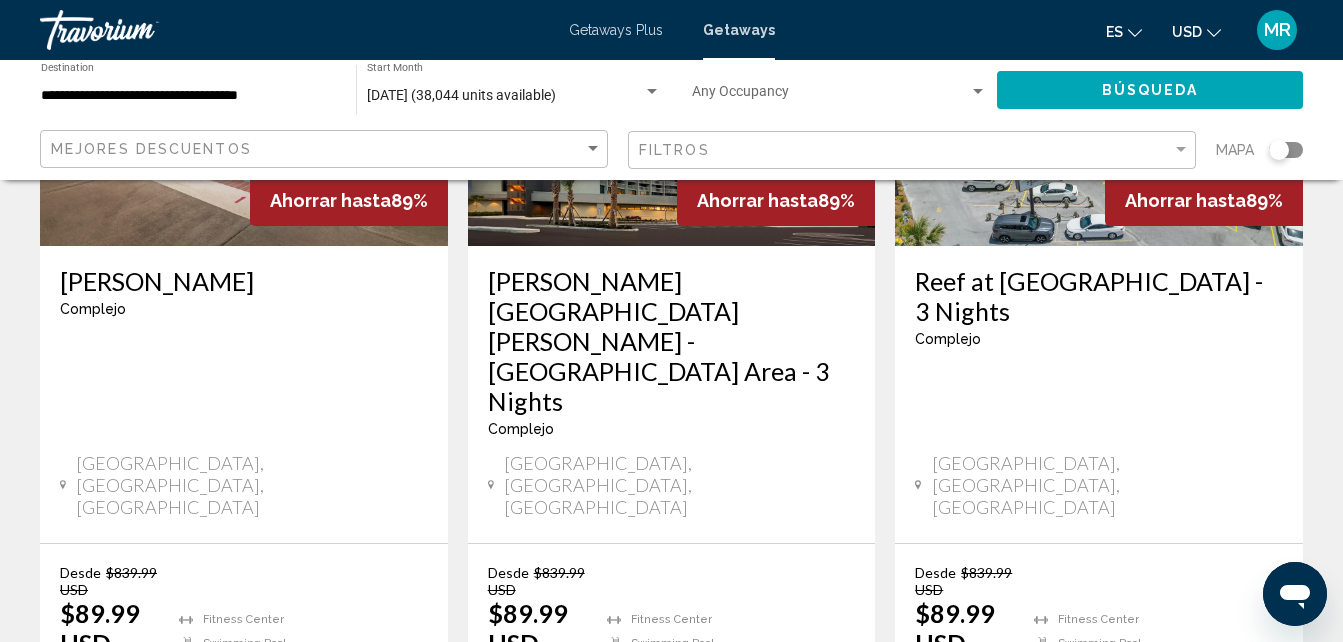 scroll, scrollTop: 2720, scrollLeft: 0, axis: vertical 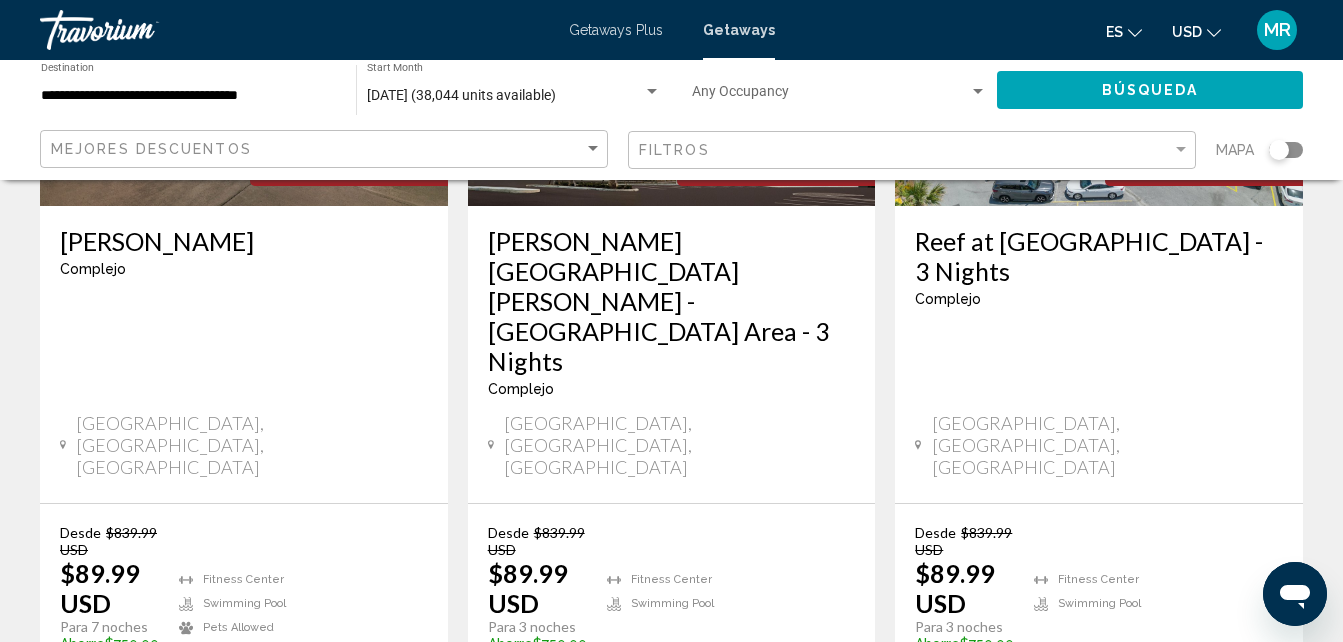 click on "21" at bounding box center (742, 762) 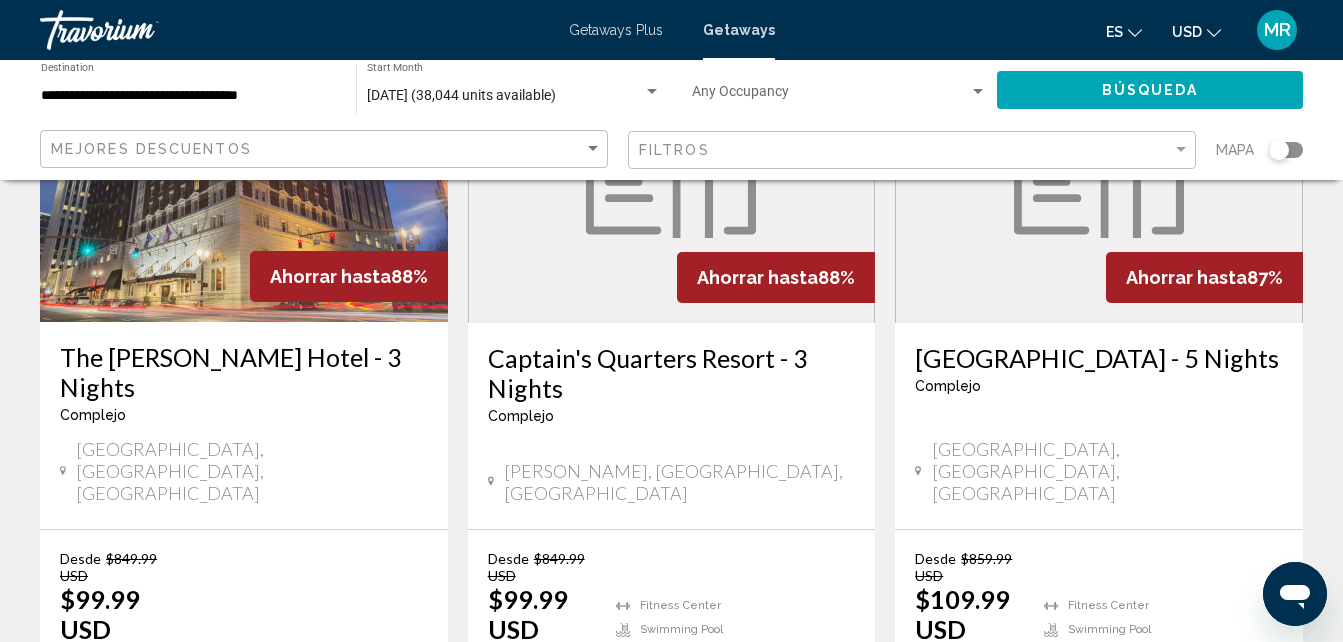 scroll, scrollTop: 2697, scrollLeft: 0, axis: vertical 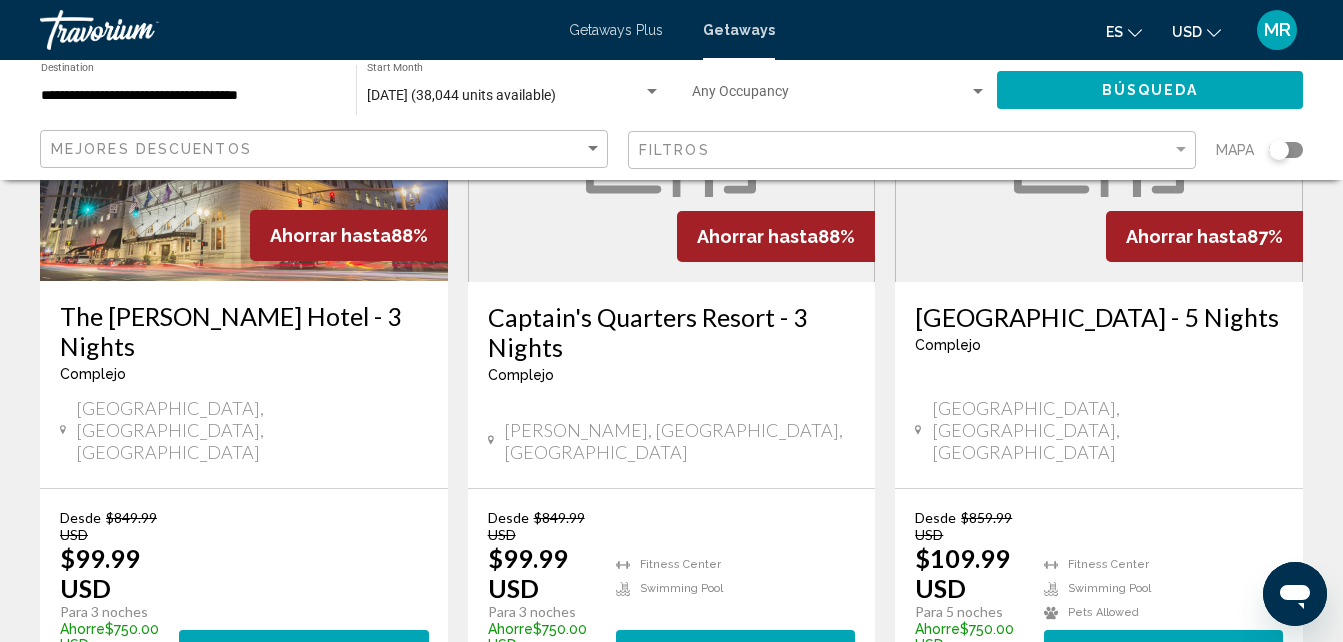 click on "22" at bounding box center (742, 747) 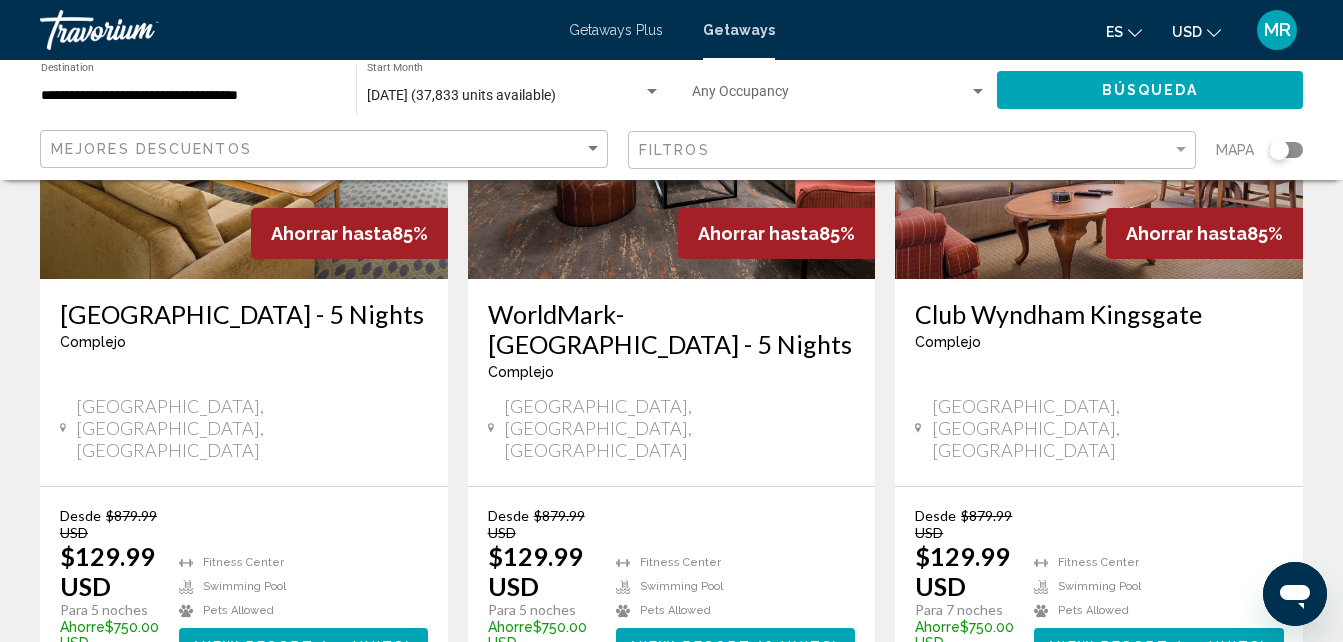 scroll, scrollTop: 2720, scrollLeft: 0, axis: vertical 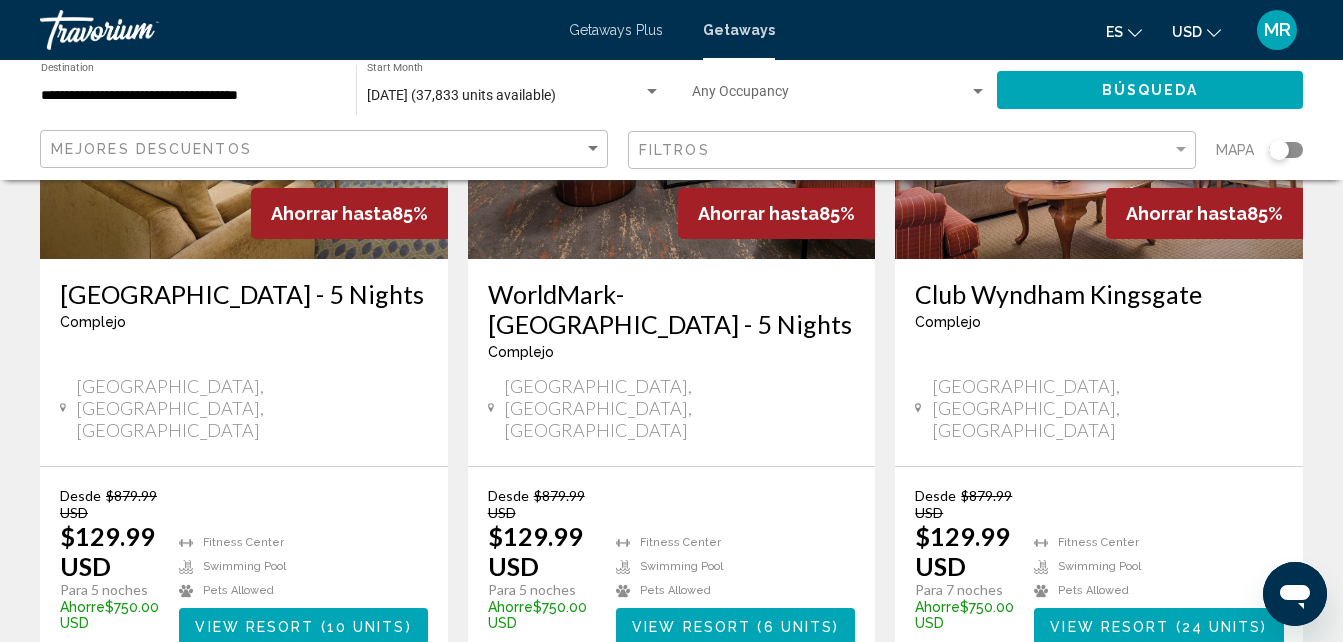 click on "23" at bounding box center (742, 725) 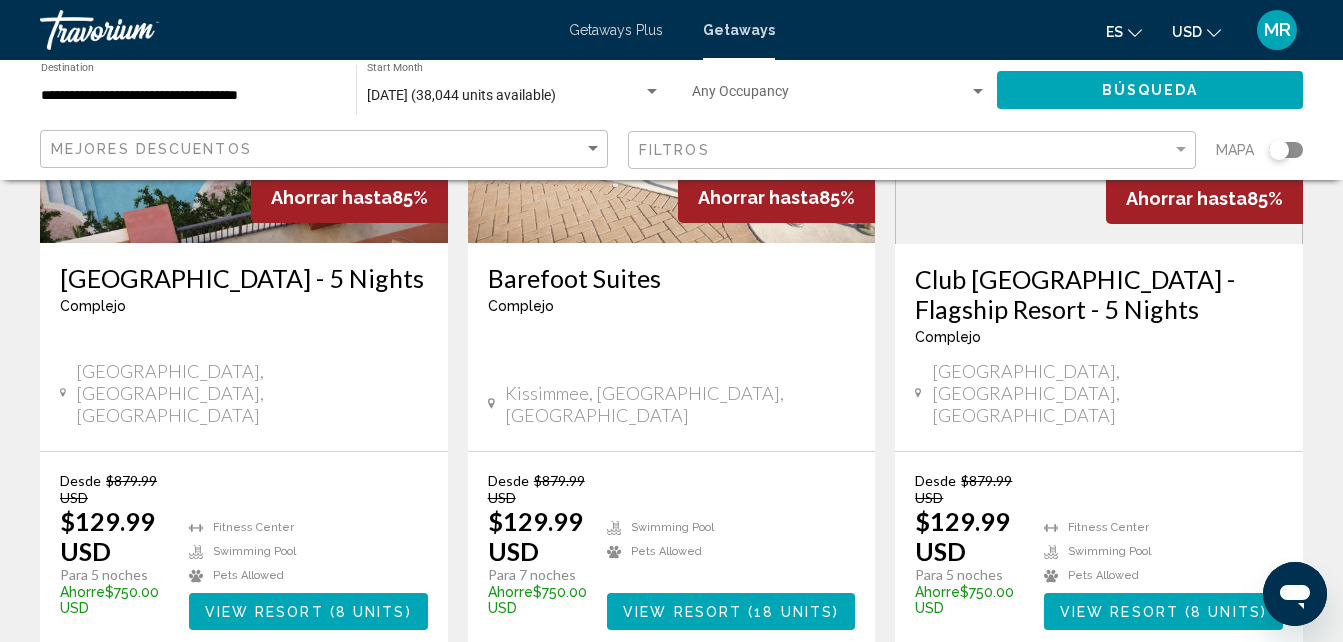 scroll, scrollTop: 2693, scrollLeft: 0, axis: vertical 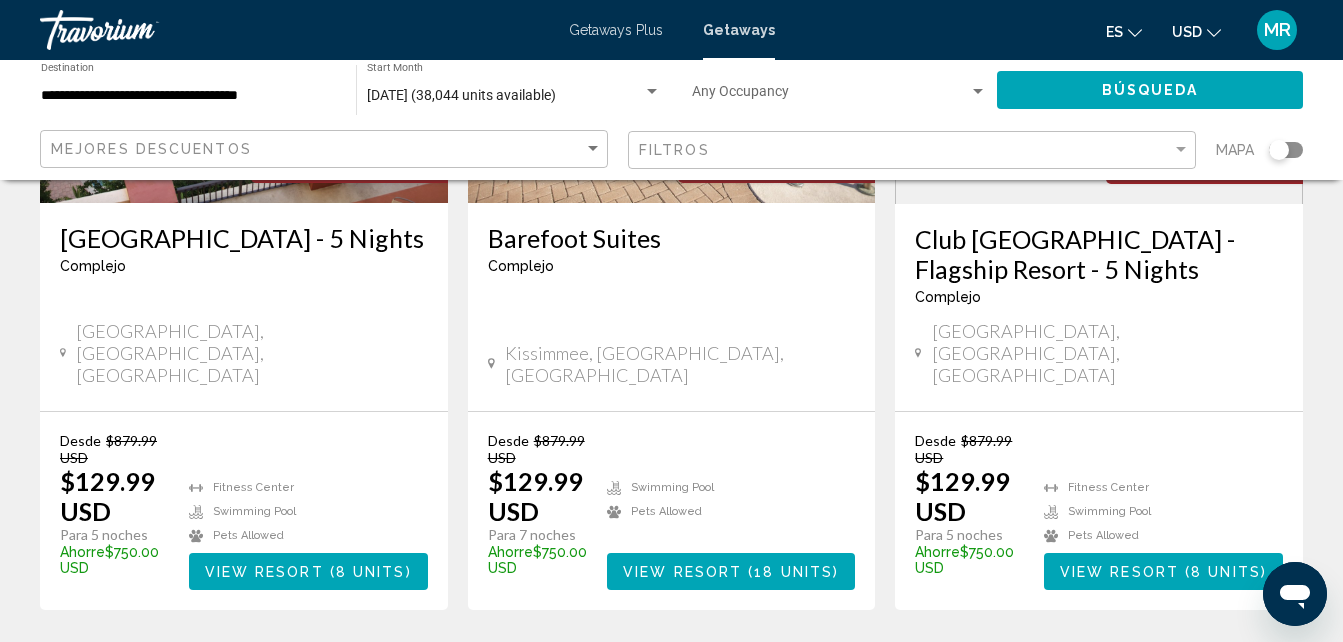 click on "24" at bounding box center [742, 670] 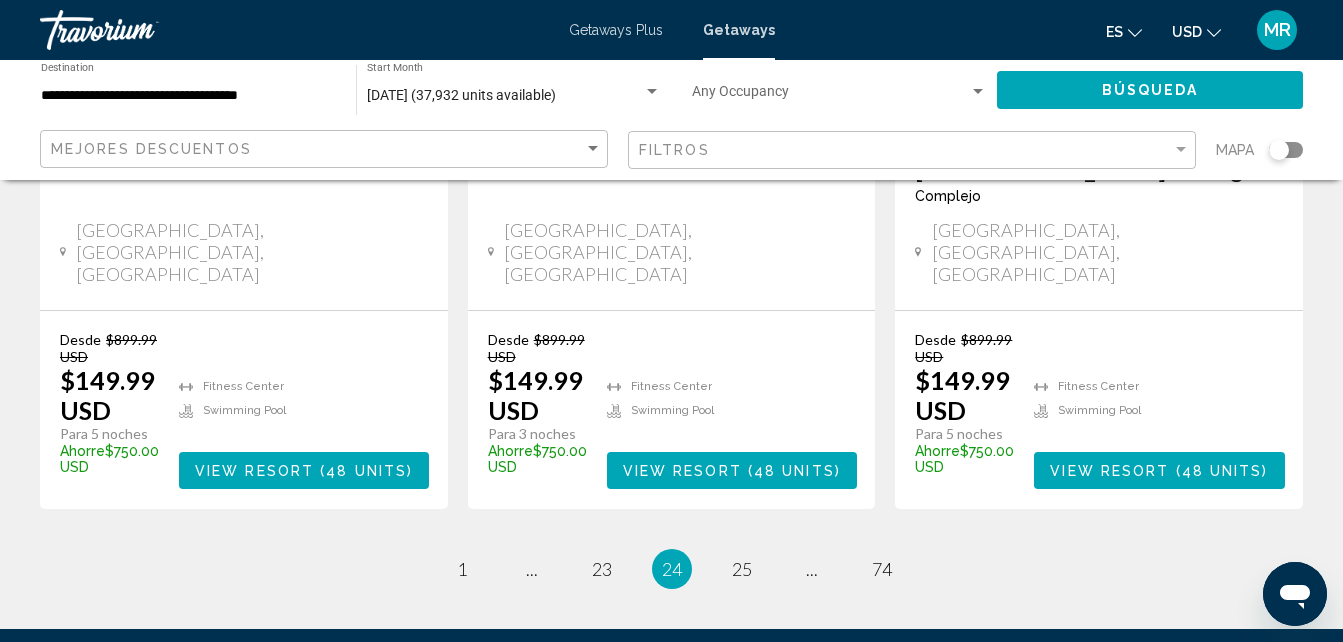 scroll, scrollTop: 2871, scrollLeft: 0, axis: vertical 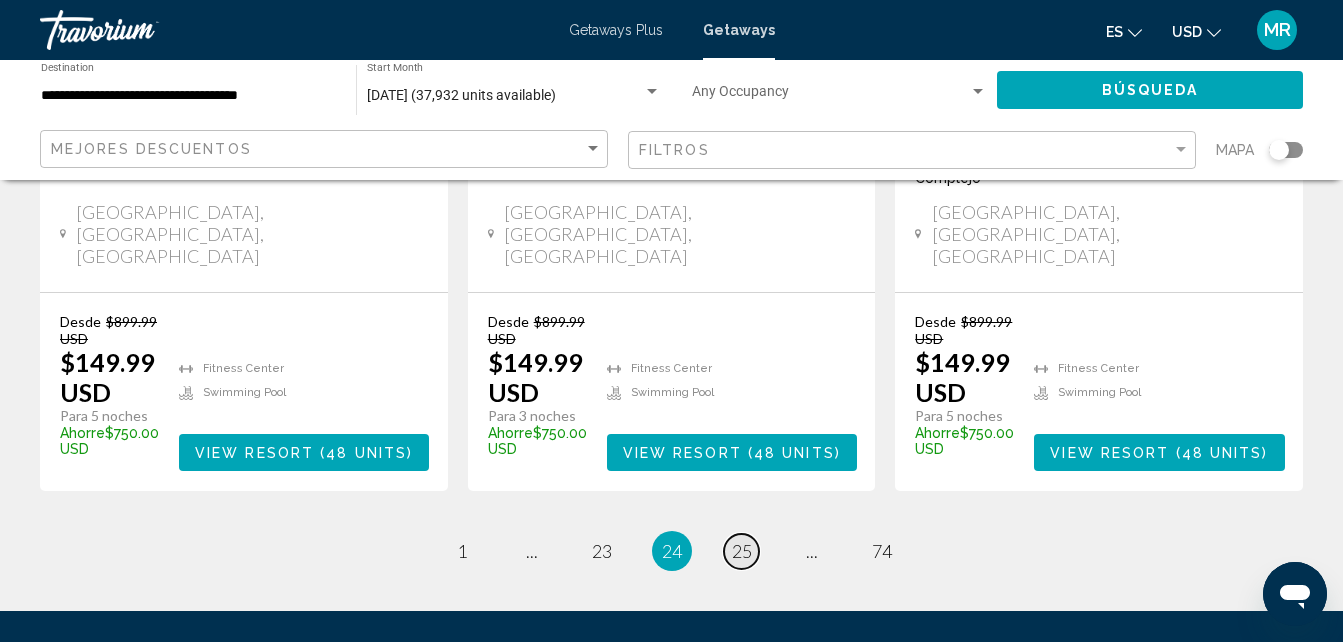 click on "25" at bounding box center [742, 551] 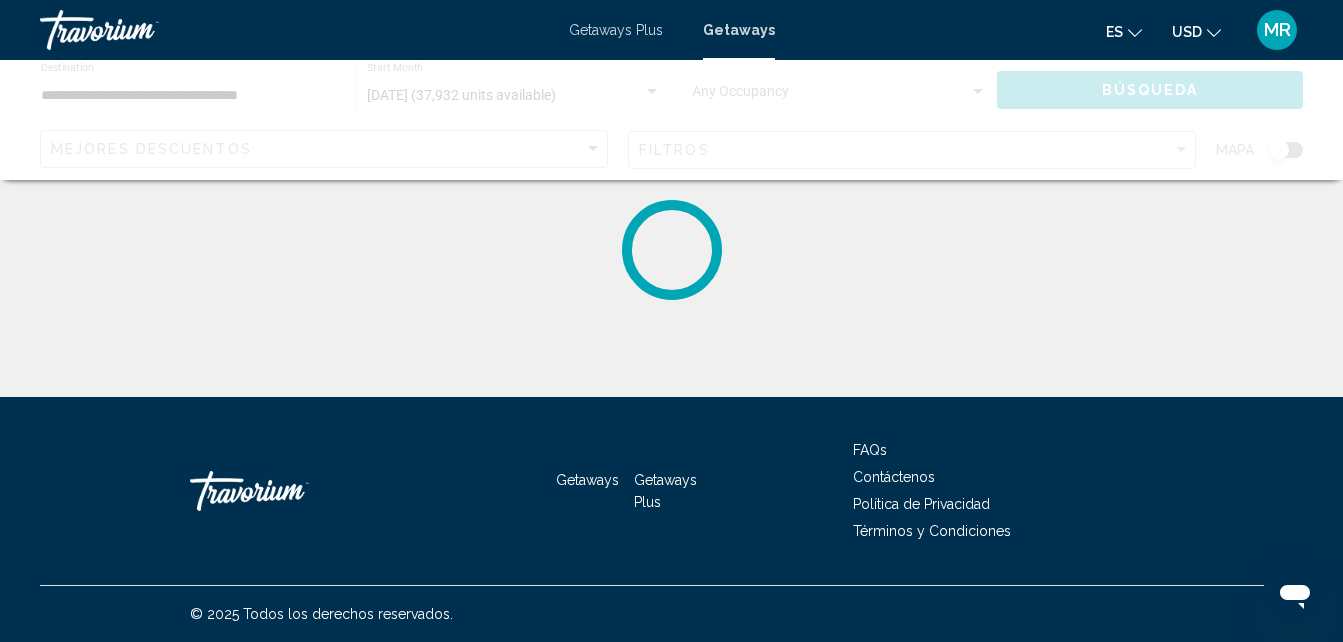 scroll, scrollTop: 0, scrollLeft: 0, axis: both 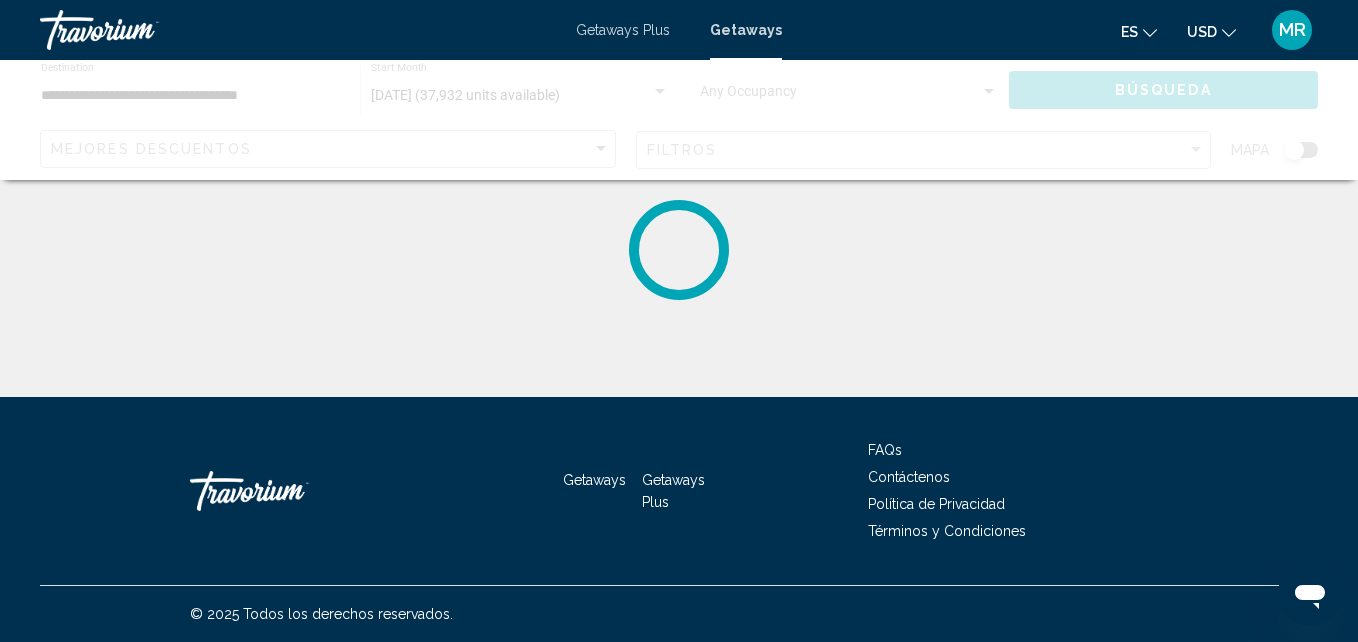 click on "**********" 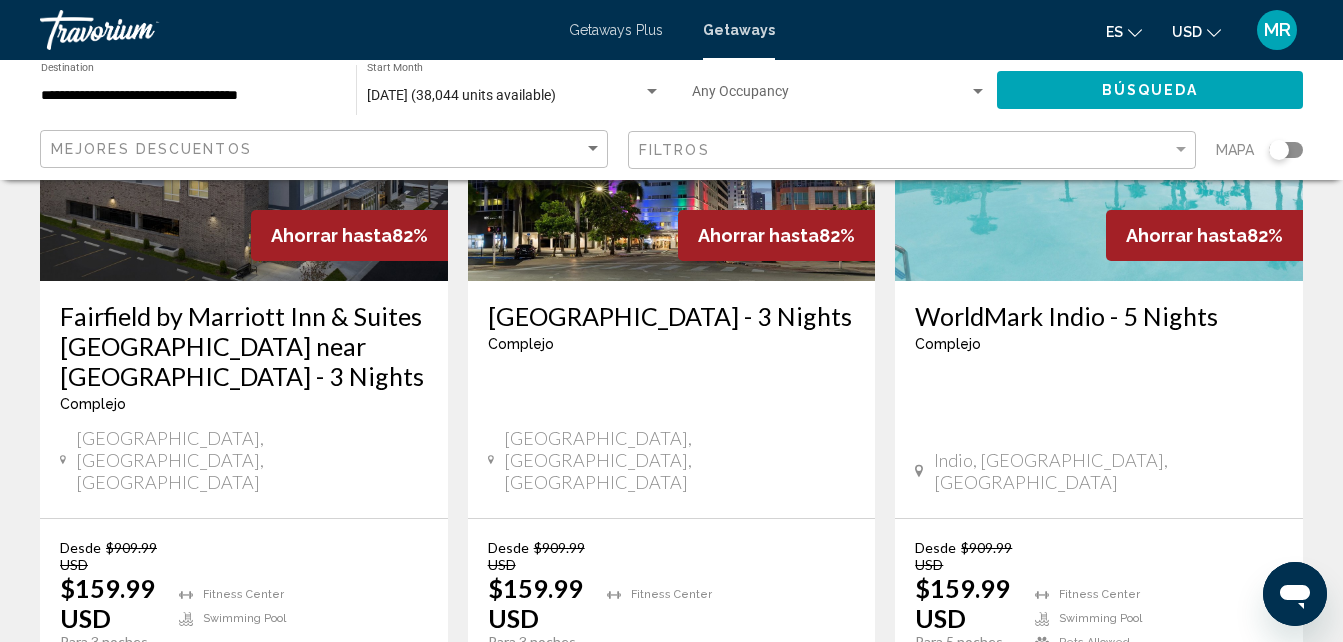 scroll, scrollTop: 2707, scrollLeft: 0, axis: vertical 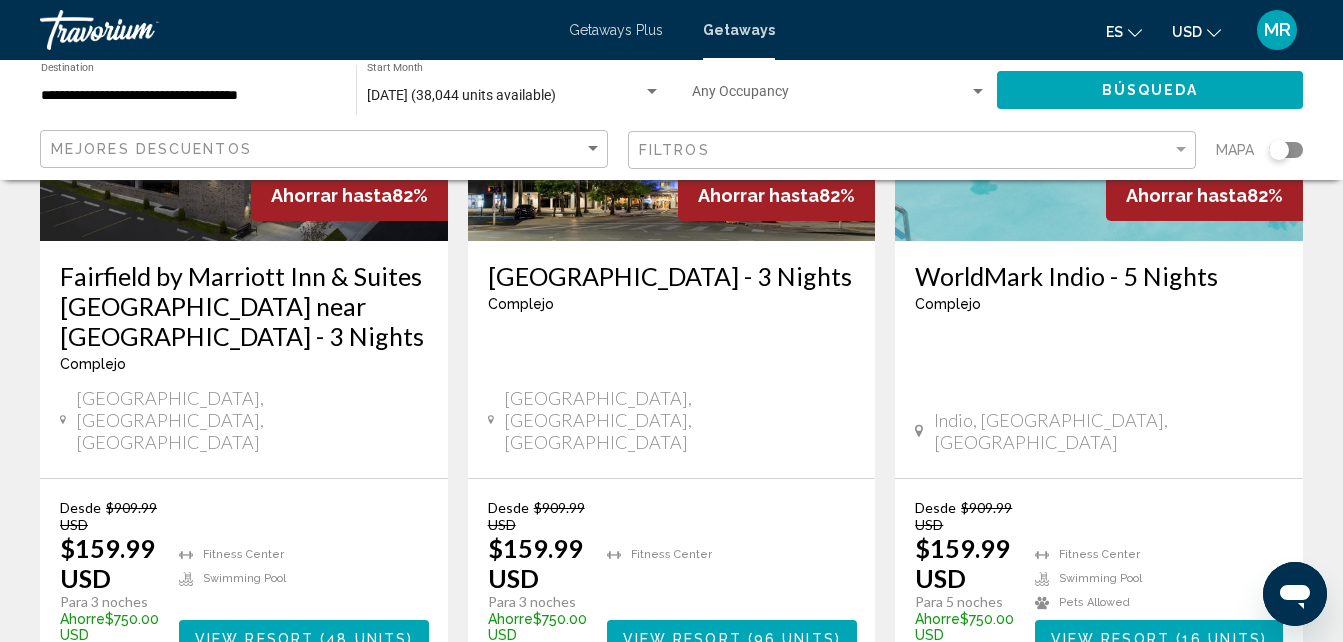 click on "26" at bounding box center [742, 737] 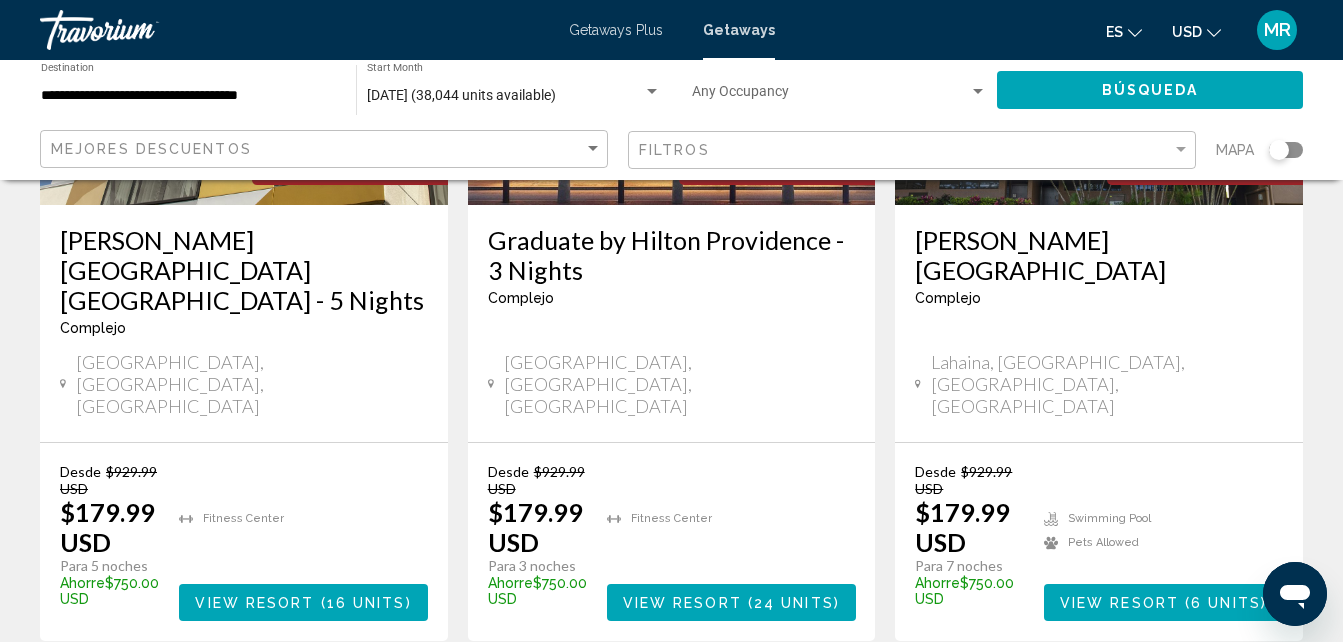 scroll, scrollTop: 2749, scrollLeft: 0, axis: vertical 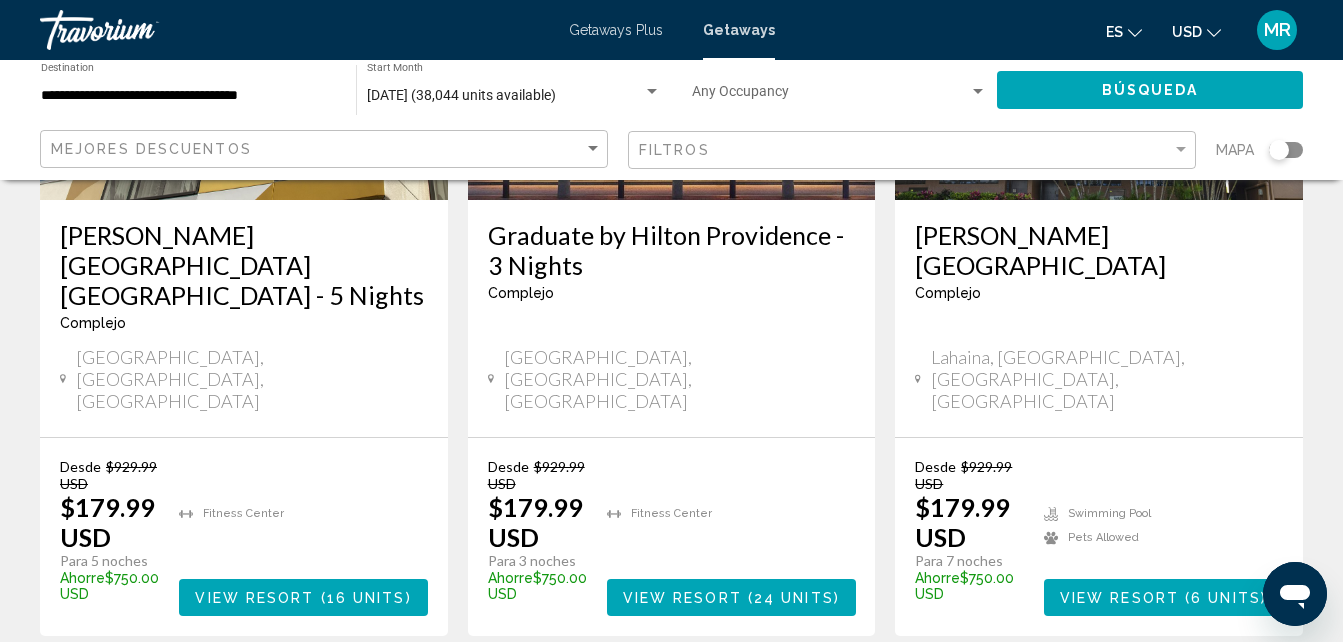 click on "27" at bounding box center [742, 696] 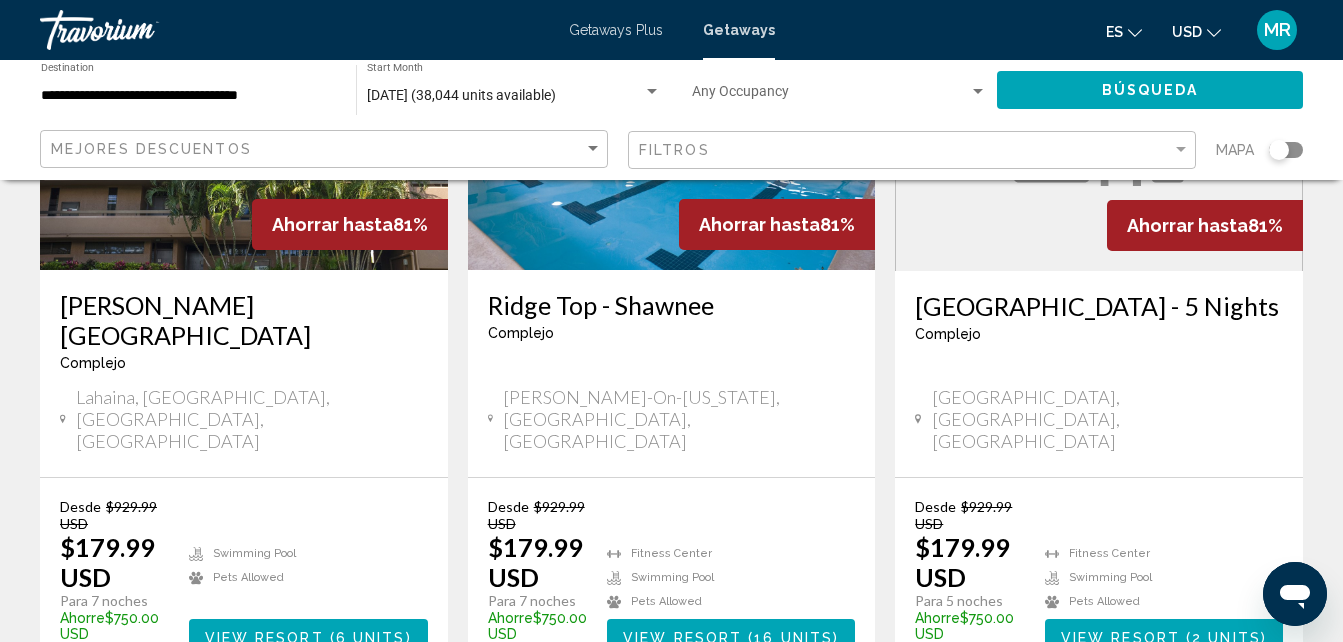 scroll, scrollTop: 360, scrollLeft: 0, axis: vertical 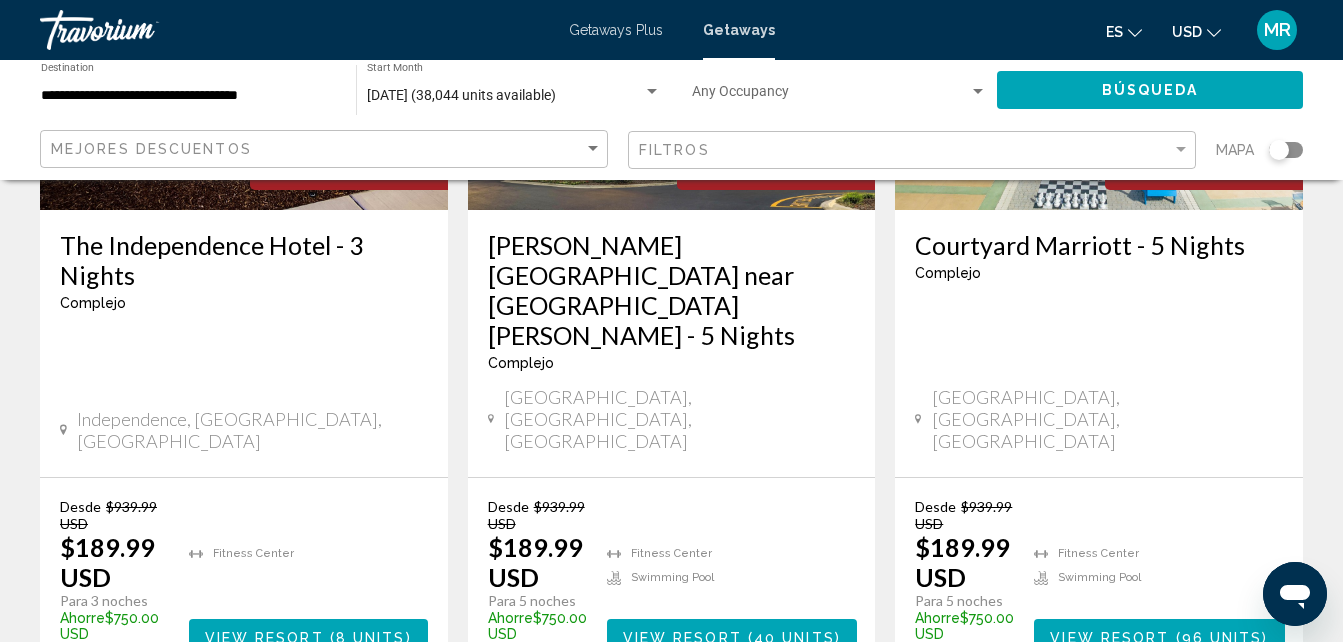 click on "28" at bounding box center (742, 736) 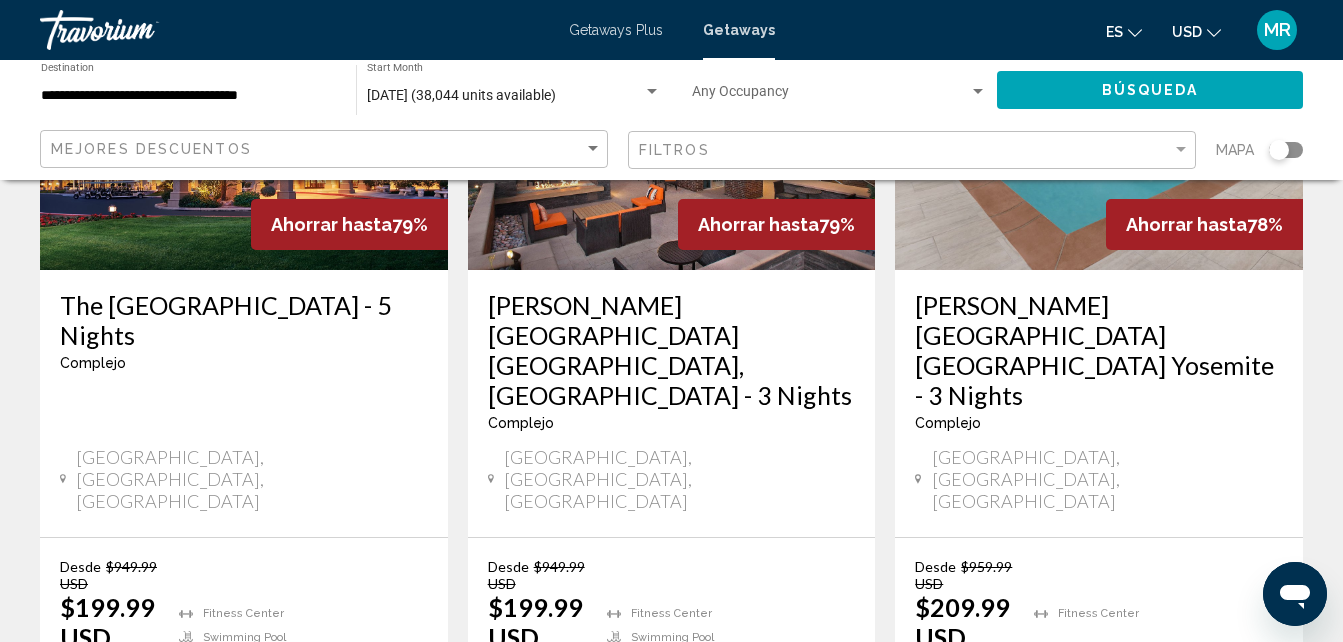 scroll, scrollTop: 2841, scrollLeft: 0, axis: vertical 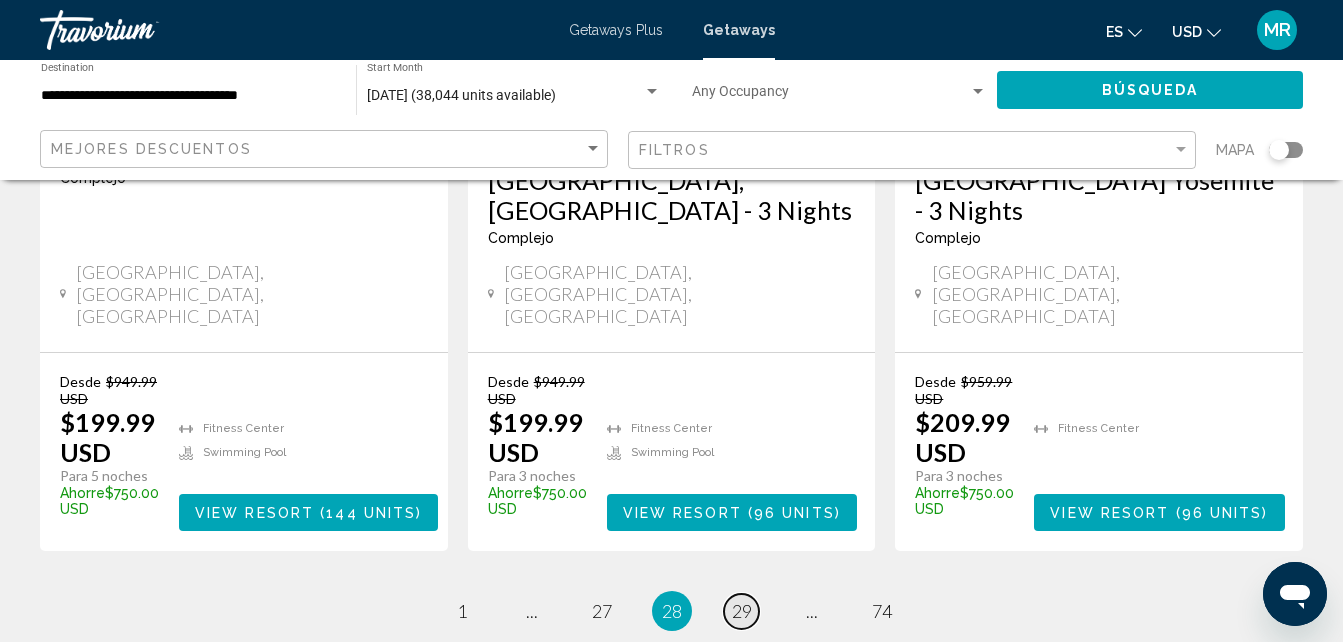 click on "29" at bounding box center [742, 611] 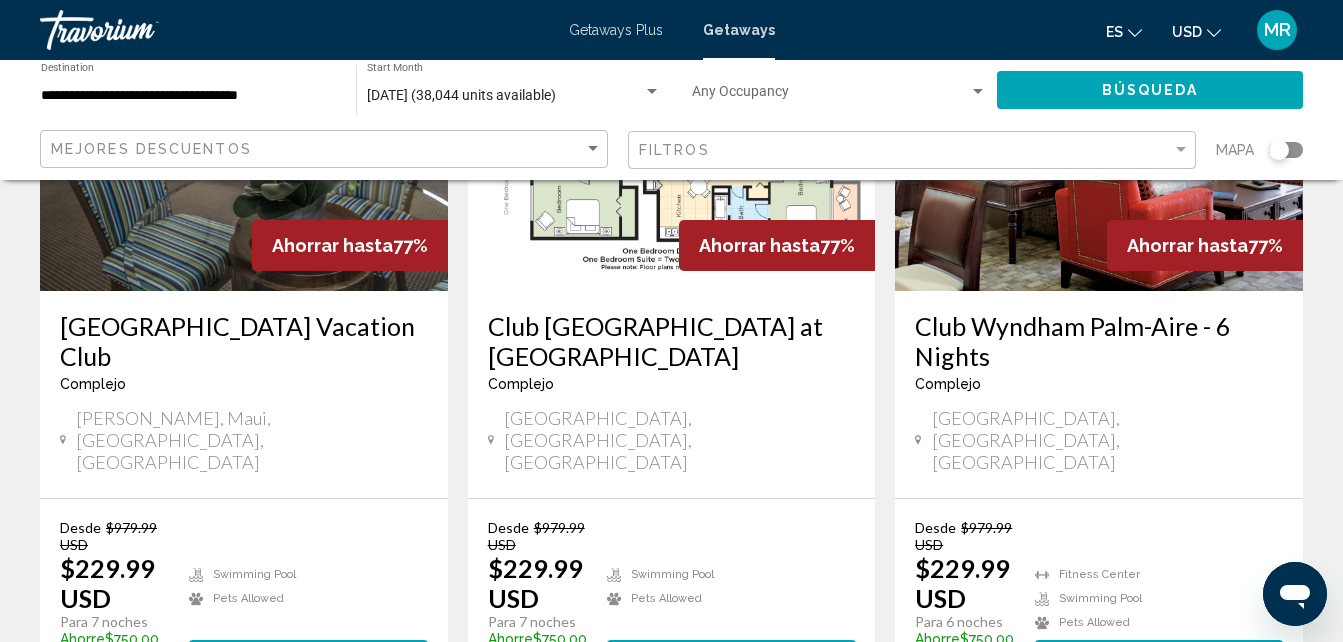 scroll, scrollTop: 2707, scrollLeft: 0, axis: vertical 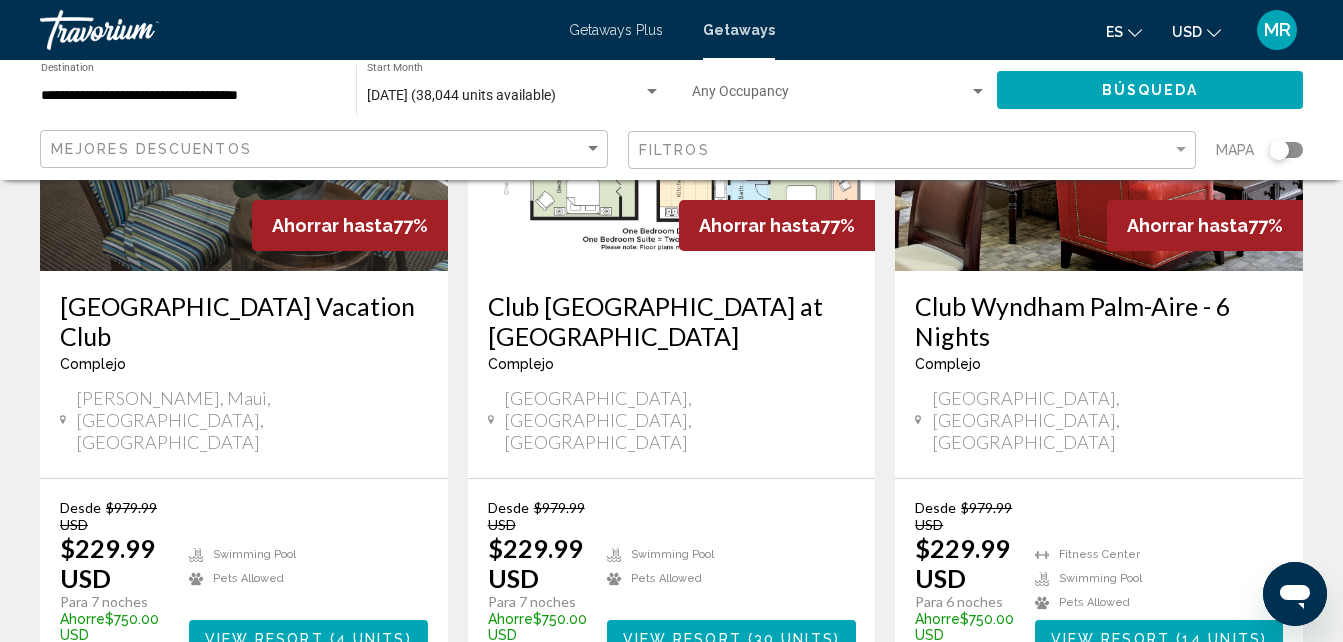 click on "30" at bounding box center (742, 737) 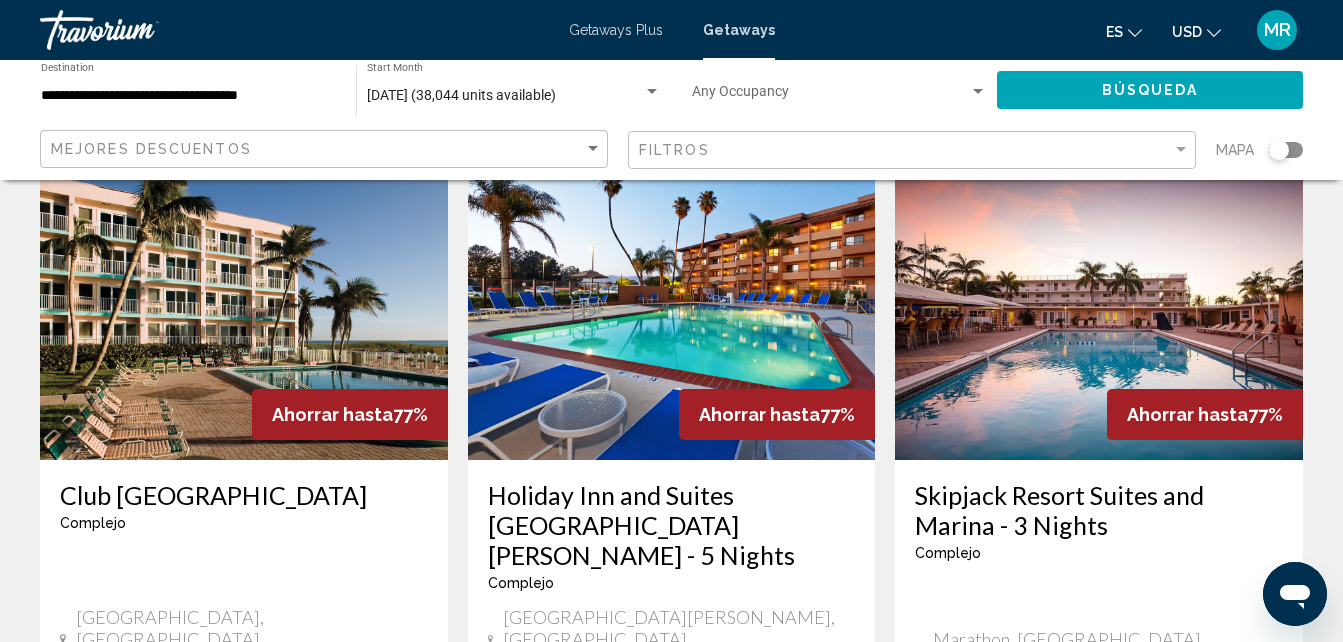 scroll, scrollTop: 2573, scrollLeft: 0, axis: vertical 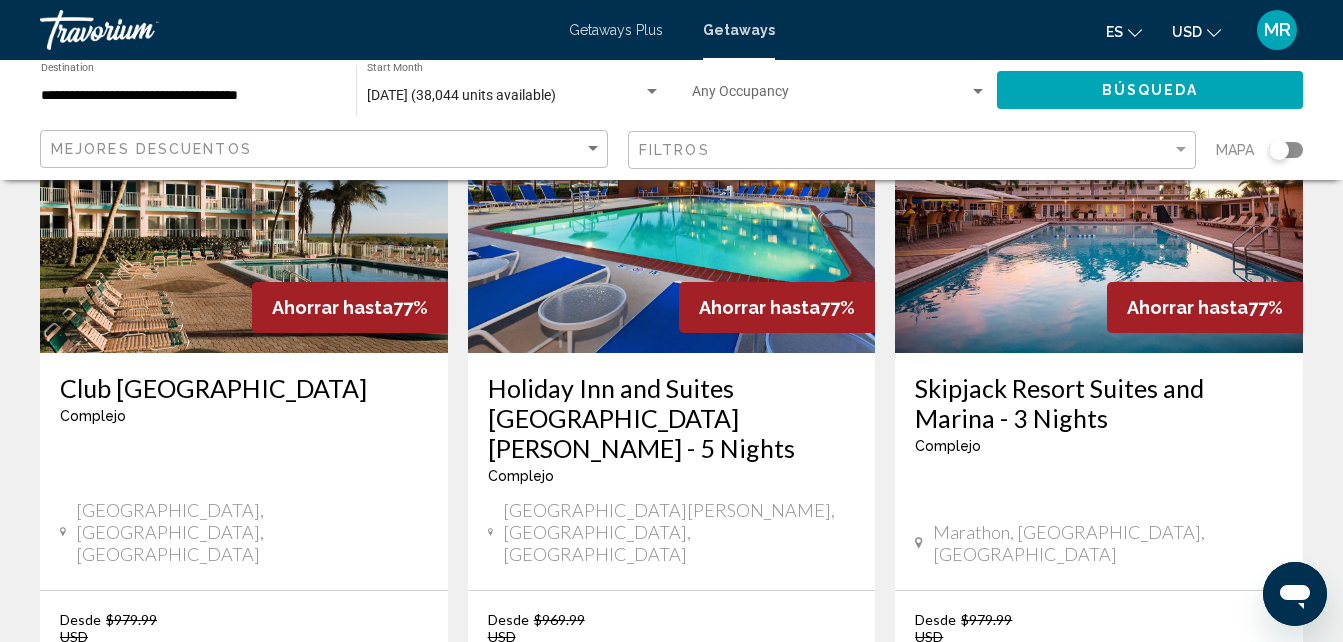 click on "31" at bounding box center (742, 849) 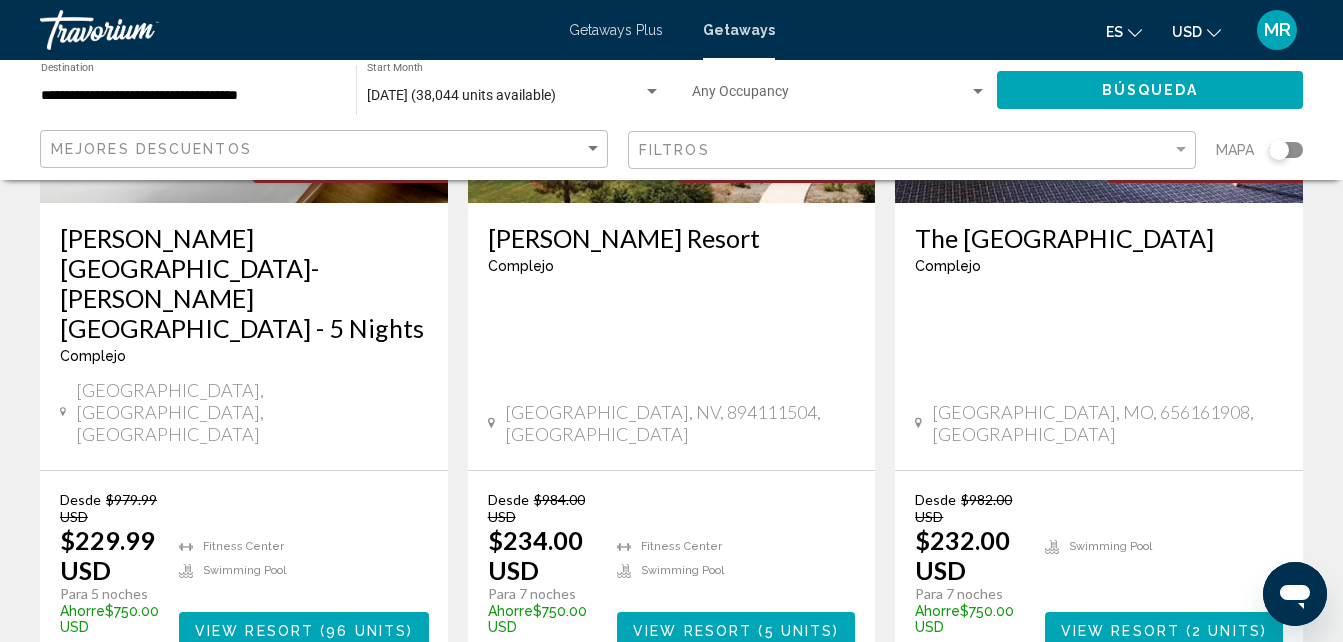 scroll, scrollTop: 400, scrollLeft: 0, axis: vertical 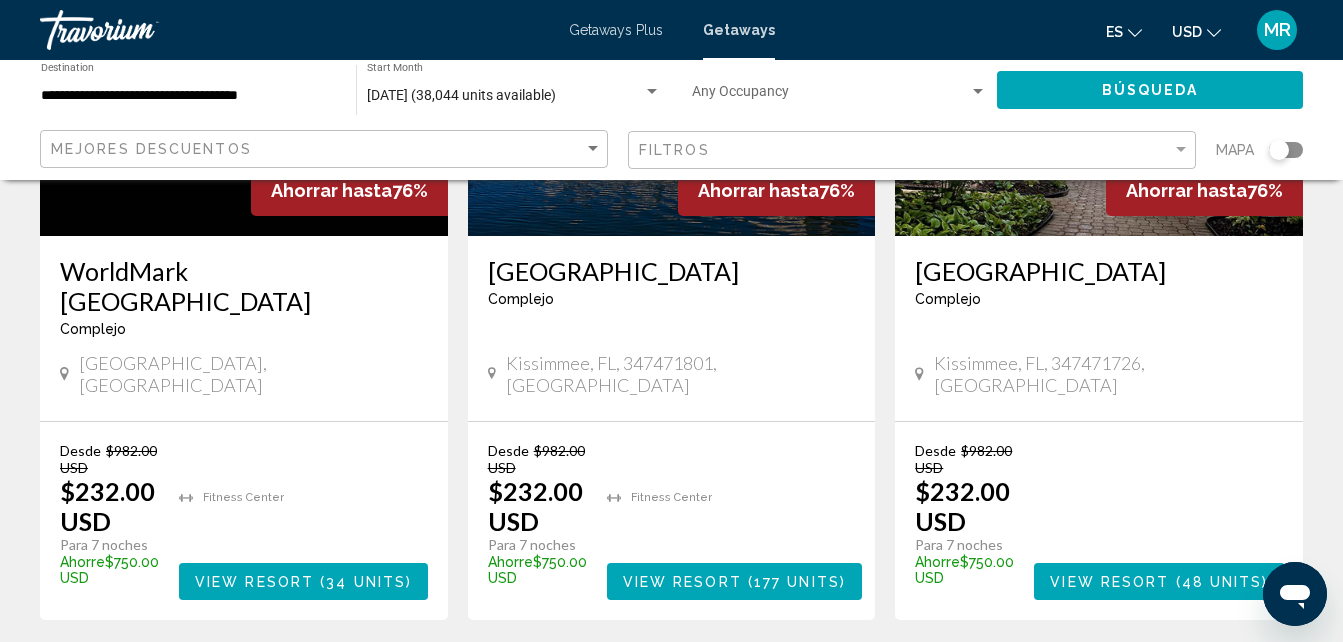 click on "32" at bounding box center [742, 680] 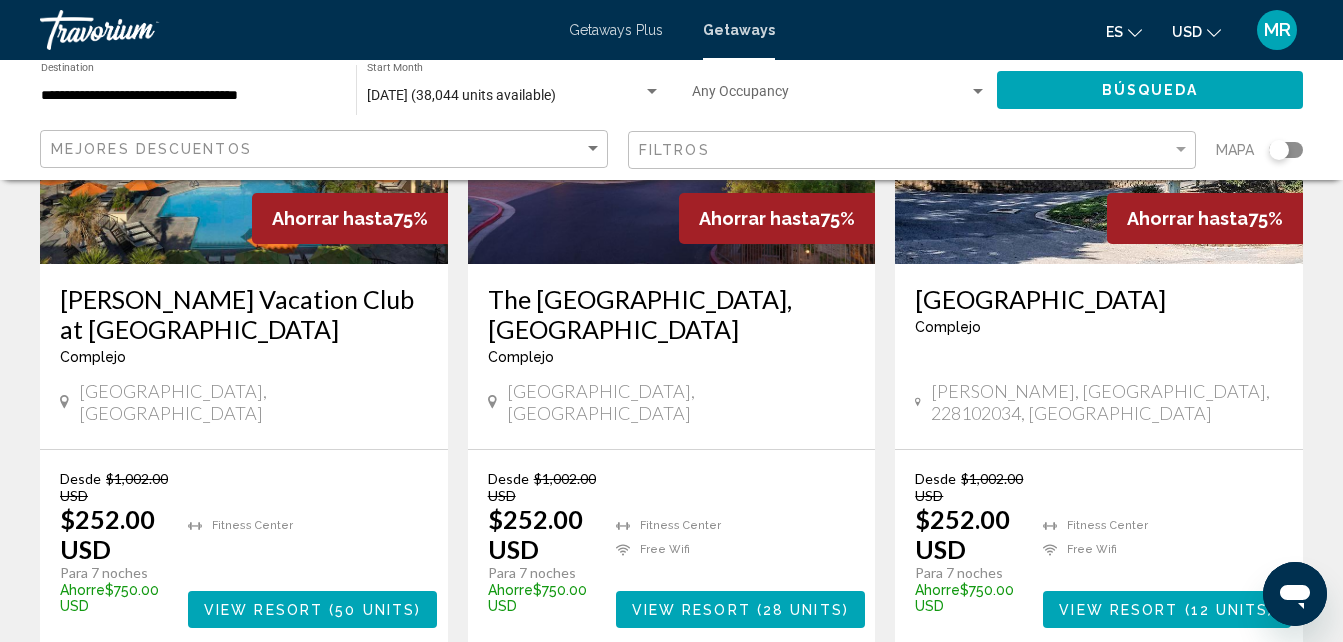 scroll, scrollTop: 2639, scrollLeft: 0, axis: vertical 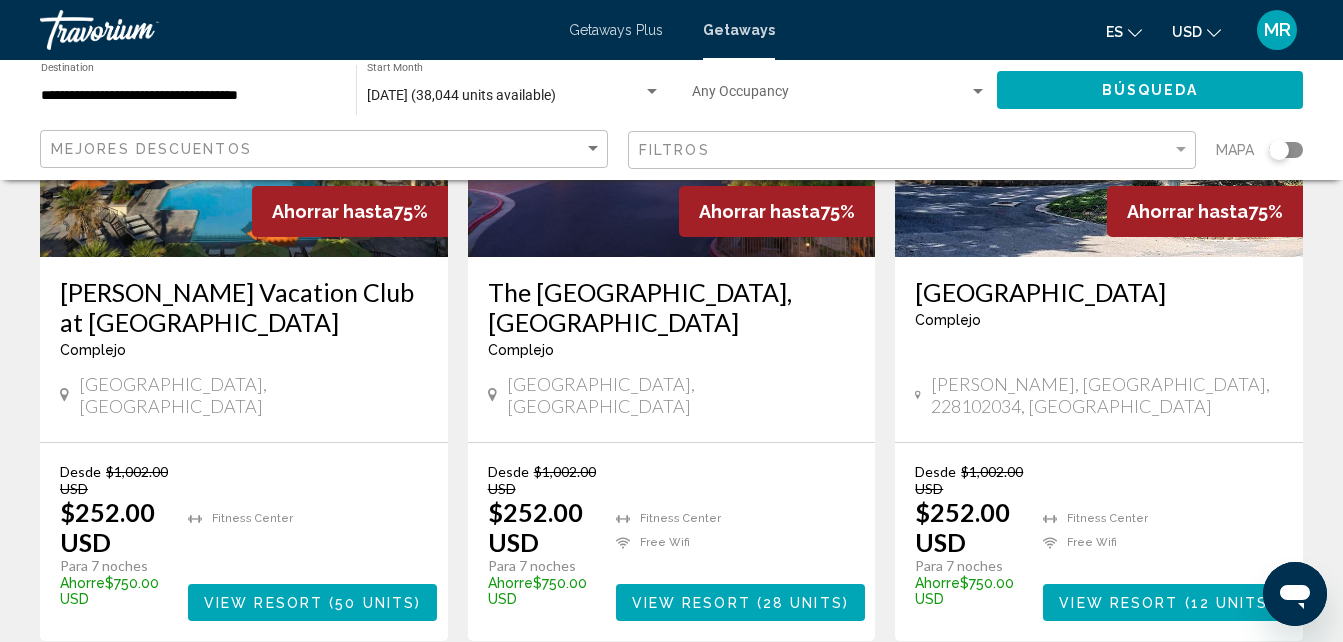 click on "33" at bounding box center [742, 701] 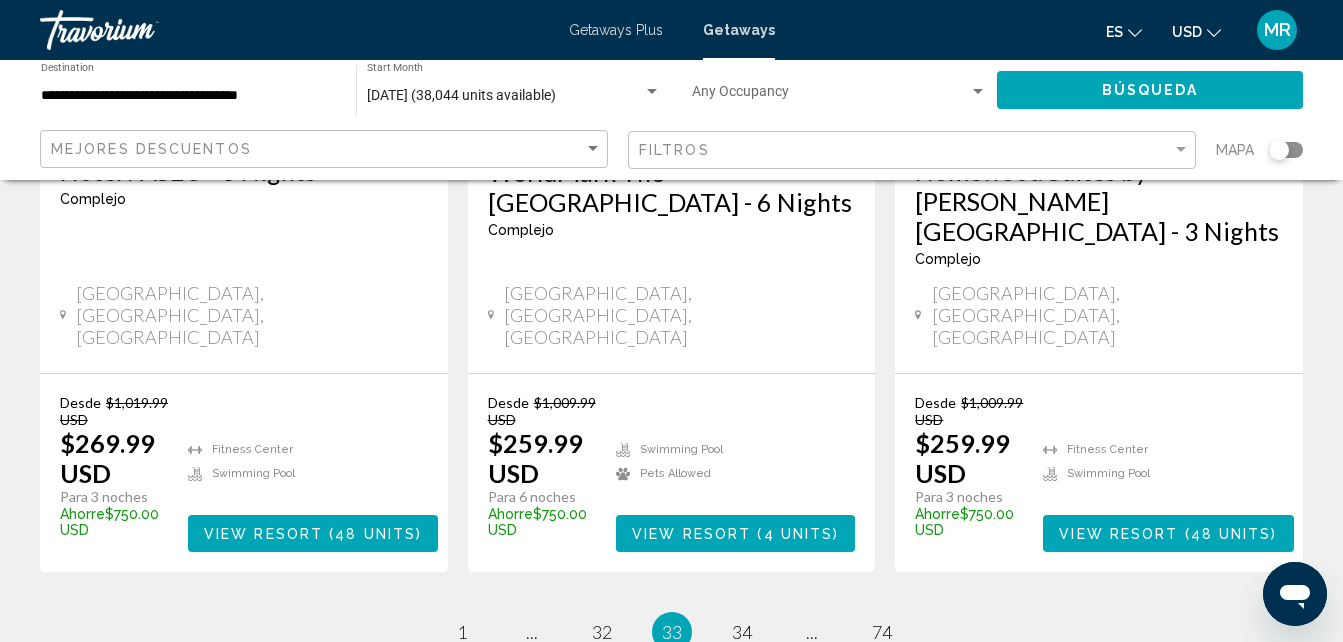 scroll, scrollTop: 2903, scrollLeft: 0, axis: vertical 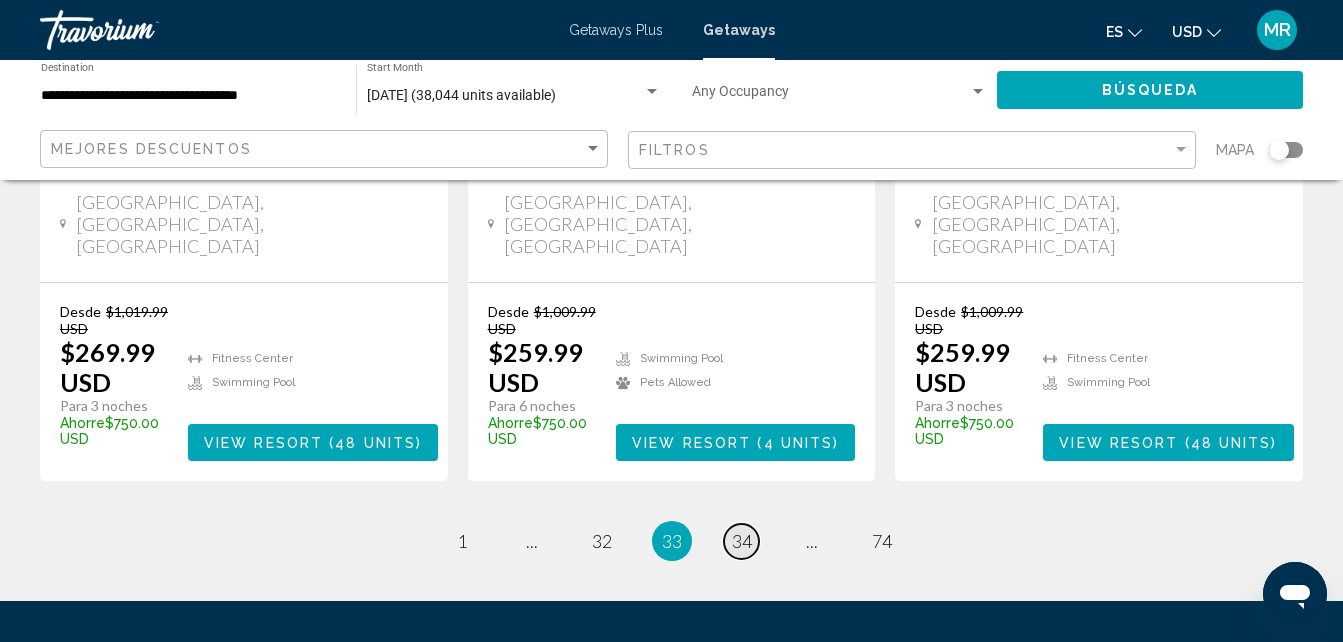 click on "34" at bounding box center (742, 541) 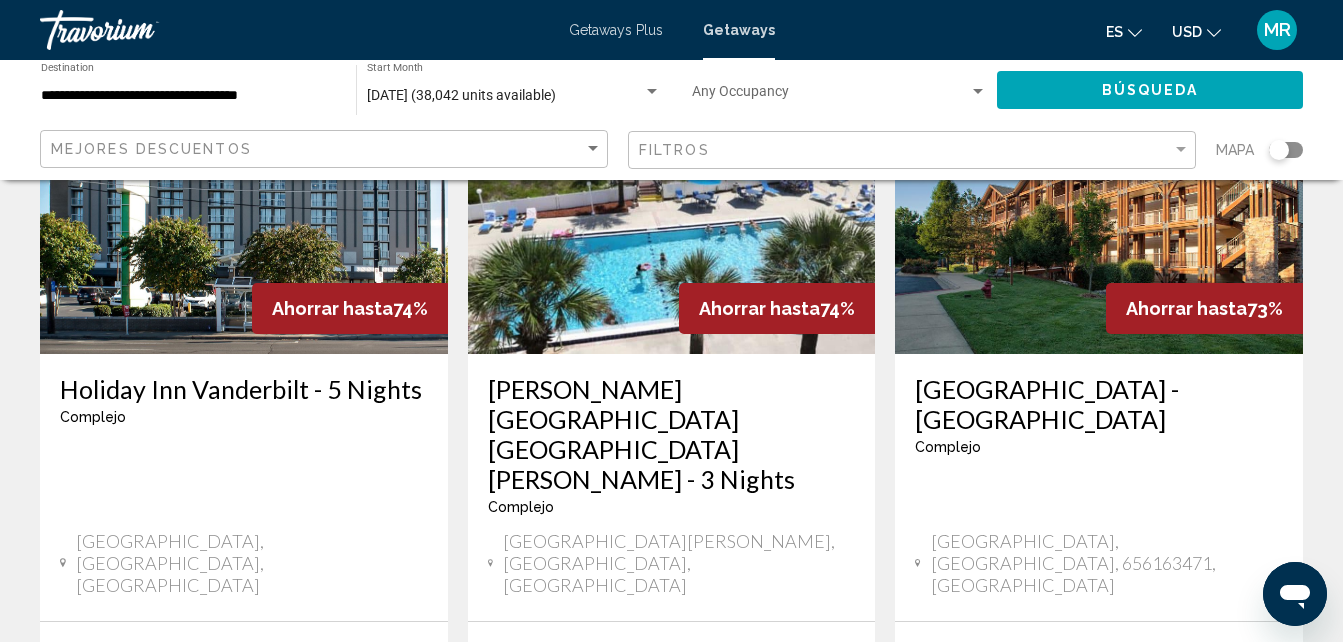 scroll, scrollTop: 253, scrollLeft: 0, axis: vertical 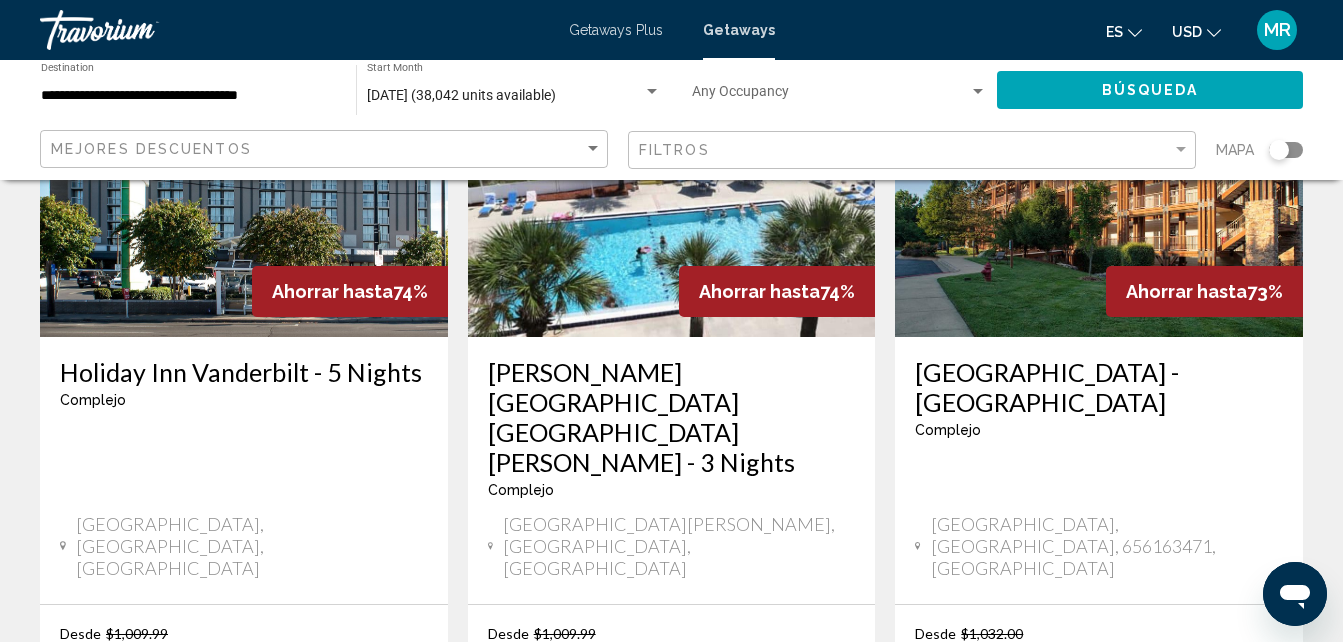 click on "[PERSON_NAME][GEOGRAPHIC_DATA] [GEOGRAPHIC_DATA][PERSON_NAME] - 3 Nights" at bounding box center (672, 417) 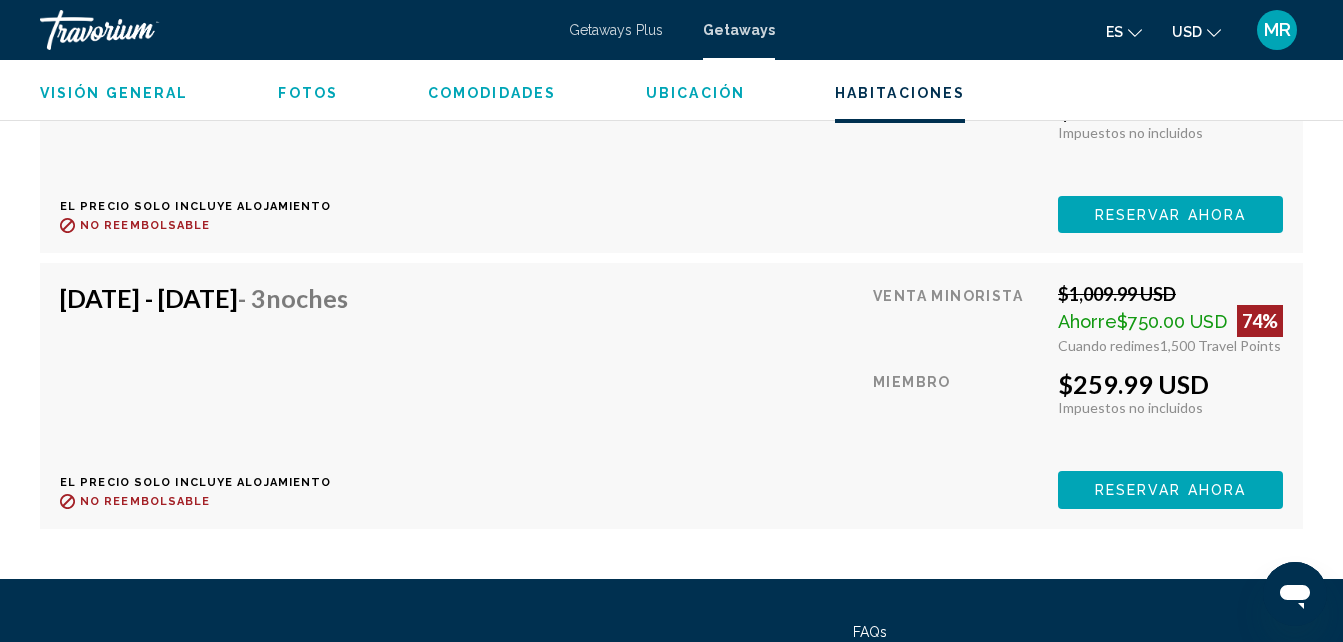 scroll, scrollTop: 4740, scrollLeft: 0, axis: vertical 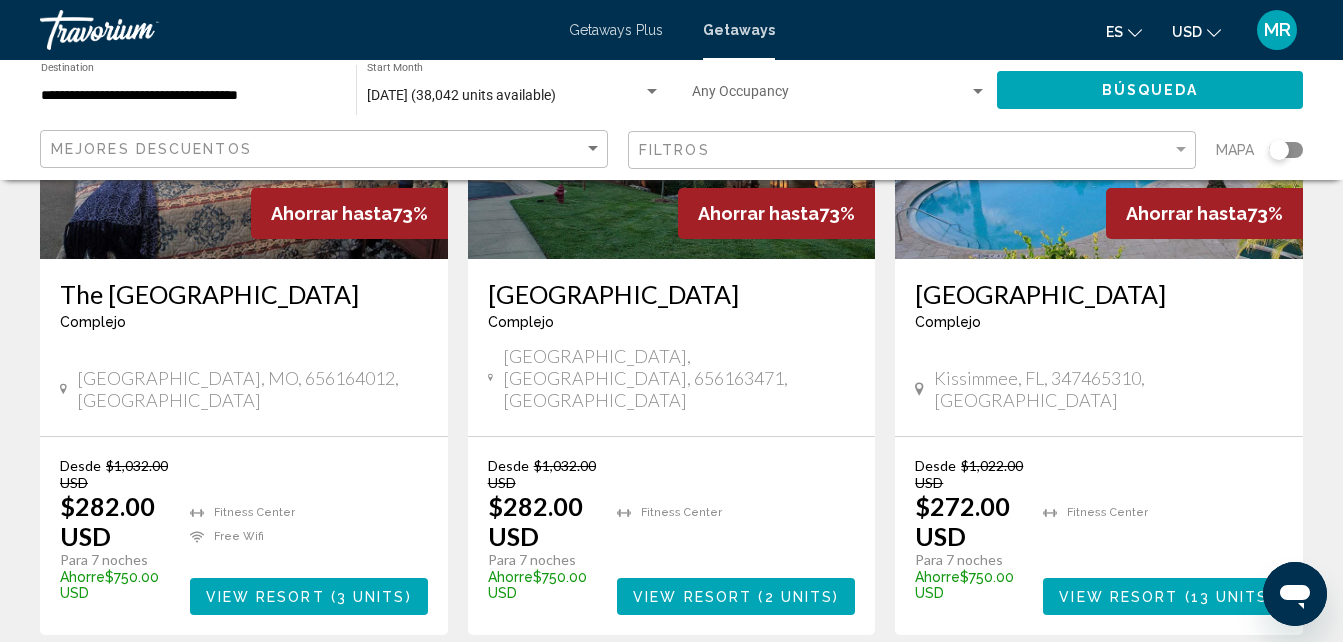 click on "35" at bounding box center [742, 695] 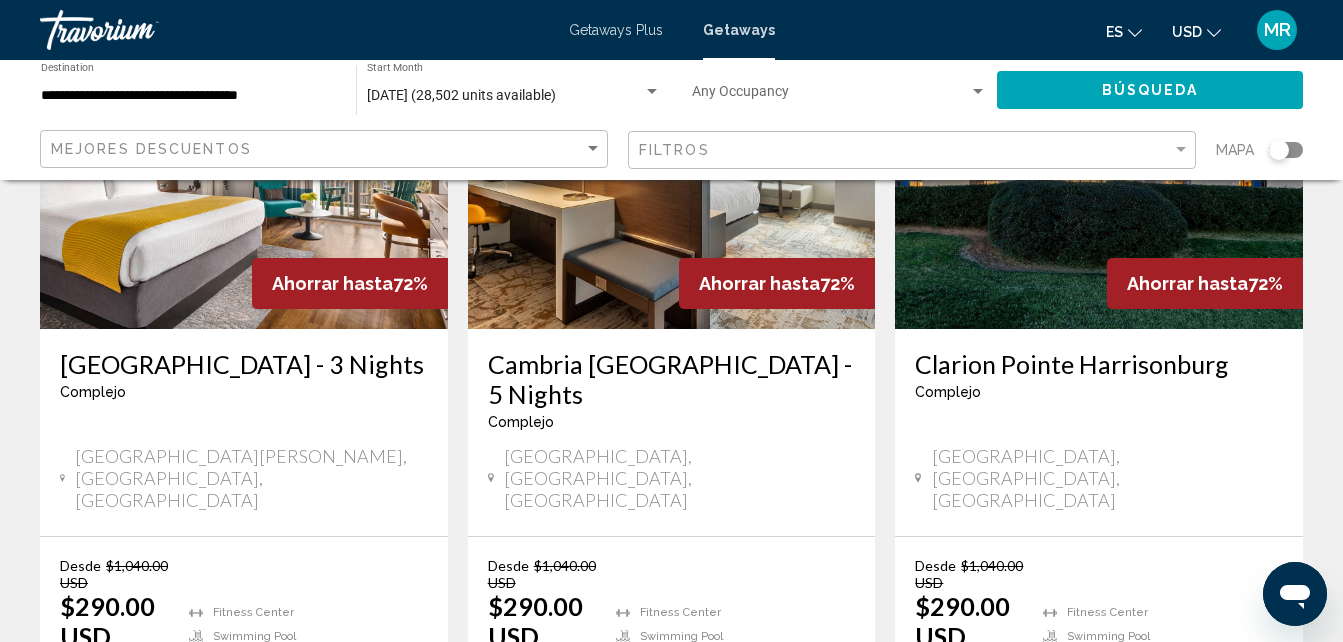 scroll, scrollTop: 2799, scrollLeft: 0, axis: vertical 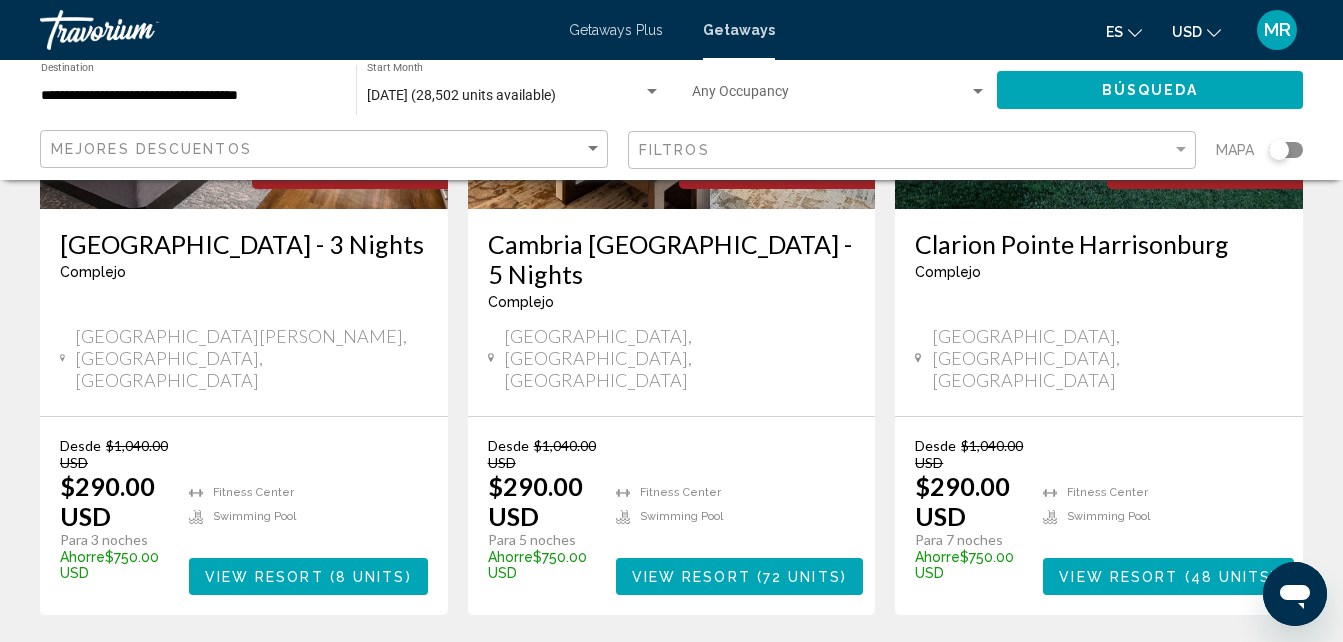 click on "36" at bounding box center (742, 675) 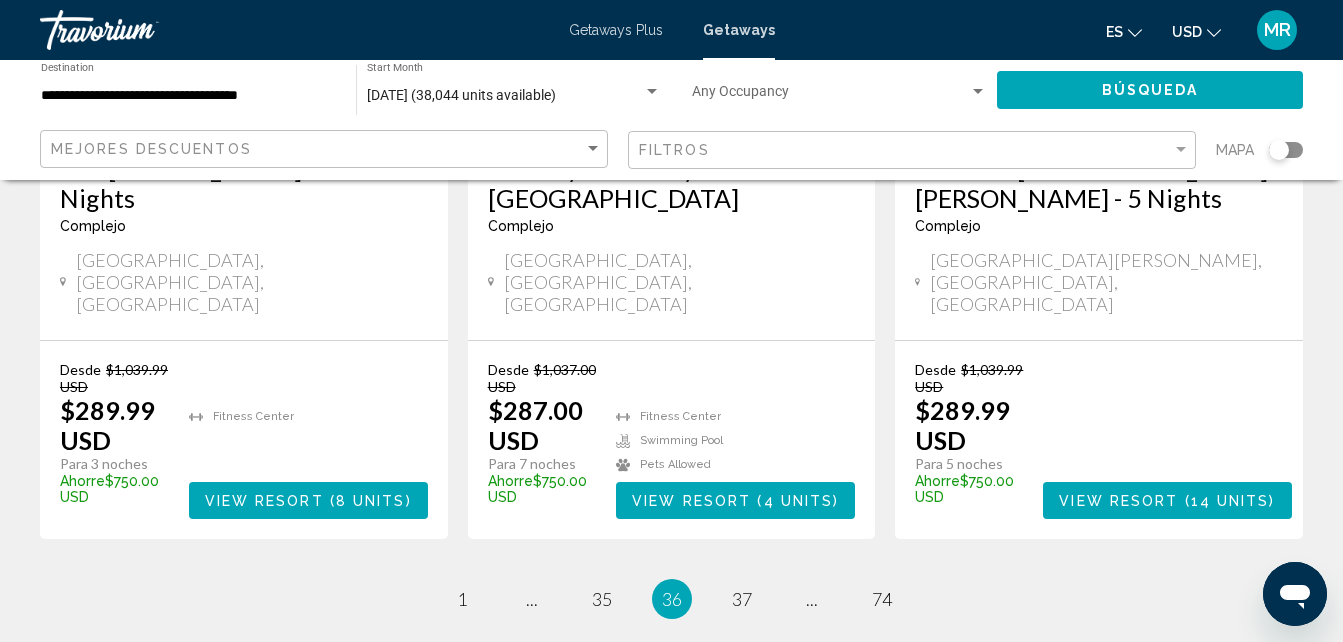 scroll, scrollTop: 2826, scrollLeft: 0, axis: vertical 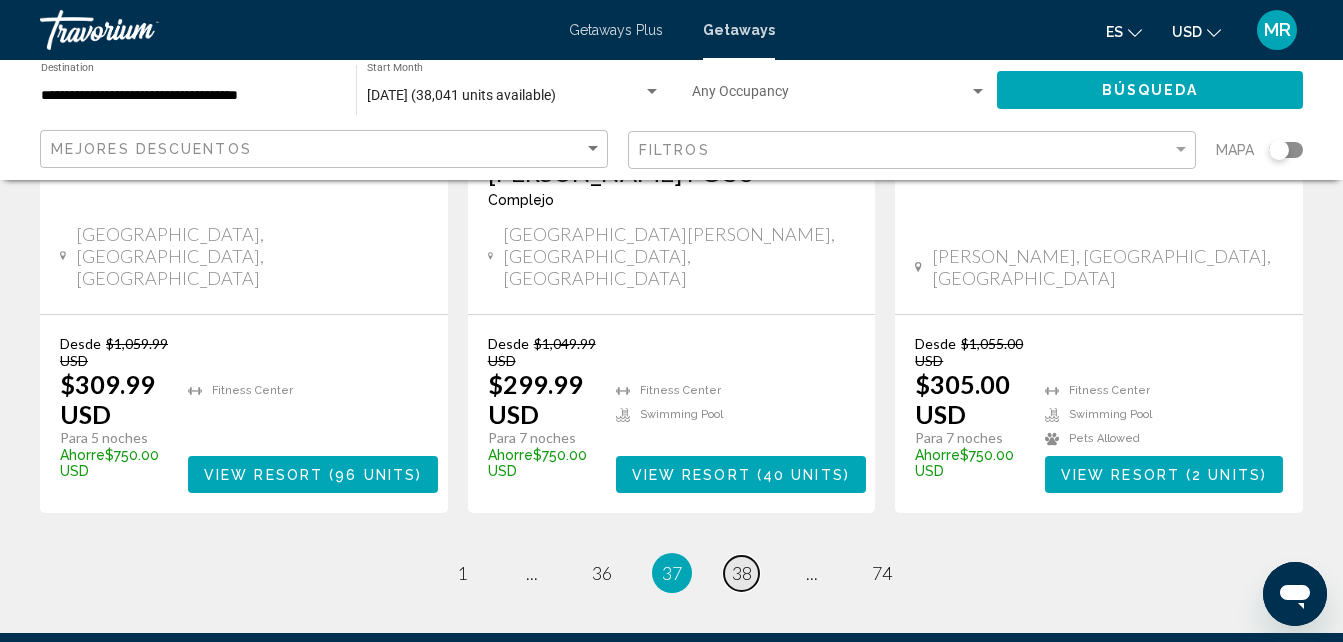 click on "38" at bounding box center [742, 573] 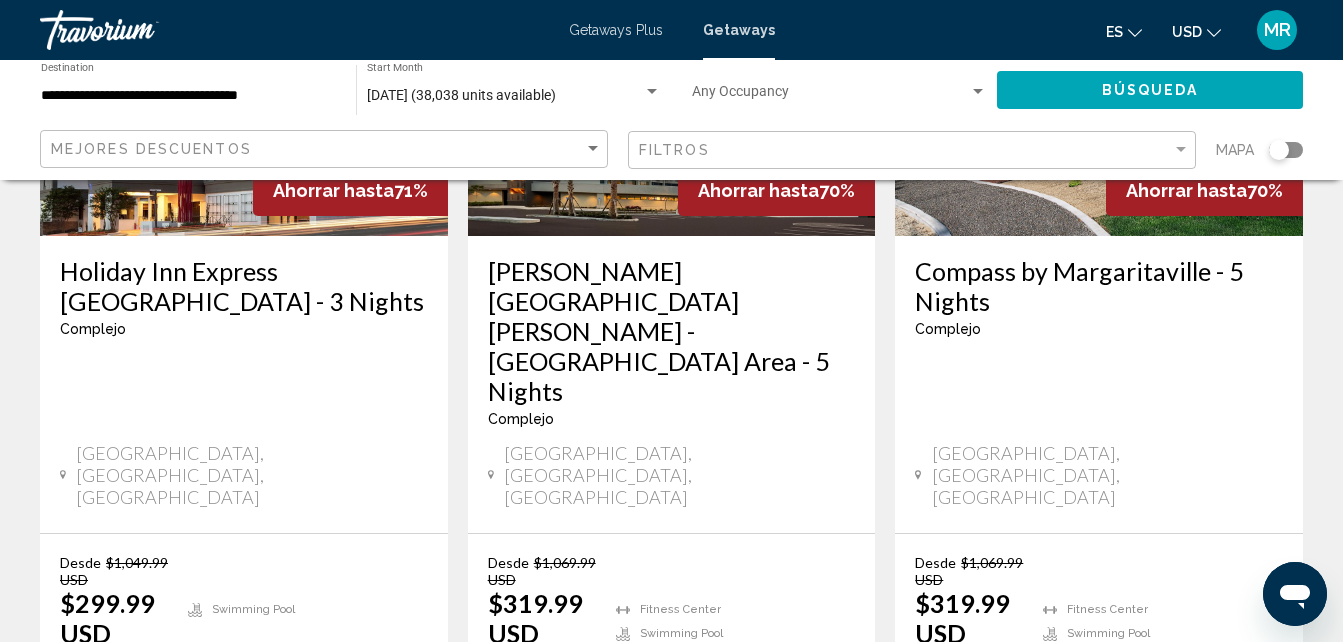 scroll, scrollTop: 2901, scrollLeft: 0, axis: vertical 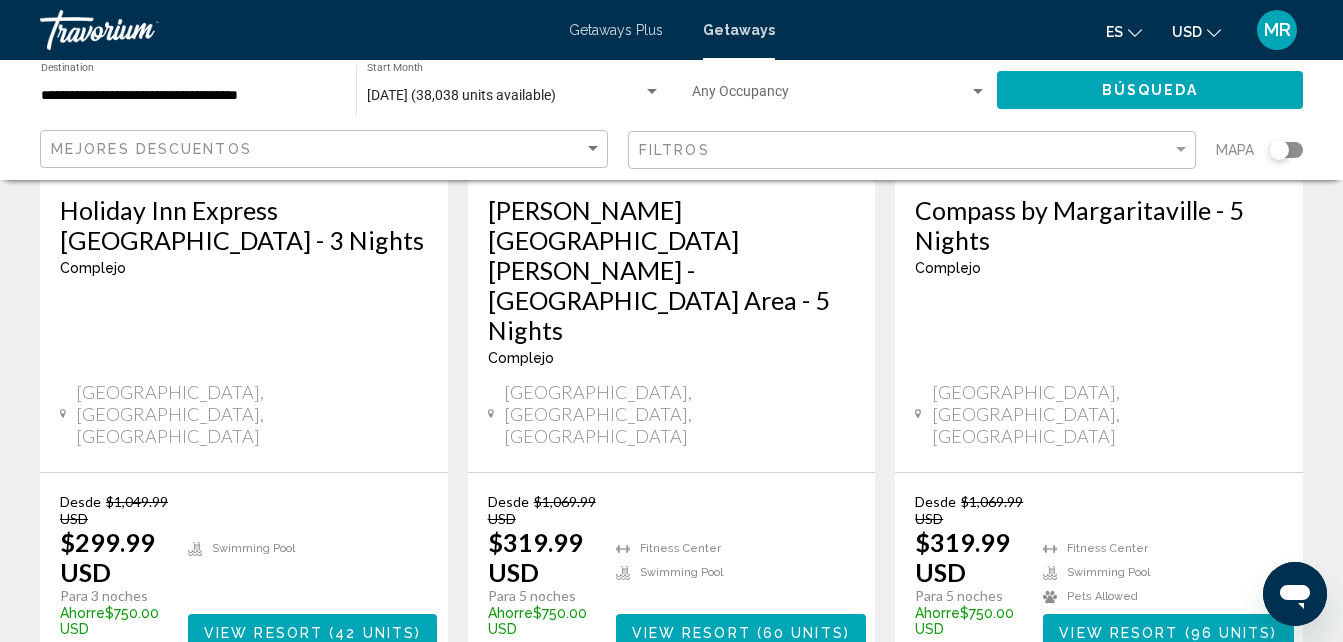 click on "39" at bounding box center [742, 731] 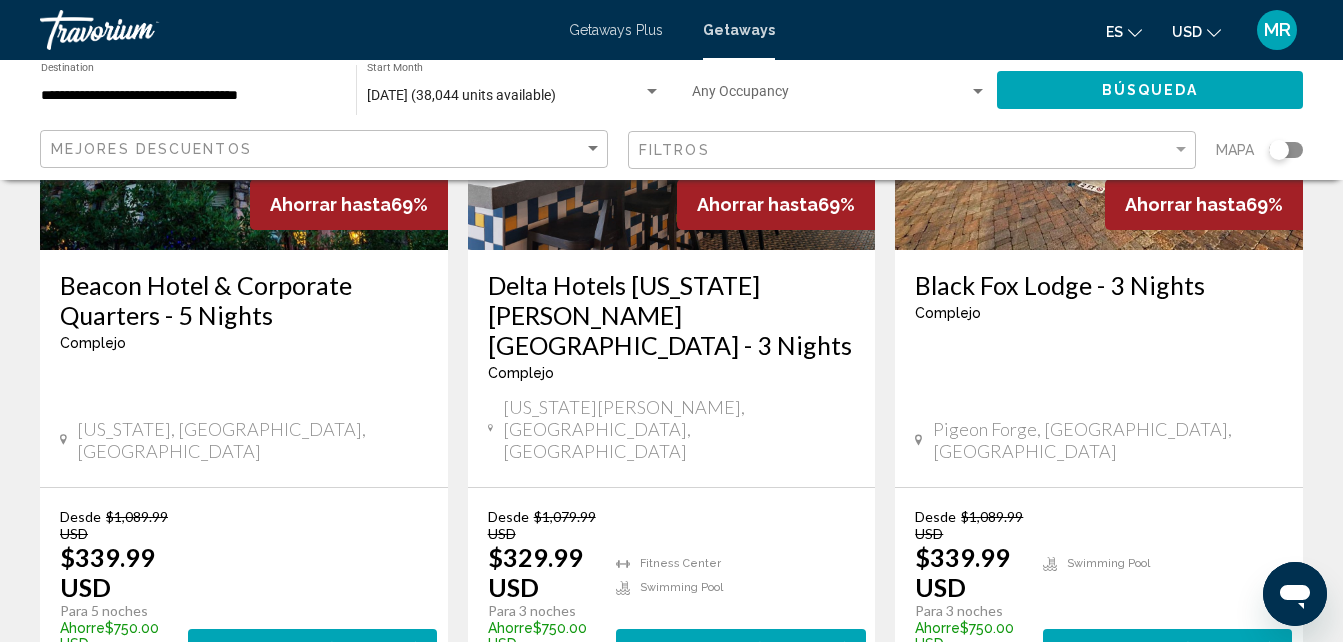 scroll, scrollTop: 2655, scrollLeft: 0, axis: vertical 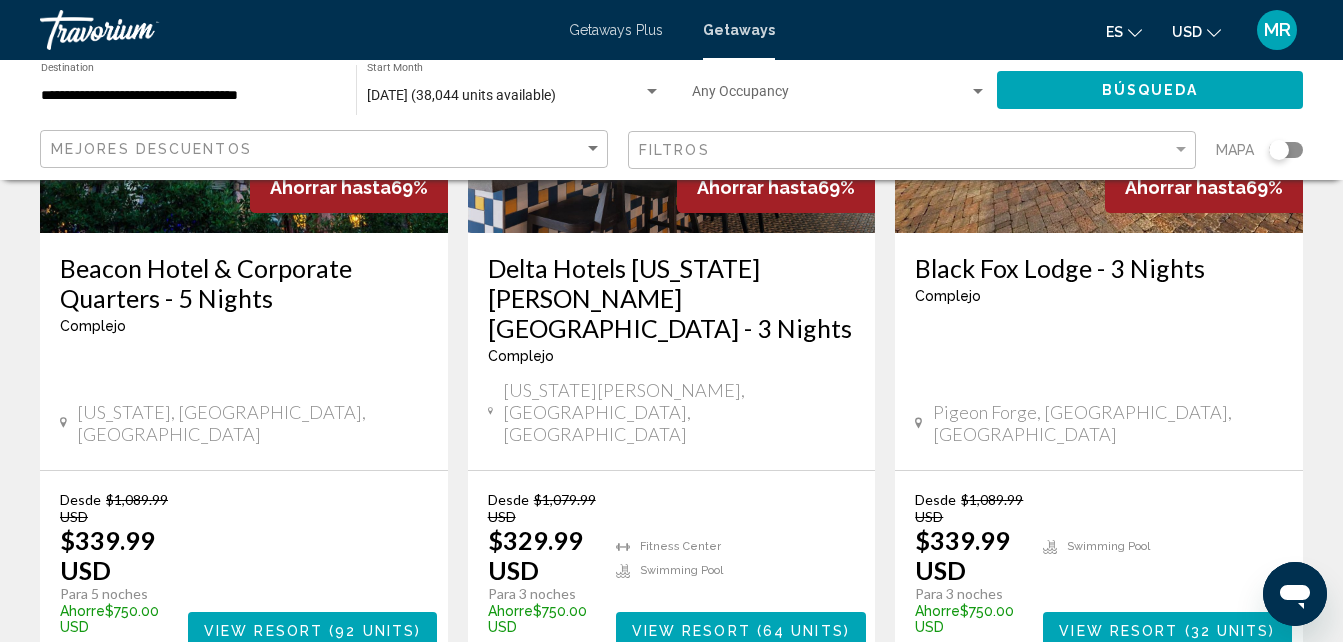 click on "40" at bounding box center [742, 729] 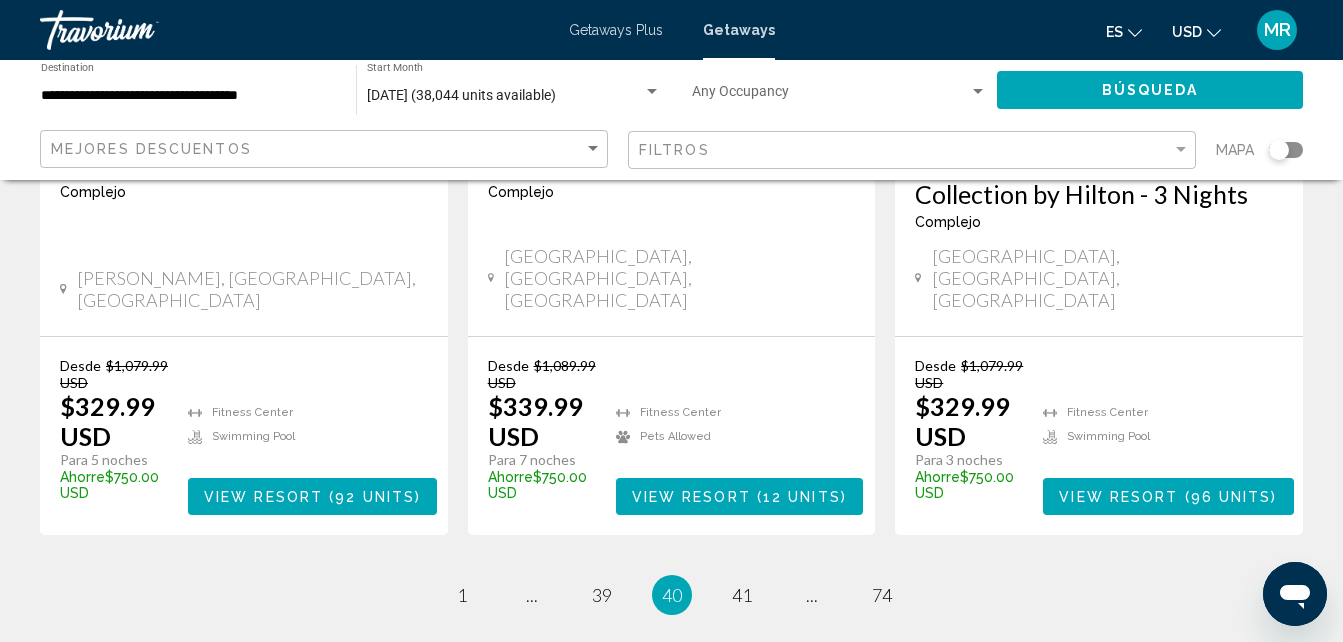 scroll, scrollTop: 2811, scrollLeft: 0, axis: vertical 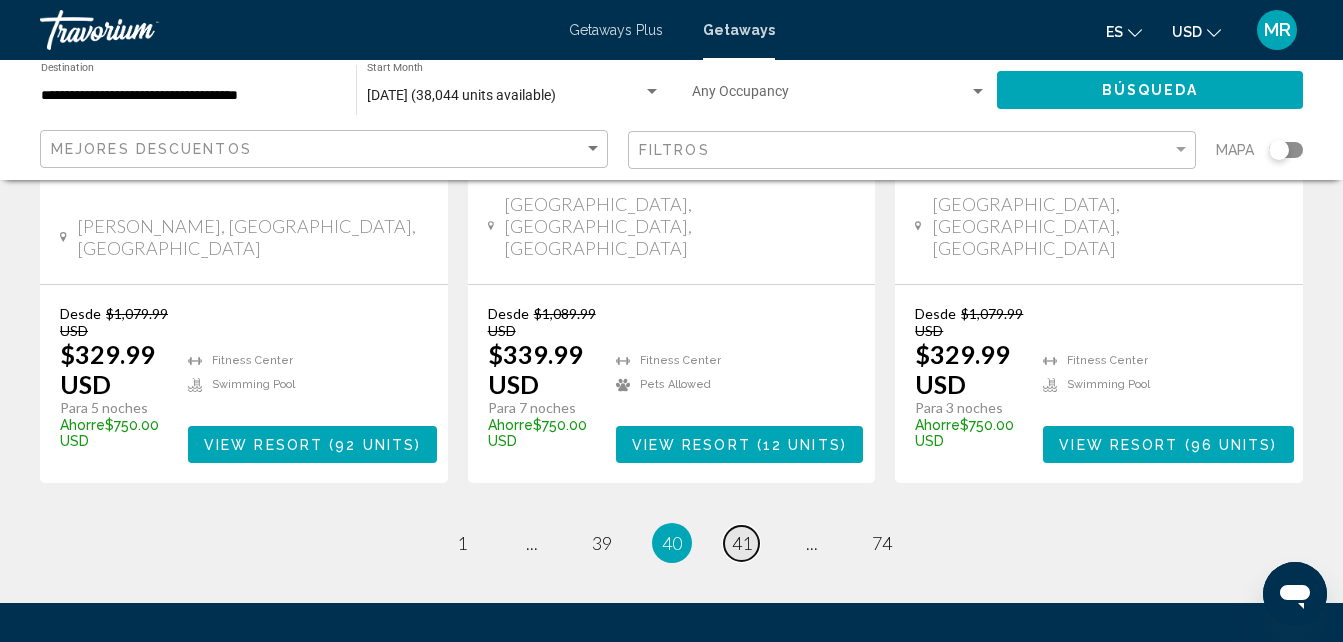click on "41" at bounding box center (742, 543) 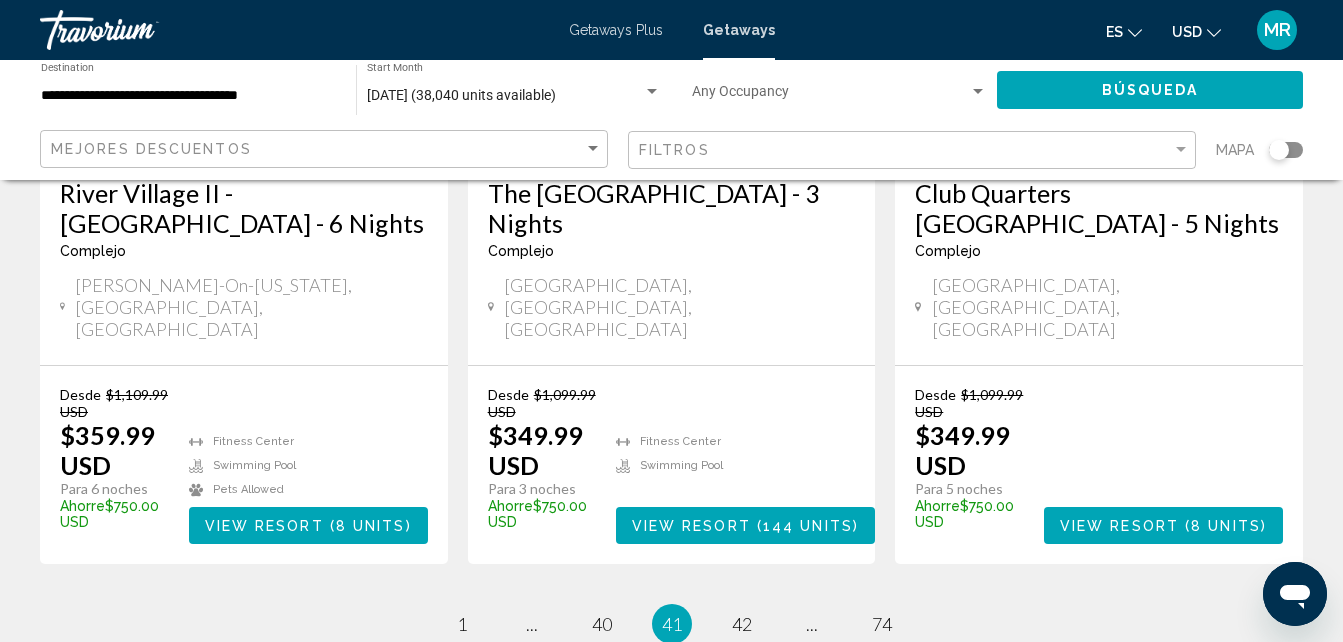 scroll, scrollTop: 2842, scrollLeft: 0, axis: vertical 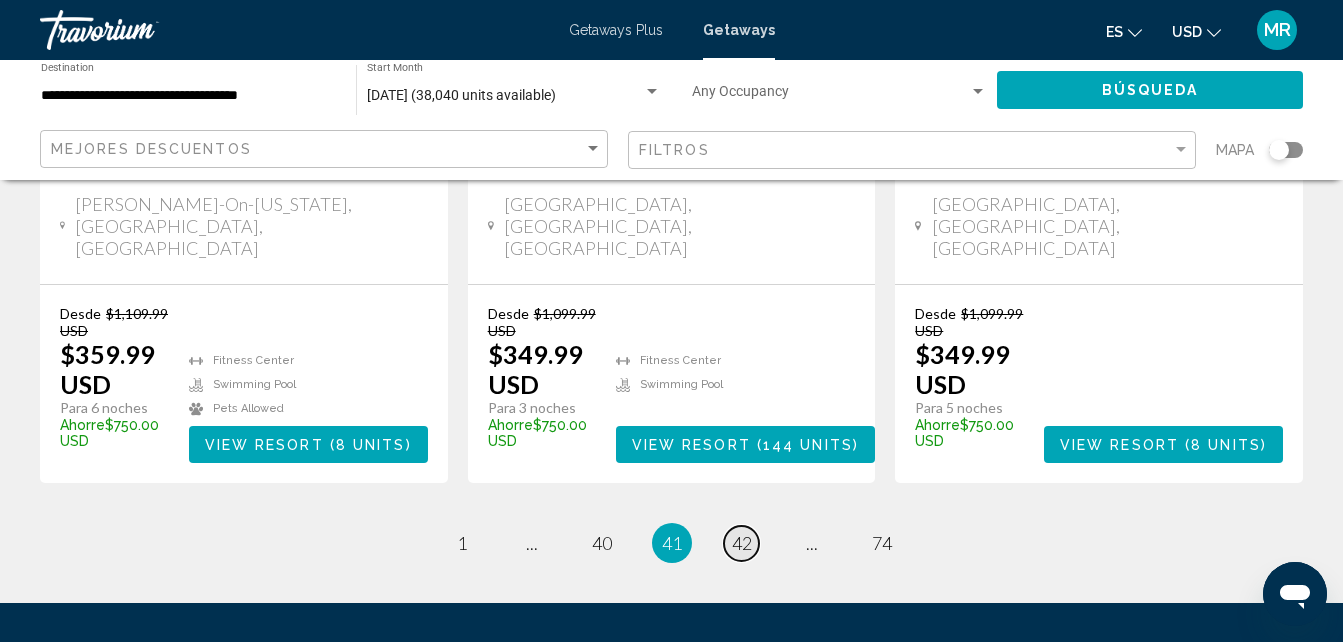 click on "42" at bounding box center [742, 543] 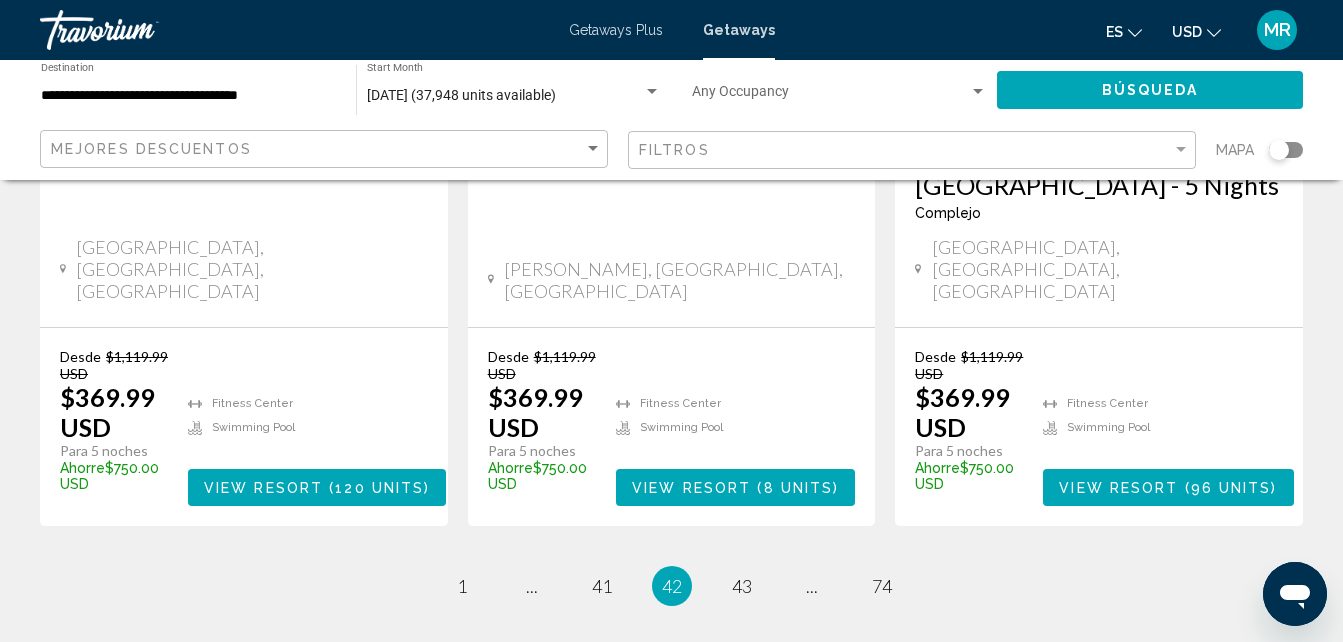 scroll, scrollTop: 2841, scrollLeft: 0, axis: vertical 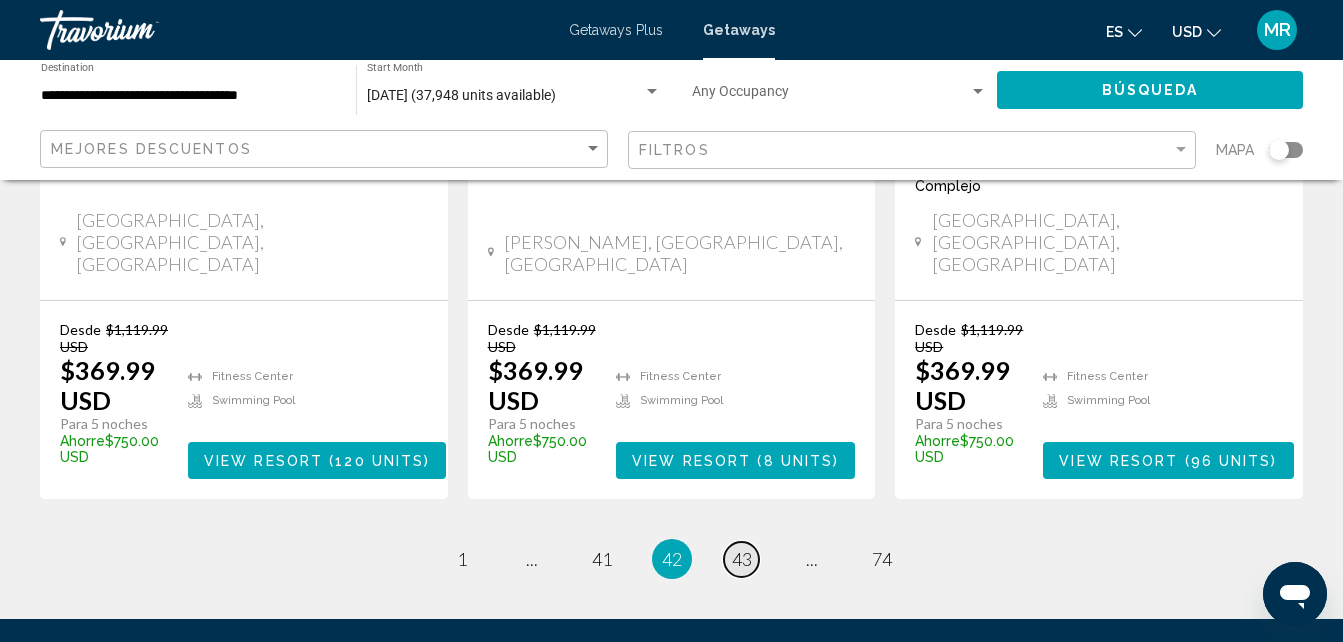 click on "43" at bounding box center (742, 559) 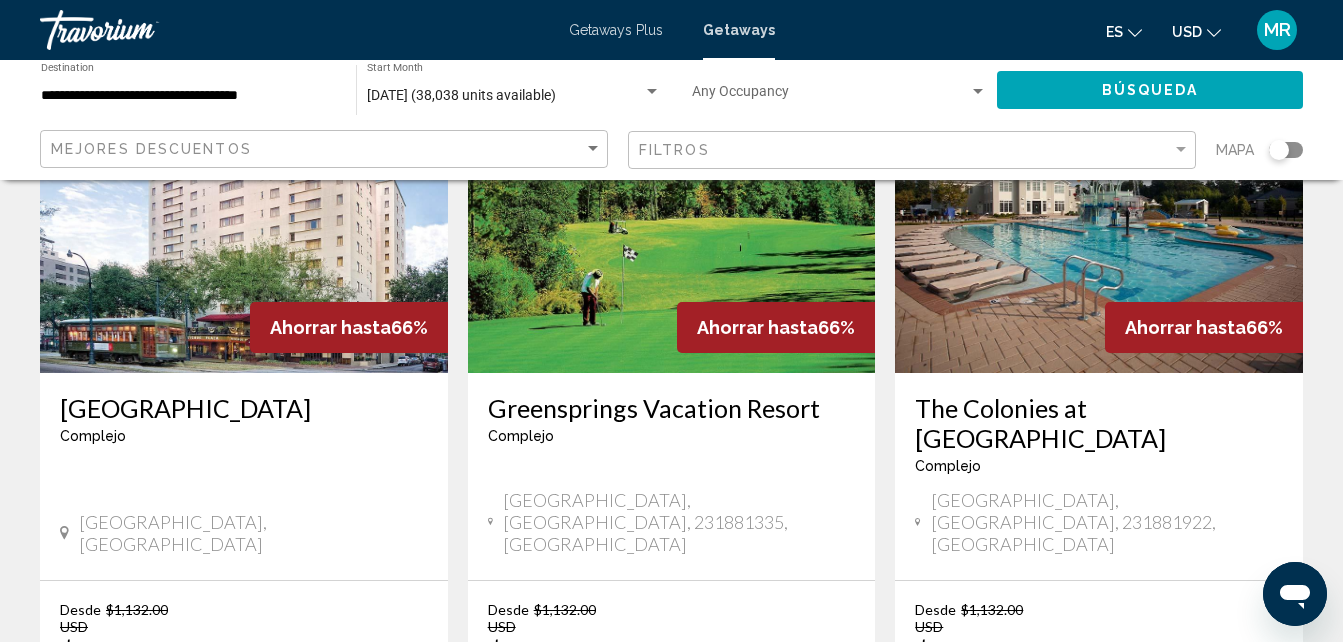 scroll, scrollTop: 2719, scrollLeft: 0, axis: vertical 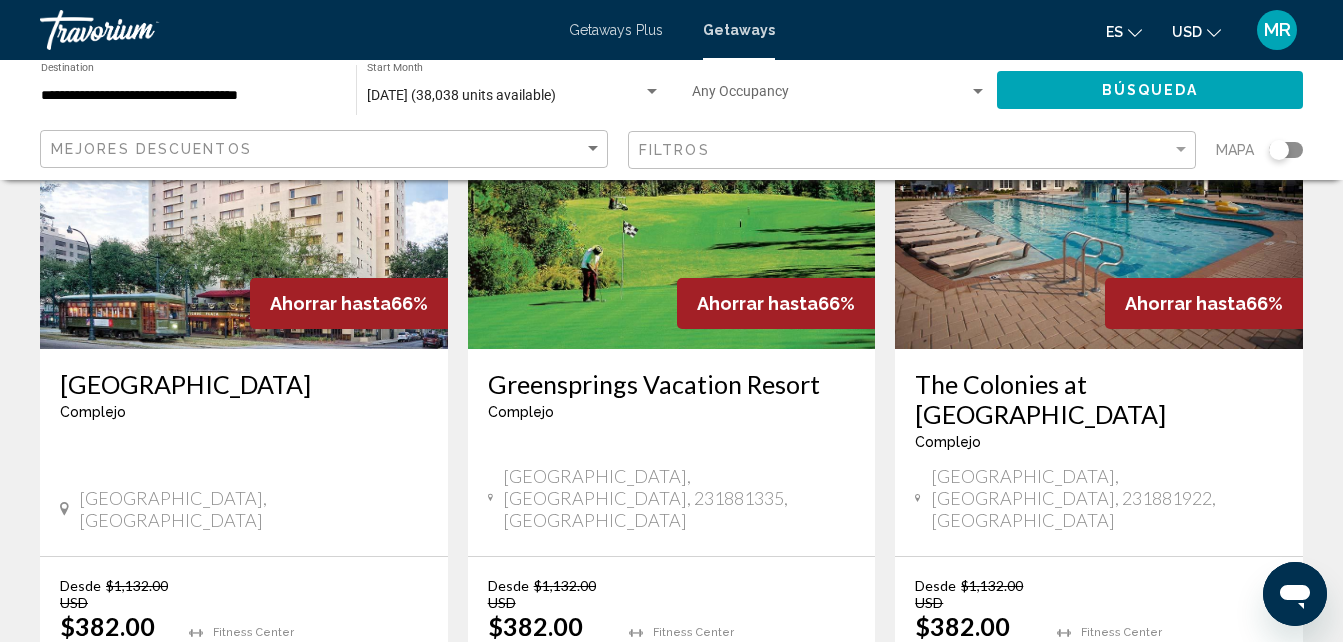 click on "44" at bounding box center [742, 815] 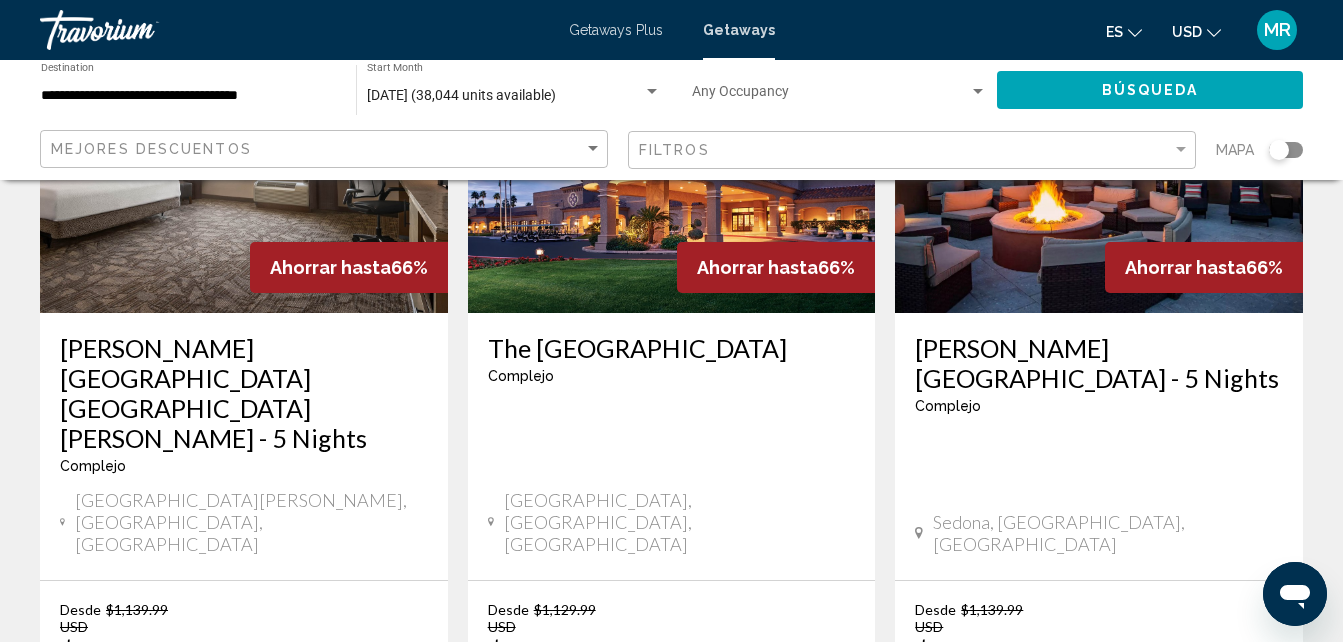 scroll, scrollTop: 2655, scrollLeft: 0, axis: vertical 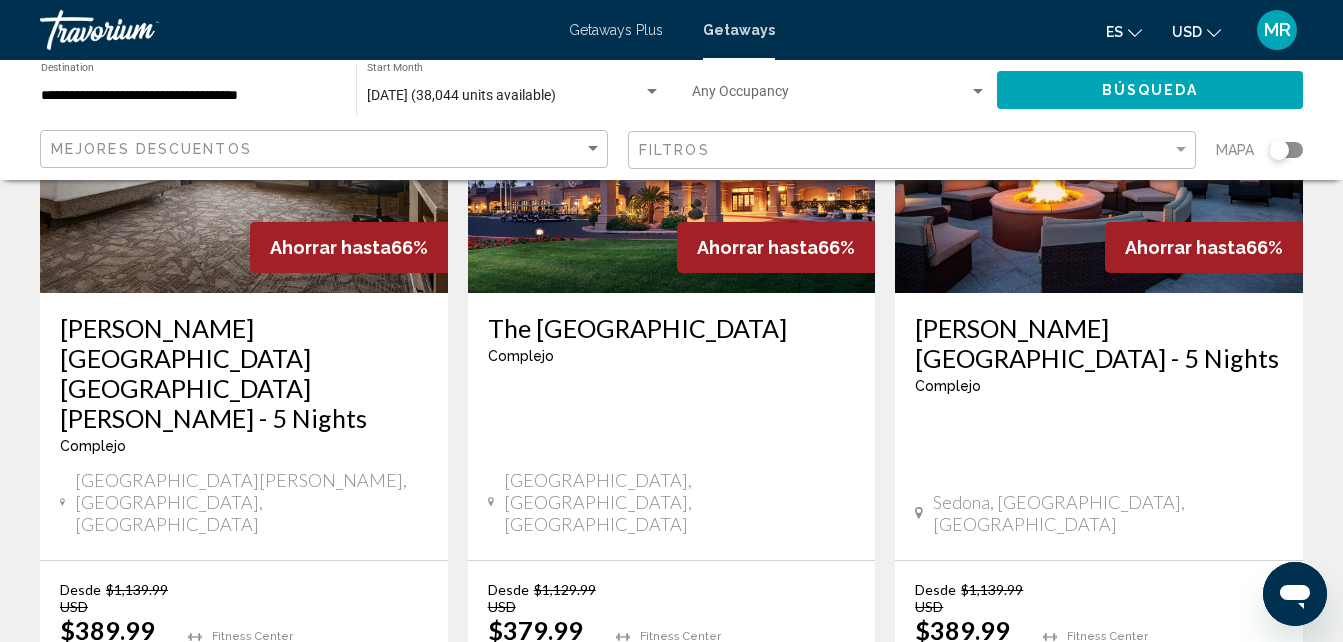 click on "45" at bounding box center (742, 819) 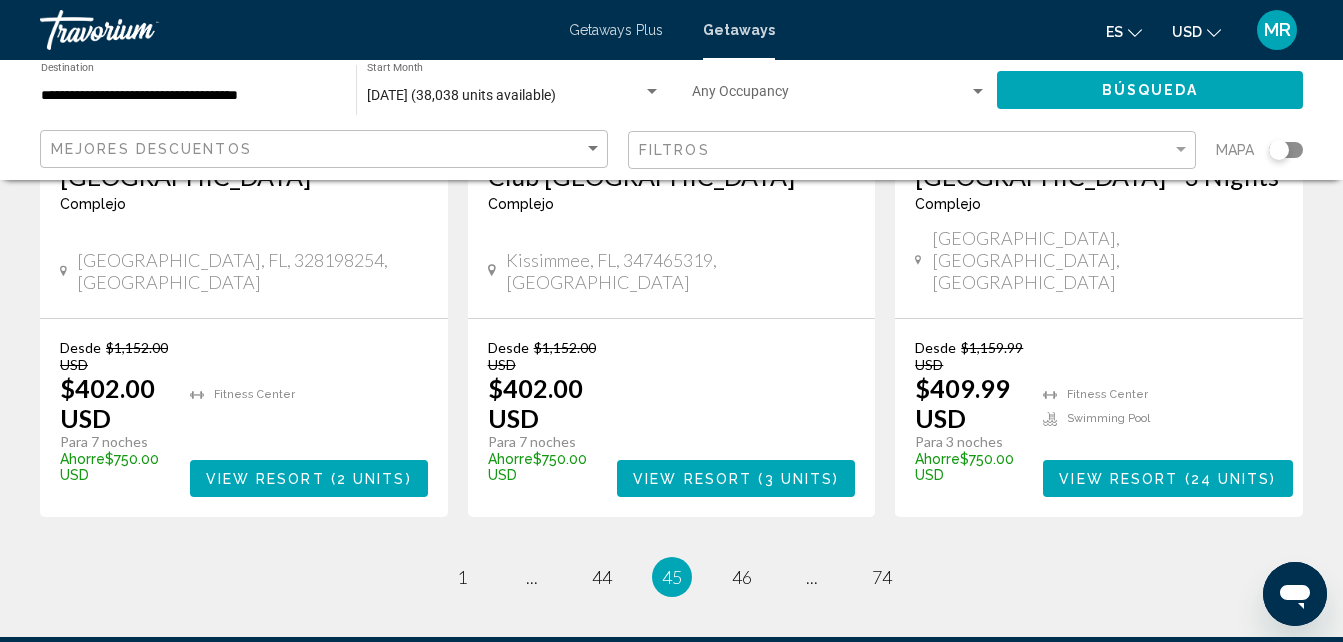 scroll, scrollTop: 2680, scrollLeft: 0, axis: vertical 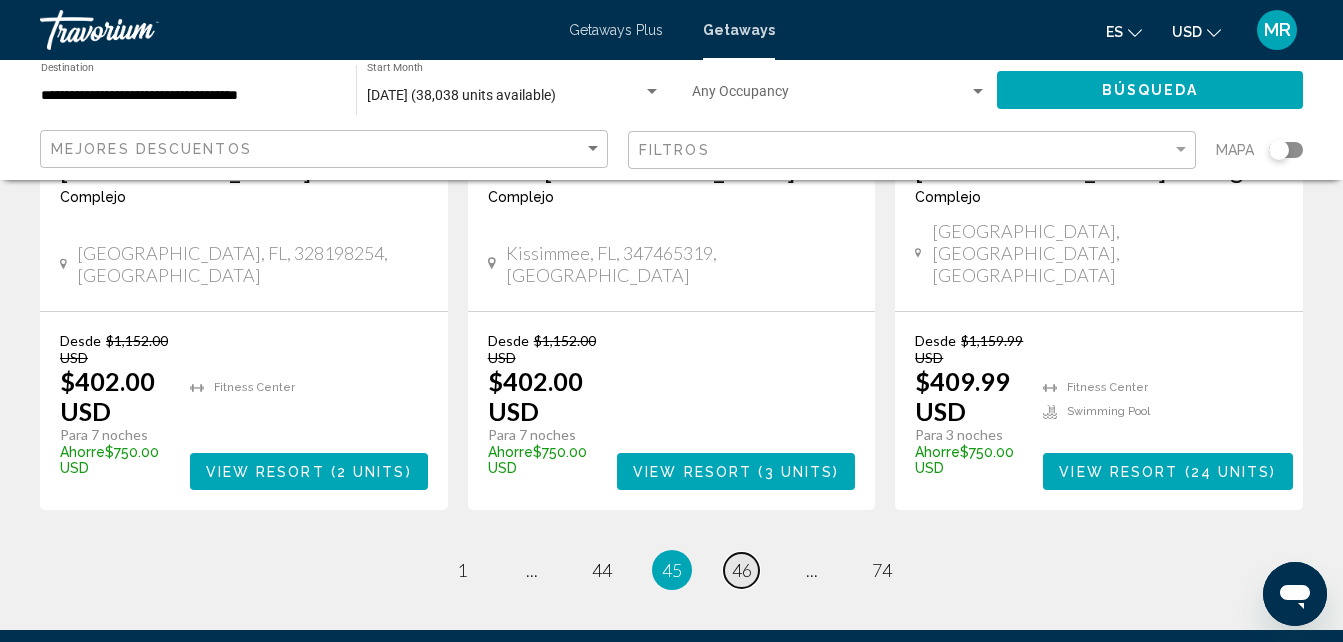 click on "46" at bounding box center (742, 570) 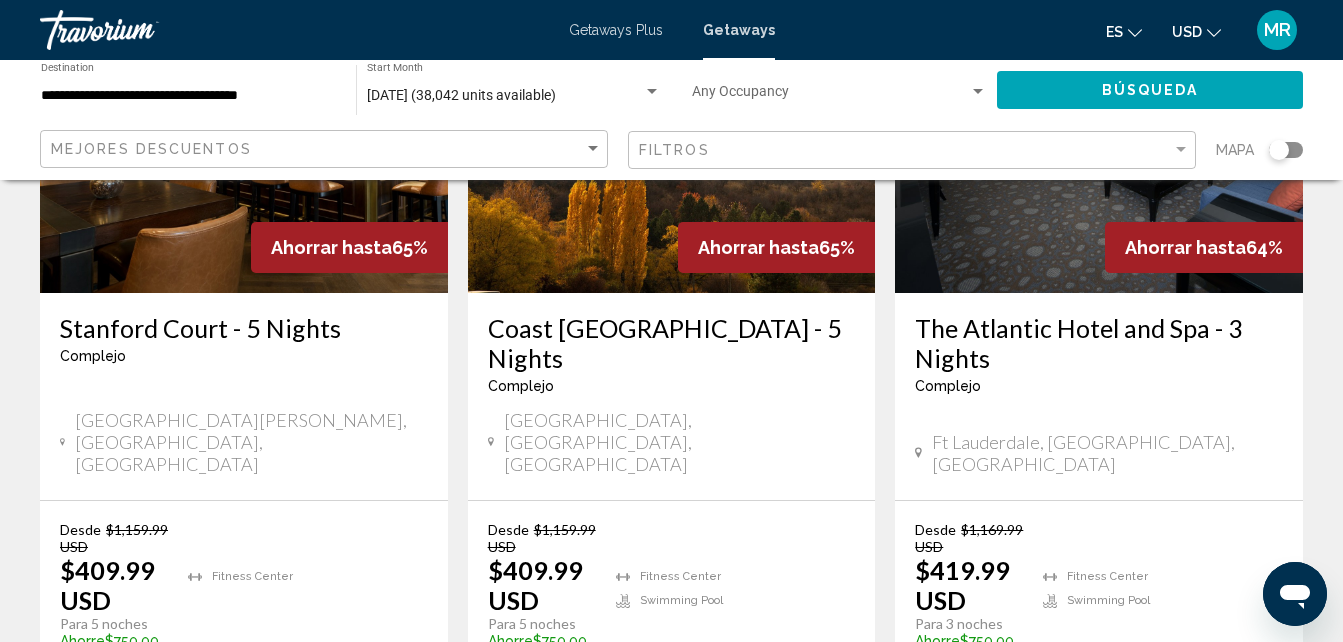 scroll, scrollTop: 2762, scrollLeft: 0, axis: vertical 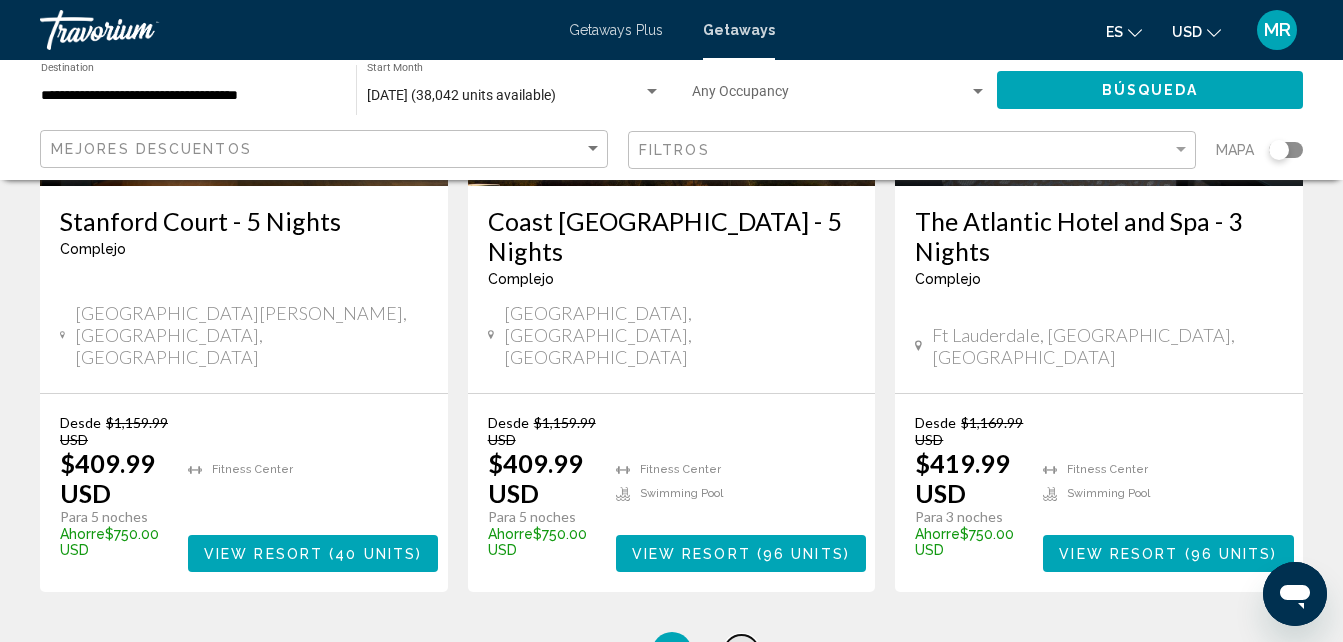 click on "47" at bounding box center (742, 652) 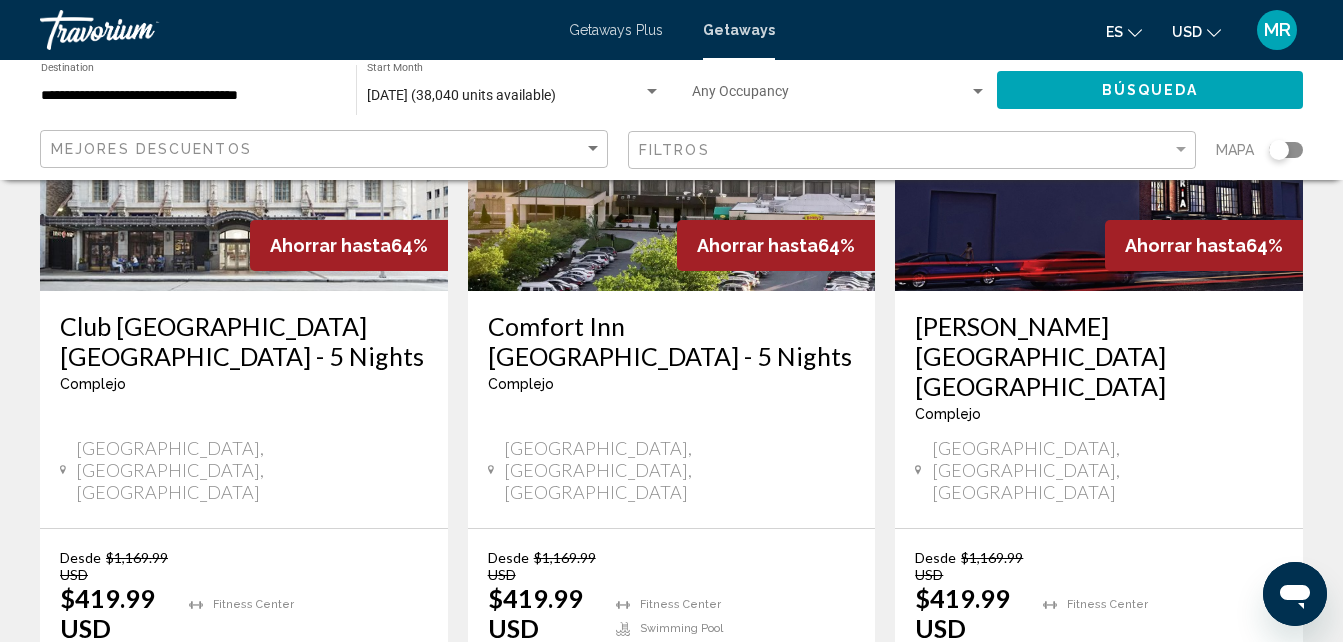 scroll, scrollTop: 2705, scrollLeft: 0, axis: vertical 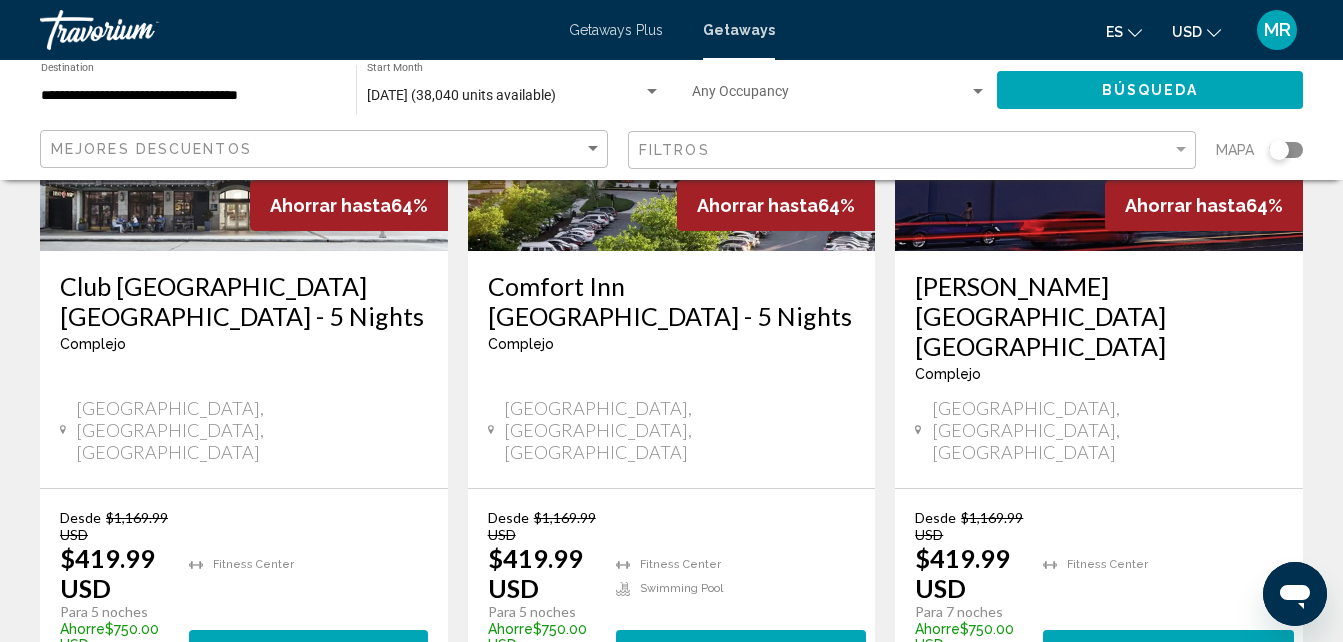 click on "48" at bounding box center (742, 747) 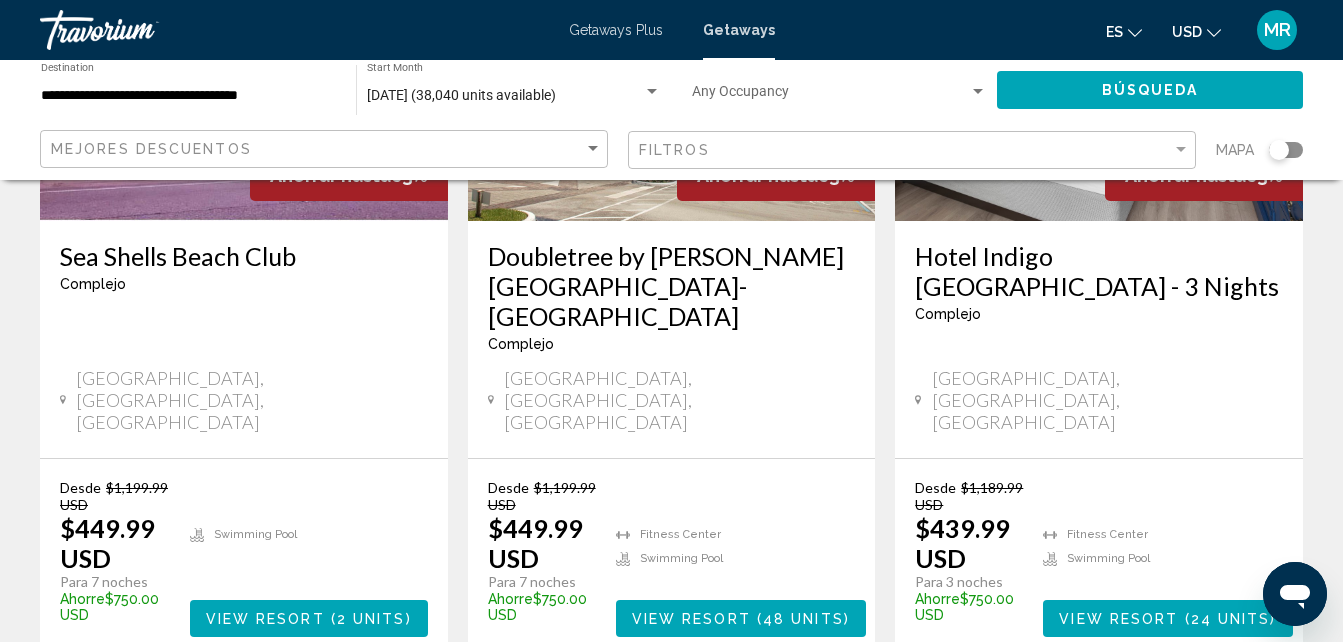 scroll, scrollTop: 2679, scrollLeft: 0, axis: vertical 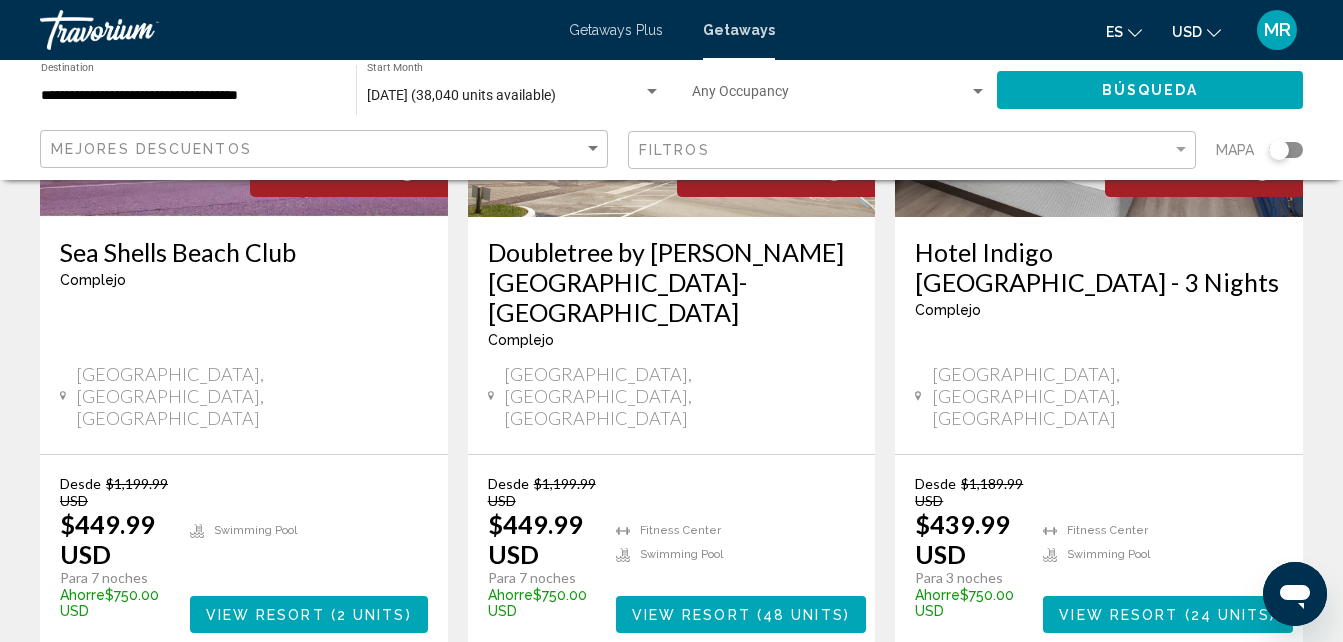 click on "49" at bounding box center [742, 713] 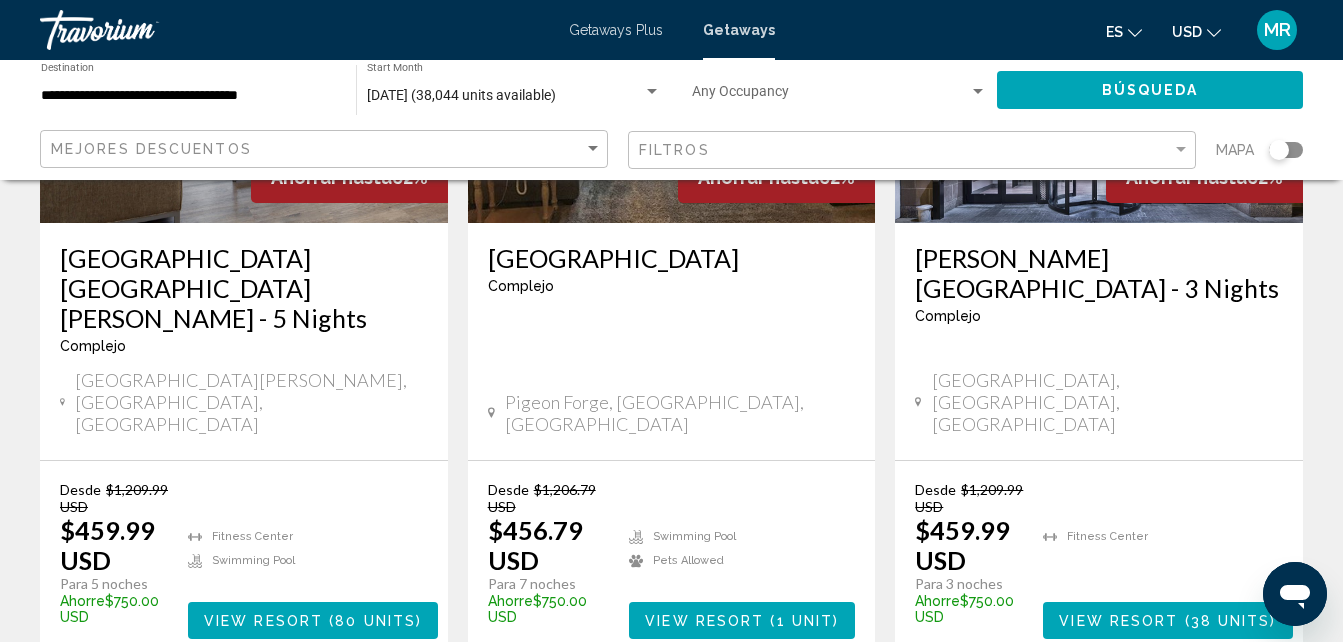 scroll, scrollTop: 2775, scrollLeft: 0, axis: vertical 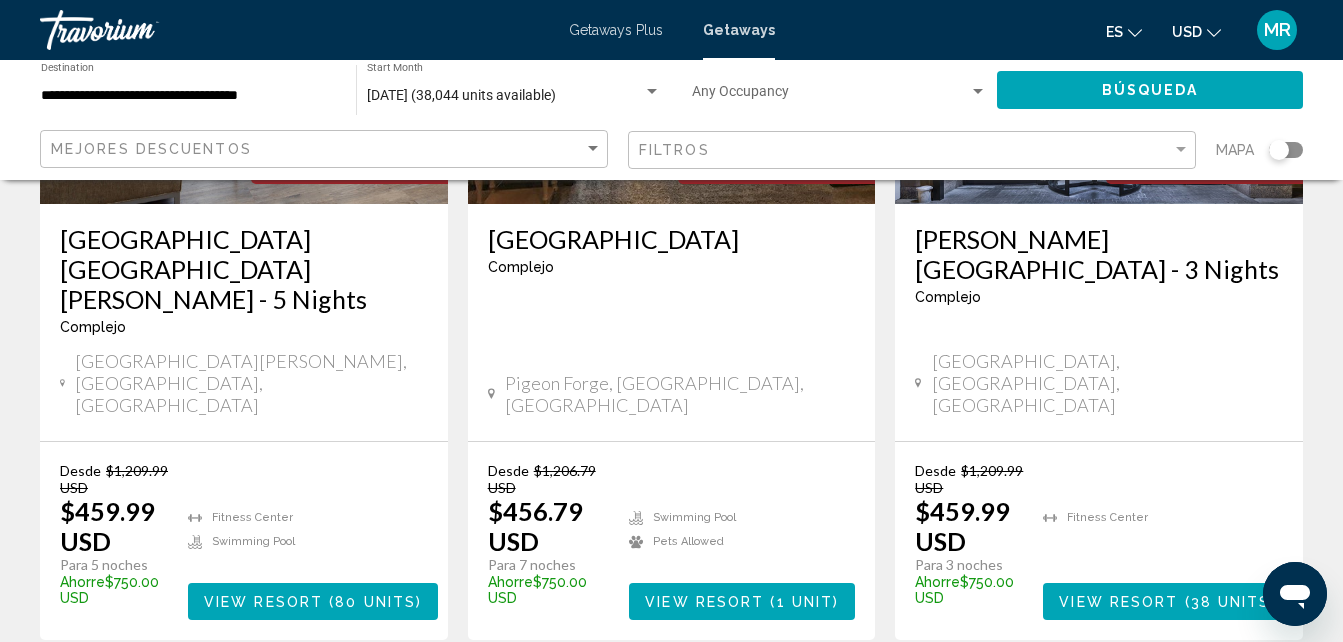 click on "50" at bounding box center (742, 700) 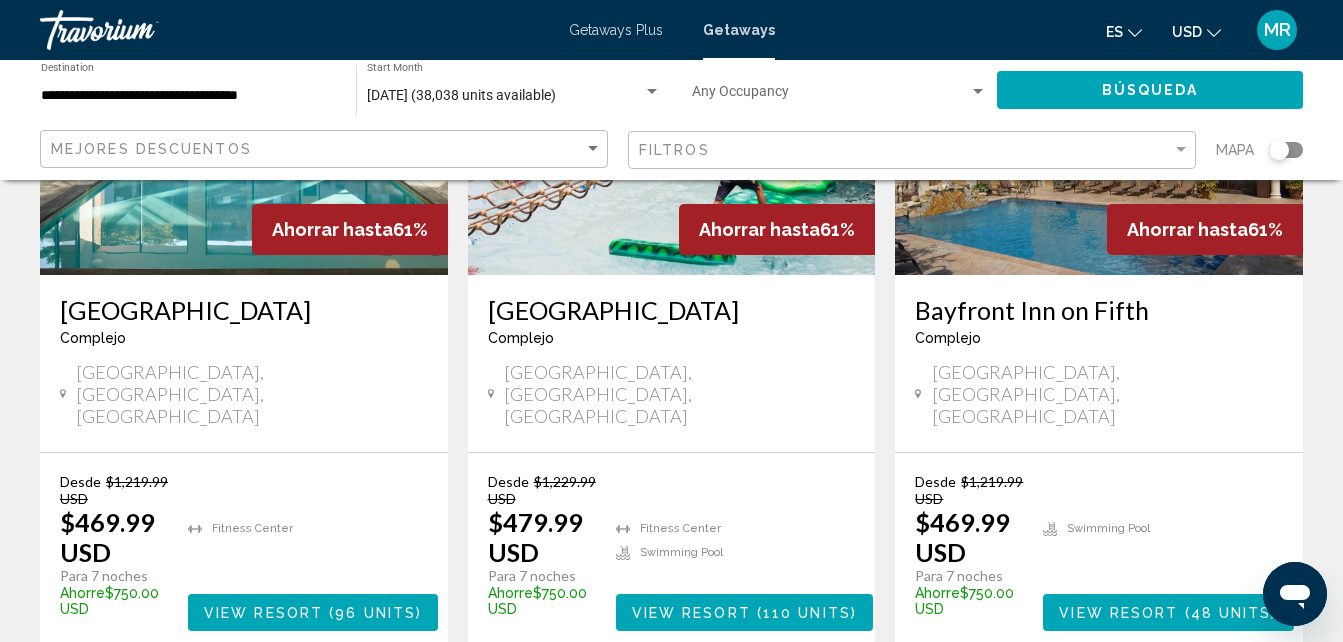 scroll, scrollTop: 2653, scrollLeft: 0, axis: vertical 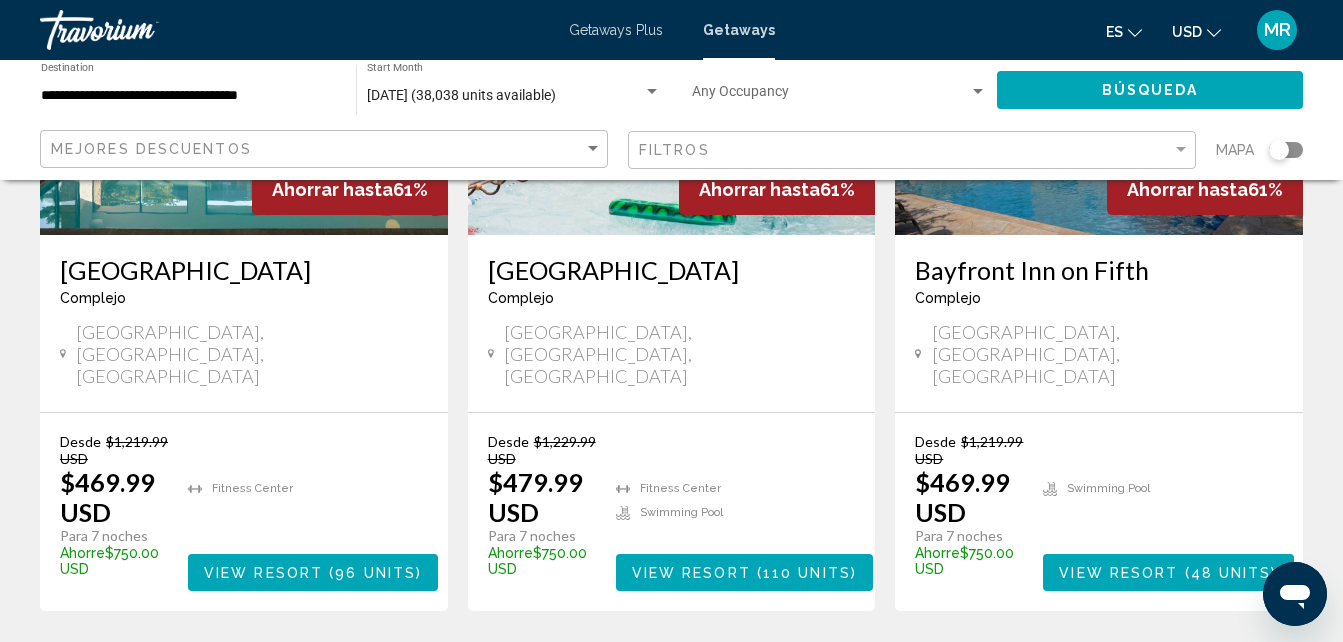 click on "51" at bounding box center [742, 671] 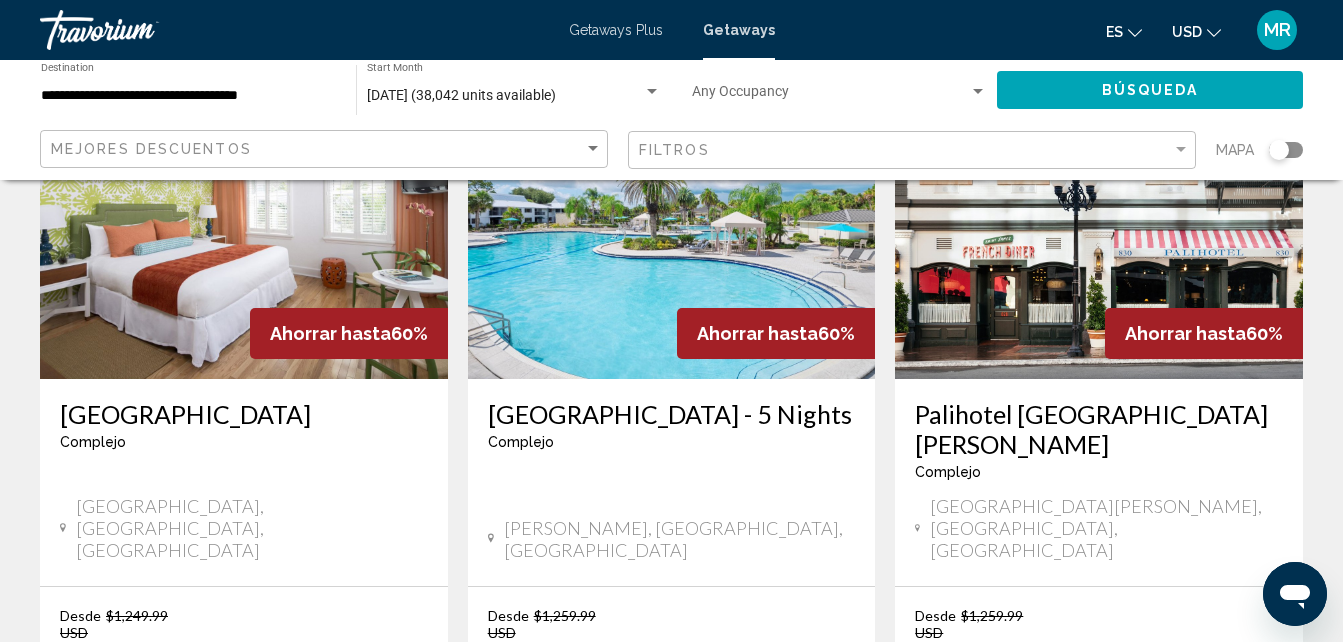 scroll, scrollTop: 2789, scrollLeft: 0, axis: vertical 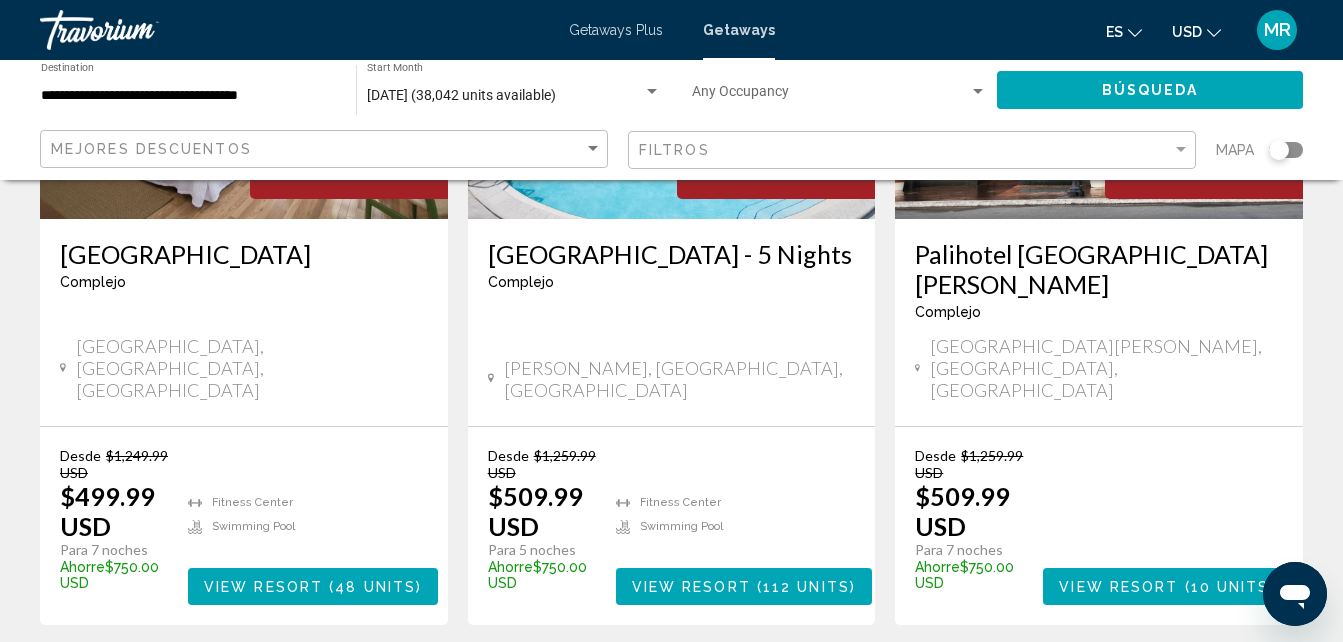 click on "52" at bounding box center (742, 685) 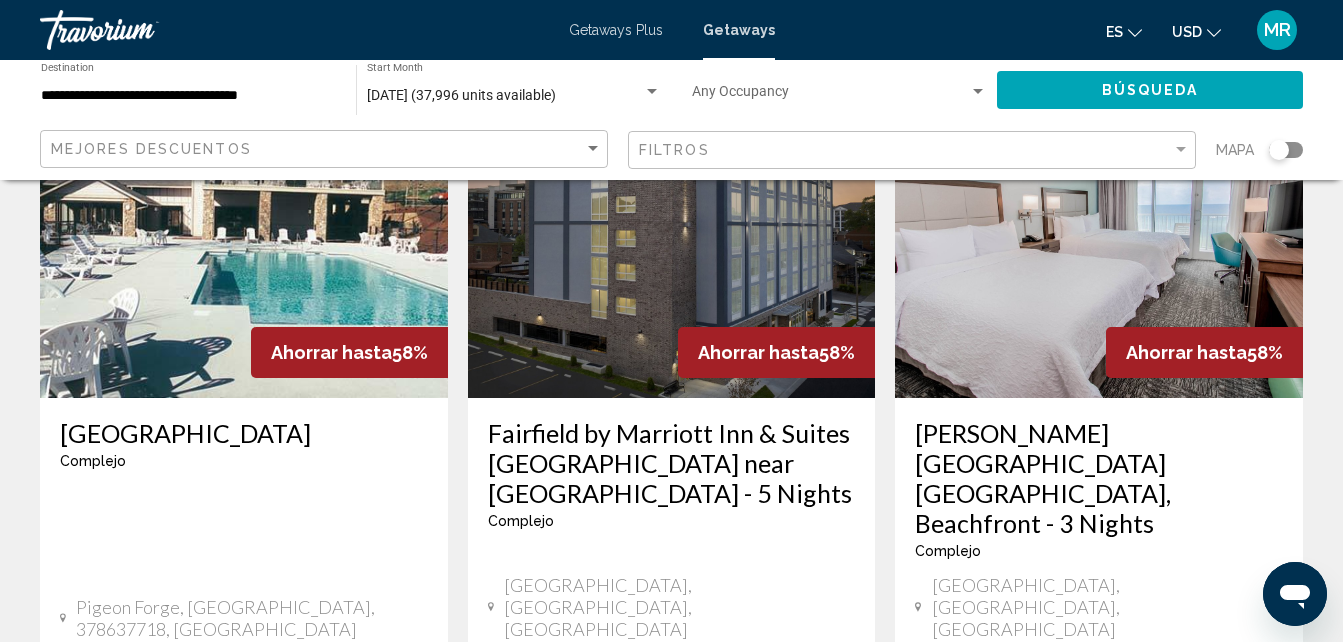 scroll, scrollTop: 2479, scrollLeft: 0, axis: vertical 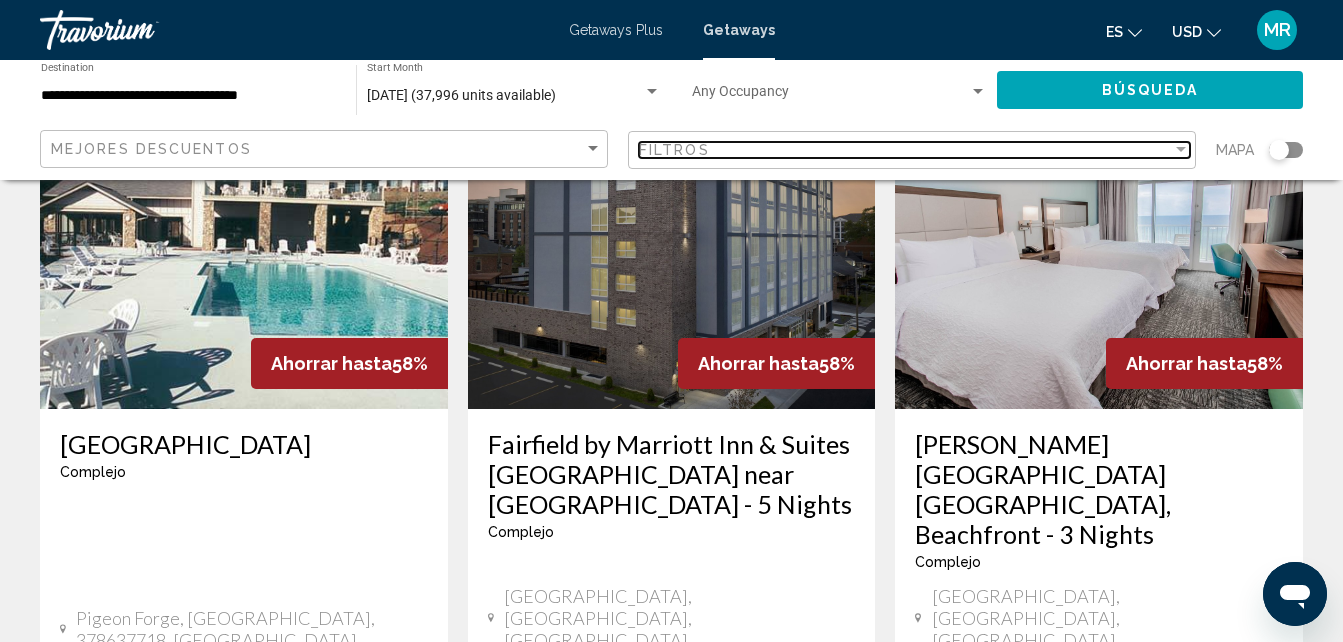 drag, startPoint x: 1351, startPoint y: 7, endPoint x: 916, endPoint y: 141, distance: 455.1714 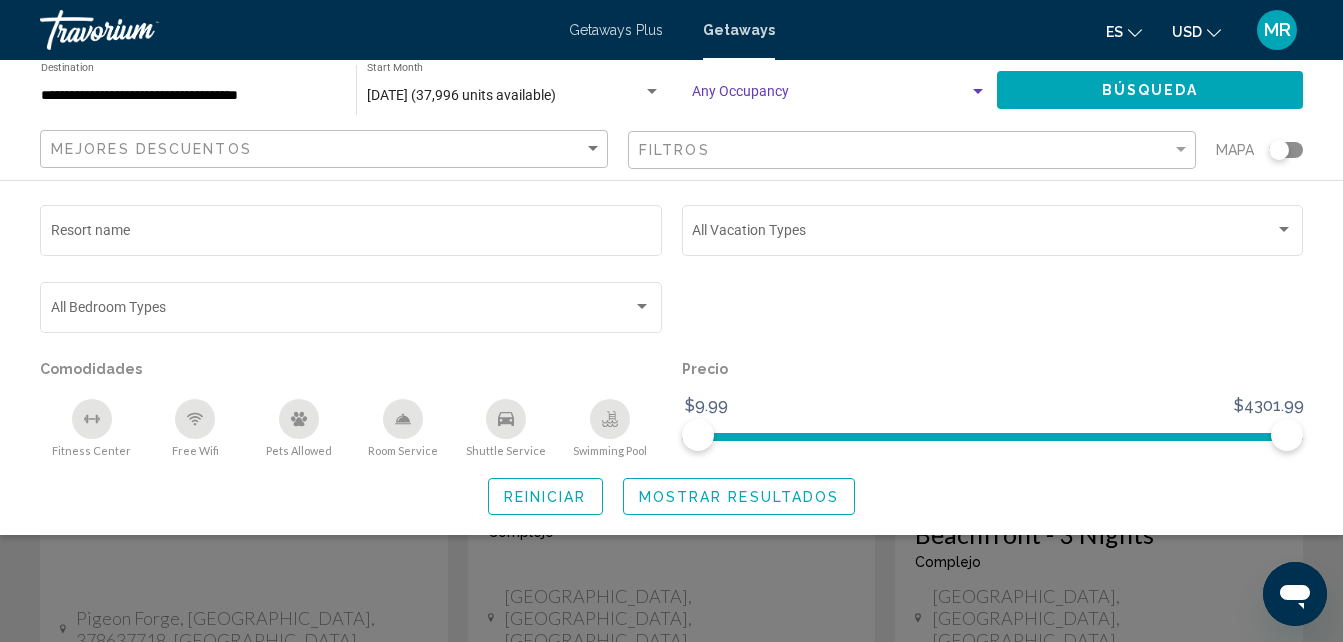 click at bounding box center (830, 96) 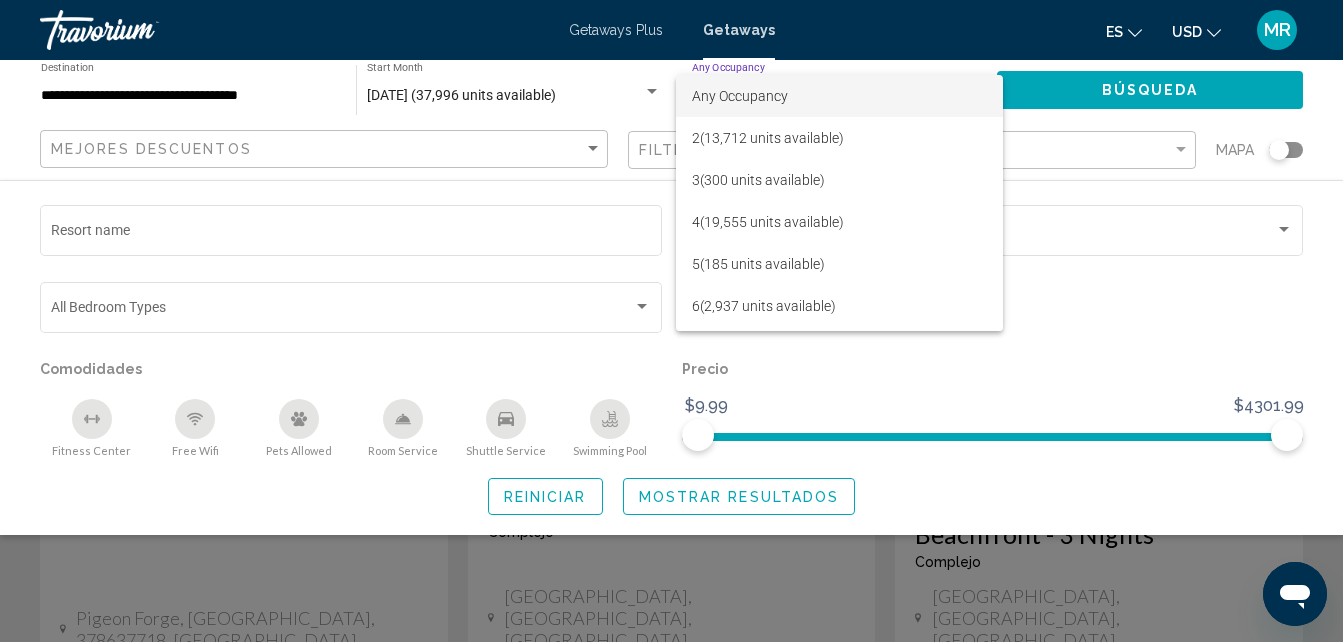 click at bounding box center [671, 321] 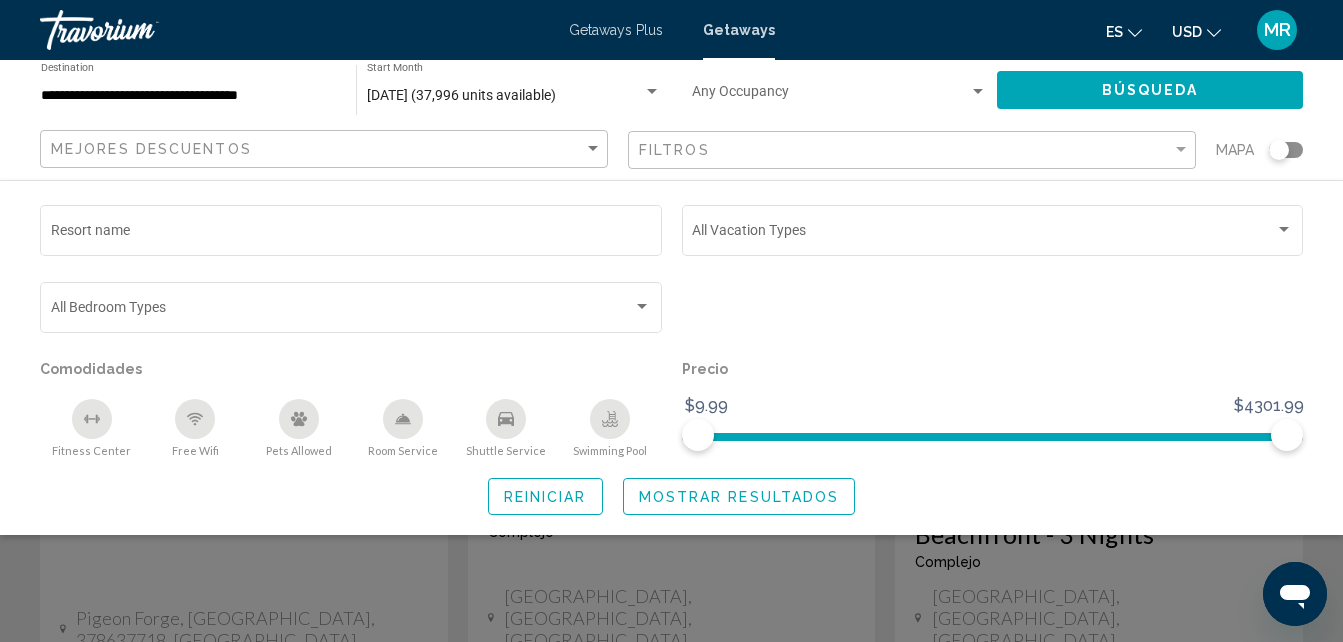 click 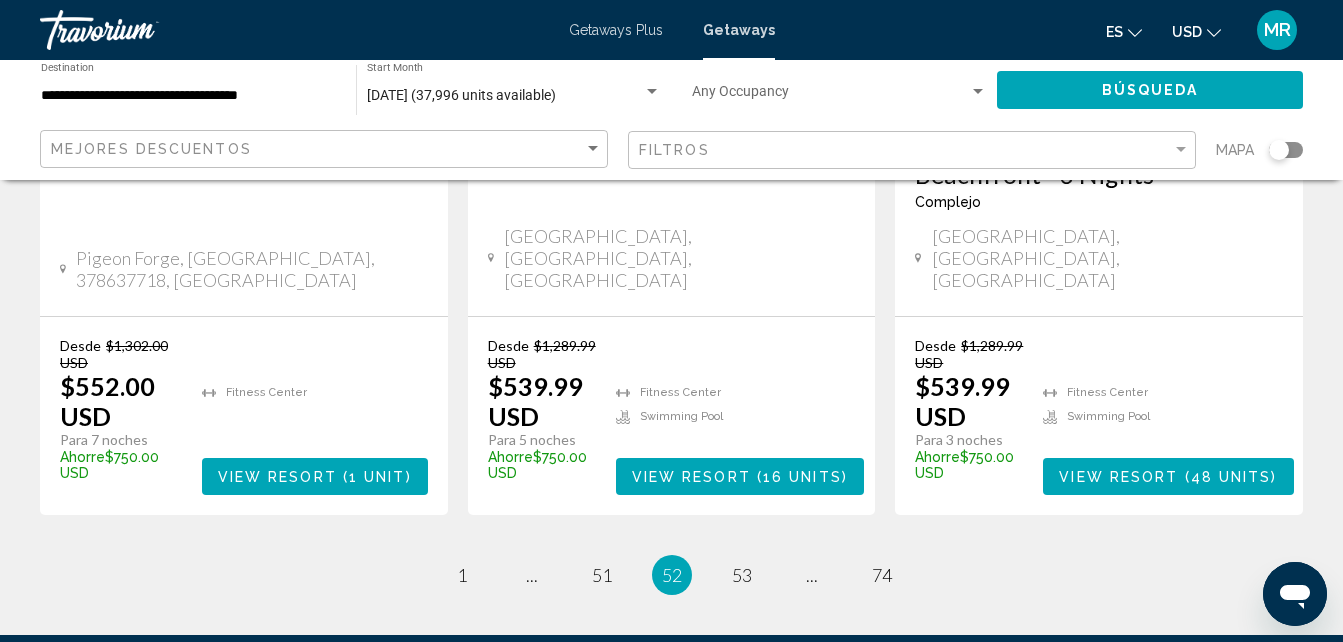 scroll, scrollTop: 2871, scrollLeft: 0, axis: vertical 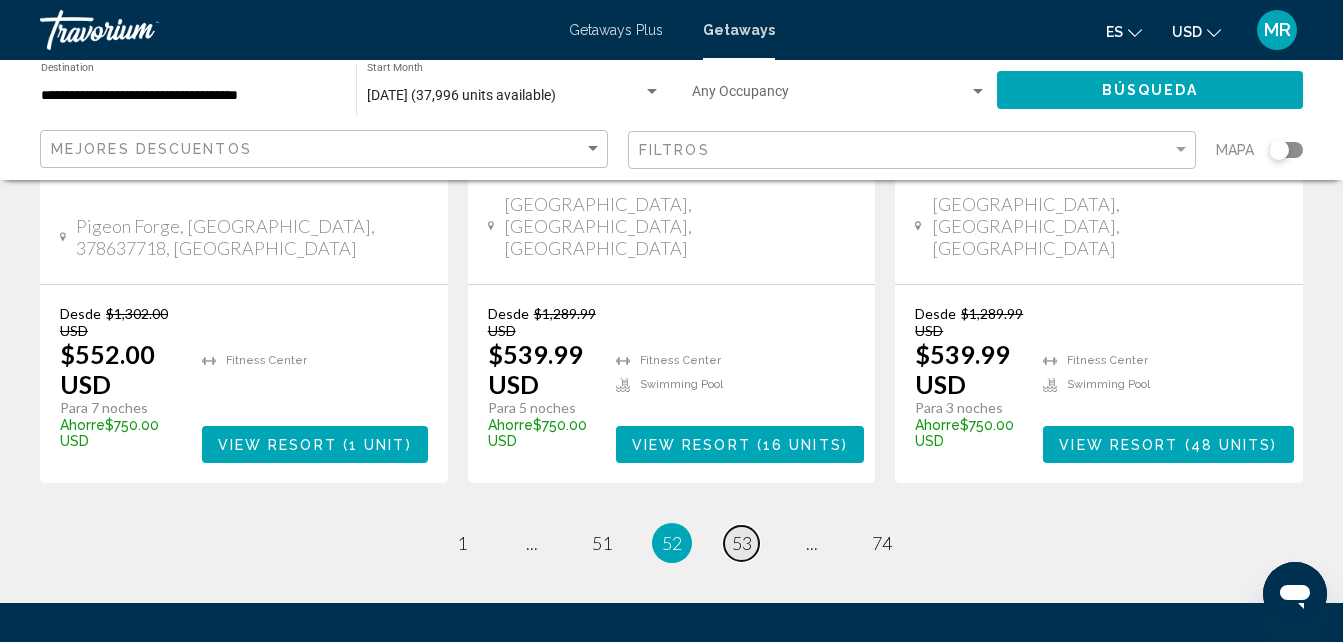 click on "page  53" at bounding box center [741, 543] 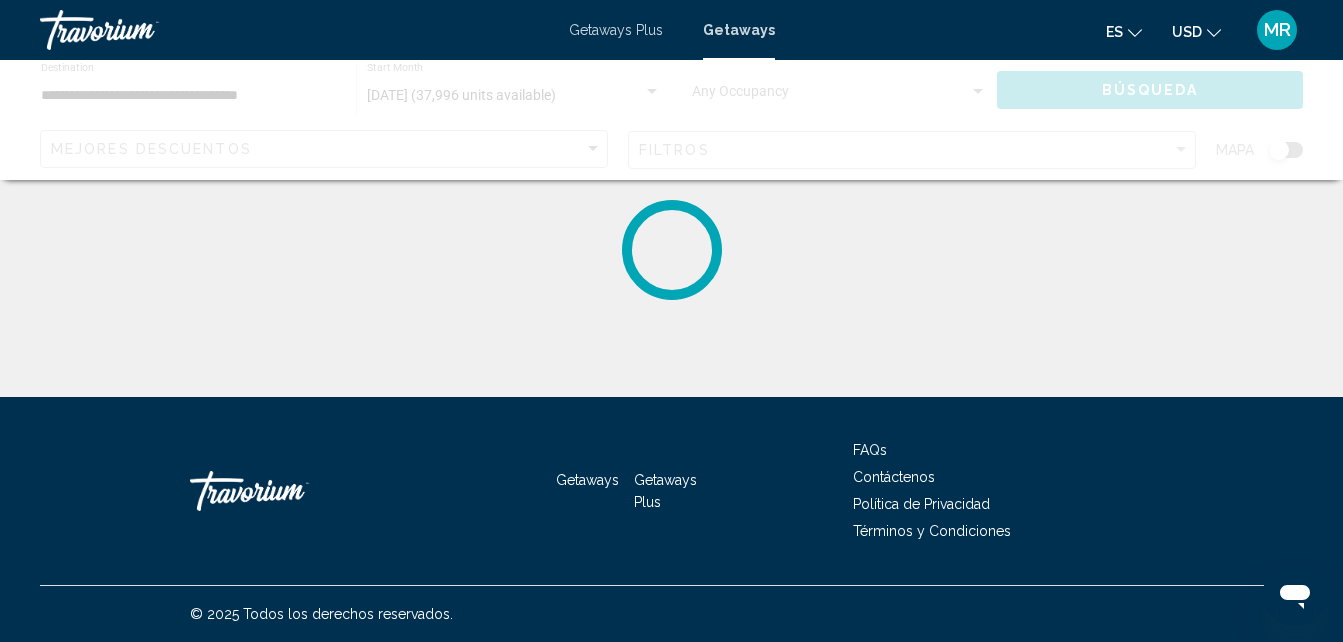 scroll, scrollTop: 0, scrollLeft: 0, axis: both 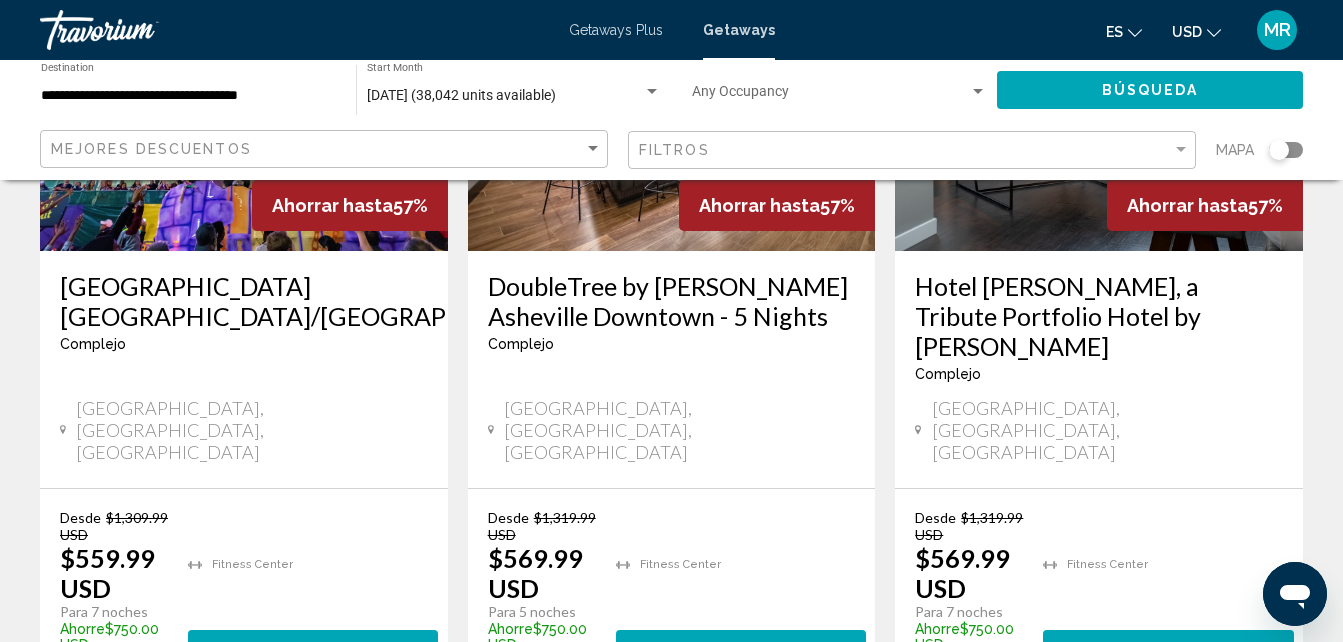 click on "54" at bounding box center (742, 747) 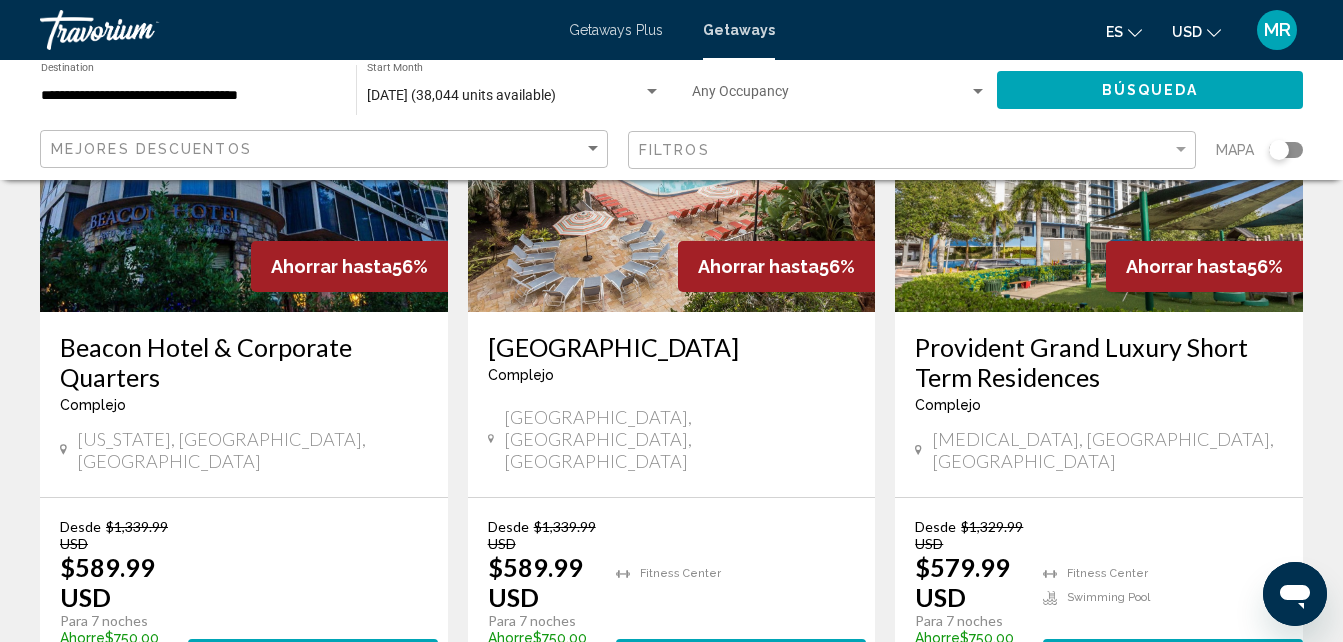 scroll, scrollTop: 2707, scrollLeft: 0, axis: vertical 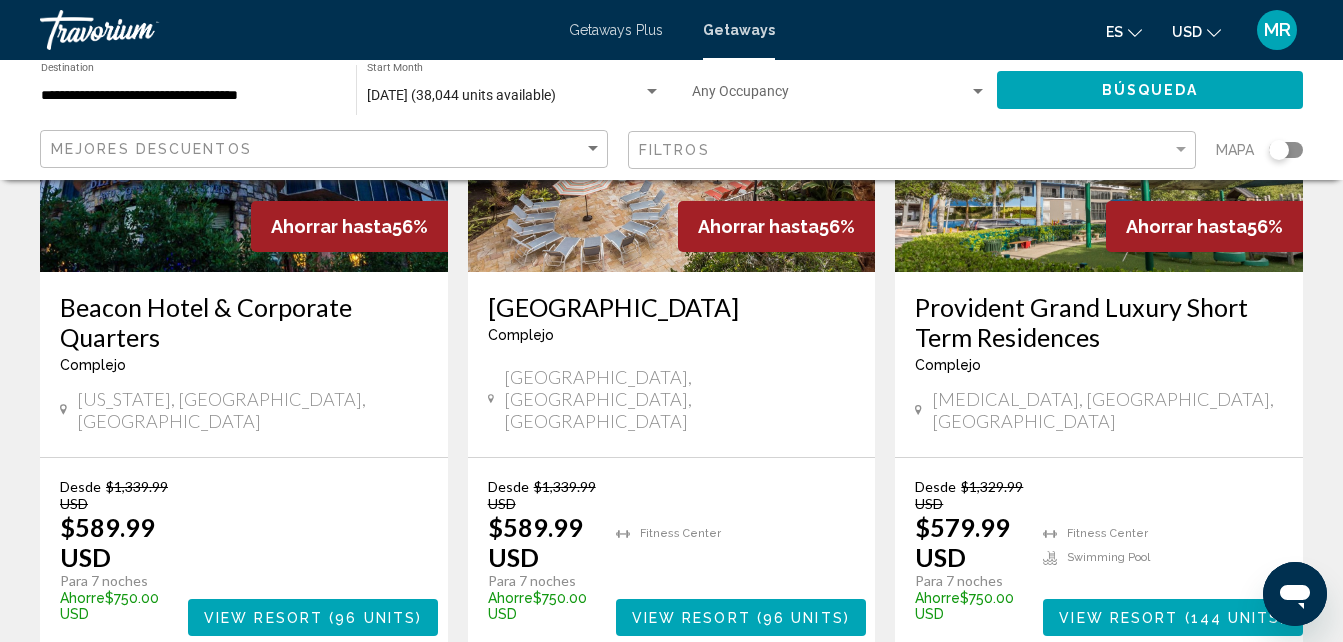 click on "55" at bounding box center (742, 716) 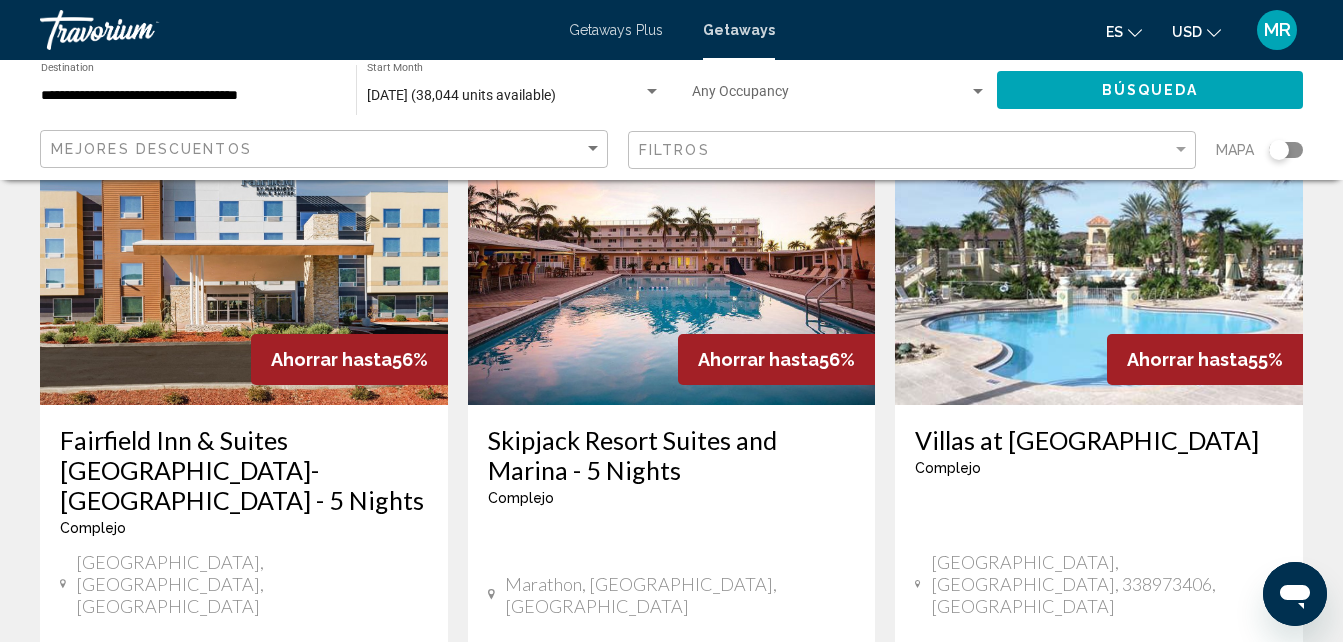 scroll, scrollTop: 2560, scrollLeft: 0, axis: vertical 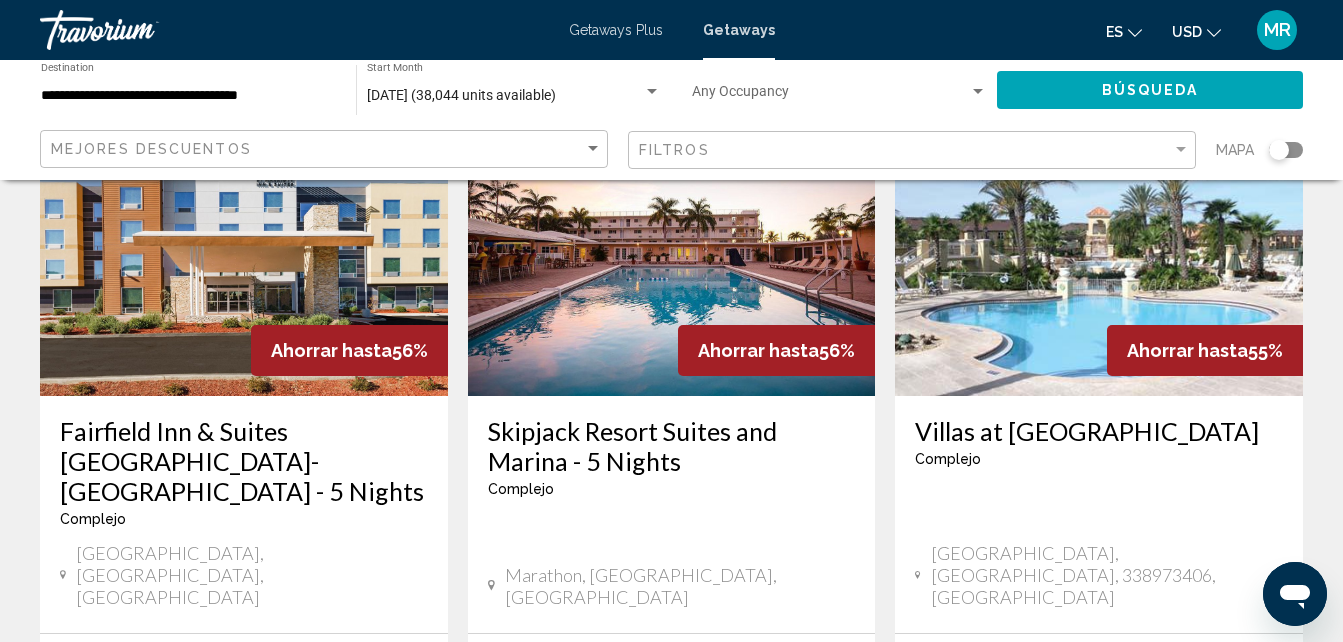click on "24 units" at bounding box center [803, 794] 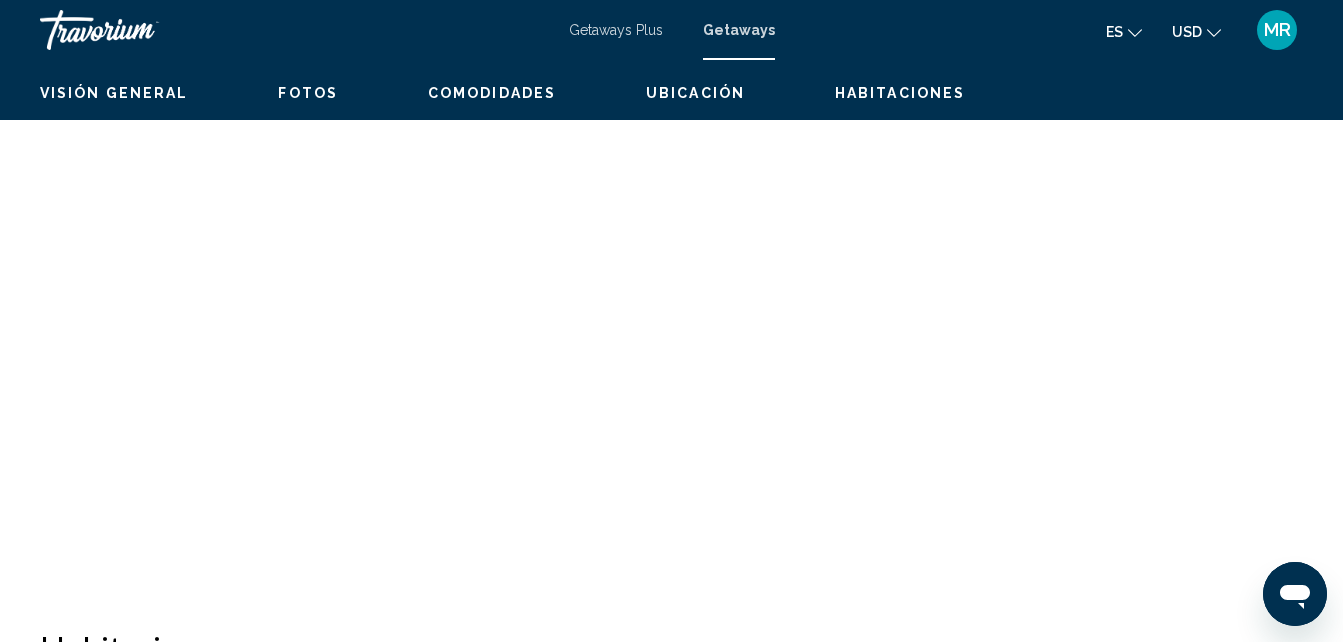 scroll, scrollTop: 214, scrollLeft: 0, axis: vertical 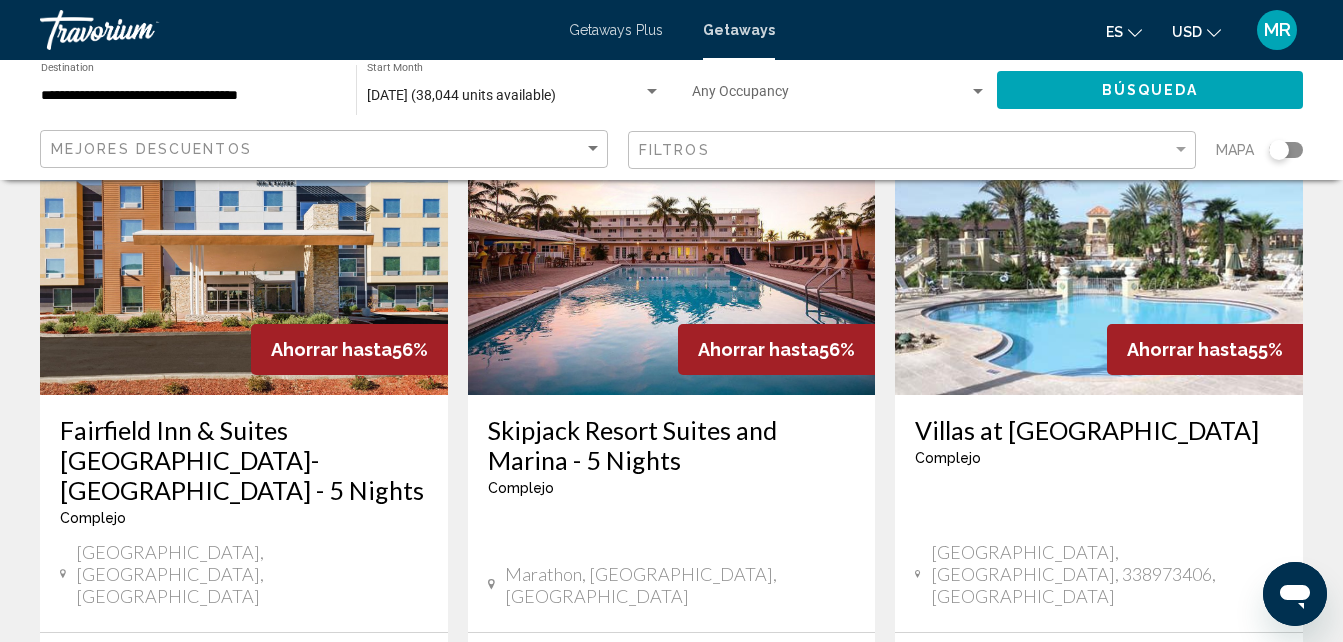 click on "56" at bounding box center (742, 891) 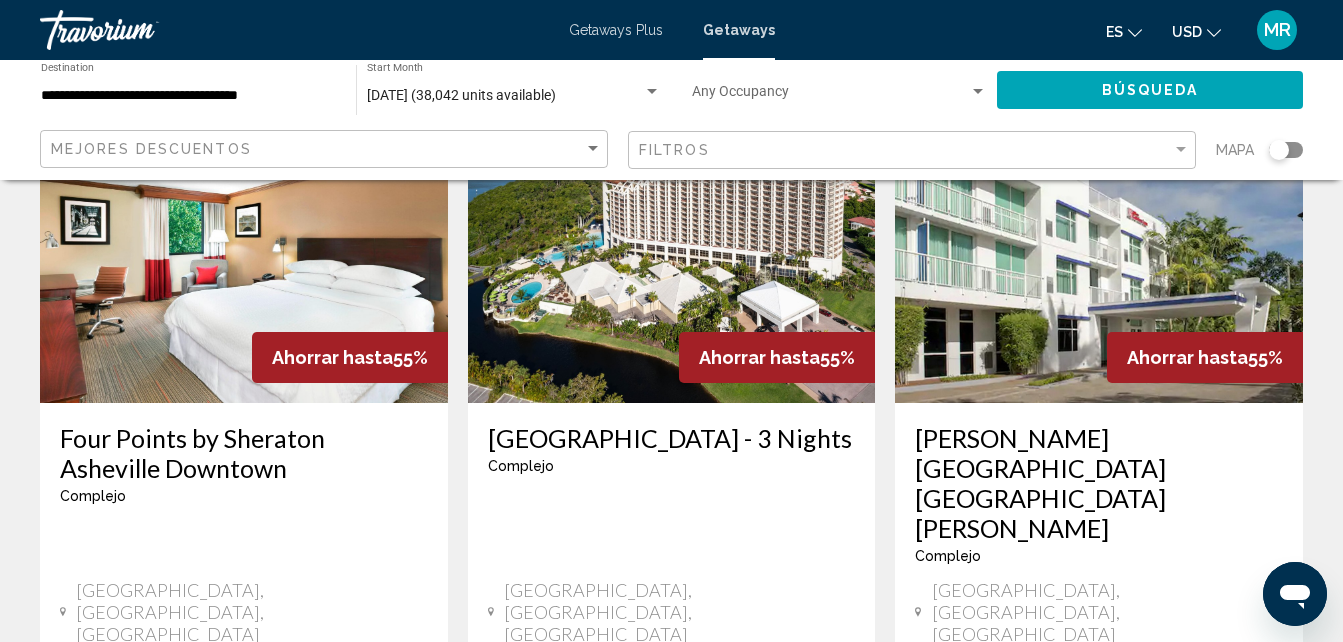 scroll, scrollTop: 227, scrollLeft: 0, axis: vertical 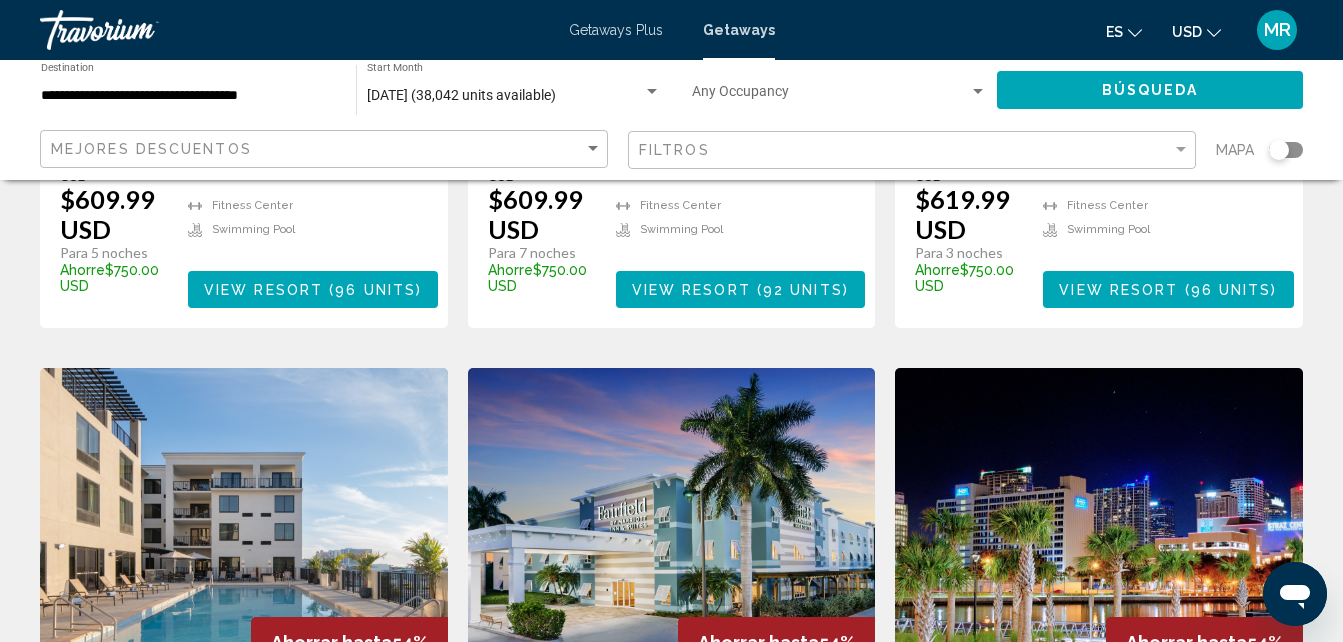 click on "Fairfield Inn & Suites by Marriott Marathon [US_STATE] Keys - 5 Nights" at bounding box center [672, 753] 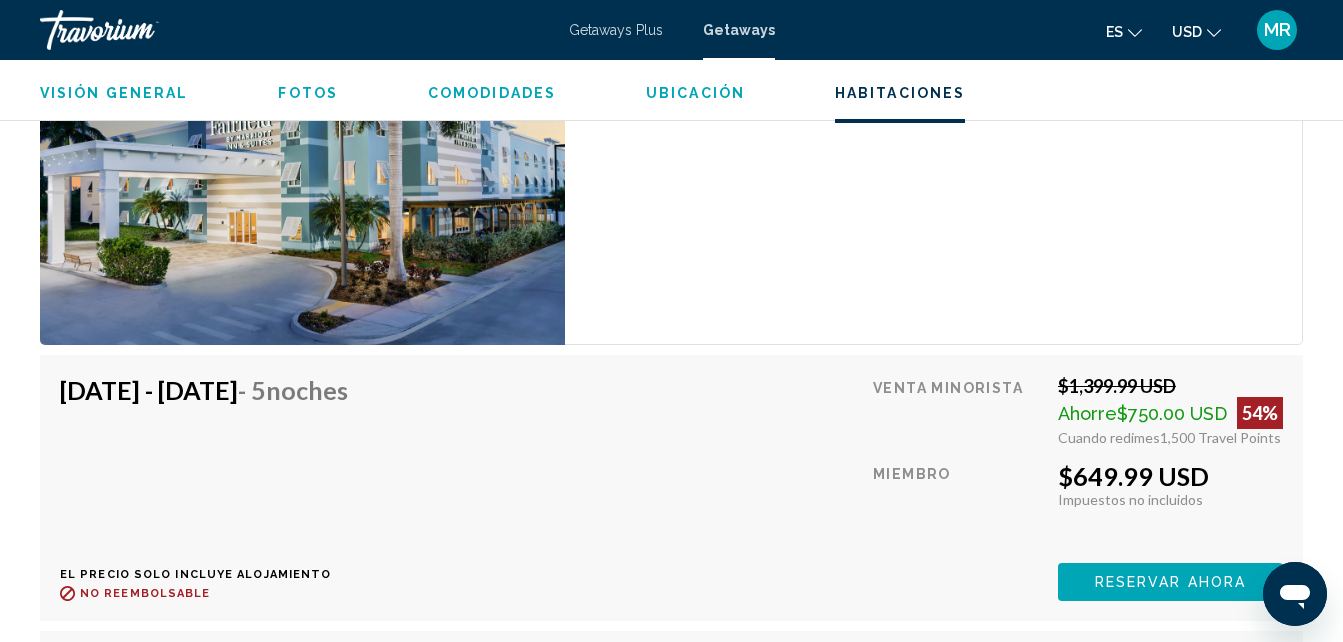 scroll, scrollTop: 3466, scrollLeft: 0, axis: vertical 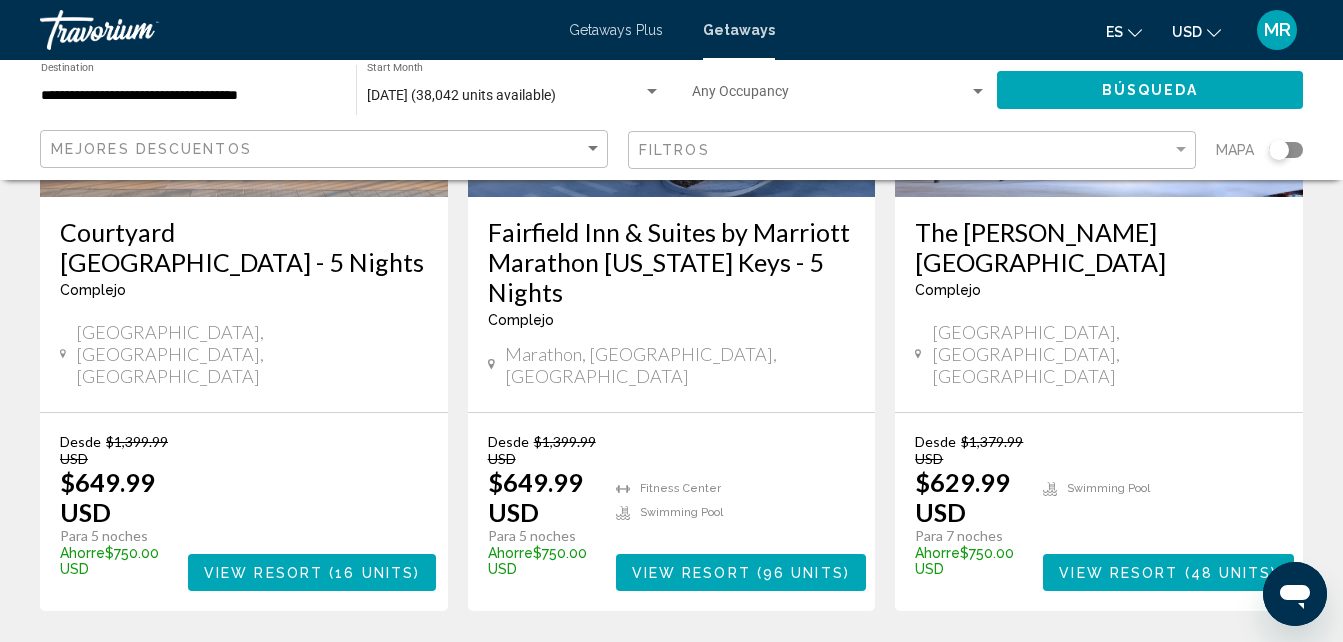 click on "57" at bounding box center (742, 671) 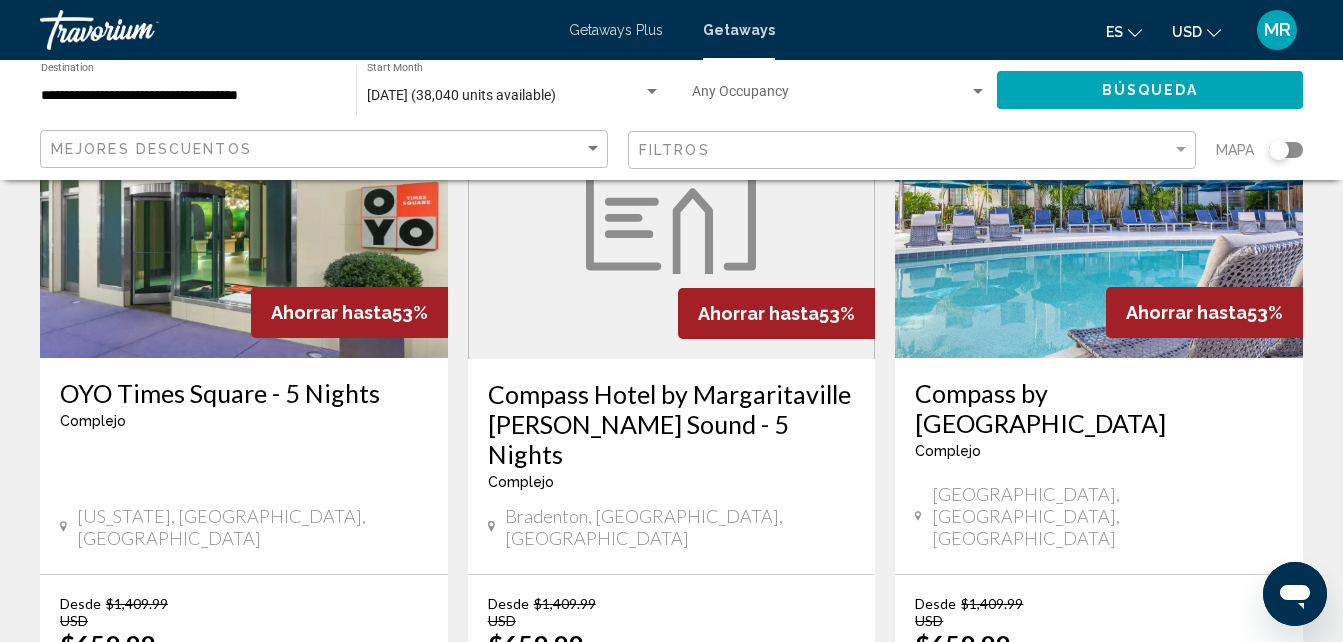 scroll, scrollTop: 1802, scrollLeft: 0, axis: vertical 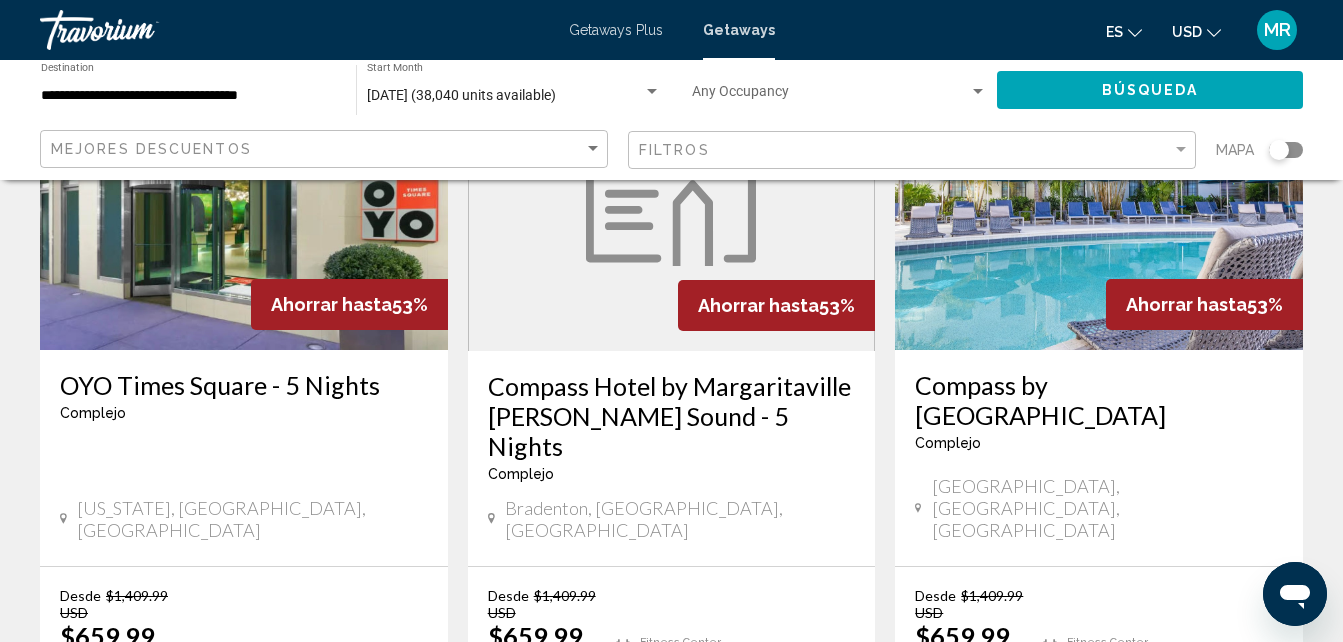 click on "Compass Hotel by Margaritaville [PERSON_NAME] Sound - 5 Nights" at bounding box center (672, 416) 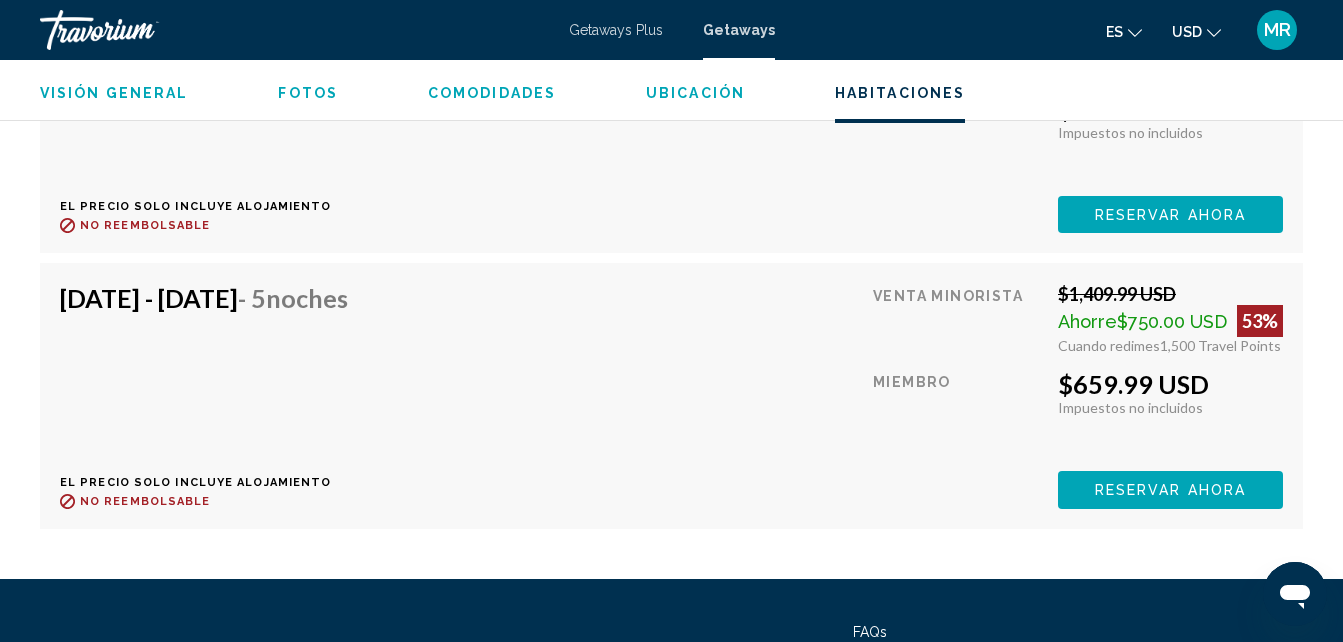 scroll, scrollTop: 3606, scrollLeft: 0, axis: vertical 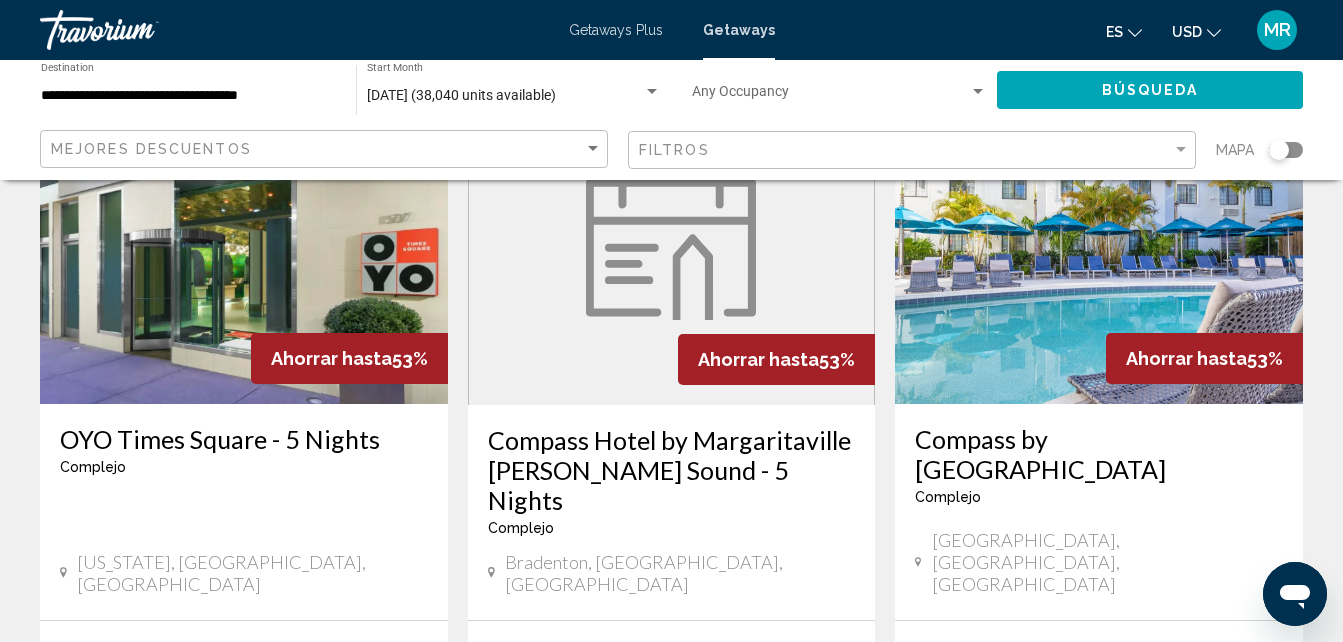 click on "Compass Hotel by Margaritaville [PERSON_NAME] Sound - 5 Nights" at bounding box center [672, 470] 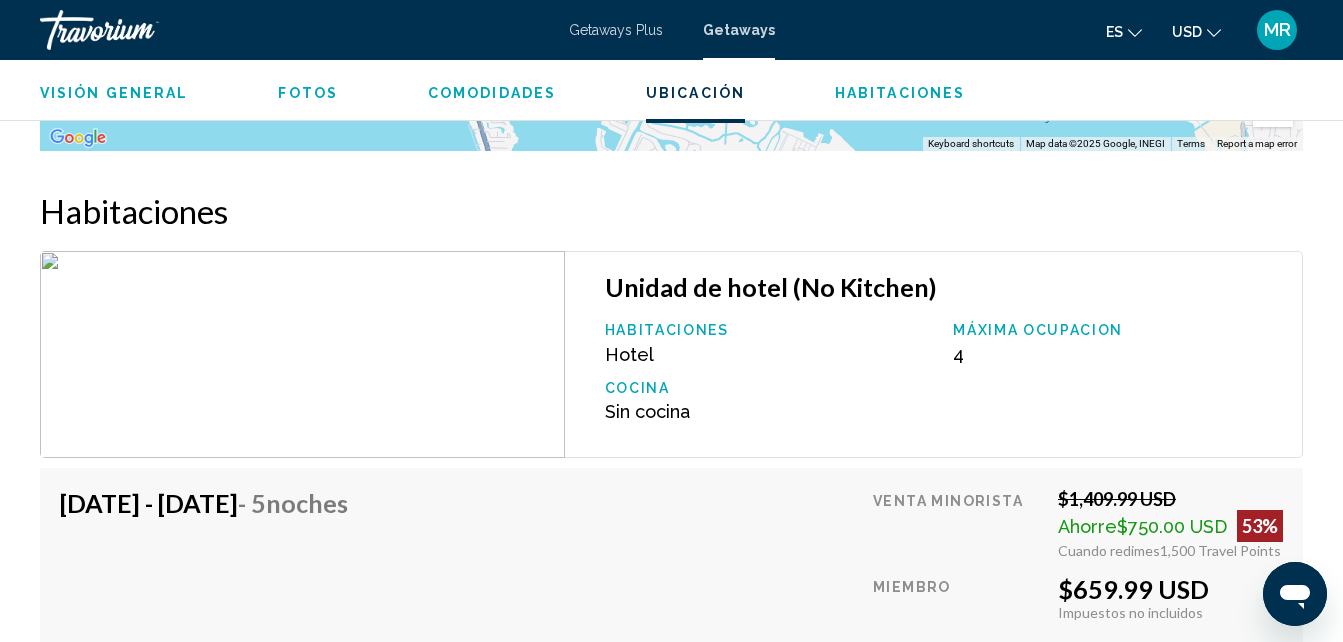 scroll, scrollTop: 3066, scrollLeft: 0, axis: vertical 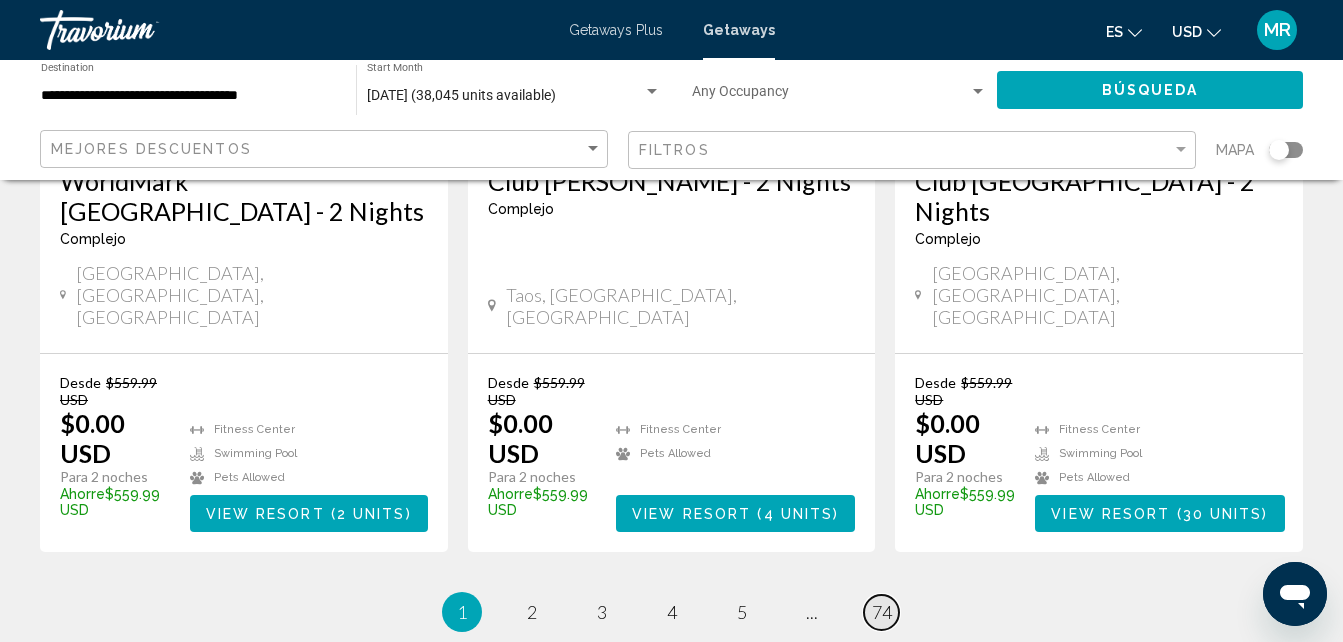 click on "74" at bounding box center (882, 612) 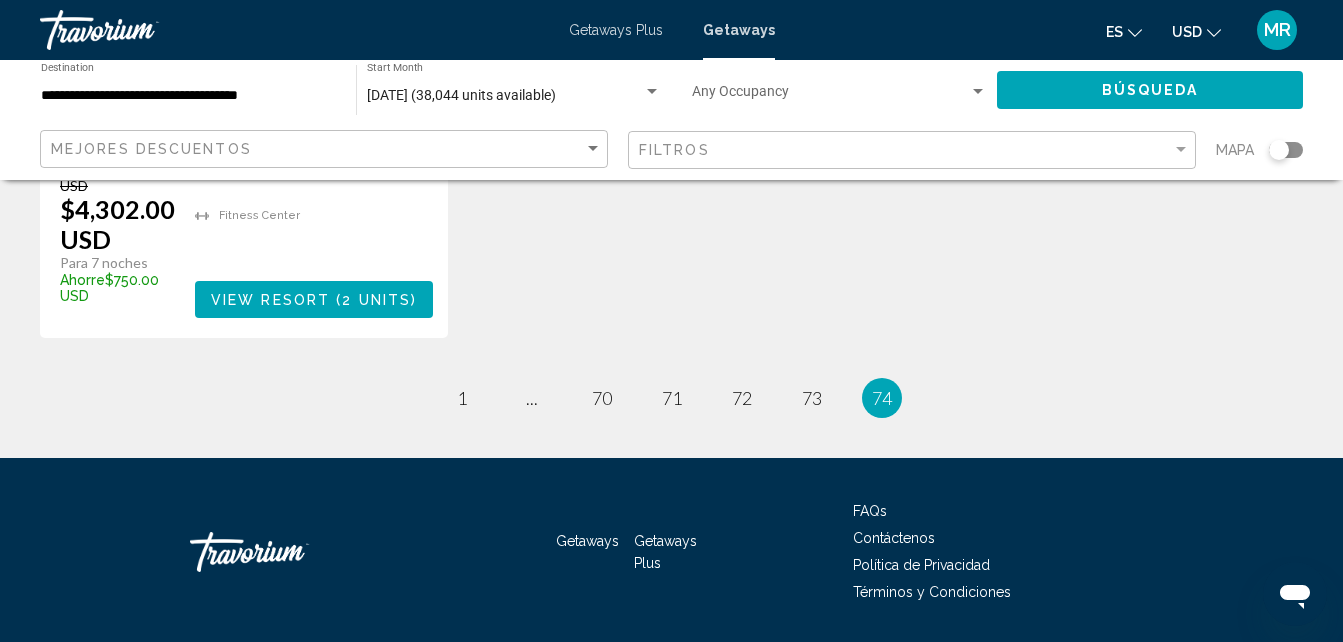scroll, scrollTop: 1337, scrollLeft: 0, axis: vertical 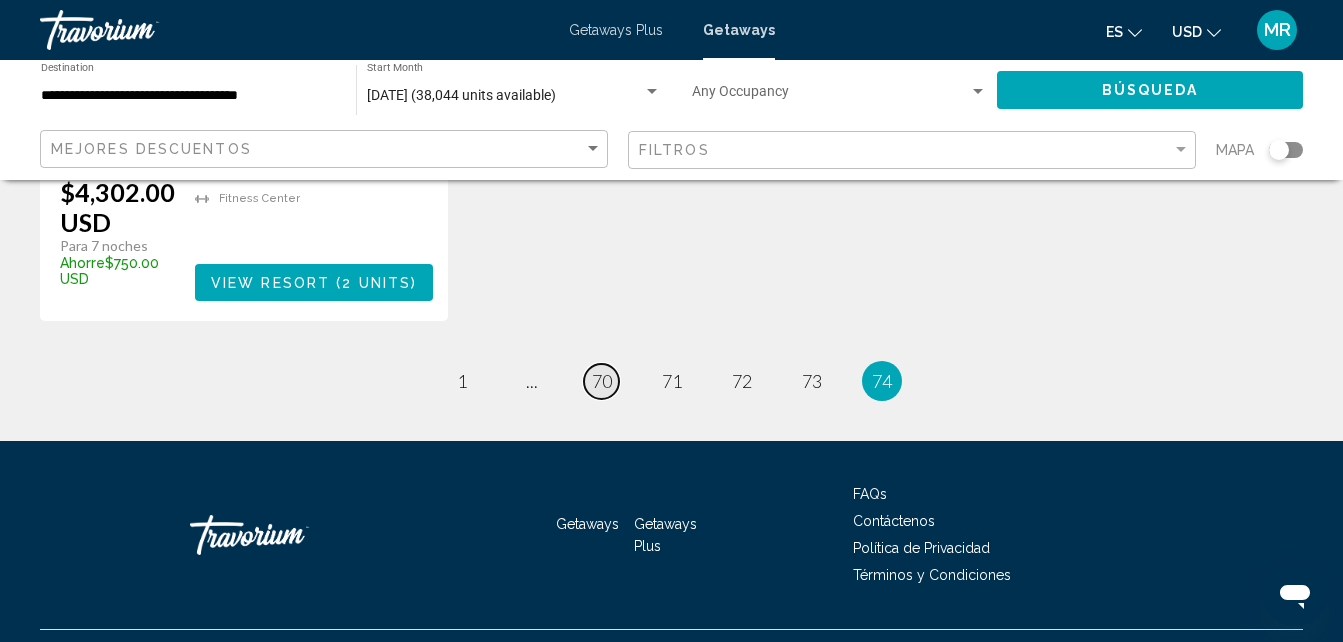 click on "70" at bounding box center (602, 381) 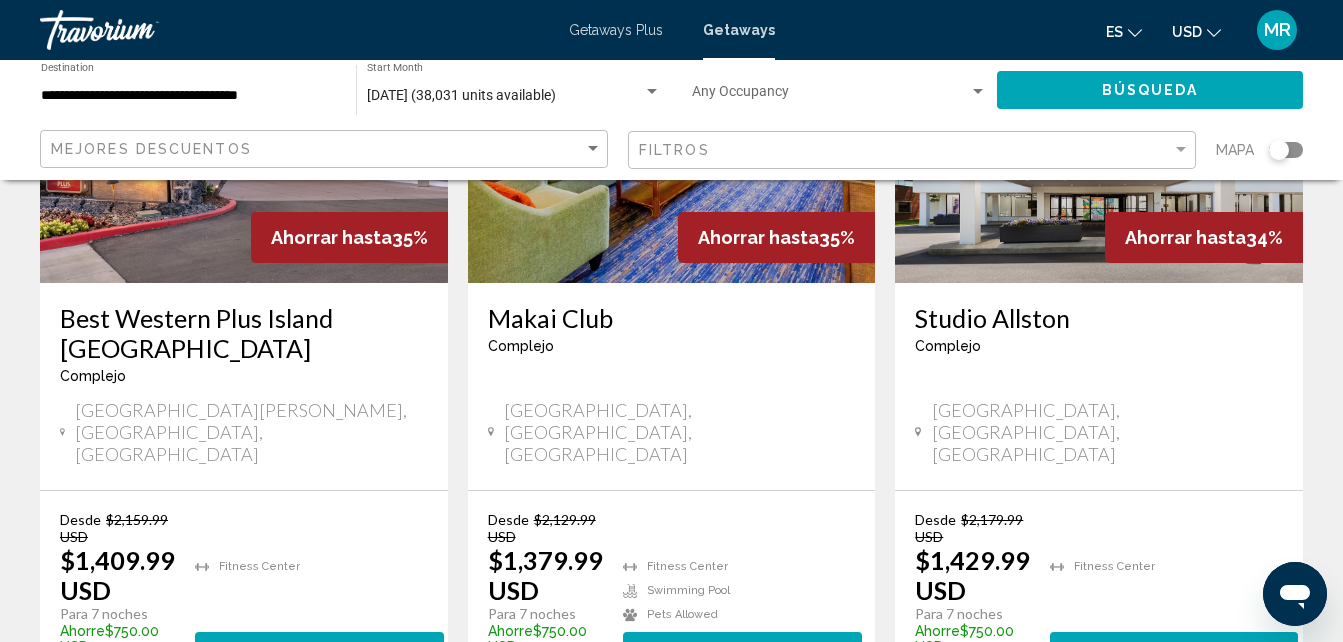 scroll, scrollTop: 2773, scrollLeft: 0, axis: vertical 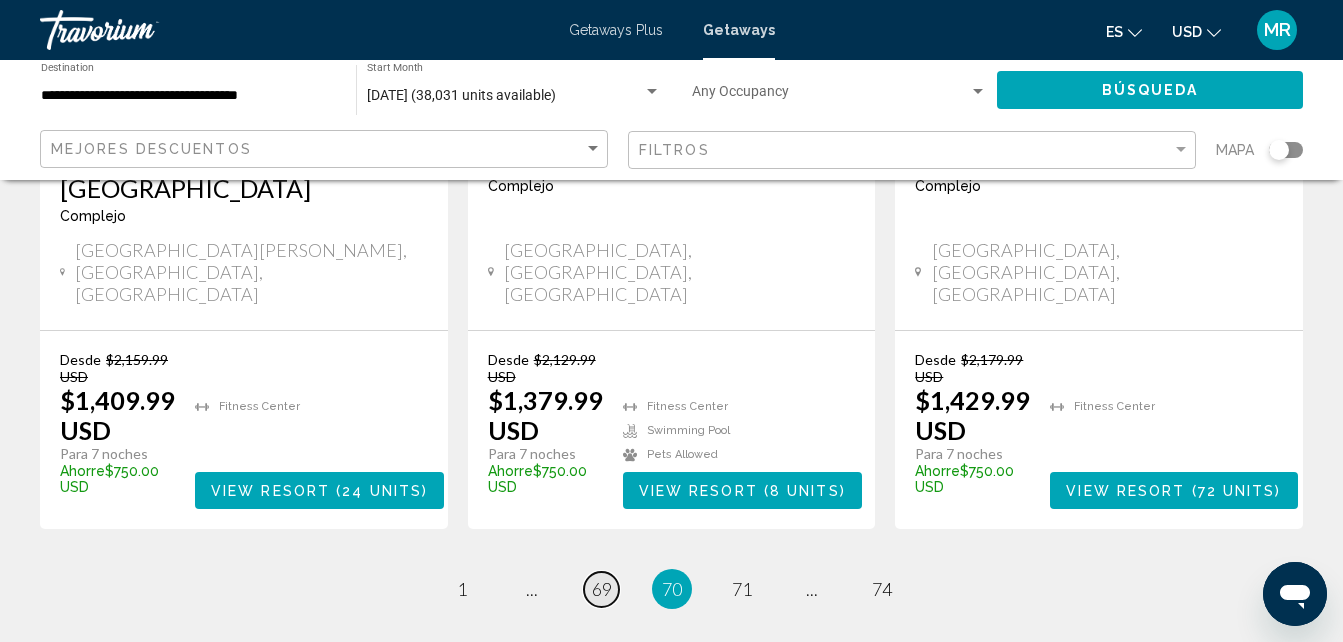 click on "69" at bounding box center [602, 589] 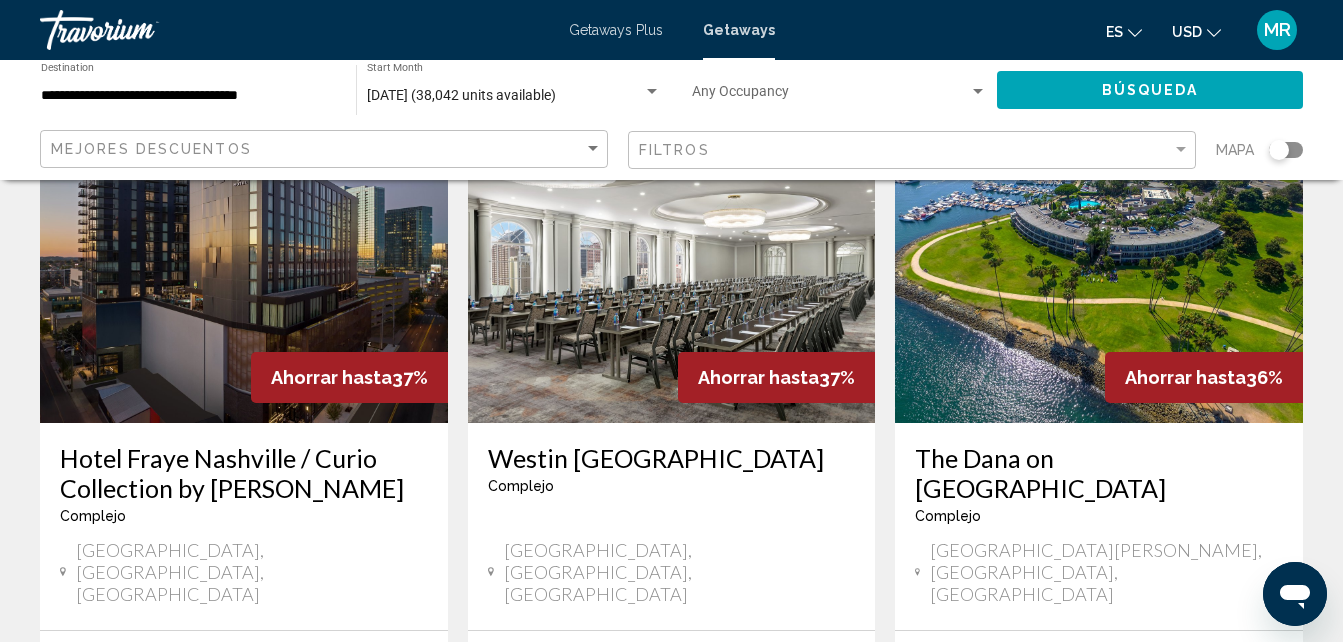 scroll, scrollTop: 2775, scrollLeft: 0, axis: vertical 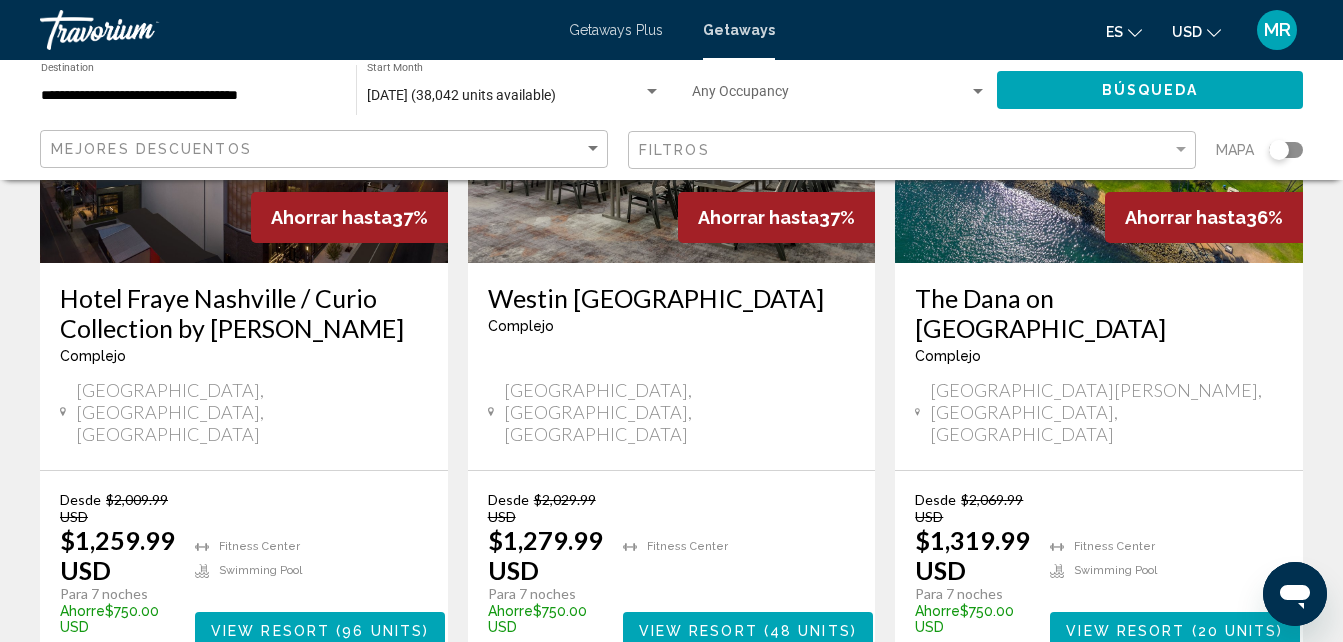 click on "68" at bounding box center [602, 729] 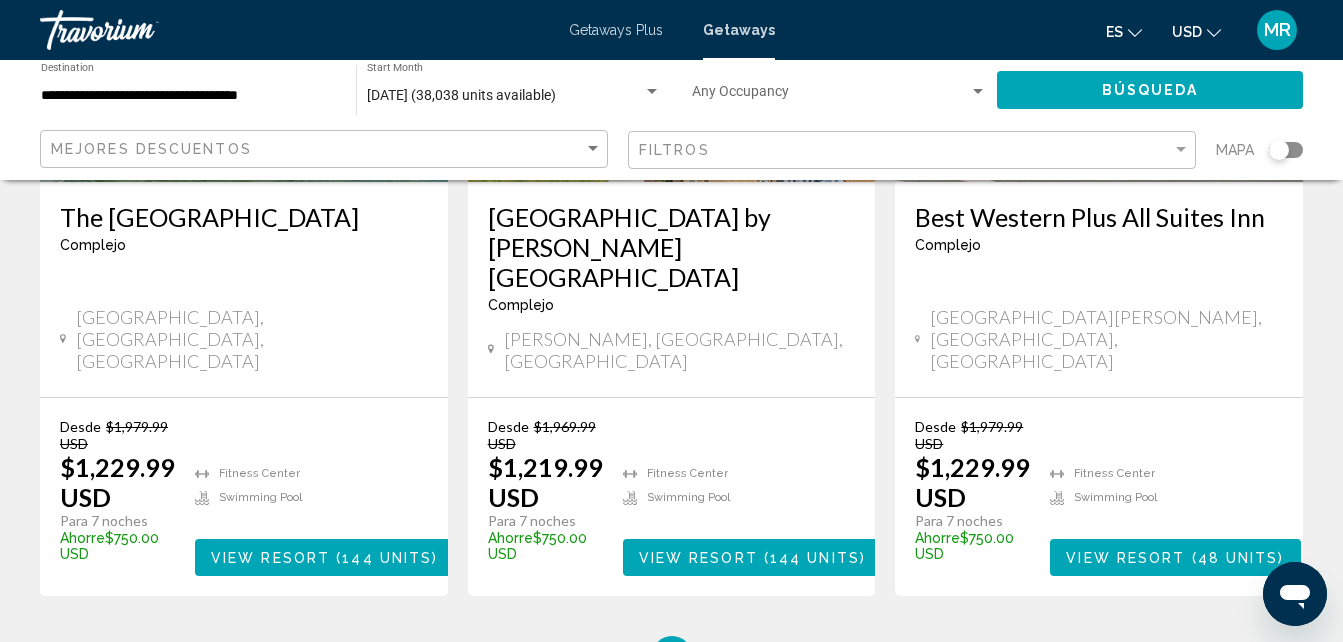 scroll, scrollTop: 2800, scrollLeft: 0, axis: vertical 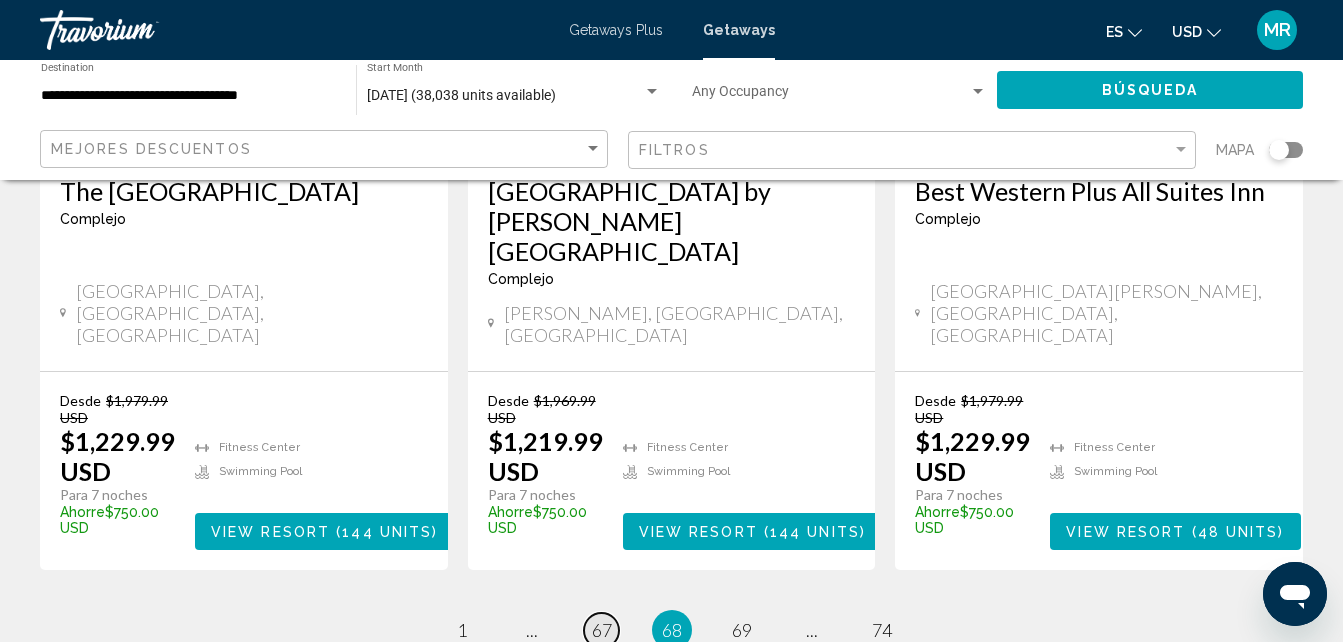 click on "67" at bounding box center (602, 630) 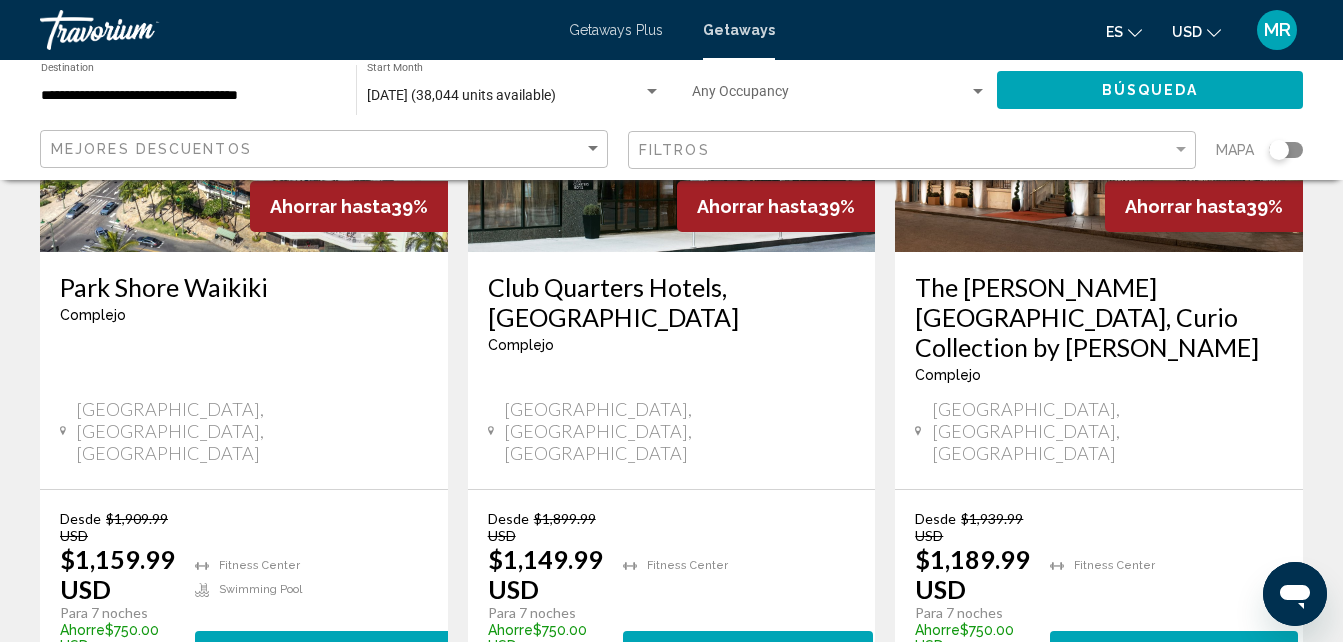 scroll, scrollTop: 2839, scrollLeft: 0, axis: vertical 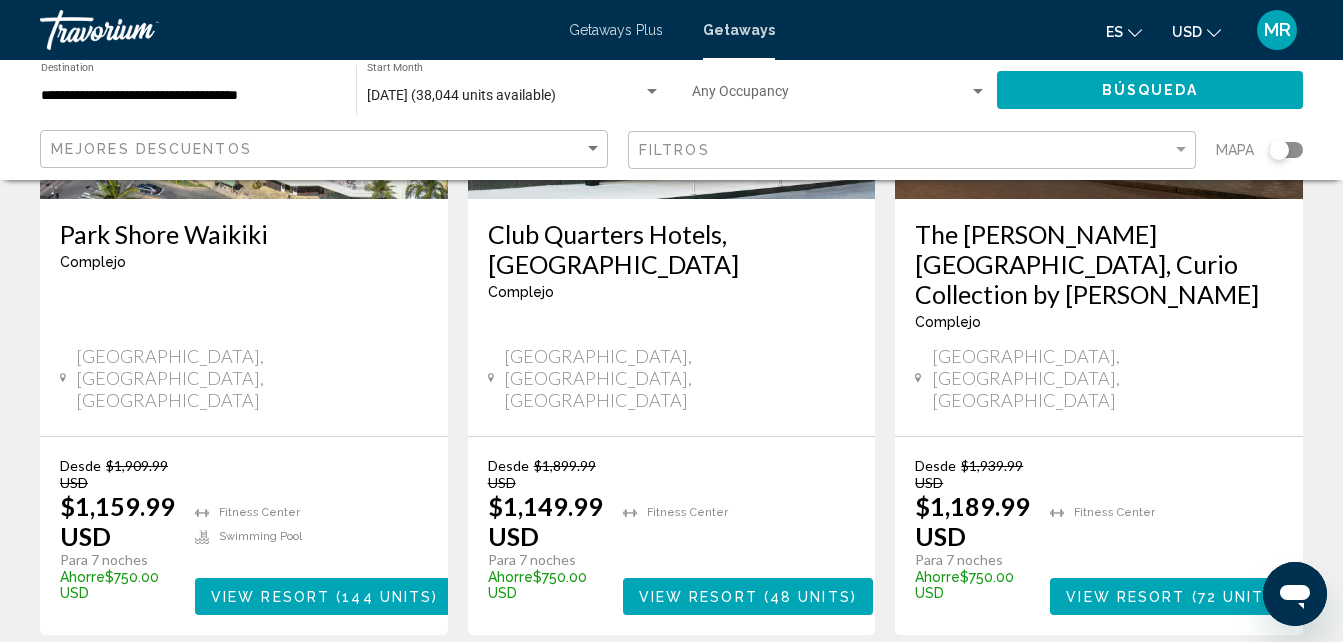 click on "66" at bounding box center [602, 695] 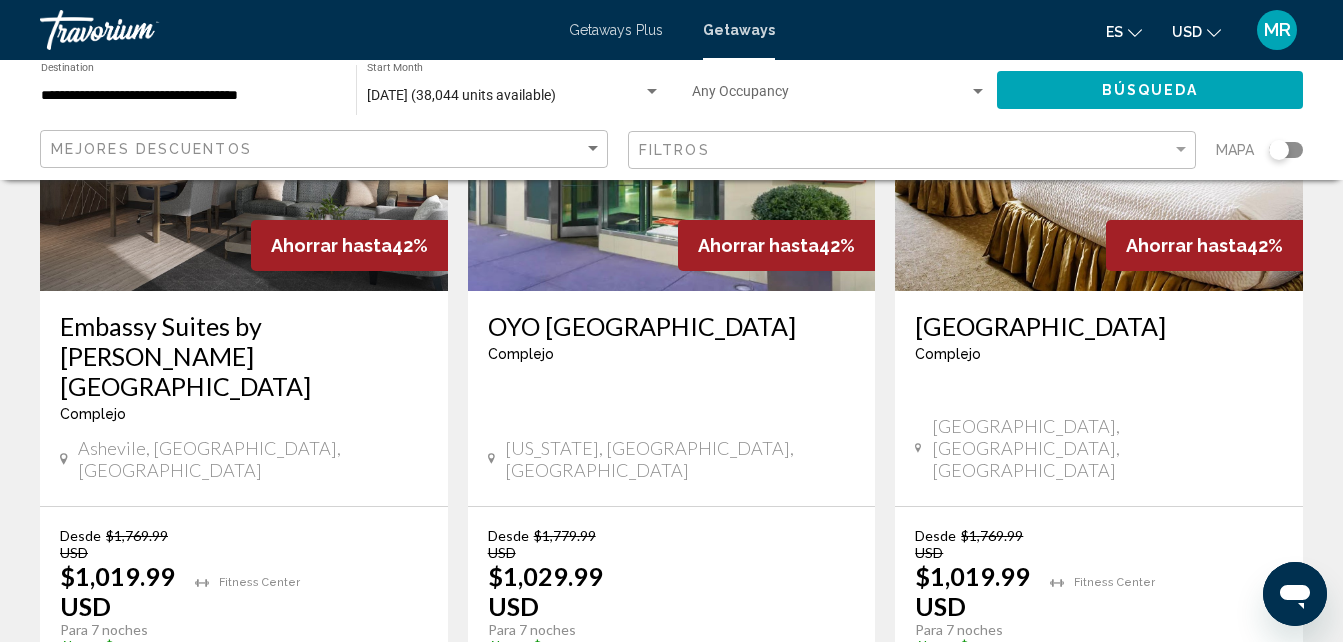 scroll, scrollTop: 2654, scrollLeft: 0, axis: vertical 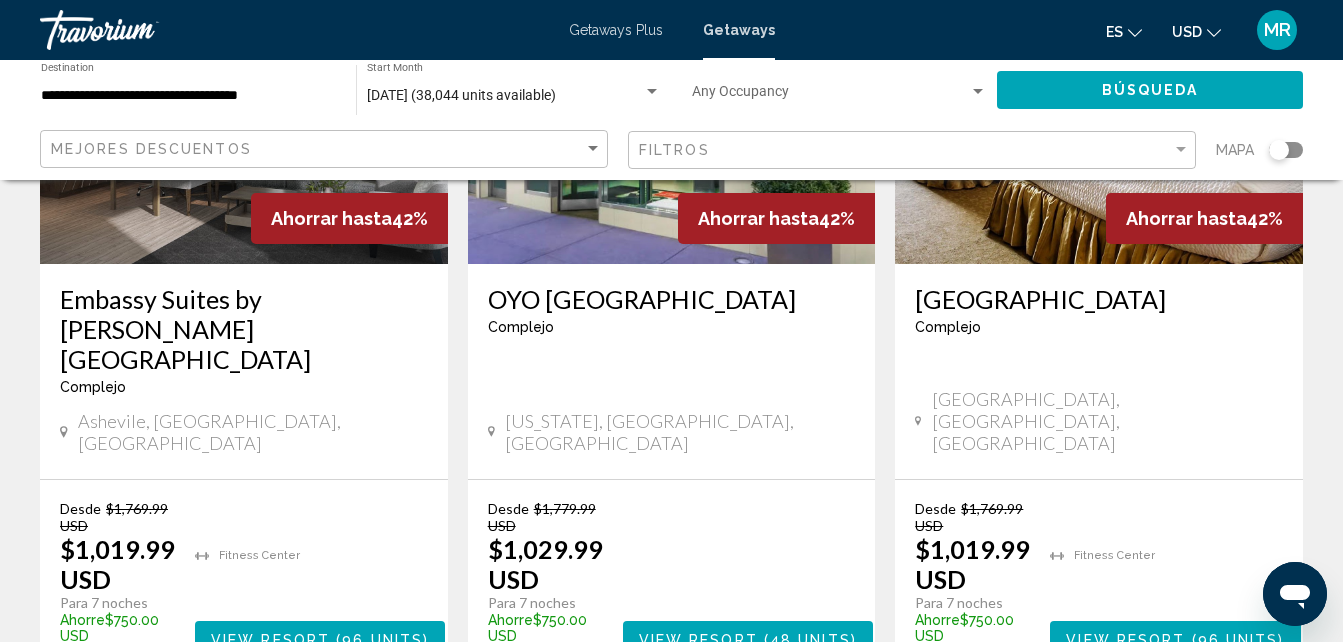 click on "65" at bounding box center (602, 738) 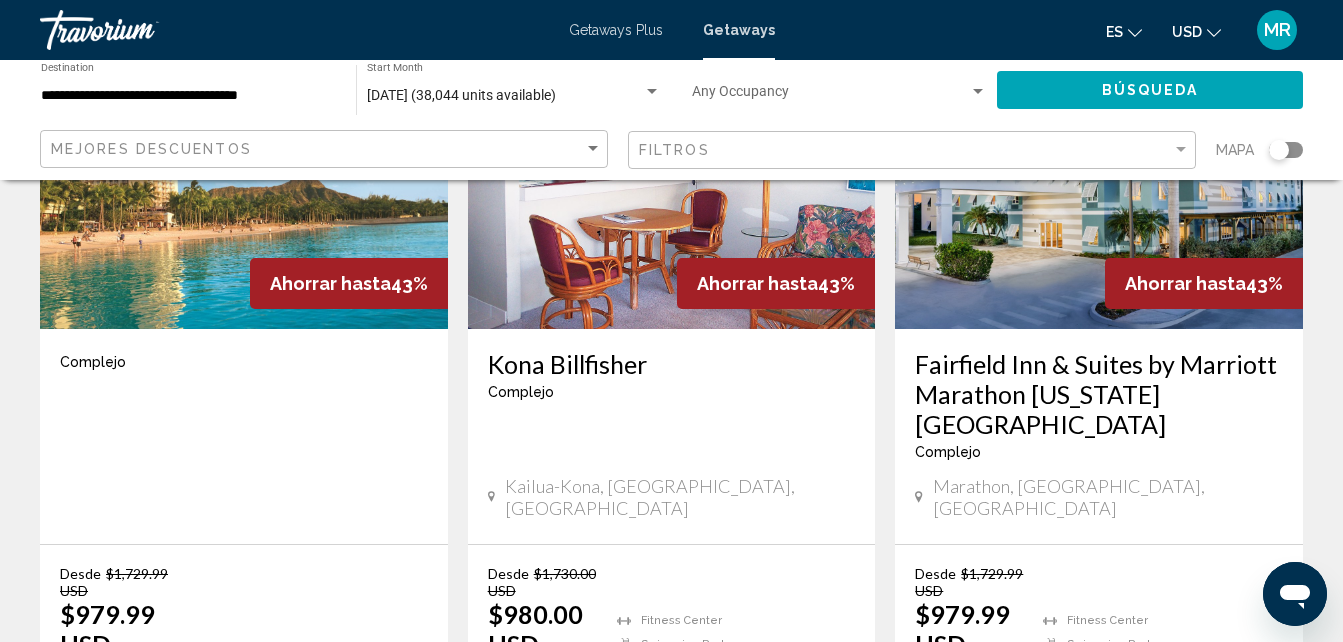 scroll, scrollTop: 2811, scrollLeft: 0, axis: vertical 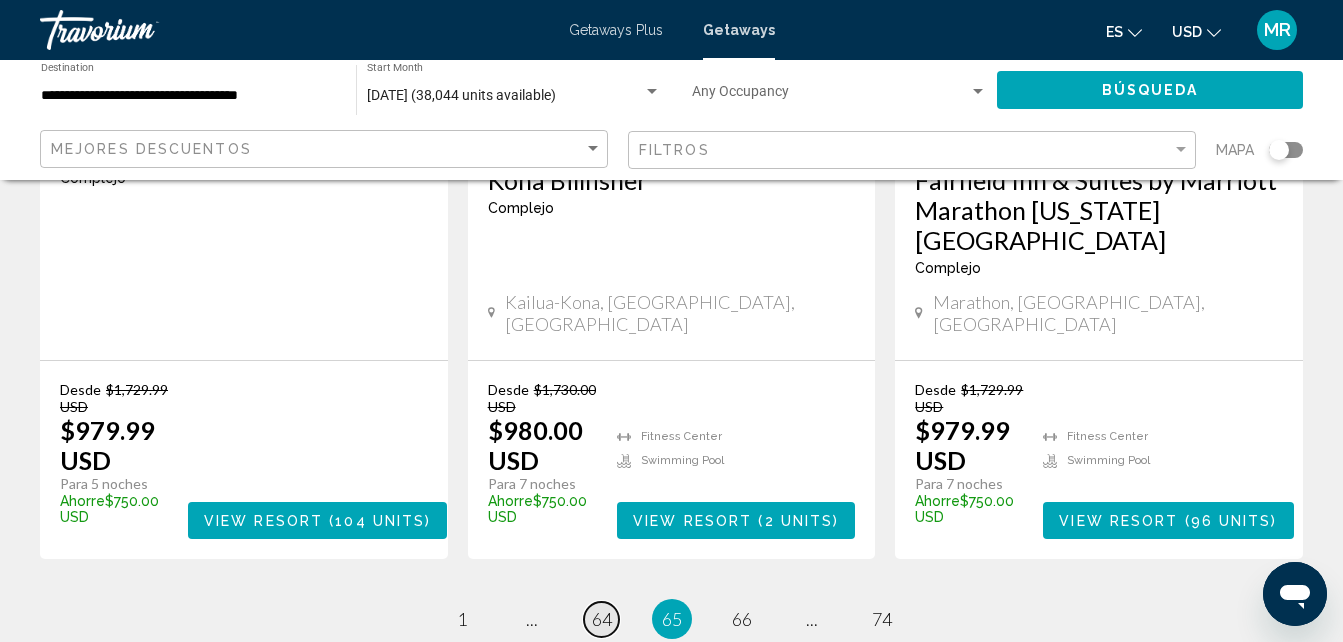 click on "64" at bounding box center [602, 619] 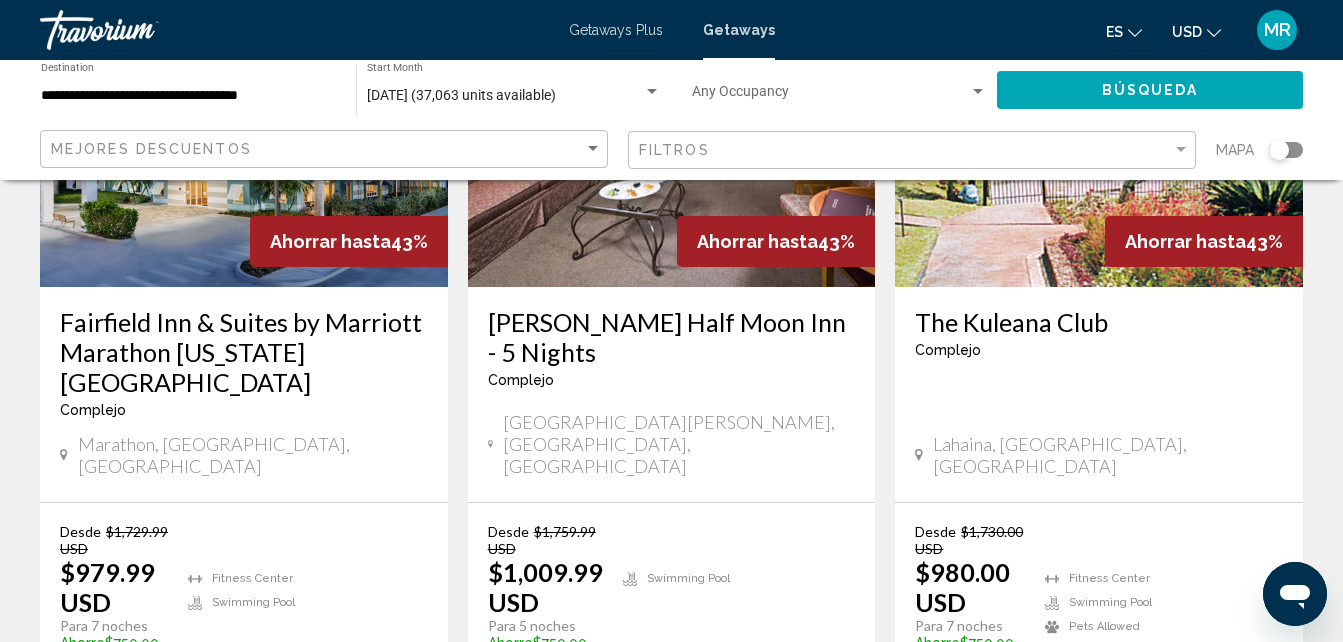 scroll, scrollTop: 2692, scrollLeft: 0, axis: vertical 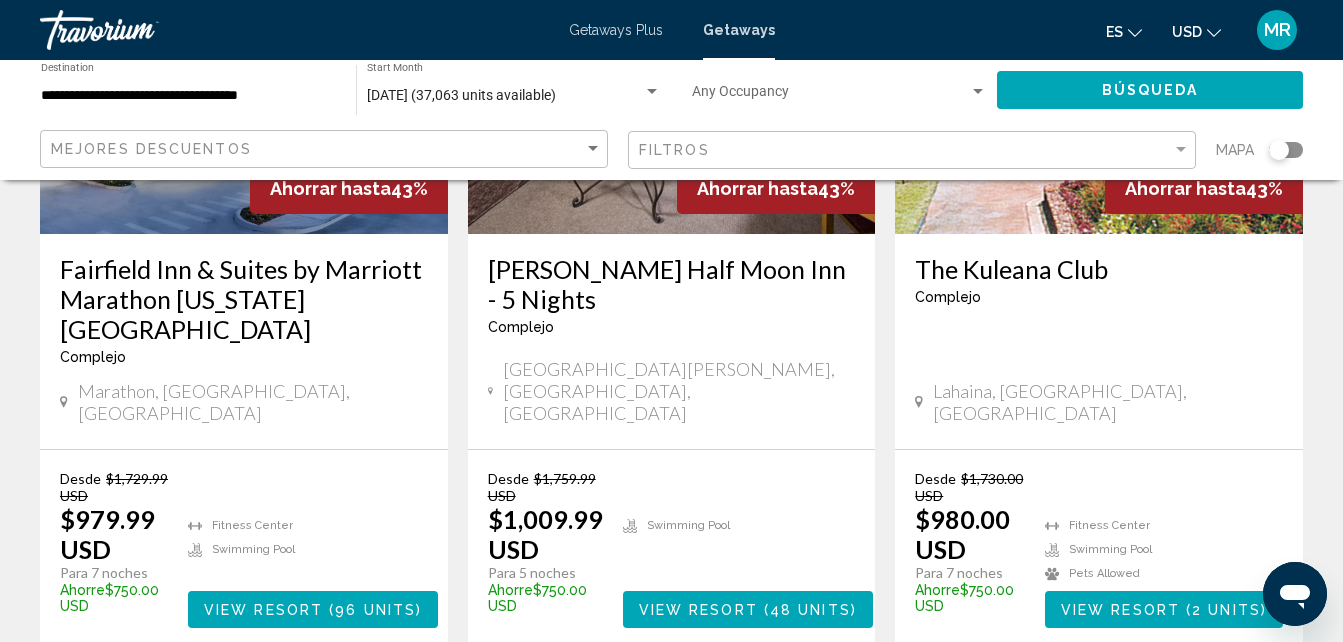 click on "63" at bounding box center [602, 708] 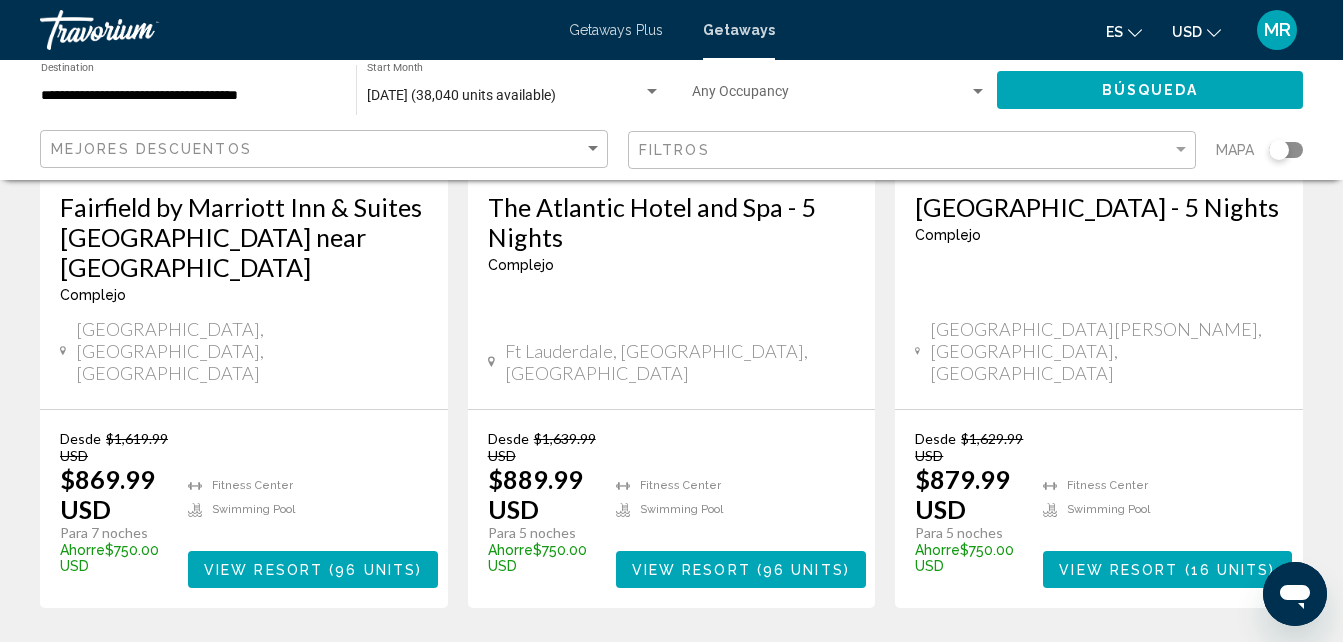 scroll, scrollTop: 2799, scrollLeft: 0, axis: vertical 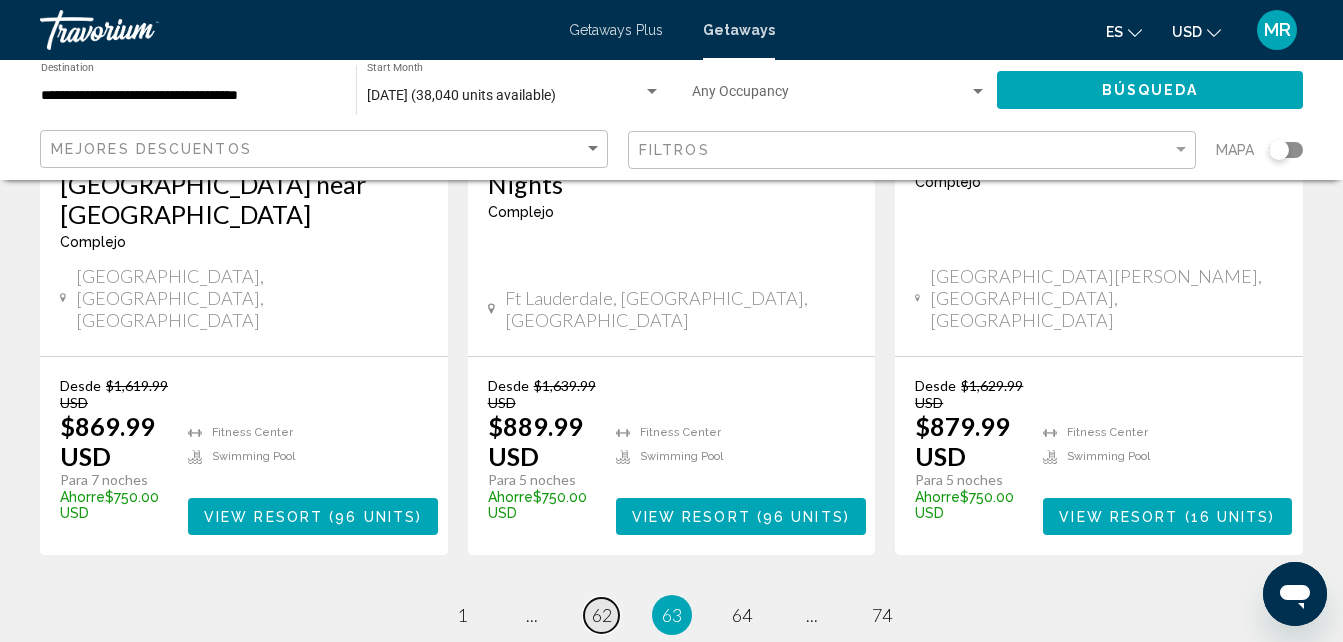 click on "62" at bounding box center [602, 615] 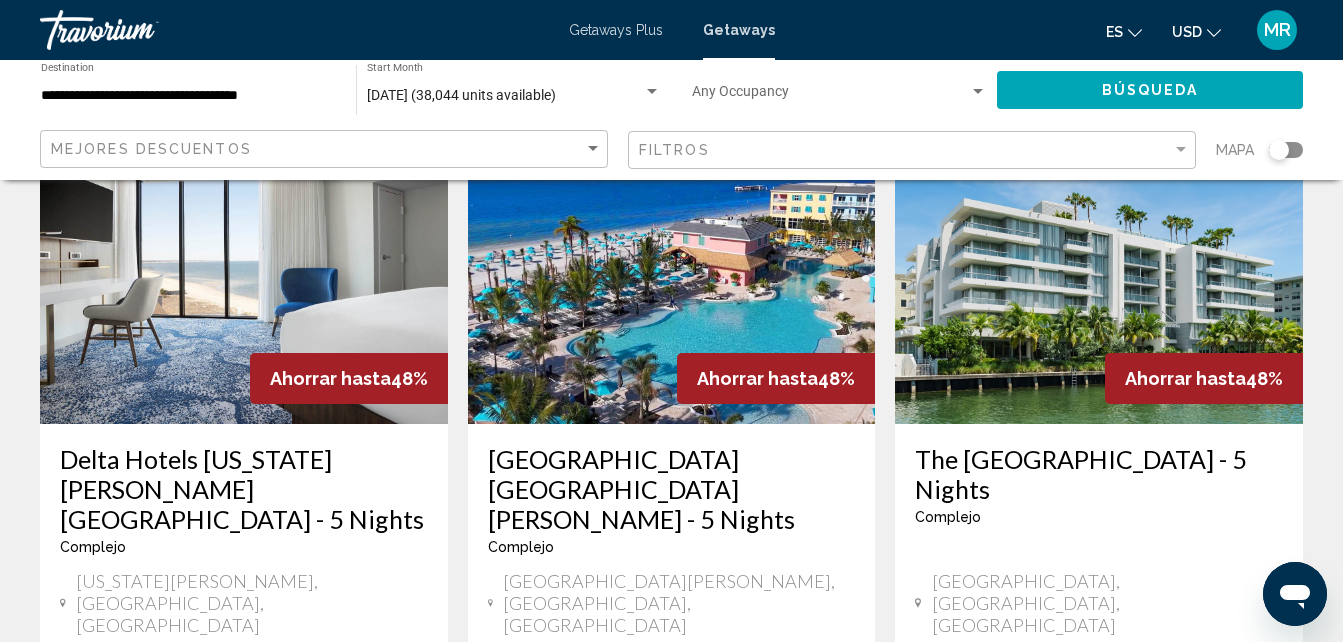 scroll, scrollTop: 1040, scrollLeft: 0, axis: vertical 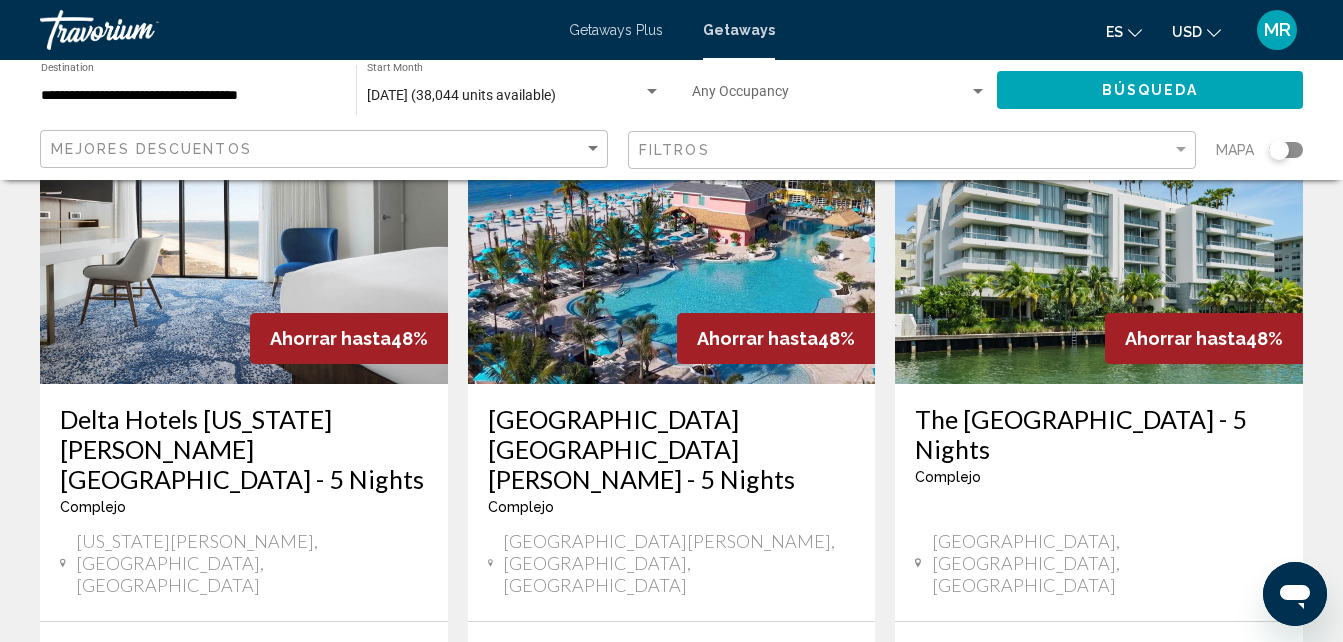 click on "[GEOGRAPHIC_DATA][PERSON_NAME], [GEOGRAPHIC_DATA], [GEOGRAPHIC_DATA]" at bounding box center [679, 563] 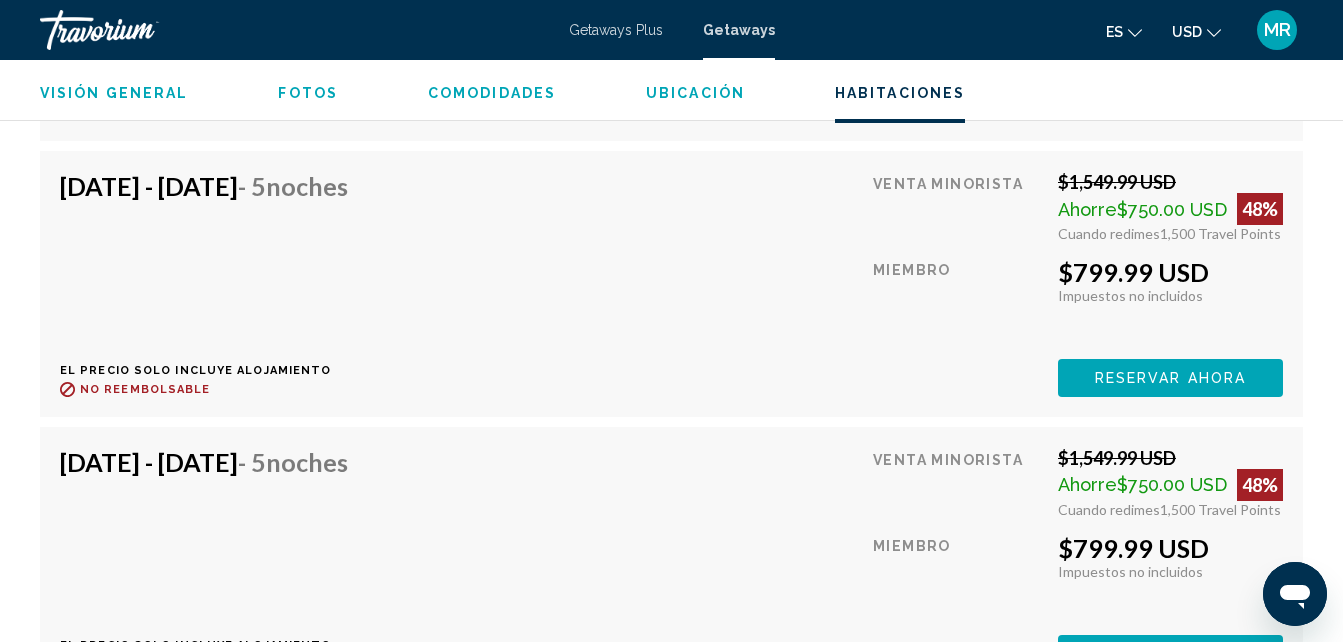 scroll, scrollTop: 5853, scrollLeft: 0, axis: vertical 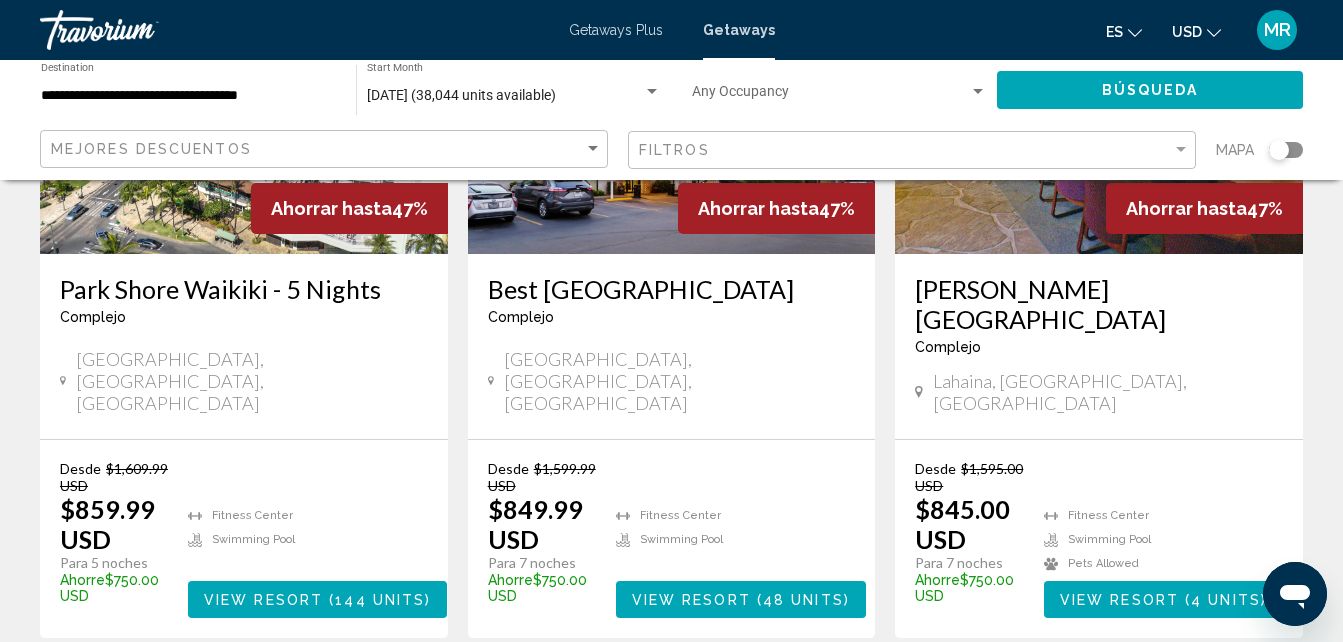 click on "61" at bounding box center (602, 698) 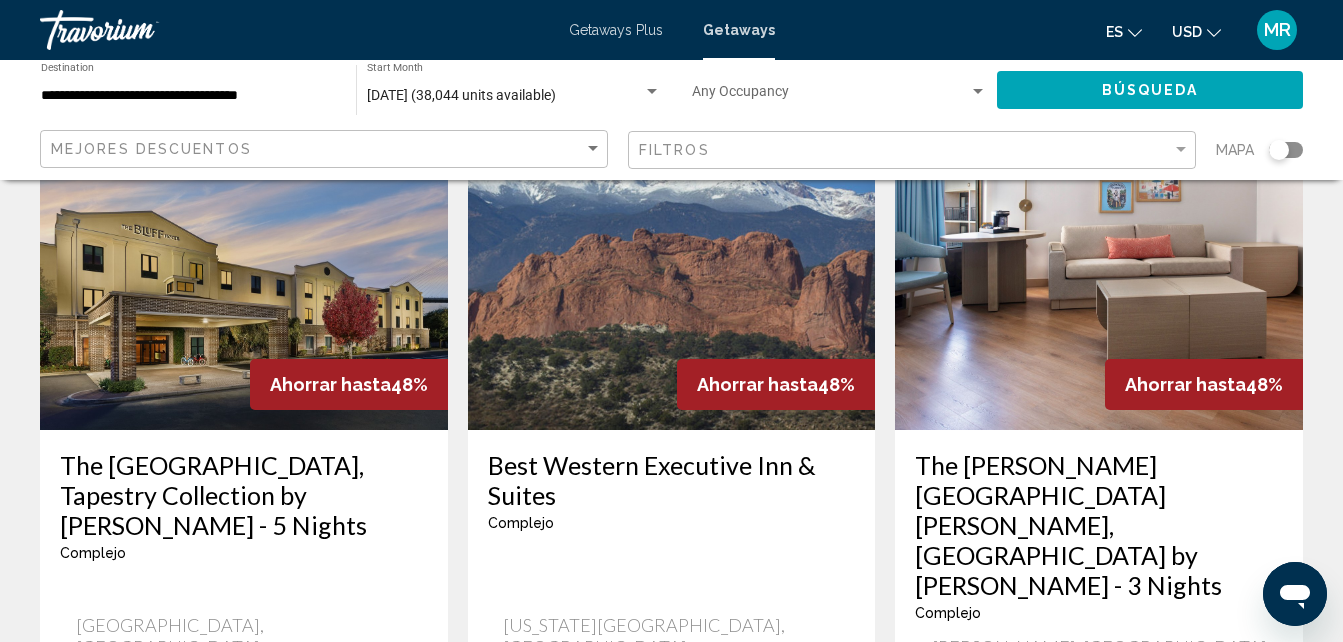 scroll, scrollTop: 2715, scrollLeft: 0, axis: vertical 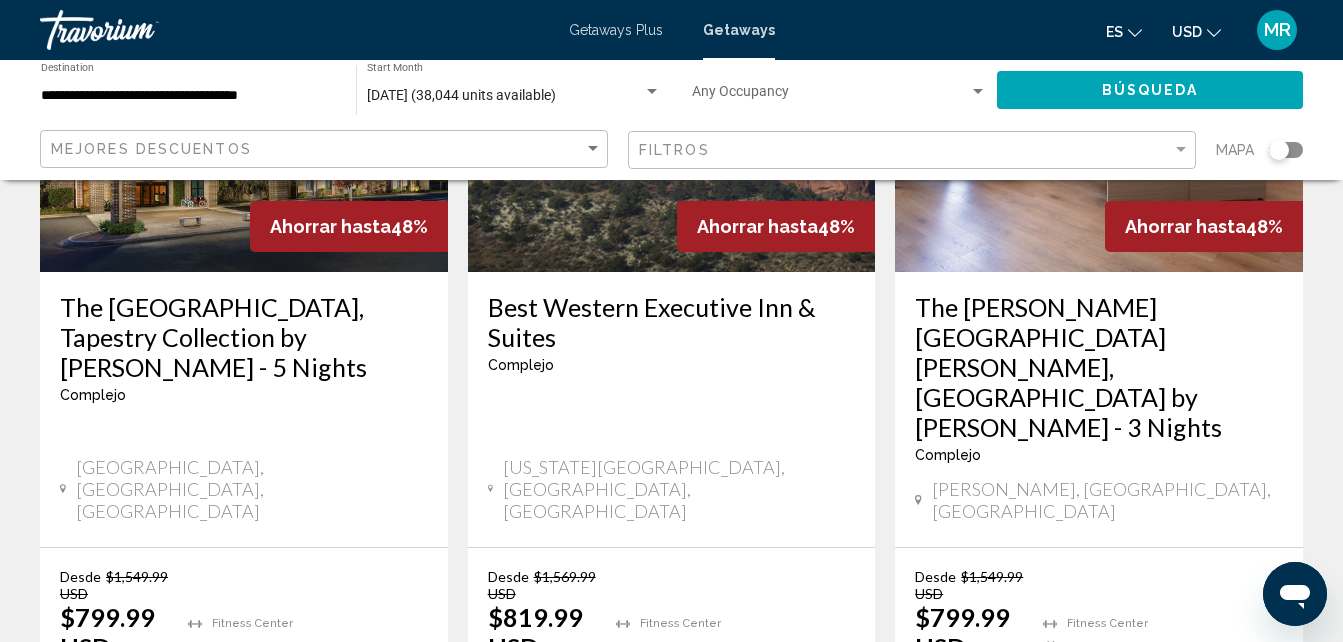 click on "60" at bounding box center [602, 806] 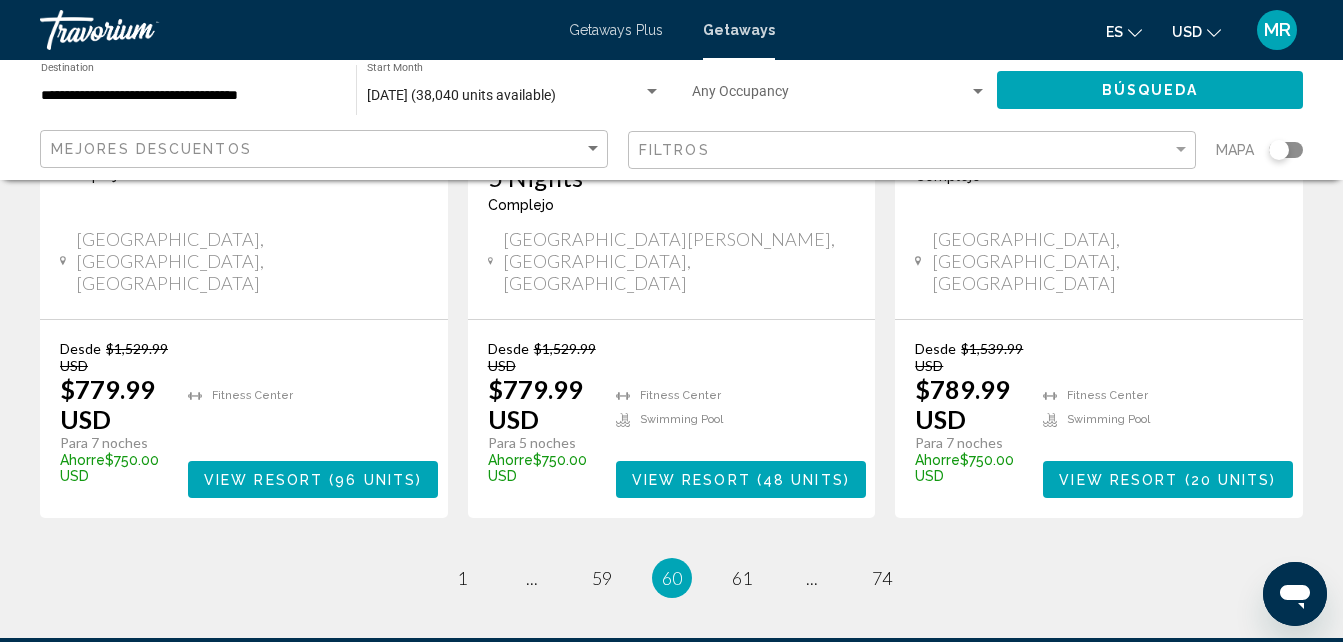 scroll, scrollTop: 2871, scrollLeft: 0, axis: vertical 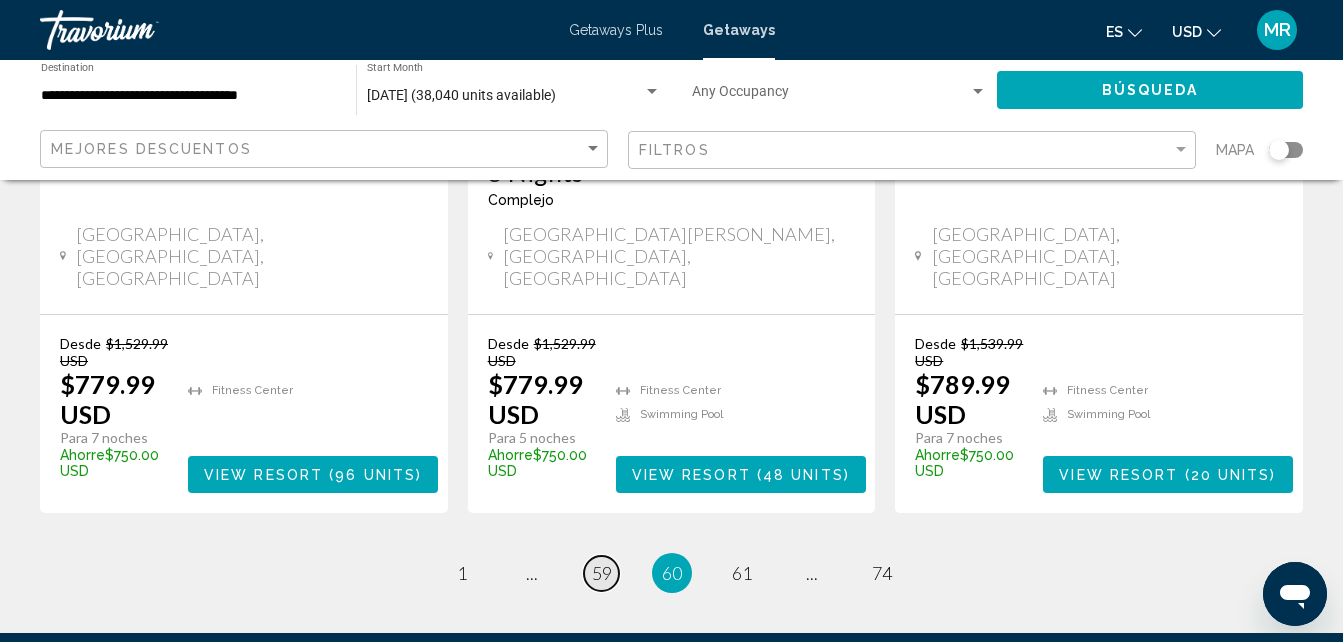 click on "59" at bounding box center (602, 573) 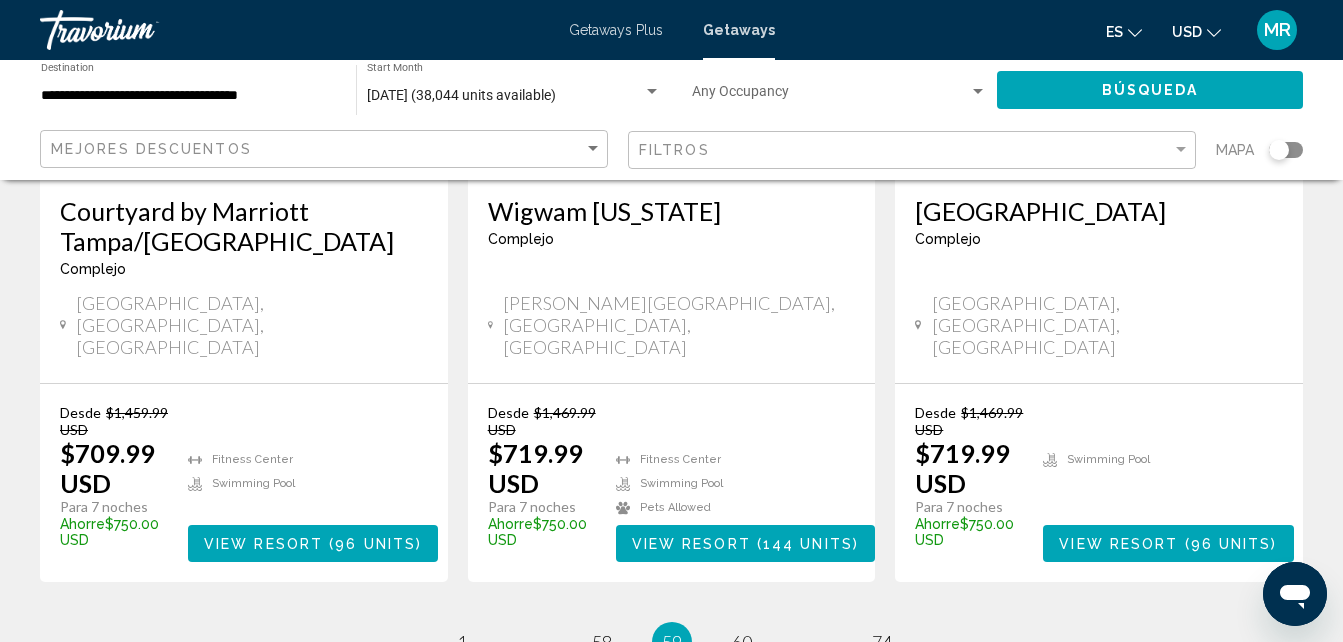 scroll, scrollTop: 2856, scrollLeft: 0, axis: vertical 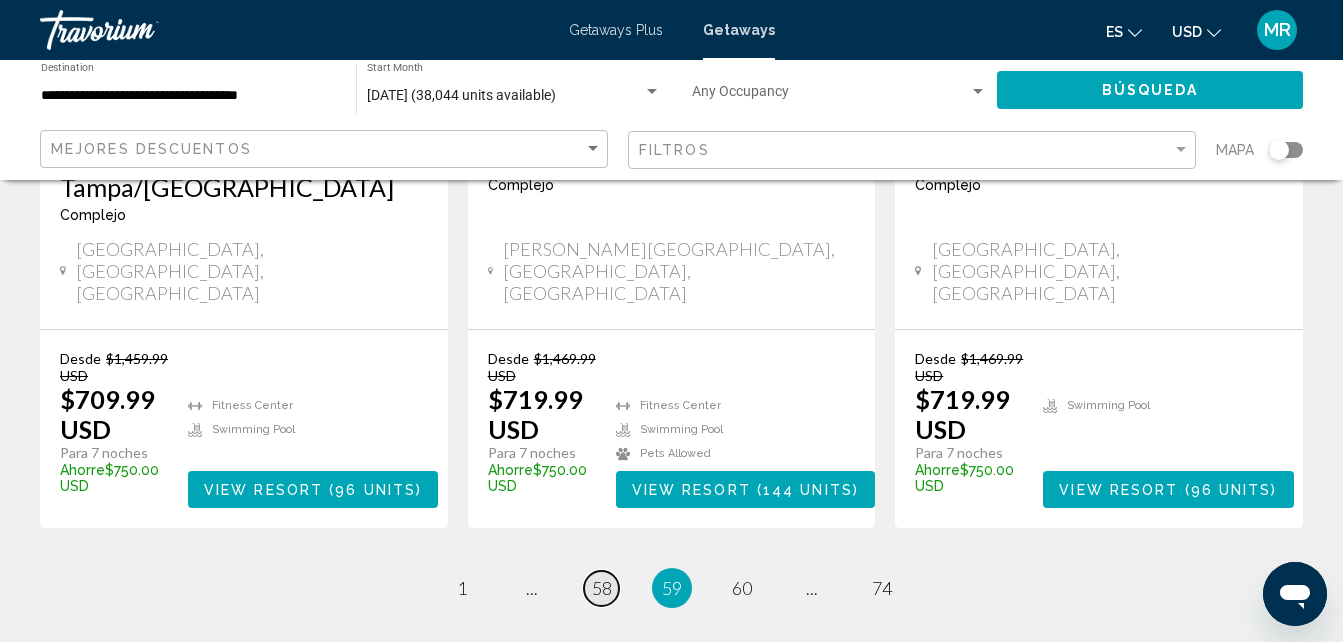 click on "58" at bounding box center (602, 588) 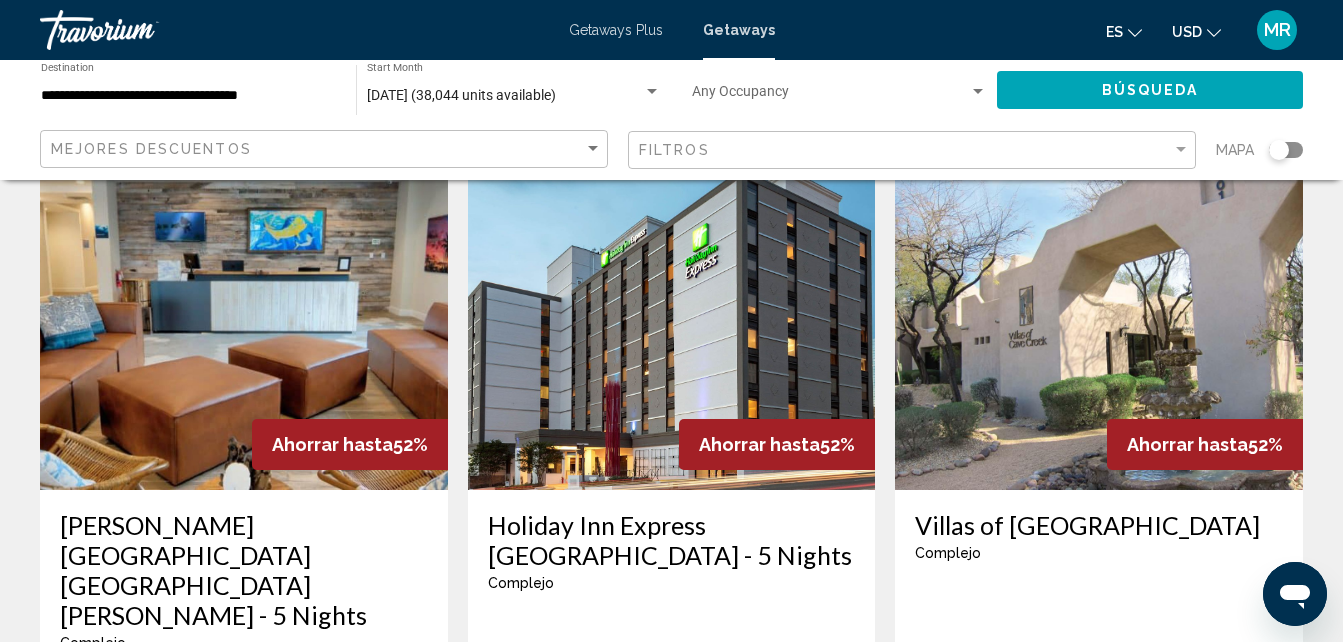 scroll, scrollTop: 2440, scrollLeft: 0, axis: vertical 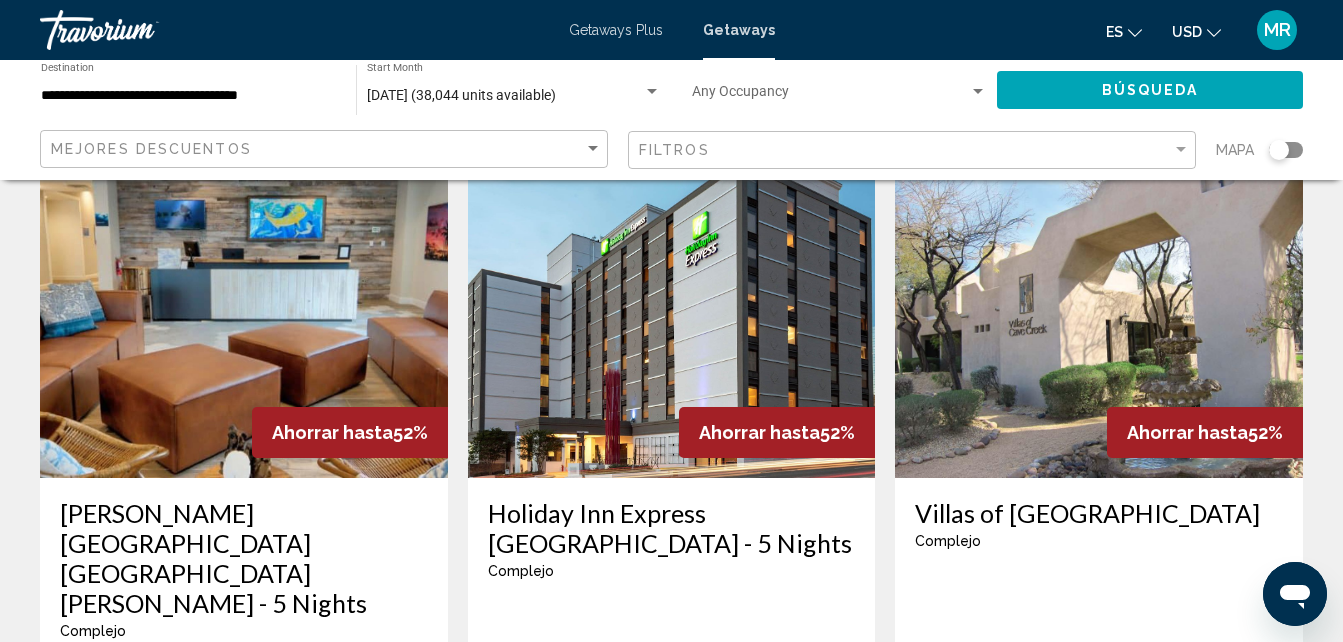 click on "View Resort" at bounding box center [264, 906] 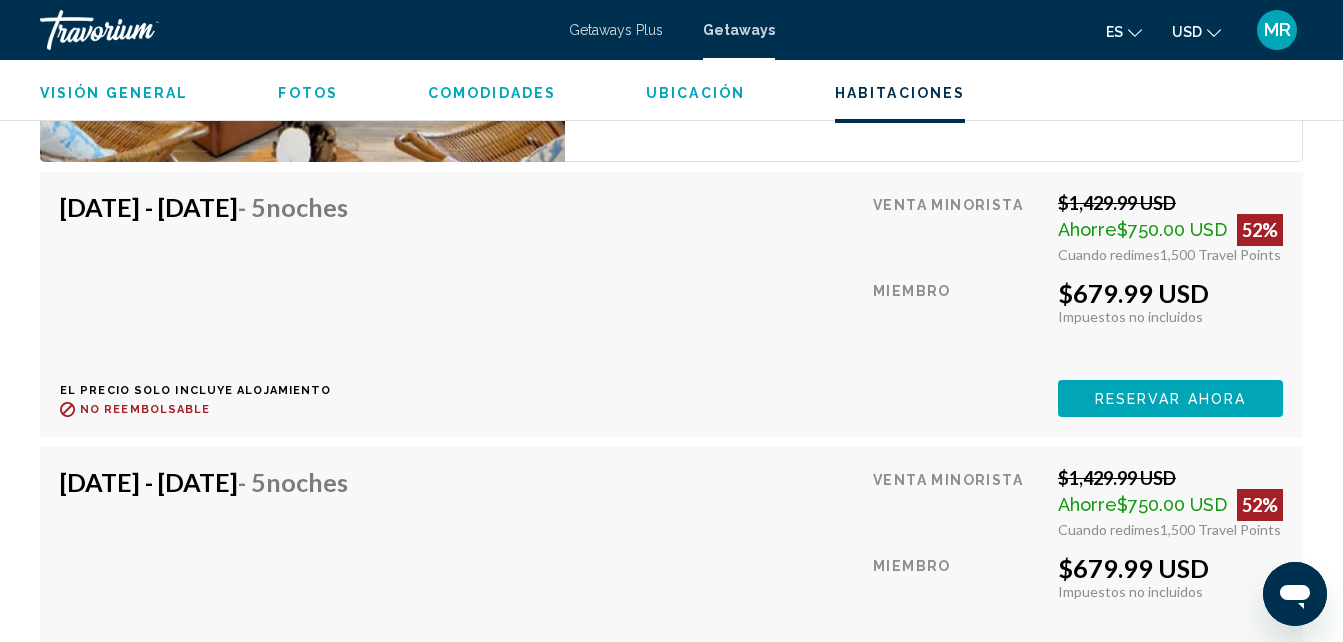 scroll, scrollTop: 3303, scrollLeft: 0, axis: vertical 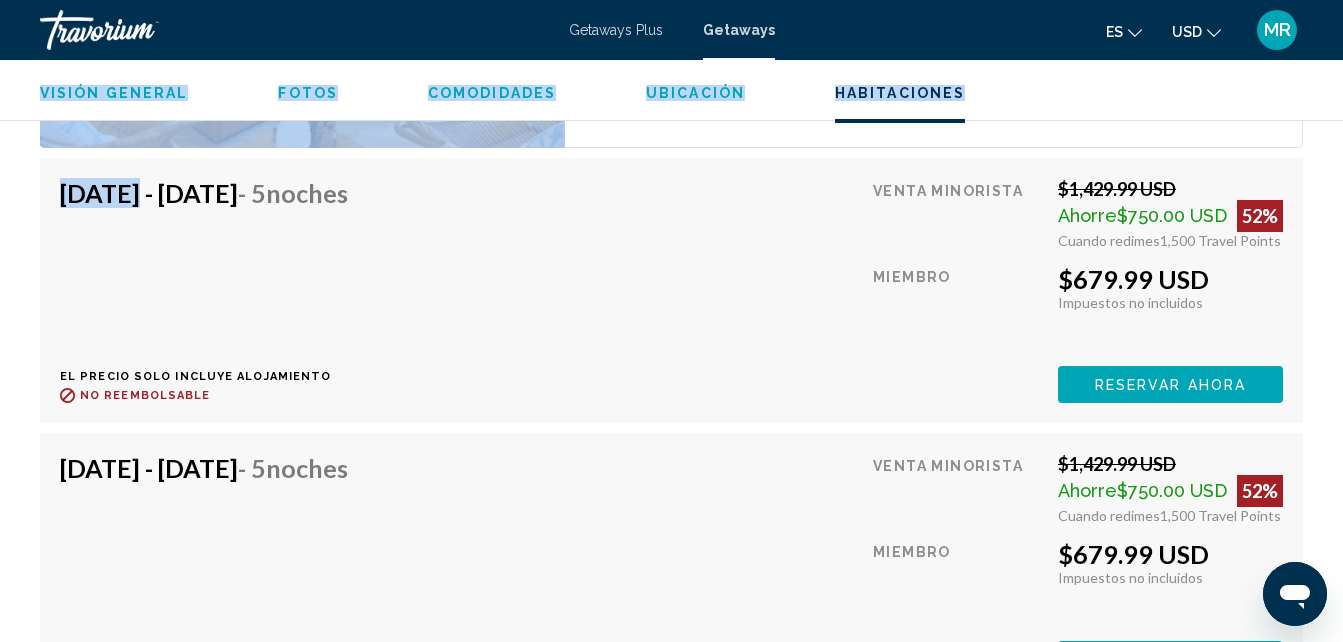 drag, startPoint x: 114, startPoint y: 186, endPoint x: 13, endPoint y: 87, distance: 141.42842 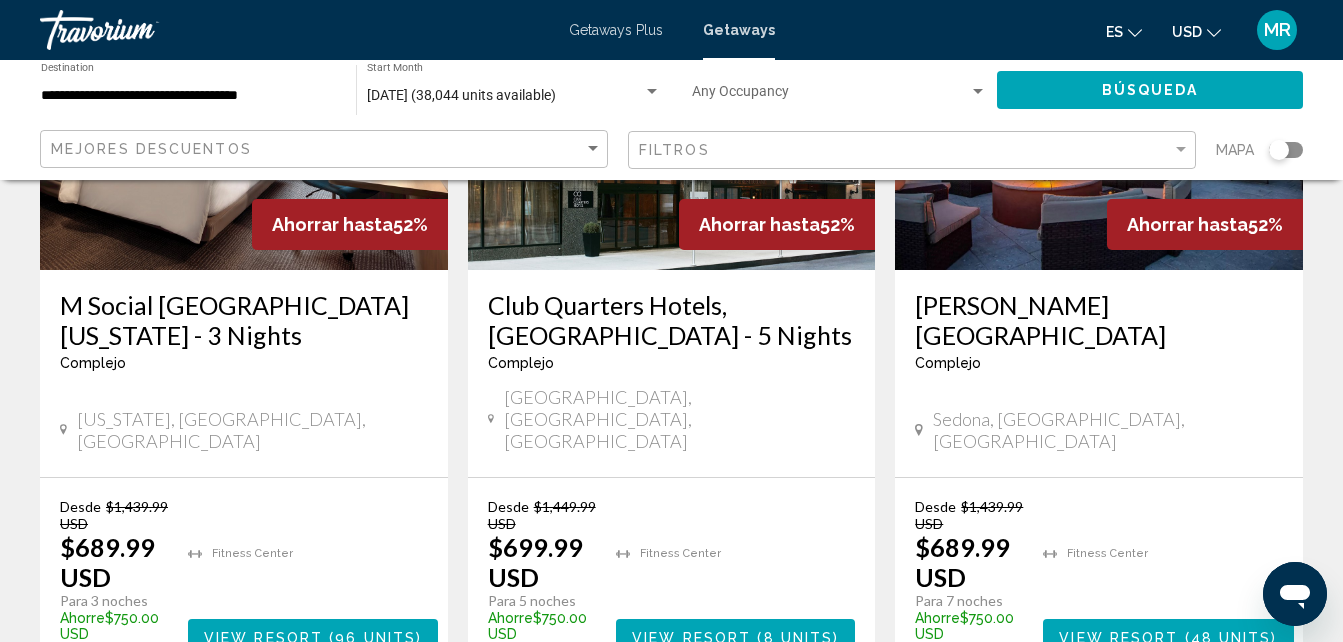 scroll, scrollTop: 413, scrollLeft: 0, axis: vertical 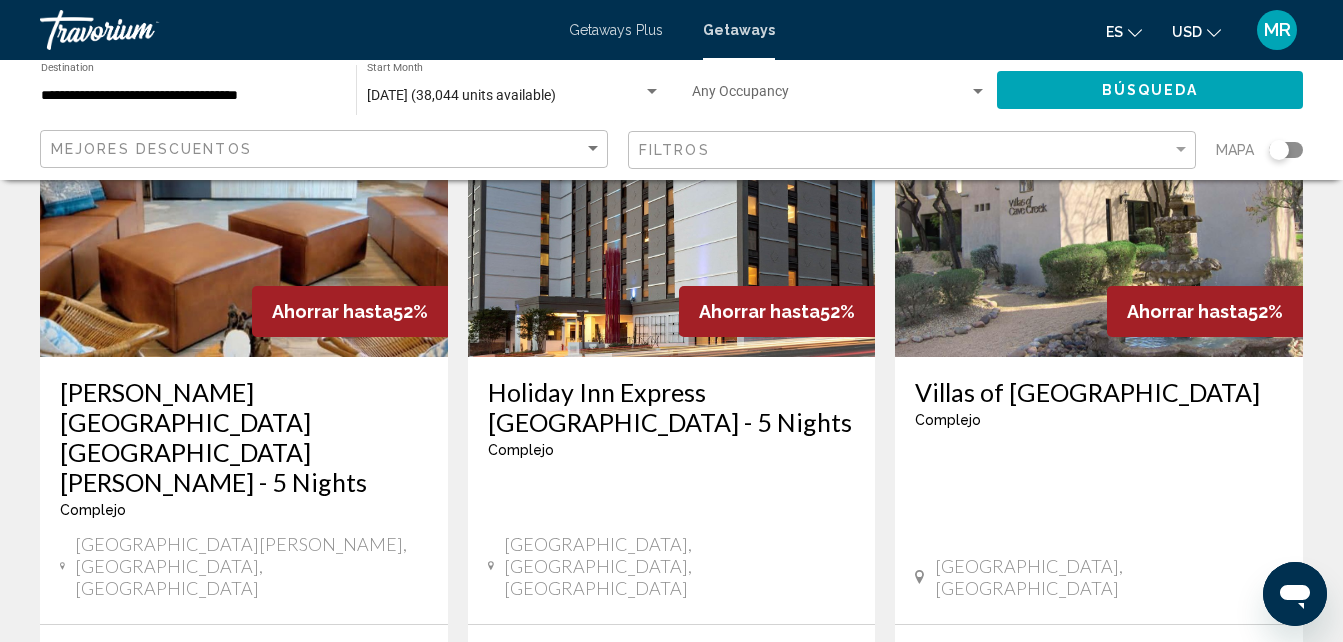 click on "57" at bounding box center [602, 883] 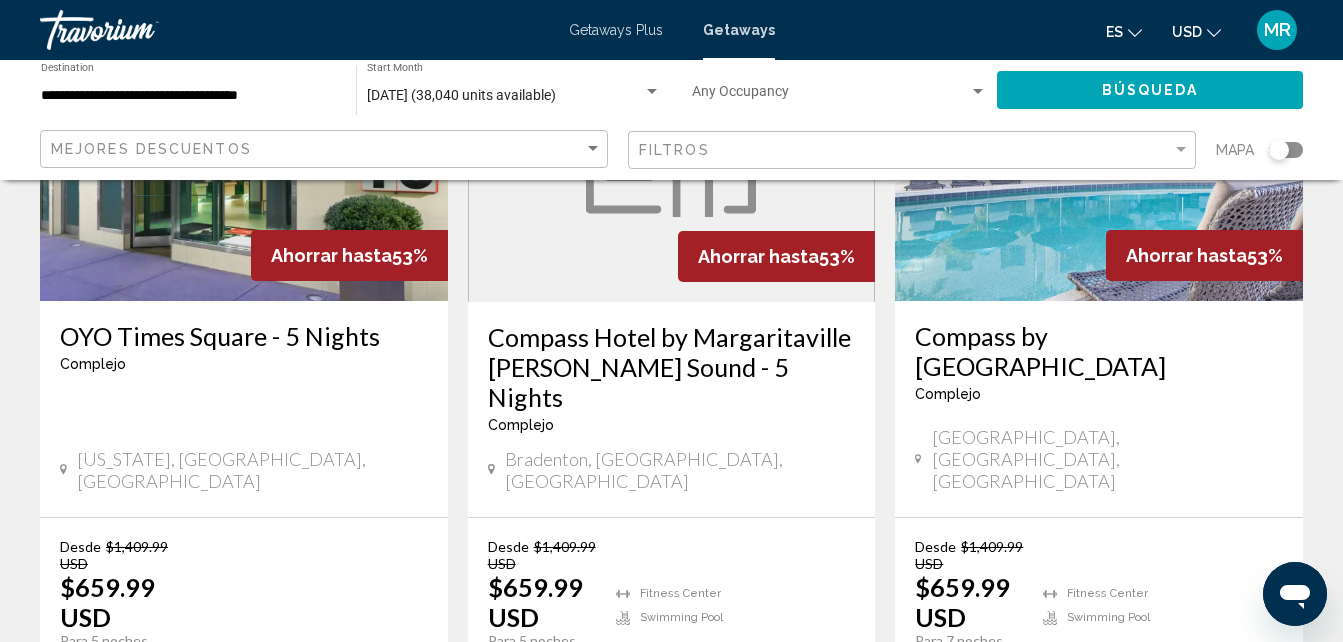 scroll, scrollTop: 1868, scrollLeft: 0, axis: vertical 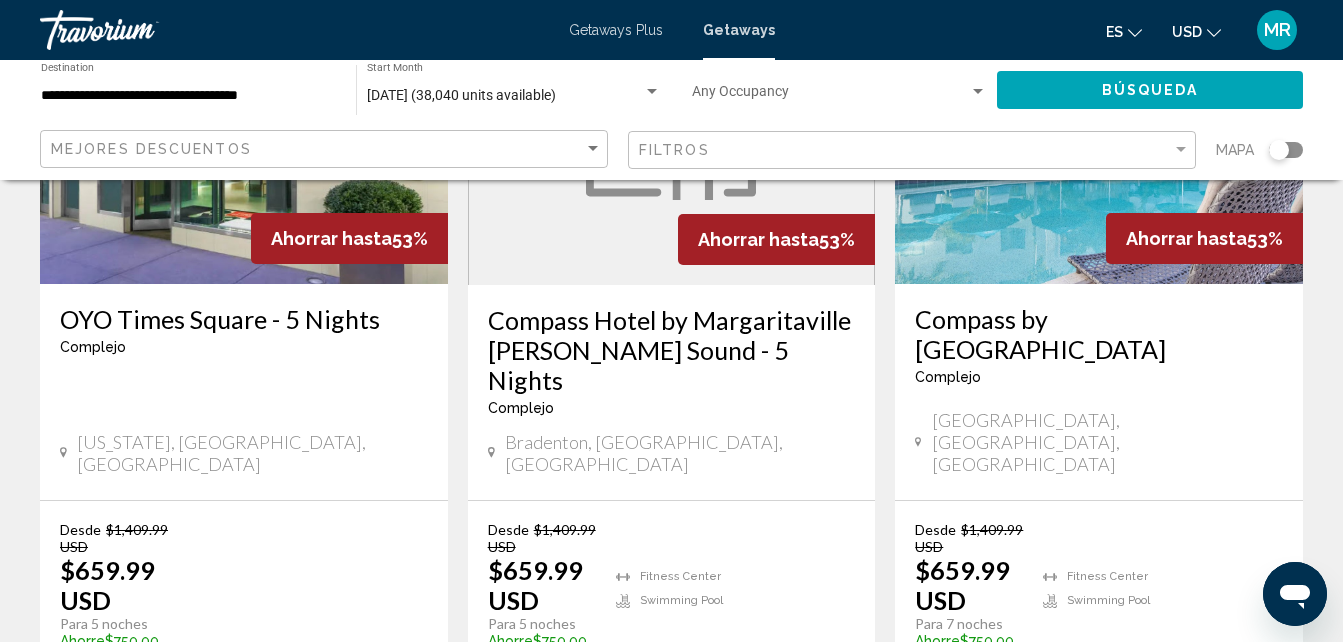 click on "8 units" at bounding box center (799, 661) 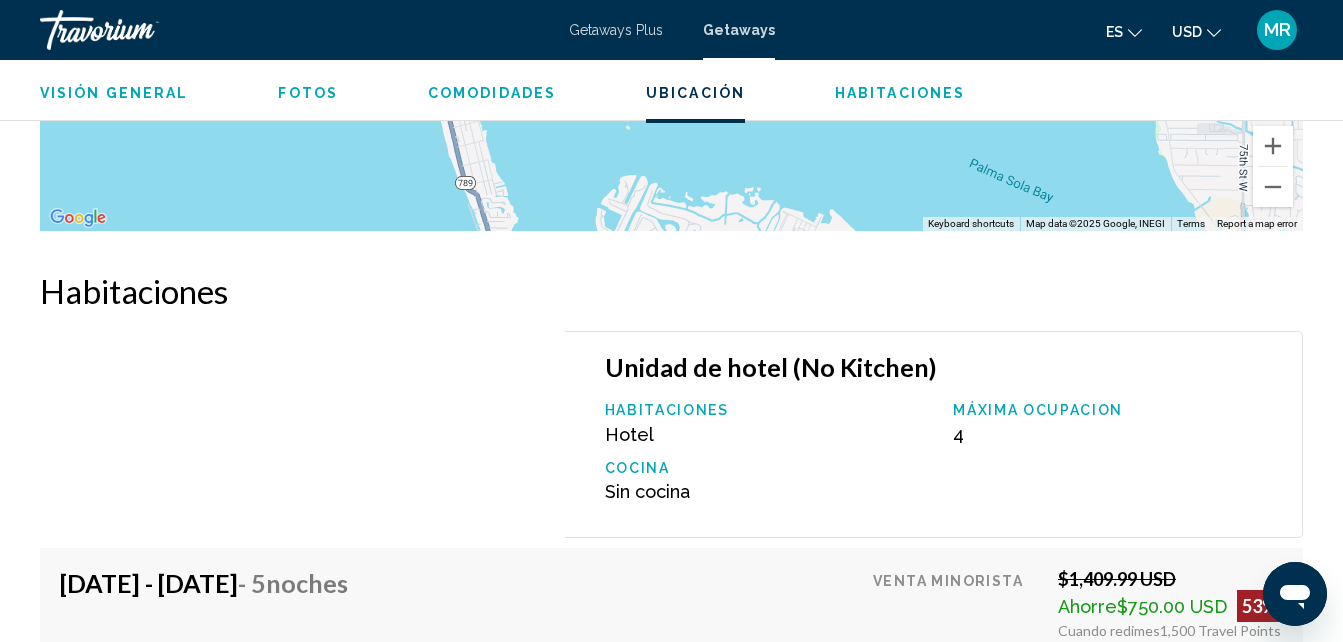 scroll, scrollTop: 3040, scrollLeft: 0, axis: vertical 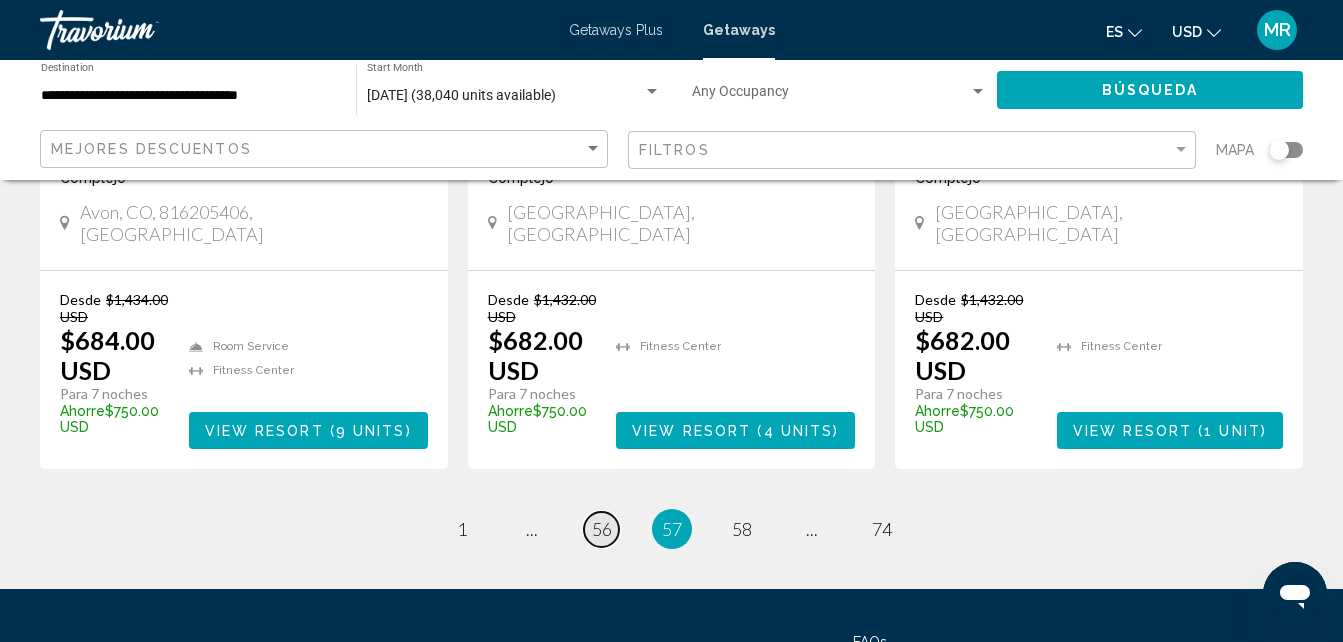 click on "56" at bounding box center (602, 529) 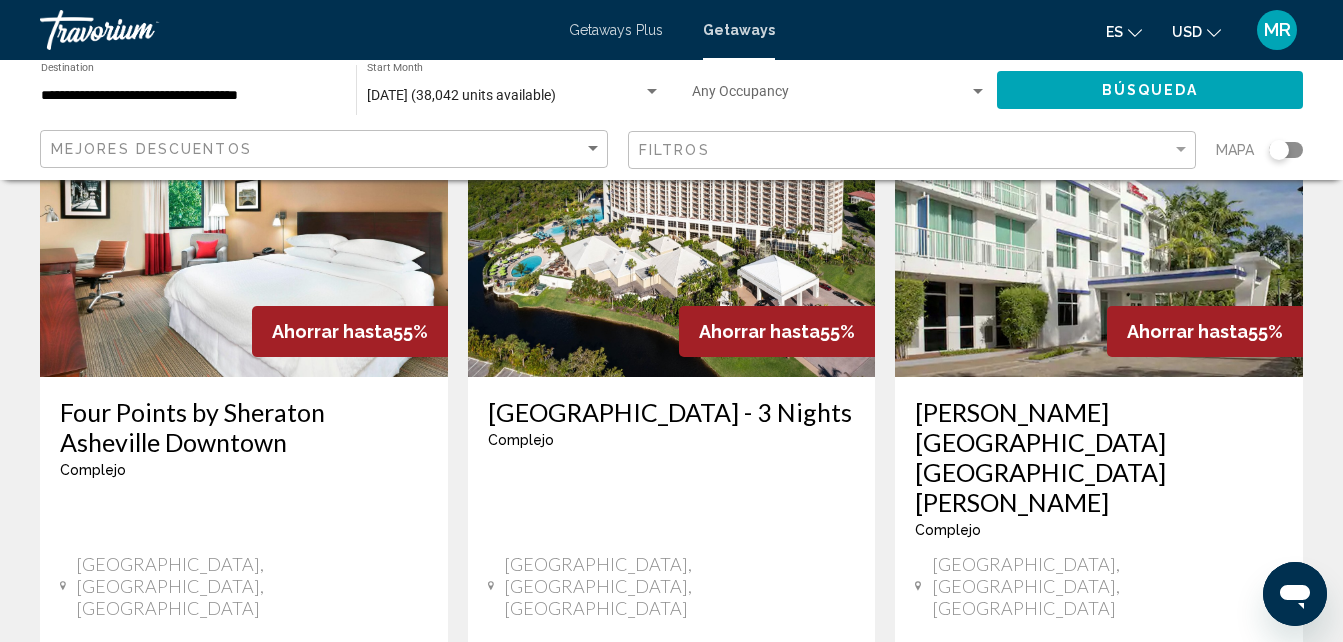 scroll, scrollTop: 307, scrollLeft: 0, axis: vertical 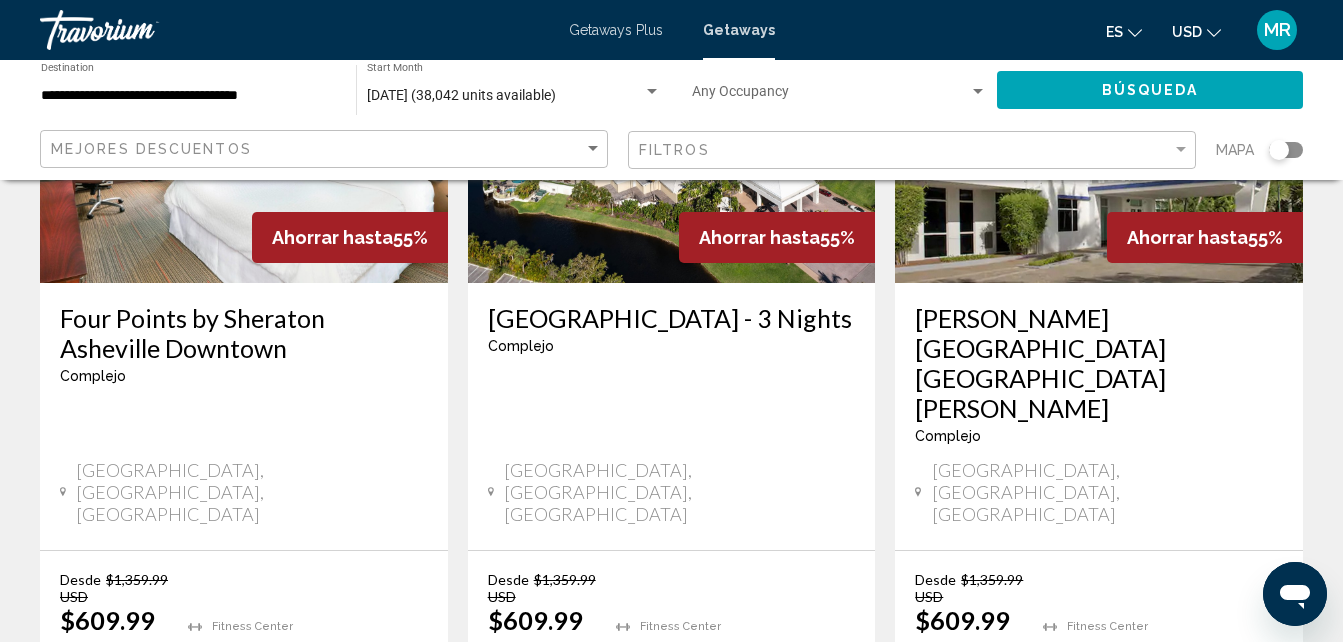 click on "View Resort" at bounding box center (691, 711) 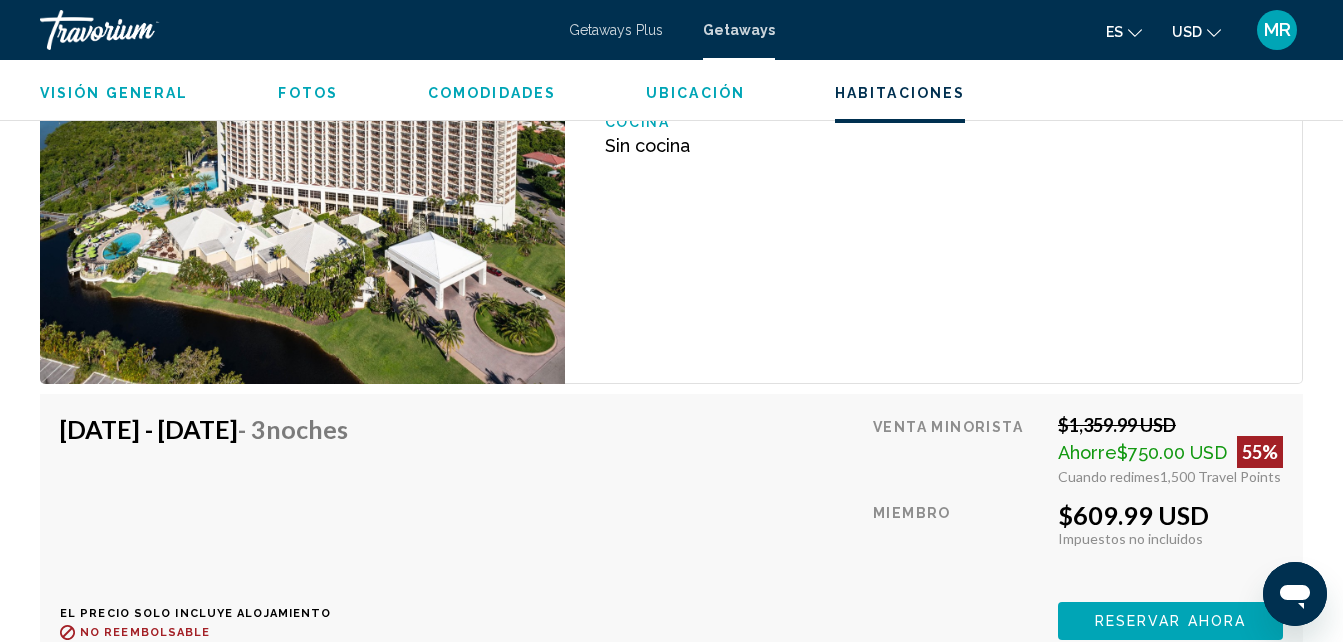 scroll, scrollTop: 3371, scrollLeft: 0, axis: vertical 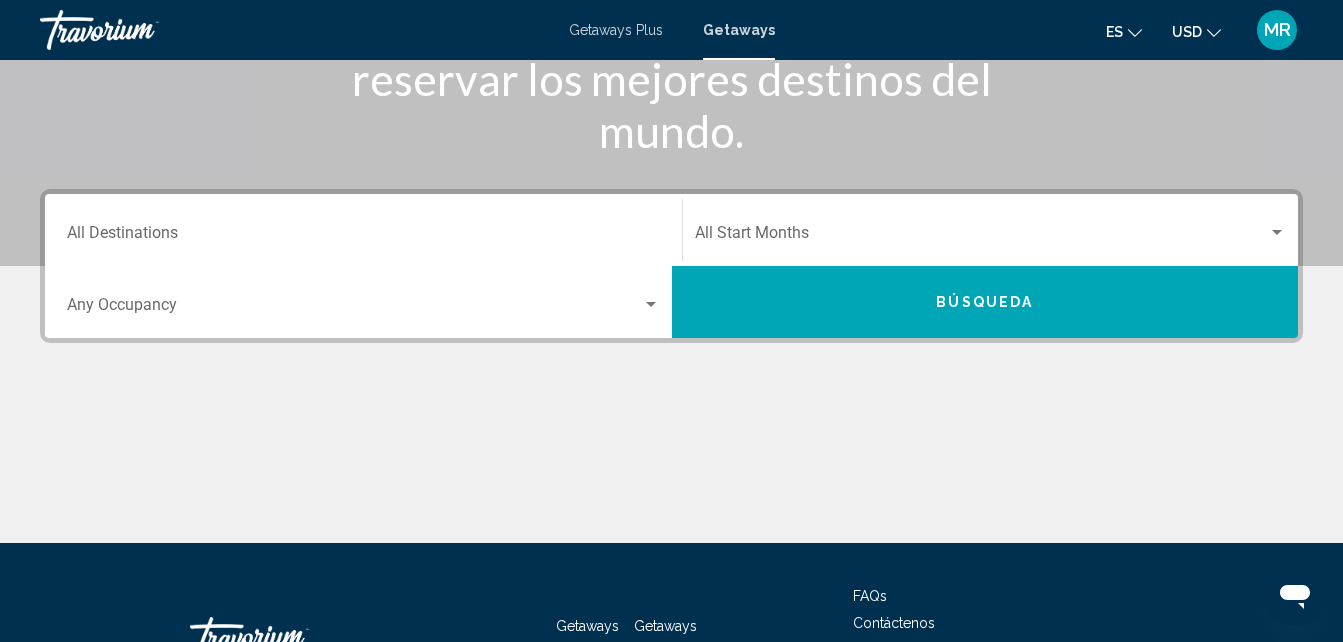 click on "Destination All Destinations" at bounding box center (363, 237) 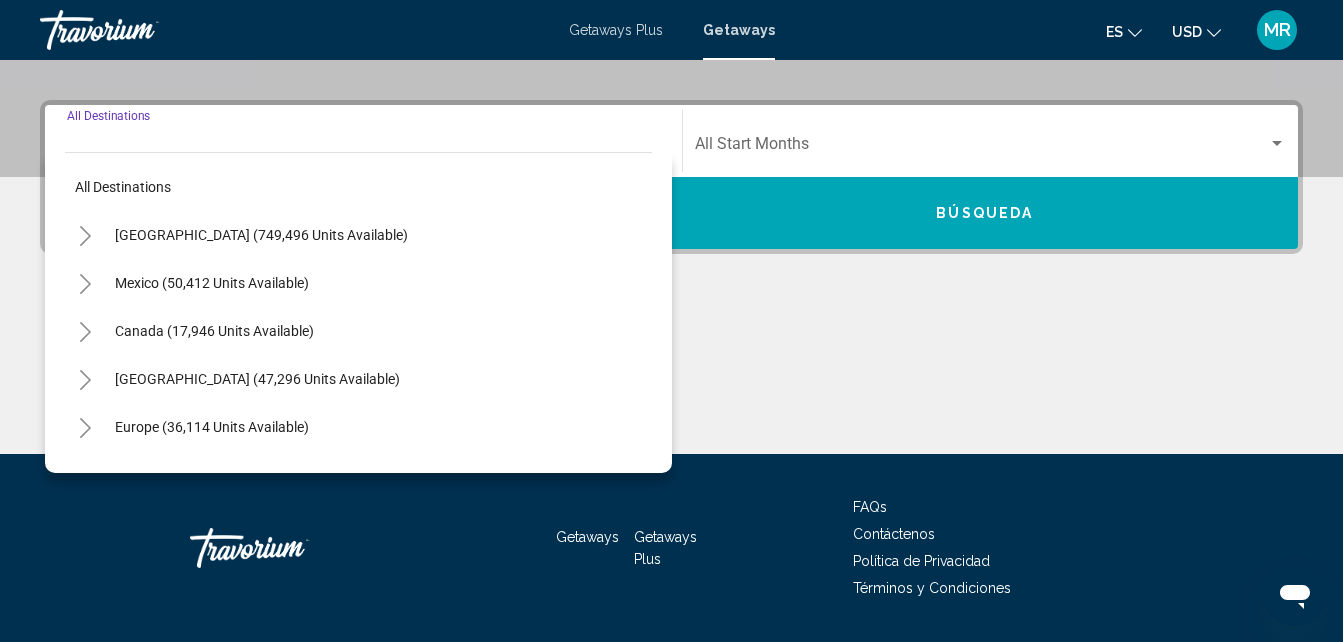 scroll, scrollTop: 458, scrollLeft: 0, axis: vertical 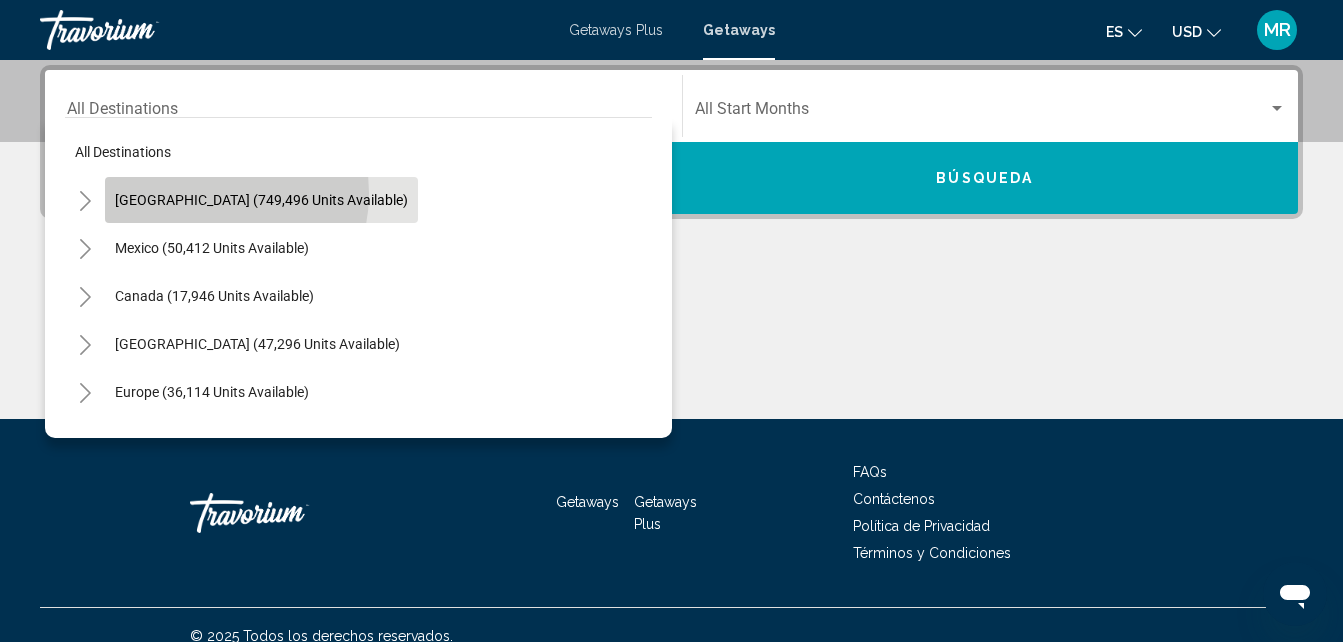 click on "[GEOGRAPHIC_DATA] (749,496 units available)" 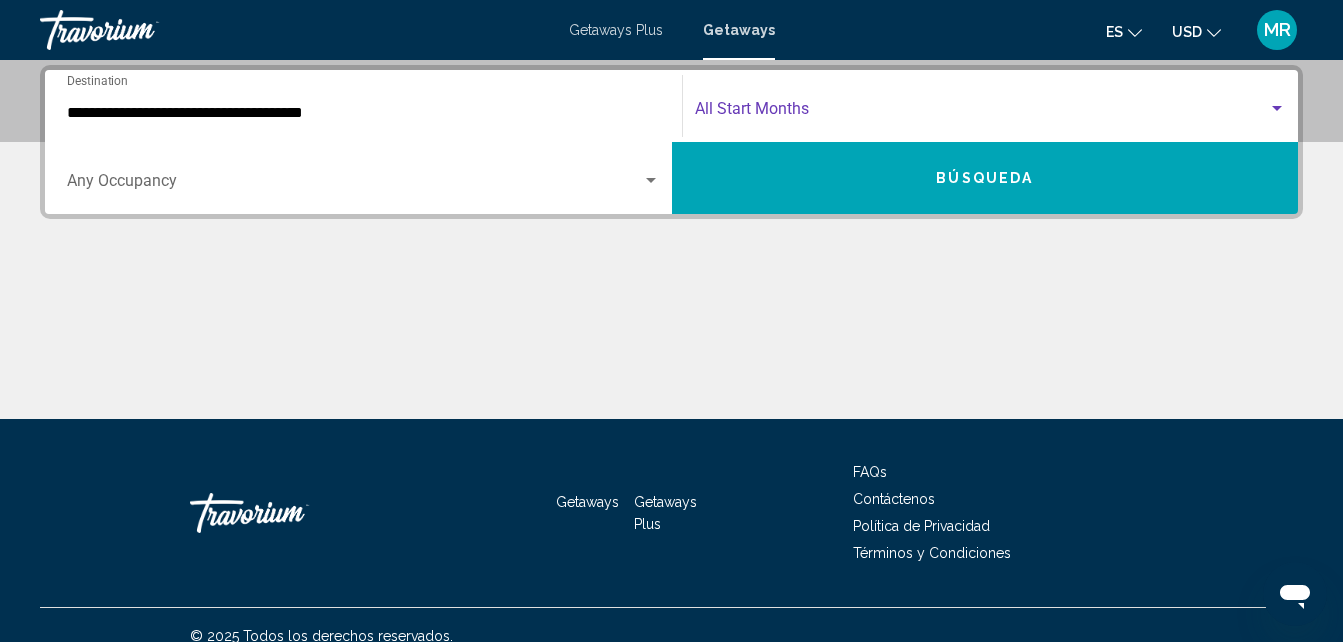 click at bounding box center [982, 113] 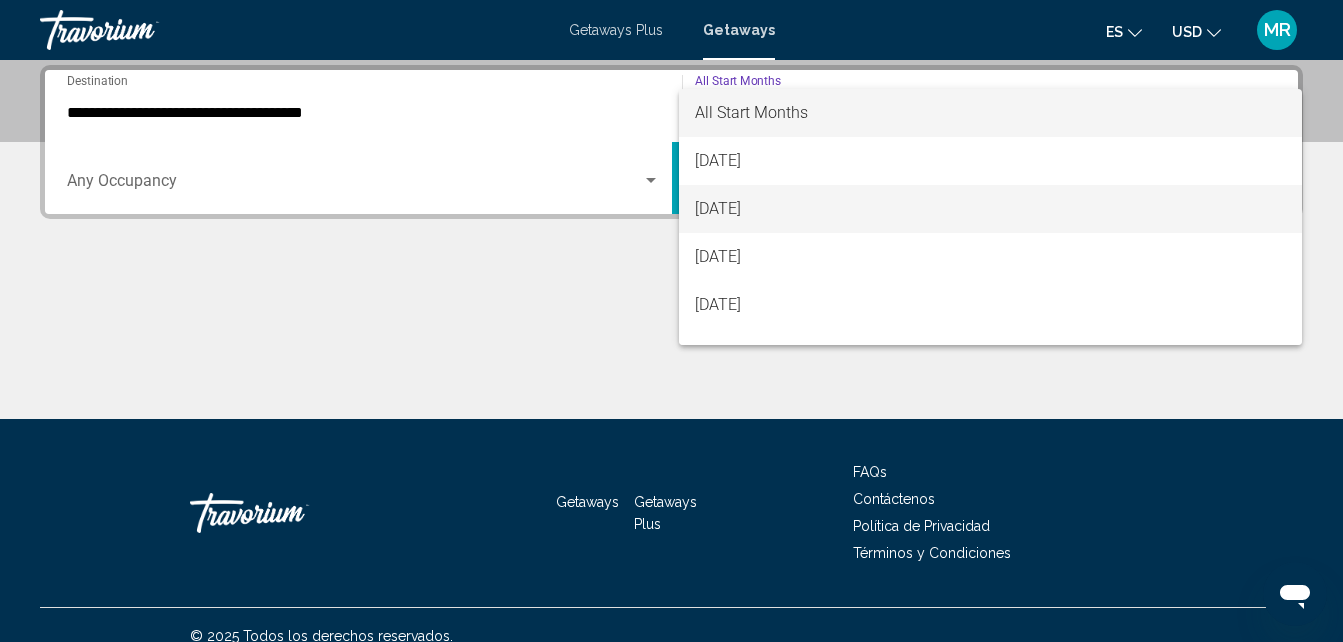 click on "[DATE]" at bounding box center (991, 209) 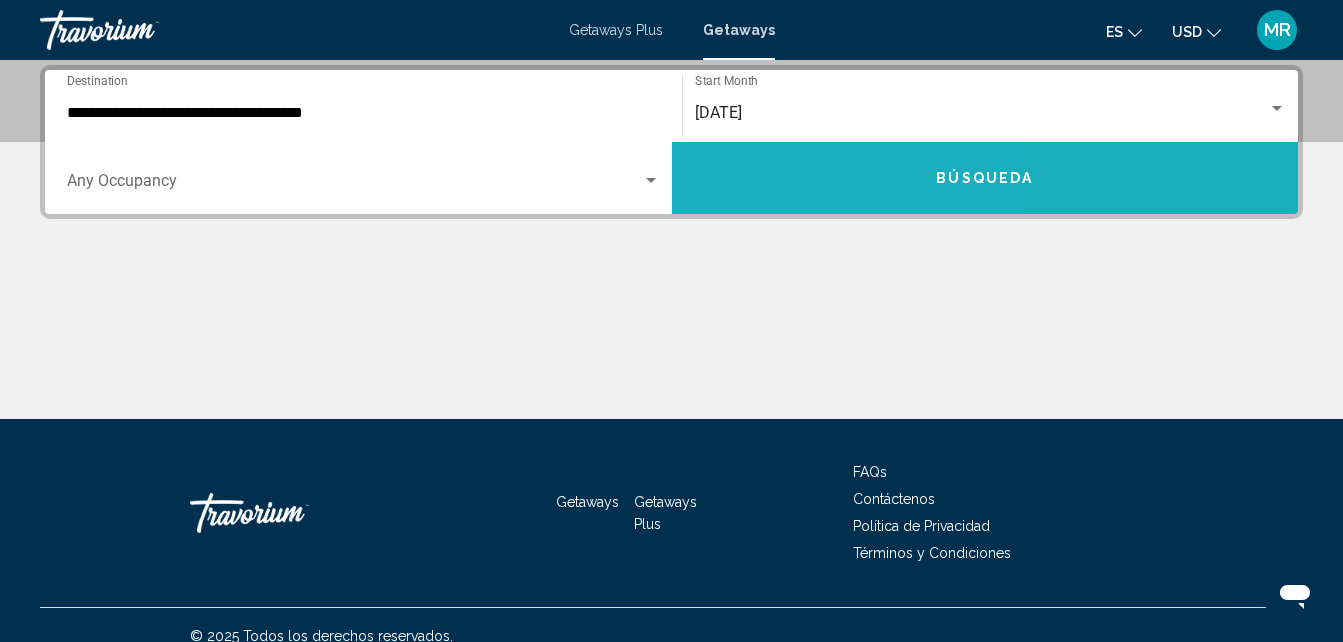 click on "Búsqueda" at bounding box center [985, 178] 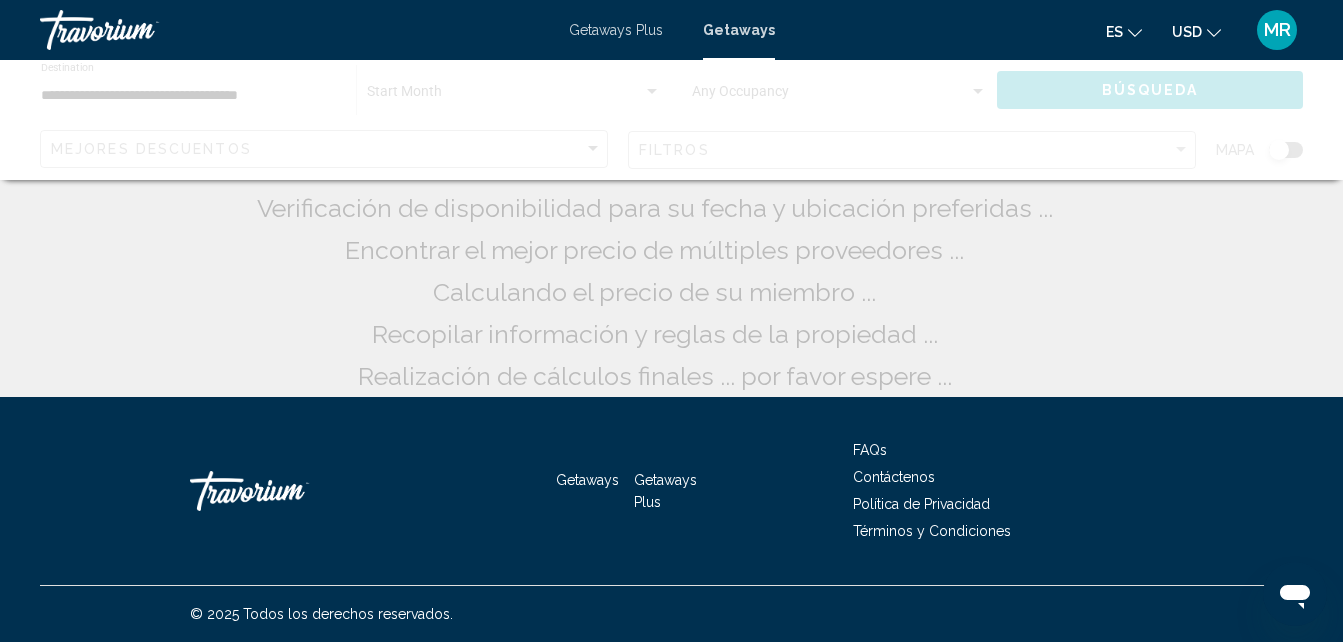 scroll, scrollTop: 0, scrollLeft: 0, axis: both 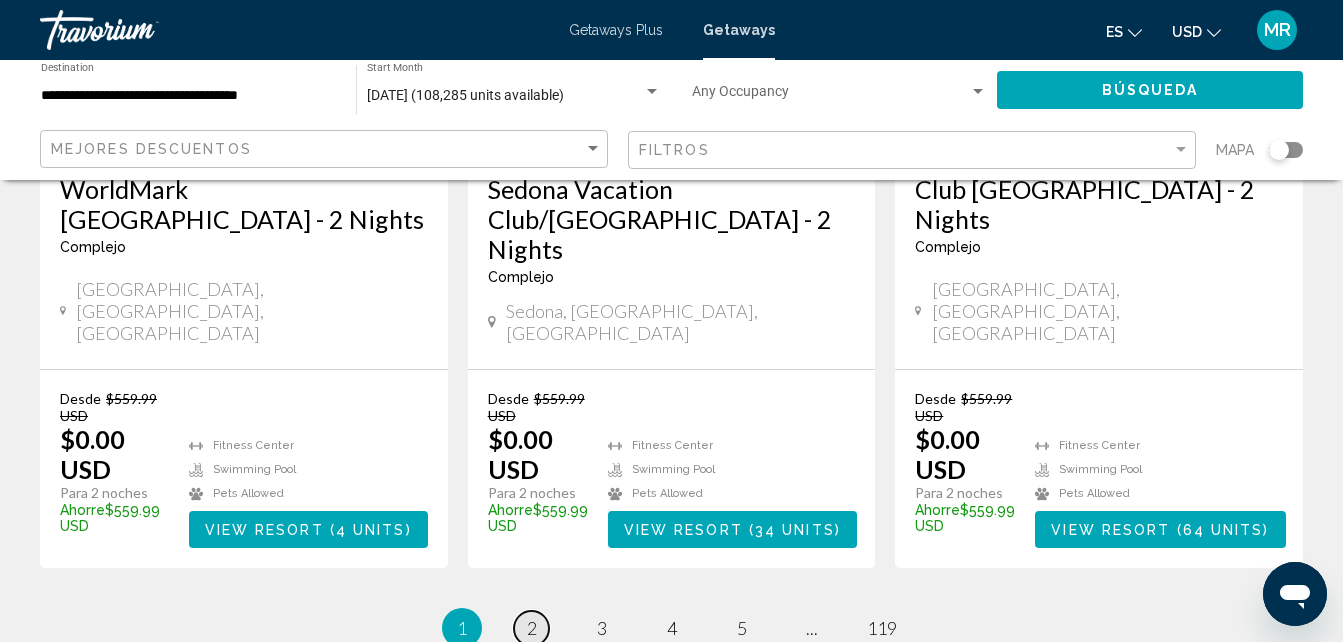click on "2" at bounding box center (532, 628) 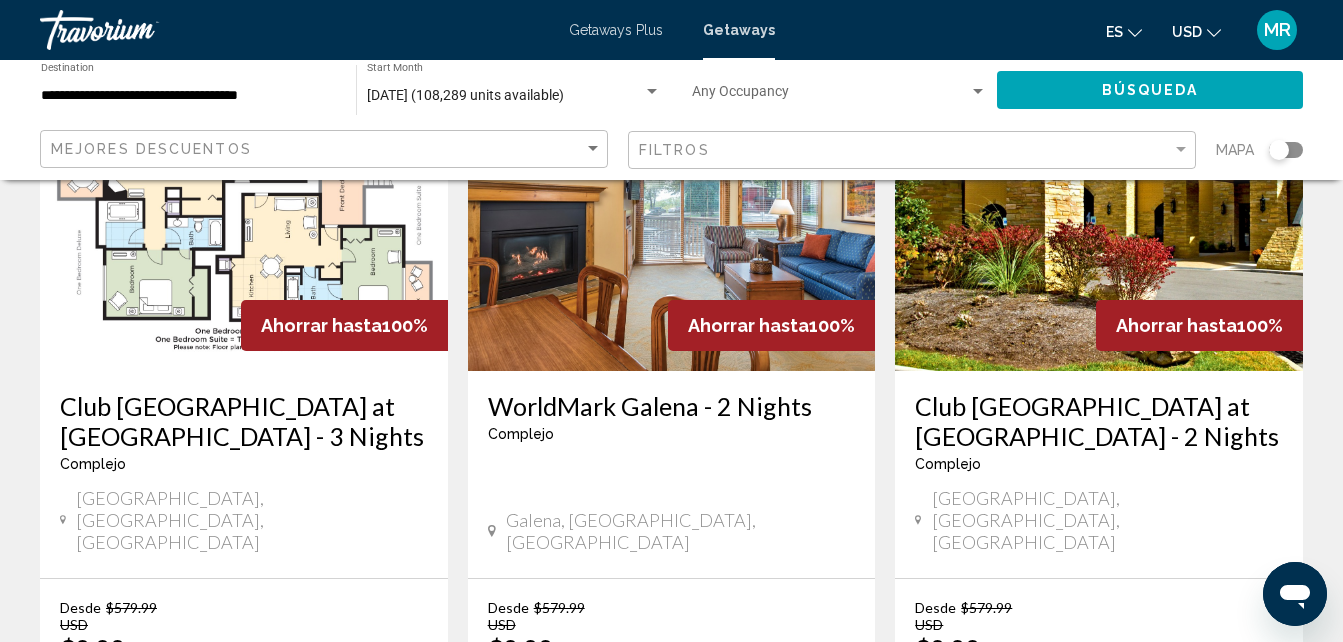 scroll, scrollTop: 2562, scrollLeft: 0, axis: vertical 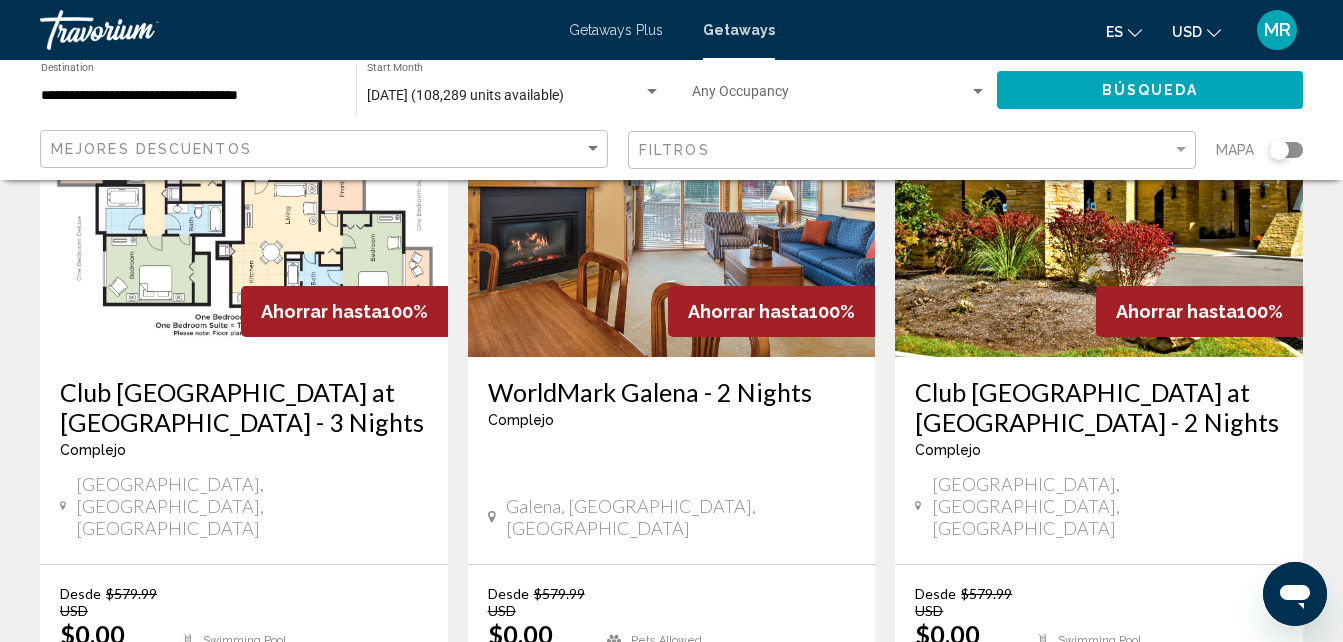 click on "3" at bounding box center (602, 823) 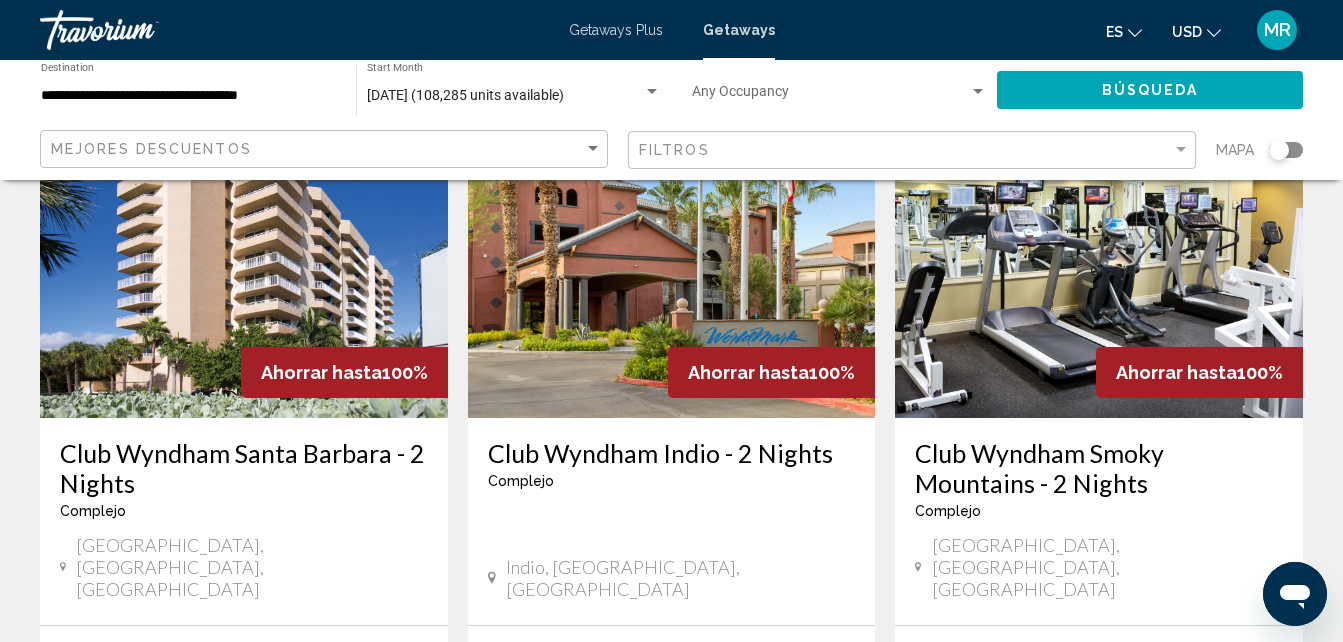 scroll, scrollTop: 2639, scrollLeft: 0, axis: vertical 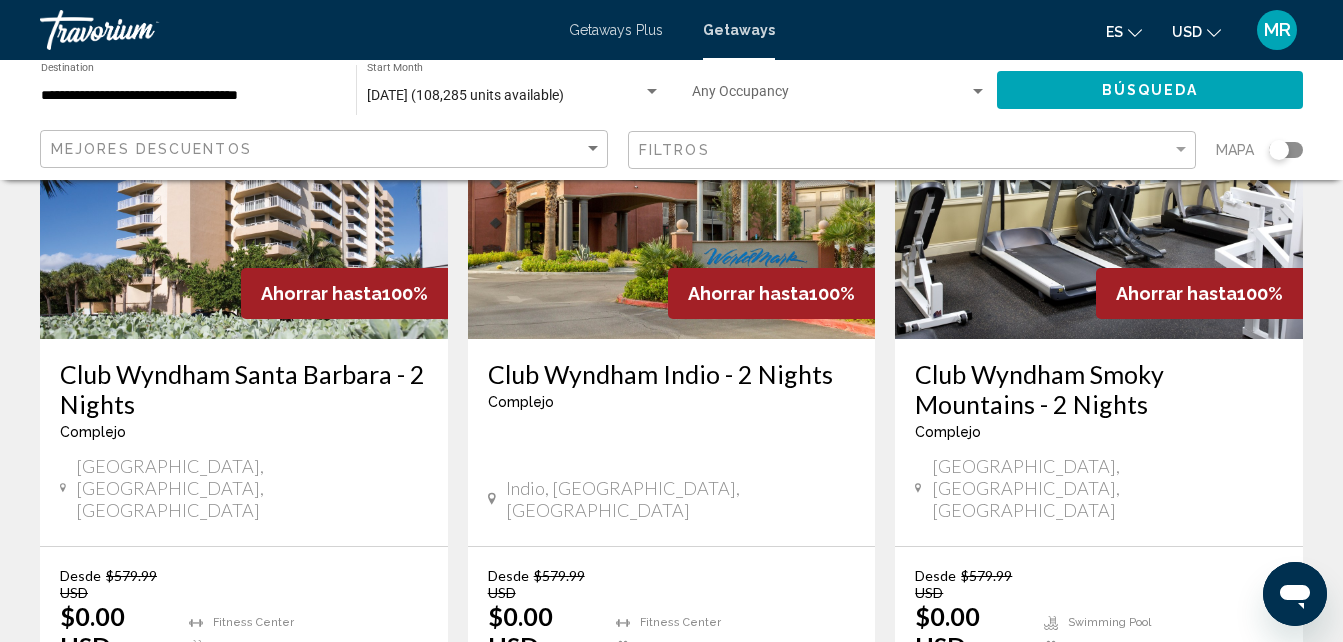 click on "4" at bounding box center [672, 805] 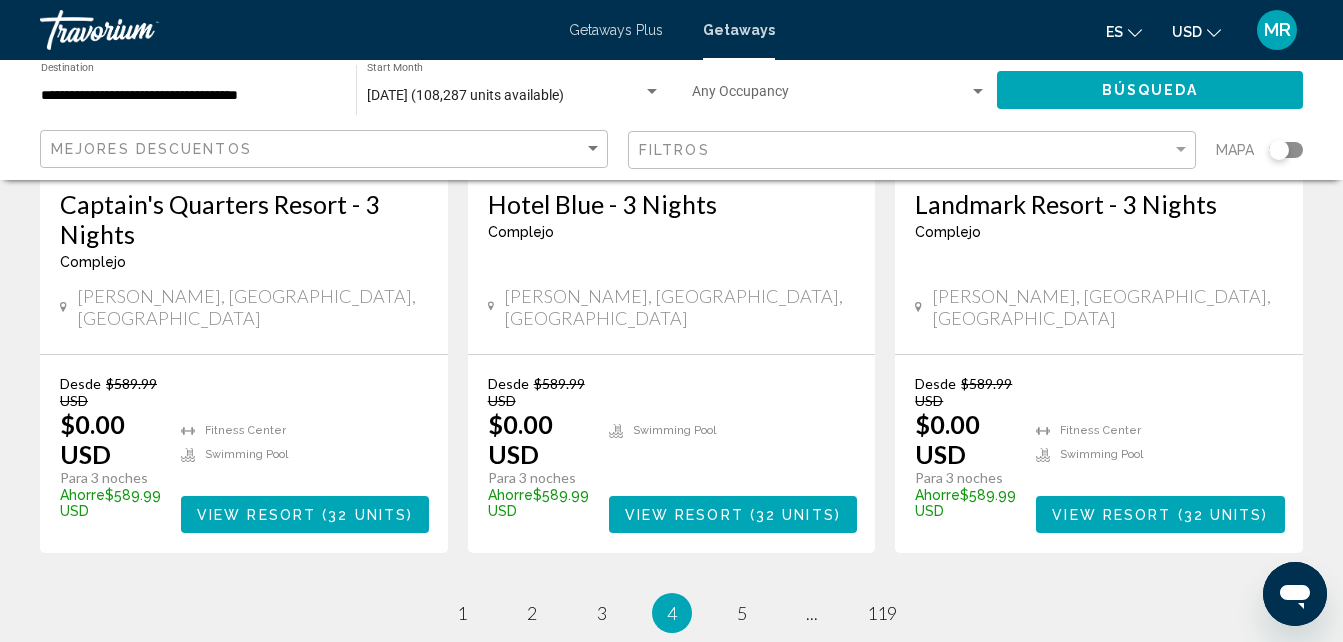 scroll, scrollTop: 2843, scrollLeft: 0, axis: vertical 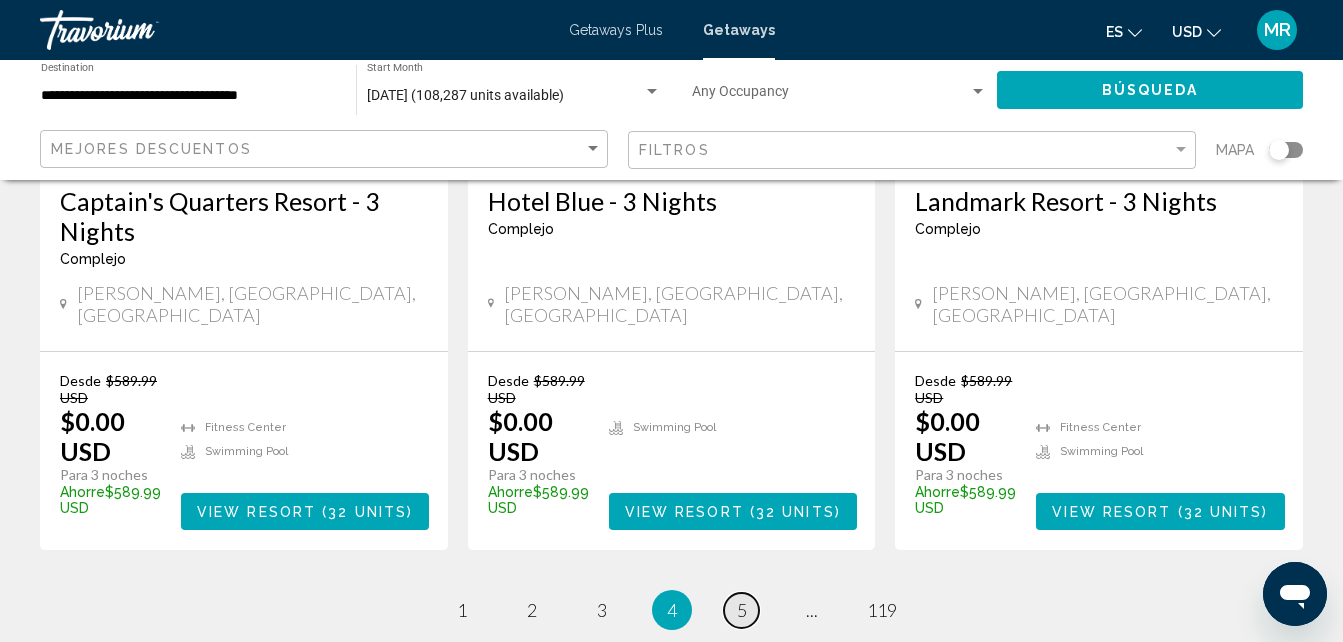 click on "page  5" at bounding box center [741, 610] 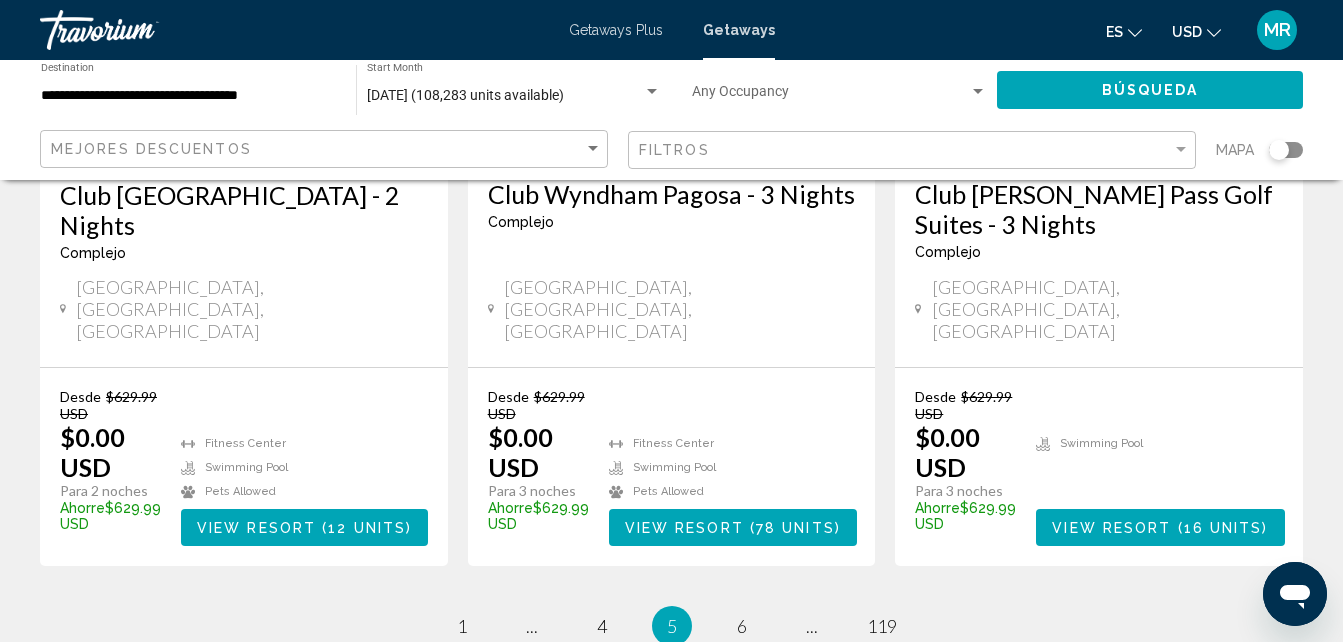 scroll, scrollTop: 2844, scrollLeft: 0, axis: vertical 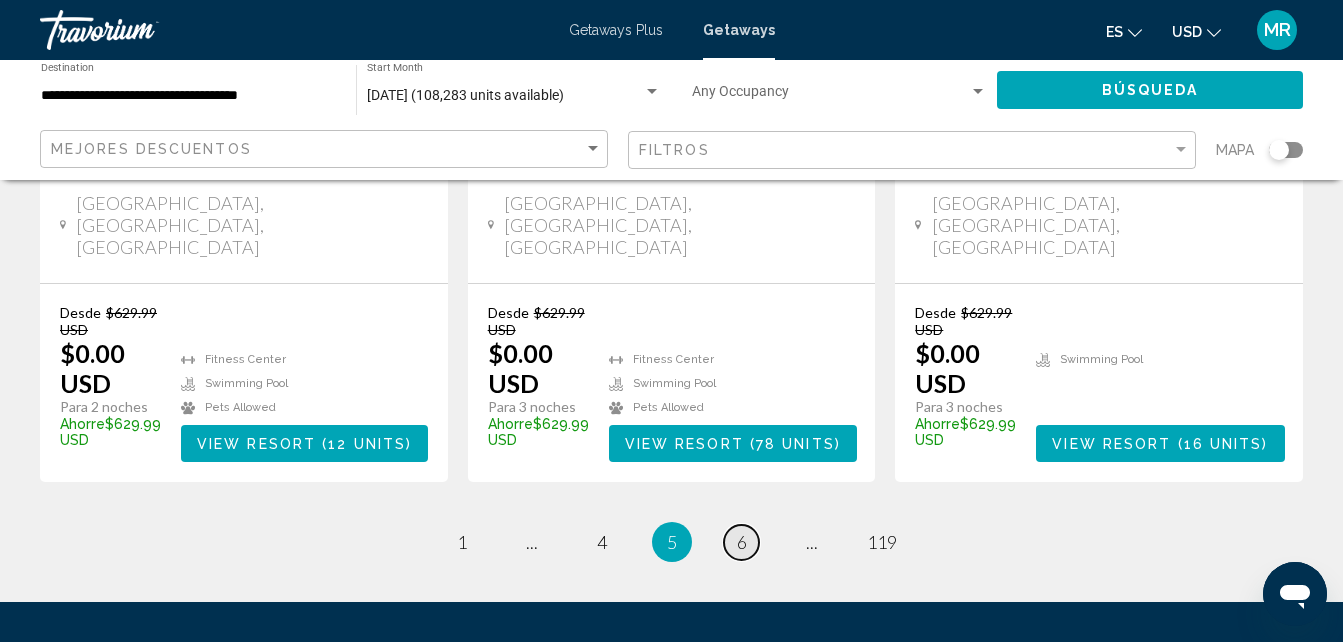 click on "6" at bounding box center [742, 542] 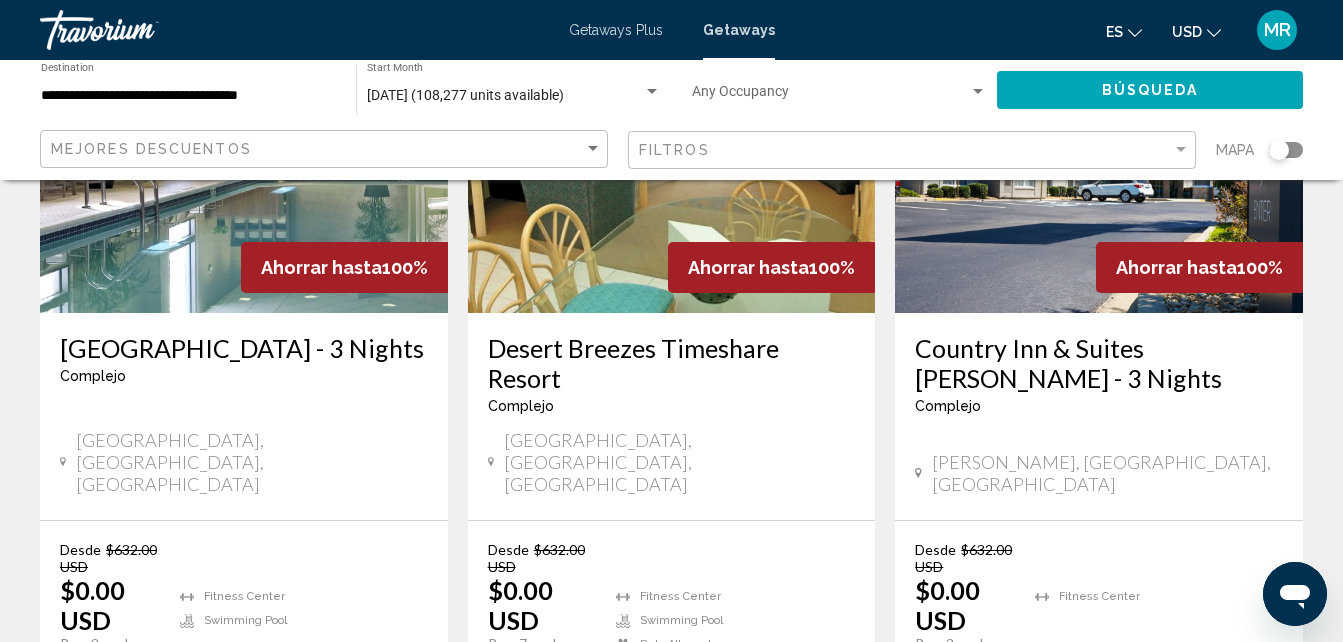 scroll, scrollTop: 2736, scrollLeft: 0, axis: vertical 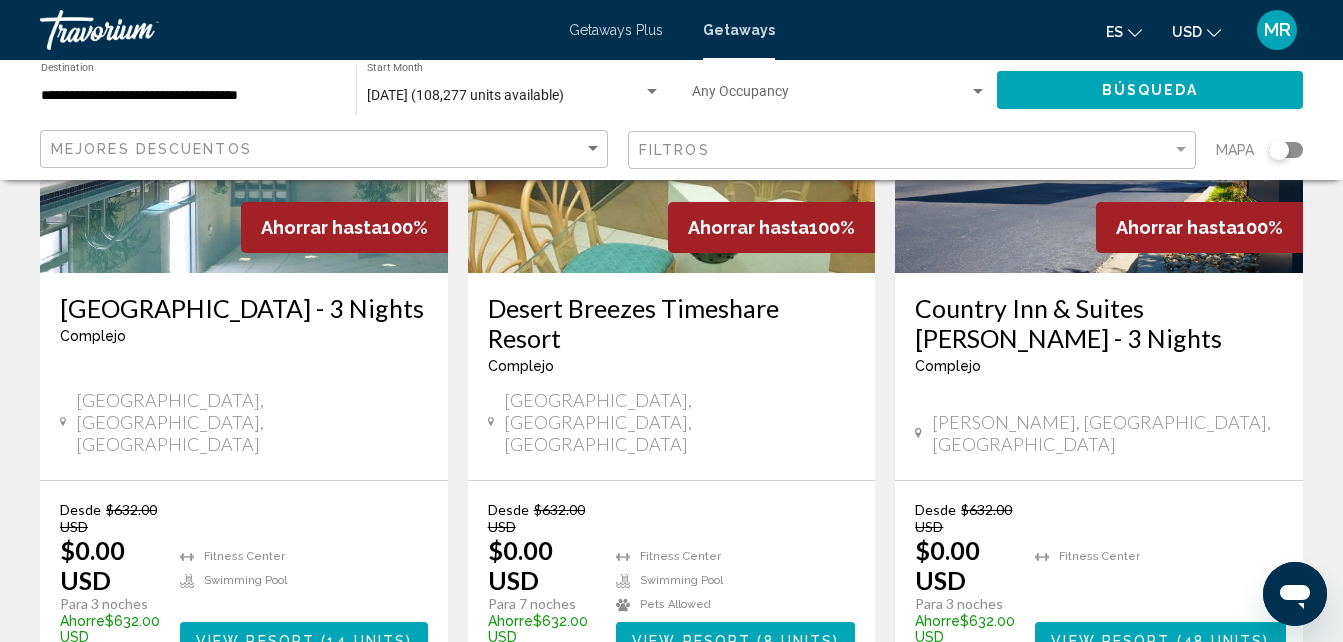 click on "7" at bounding box center (742, 739) 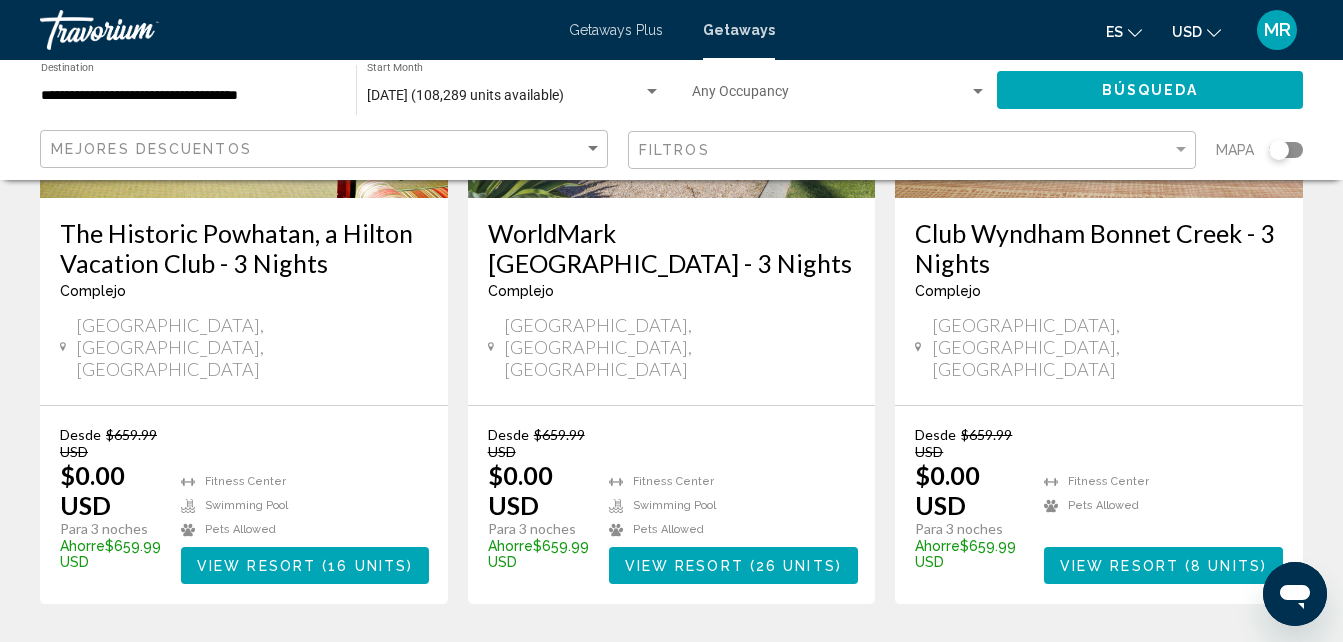 scroll, scrollTop: 2734, scrollLeft: 0, axis: vertical 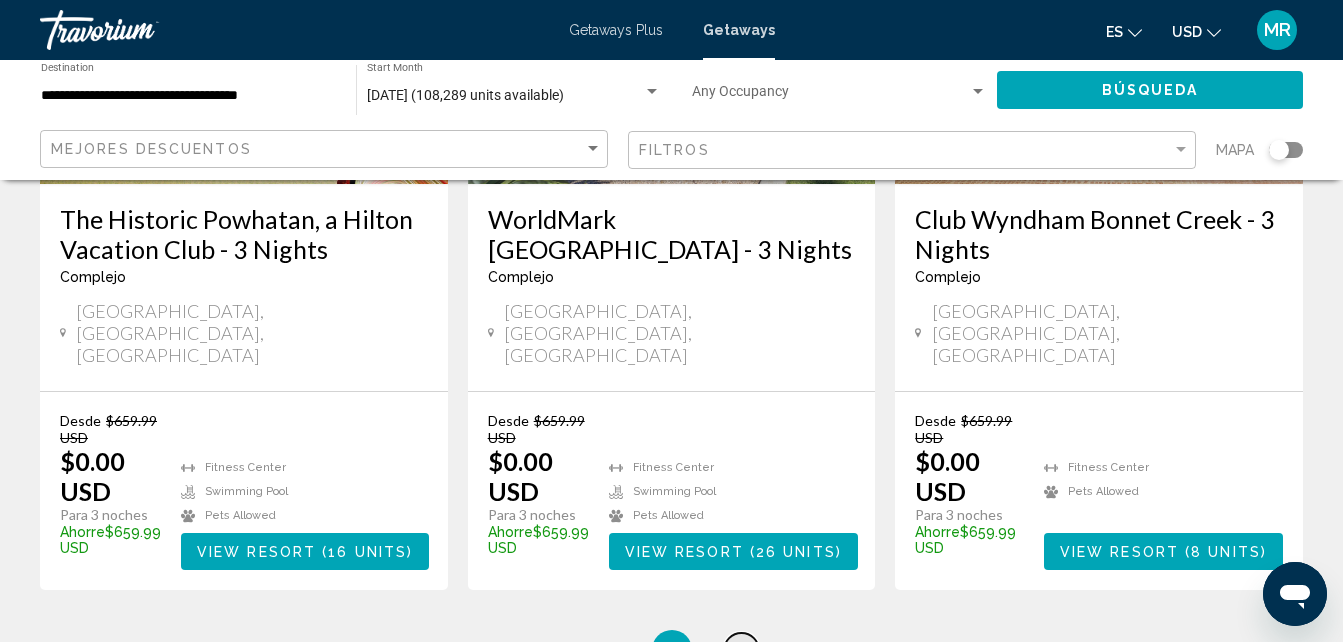 click on "8" at bounding box center [742, 650] 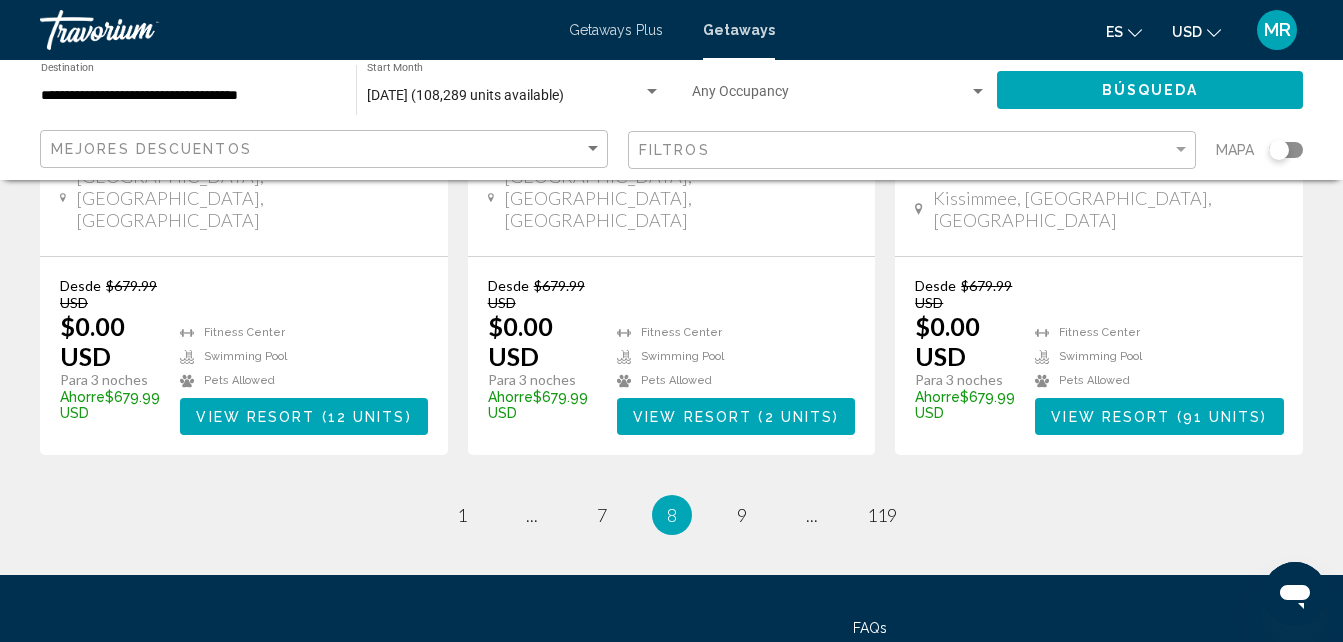 scroll, scrollTop: 2842, scrollLeft: 0, axis: vertical 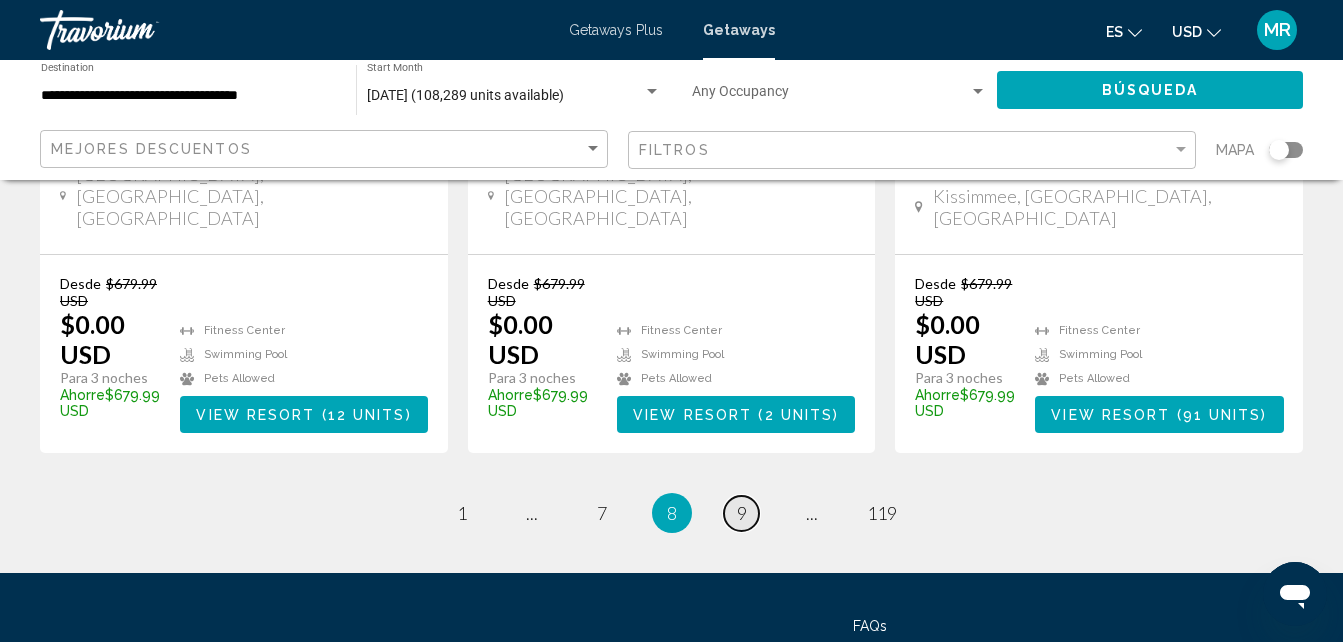 click on "page  9" at bounding box center (741, 513) 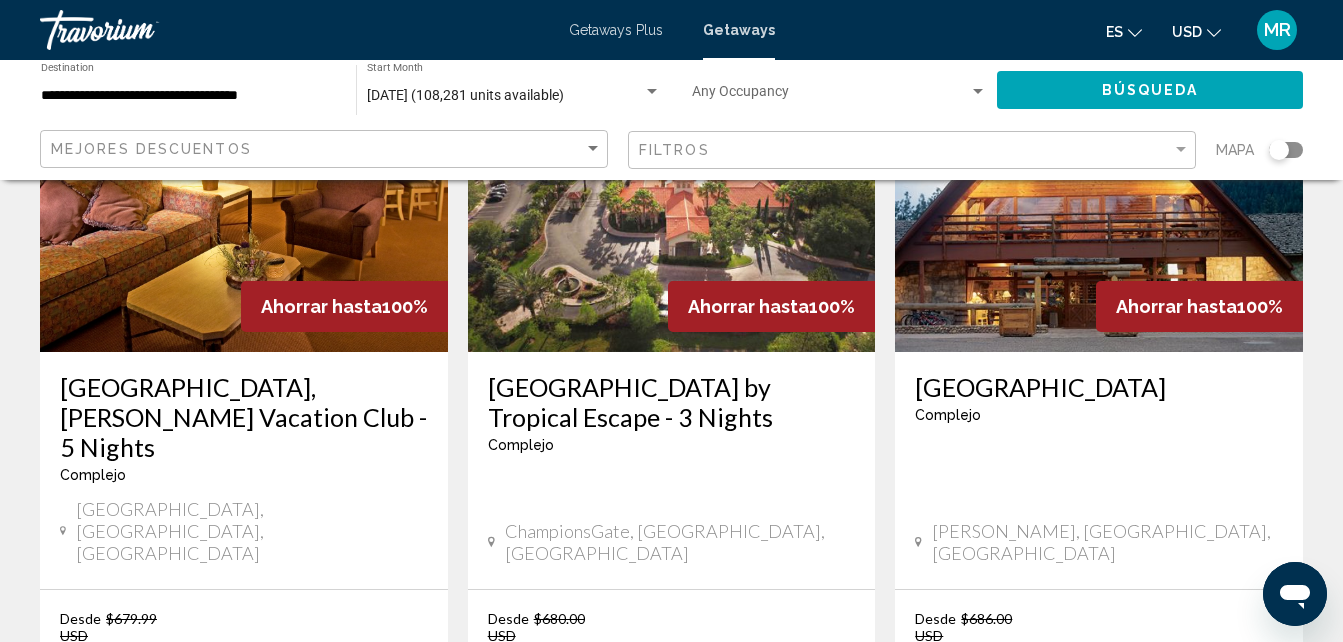 scroll, scrollTop: 2694, scrollLeft: 0, axis: vertical 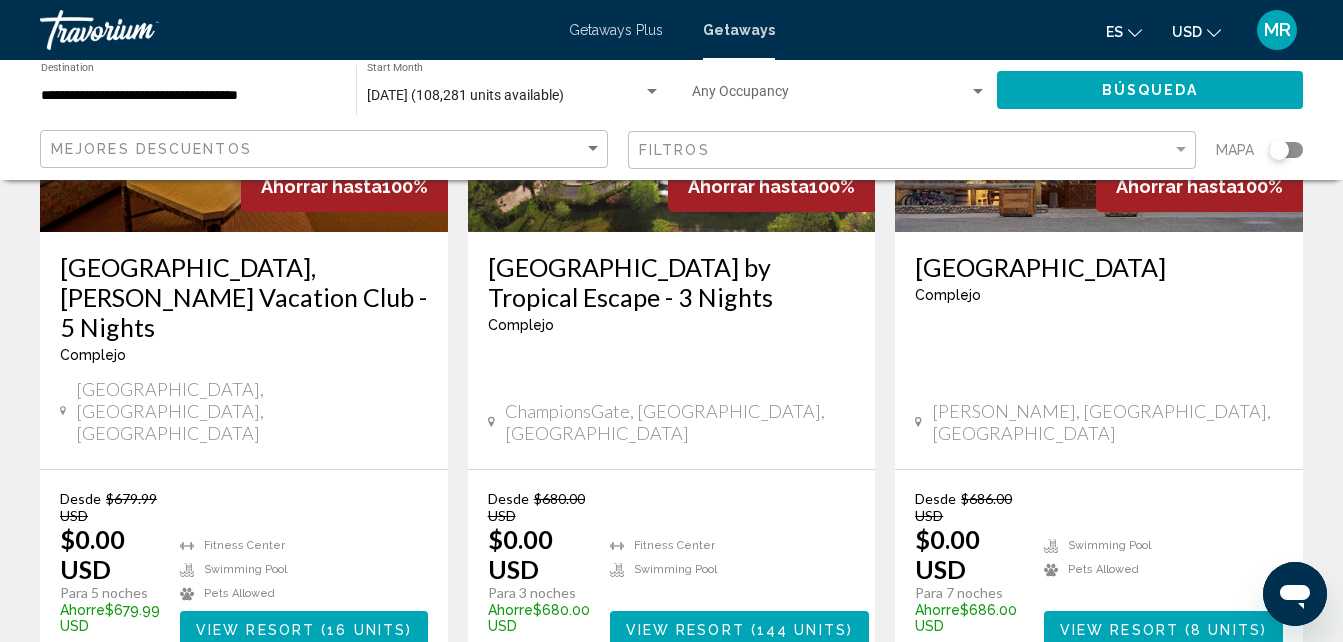 click on "10" at bounding box center (742, 728) 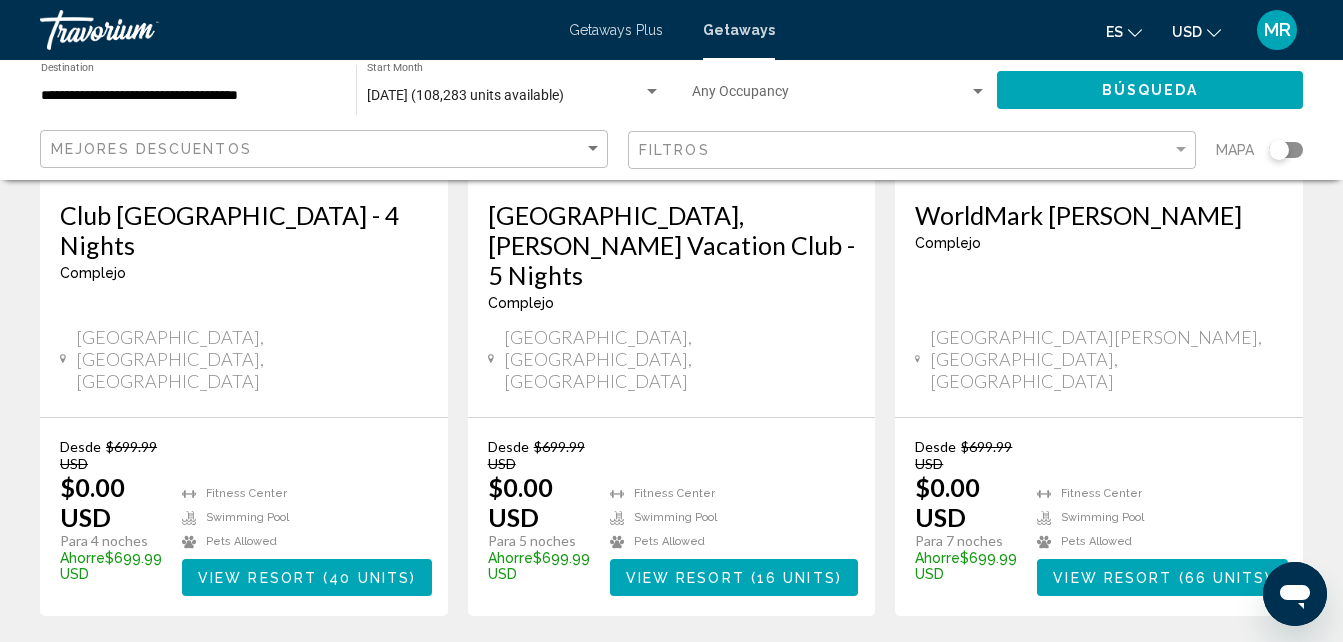 scroll, scrollTop: 2752, scrollLeft: 0, axis: vertical 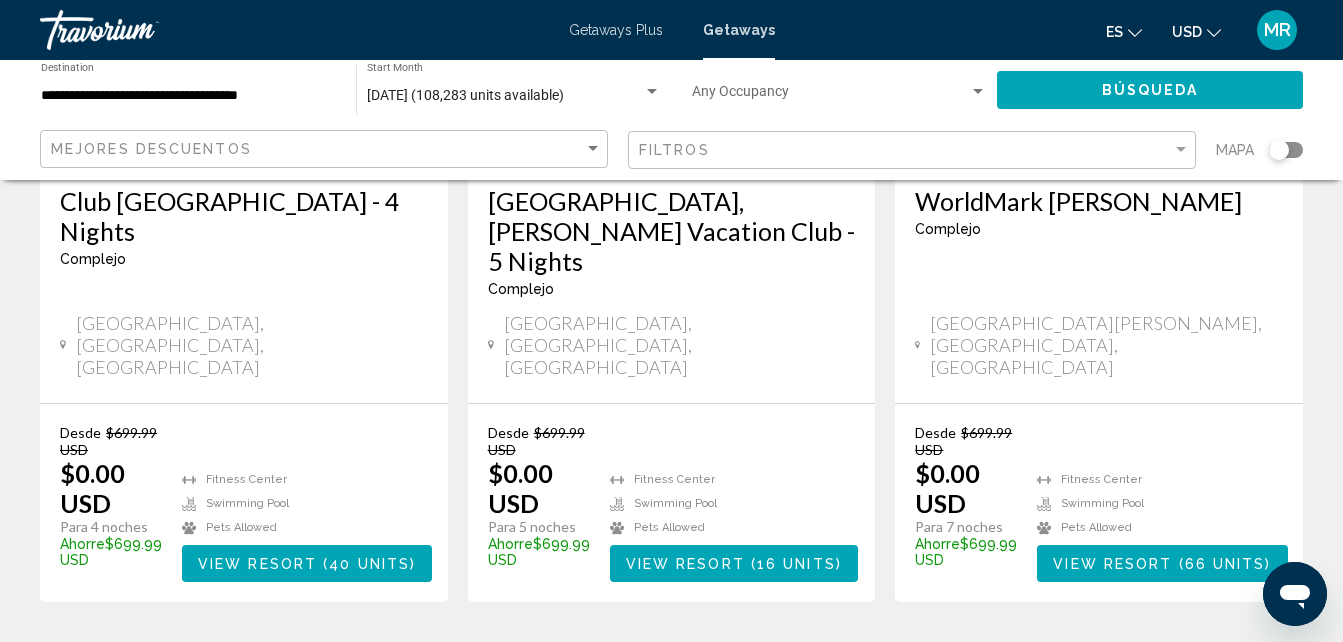 click on "11" at bounding box center [742, 662] 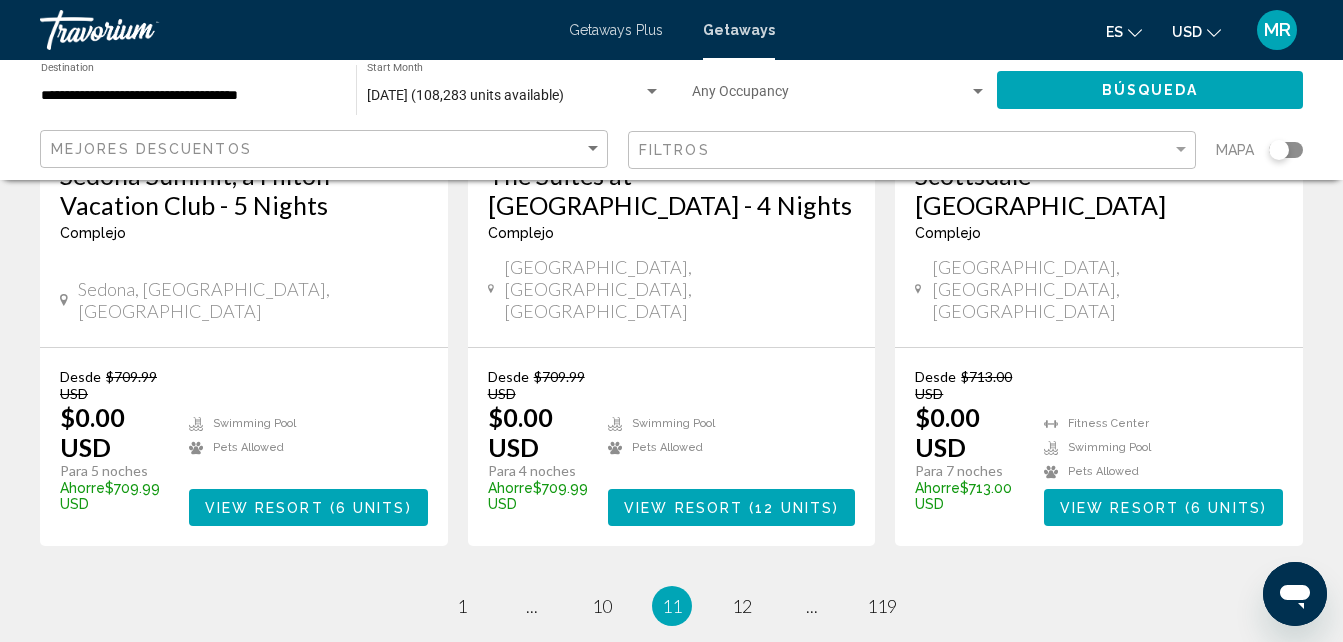scroll, scrollTop: 2841, scrollLeft: 0, axis: vertical 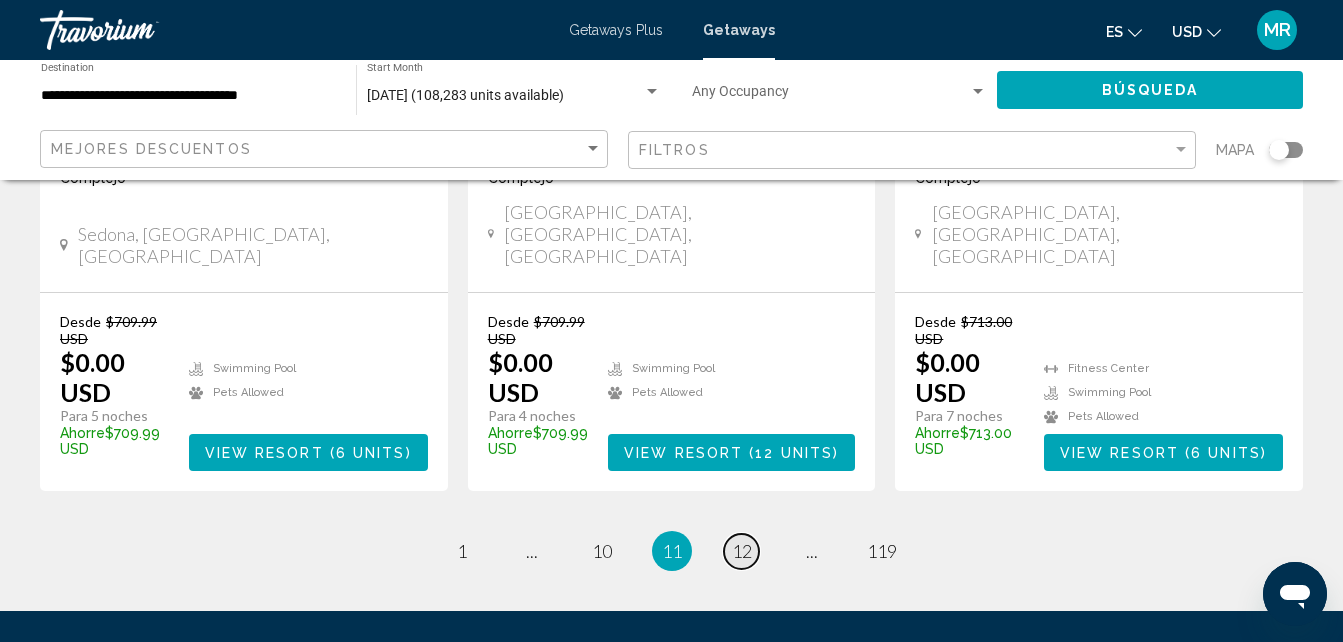 click on "12" at bounding box center (742, 551) 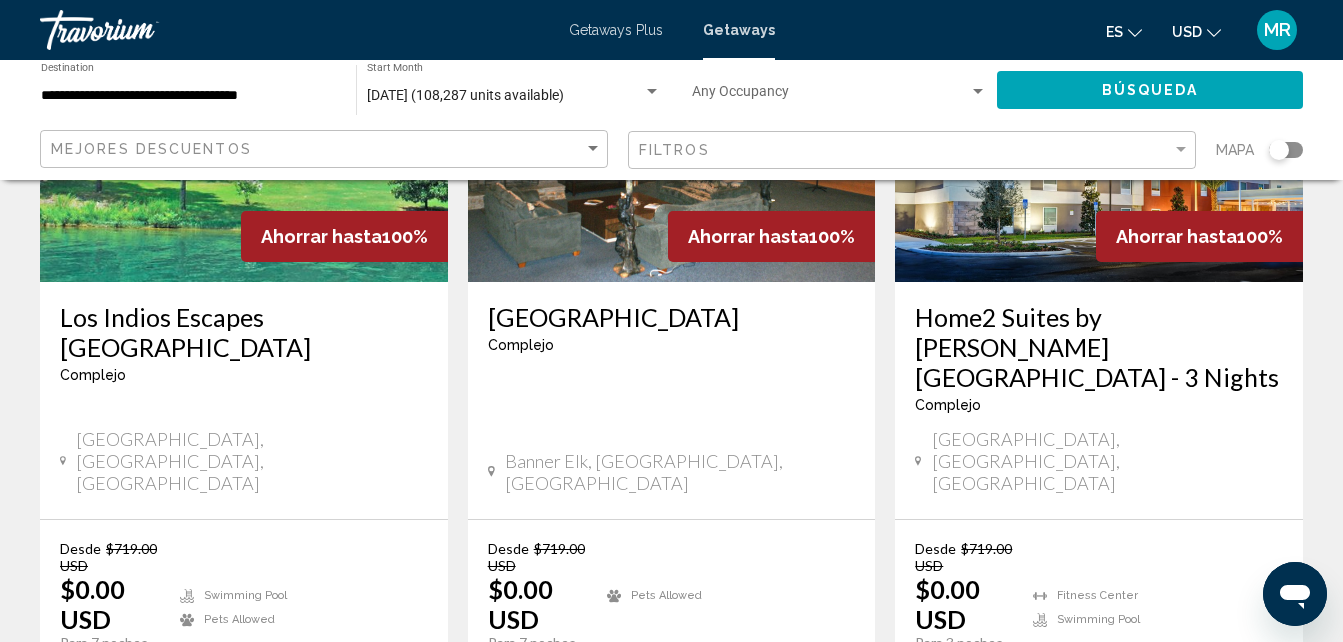 scroll, scrollTop: 2641, scrollLeft: 0, axis: vertical 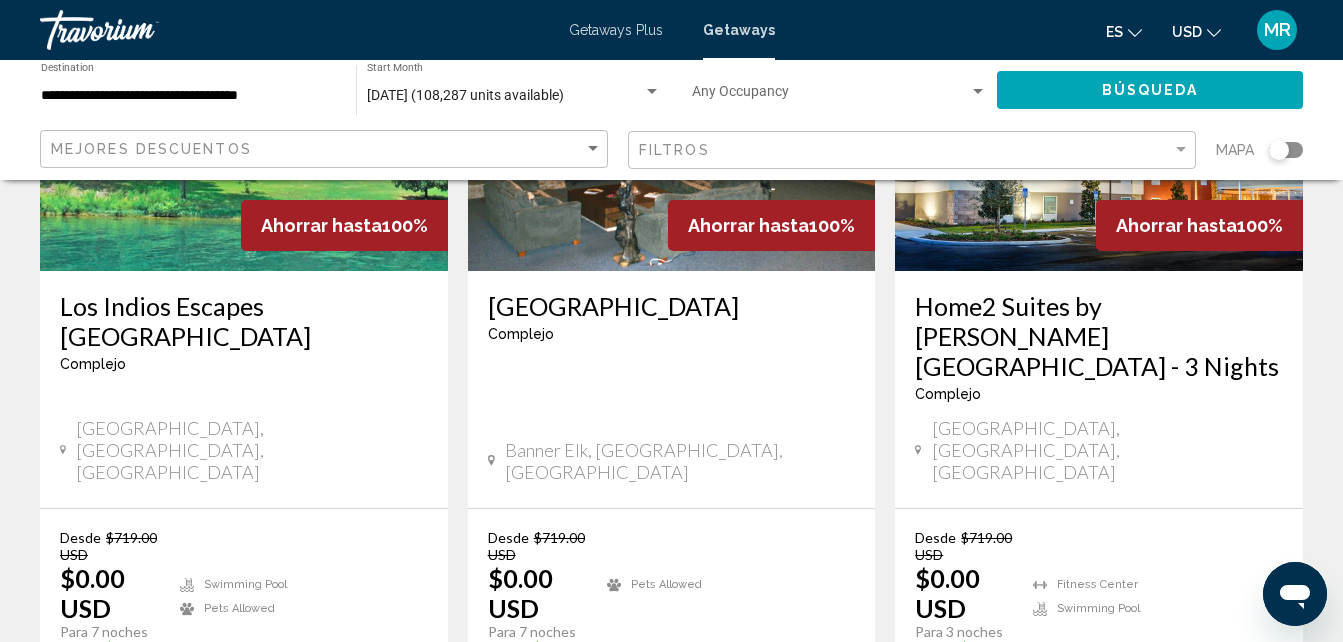 click on "13" at bounding box center (742, 767) 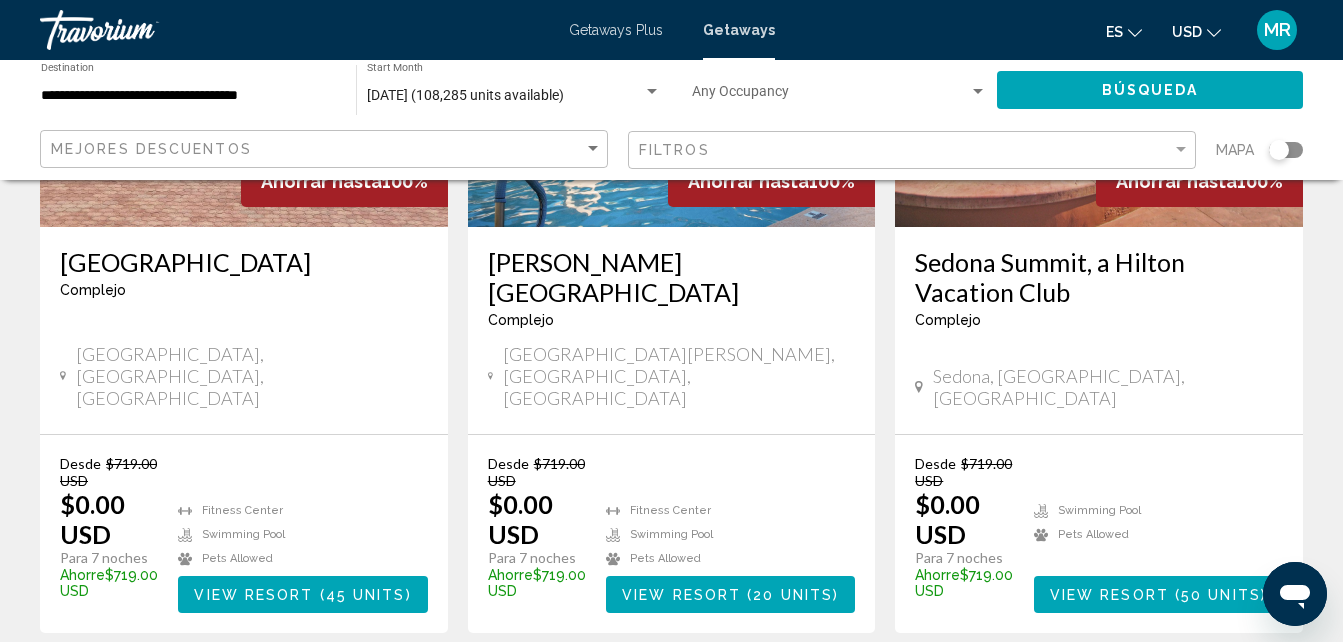 scroll, scrollTop: 2614, scrollLeft: 0, axis: vertical 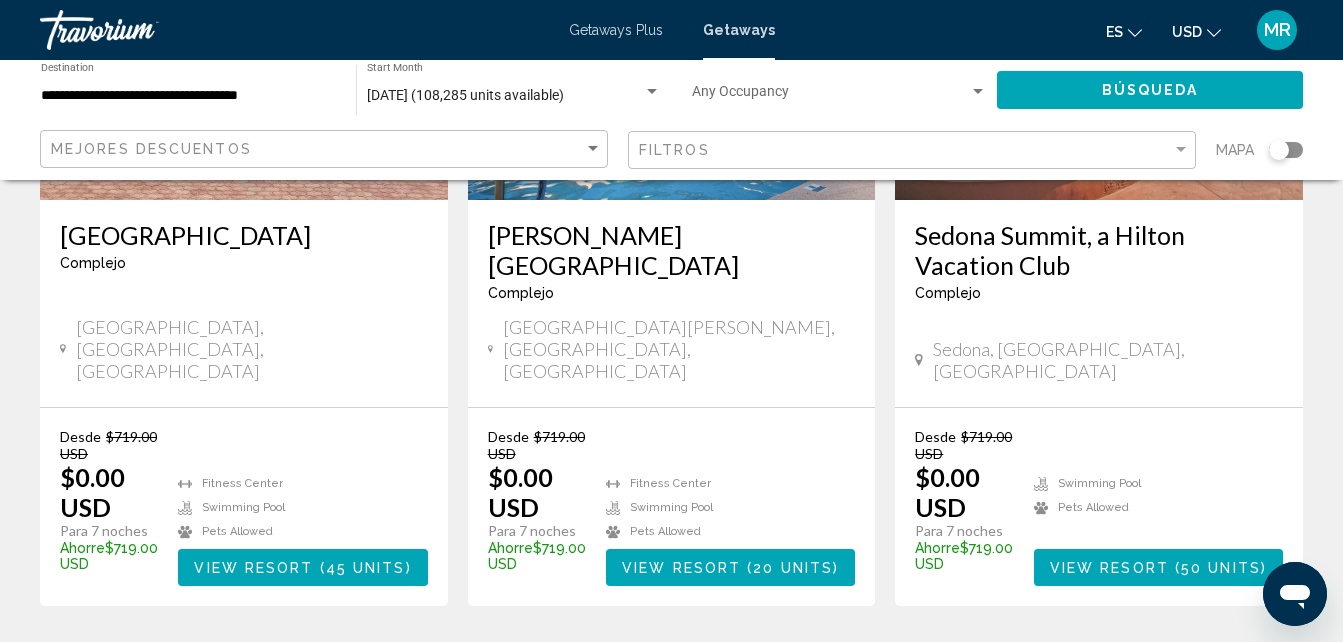 click on "14" at bounding box center (742, 666) 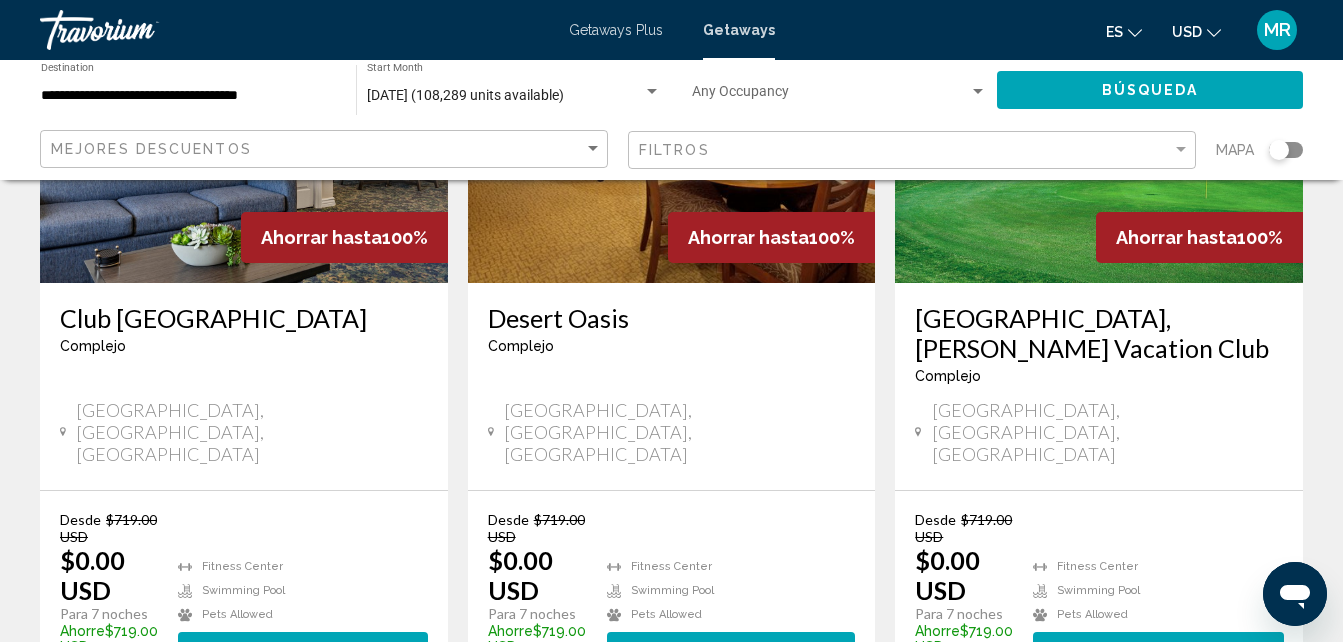 scroll, scrollTop: 2666, scrollLeft: 0, axis: vertical 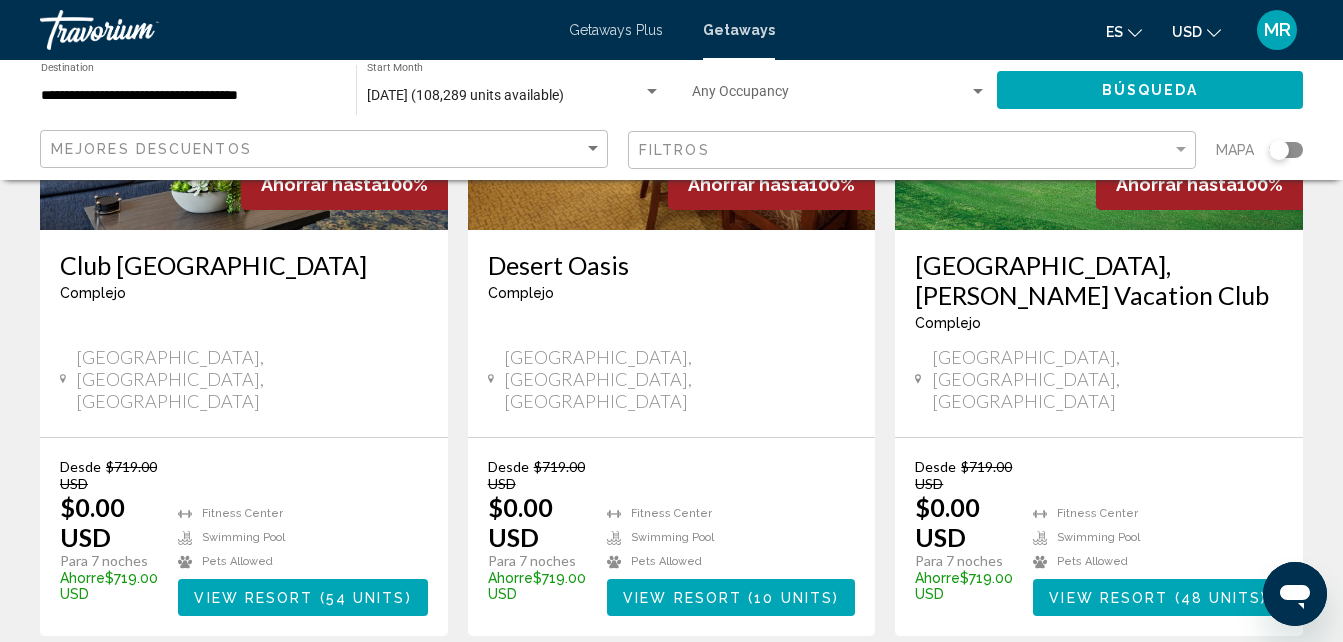 click on "15" at bounding box center [742, 696] 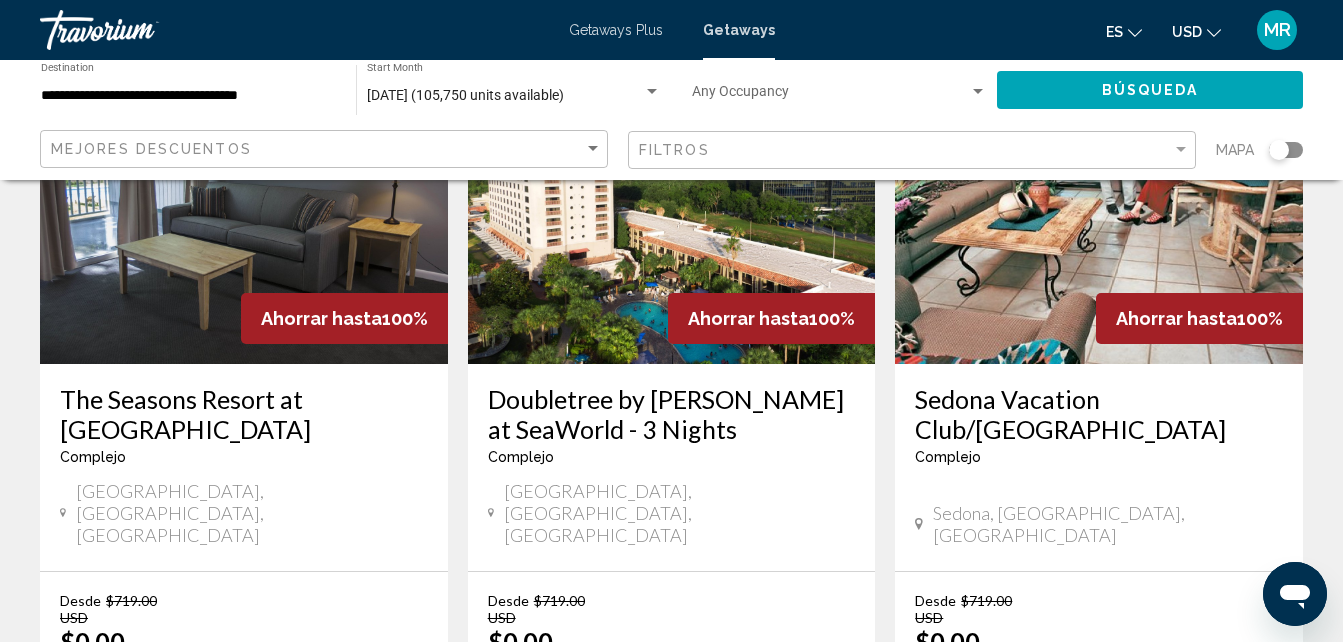 scroll, scrollTop: 2679, scrollLeft: 0, axis: vertical 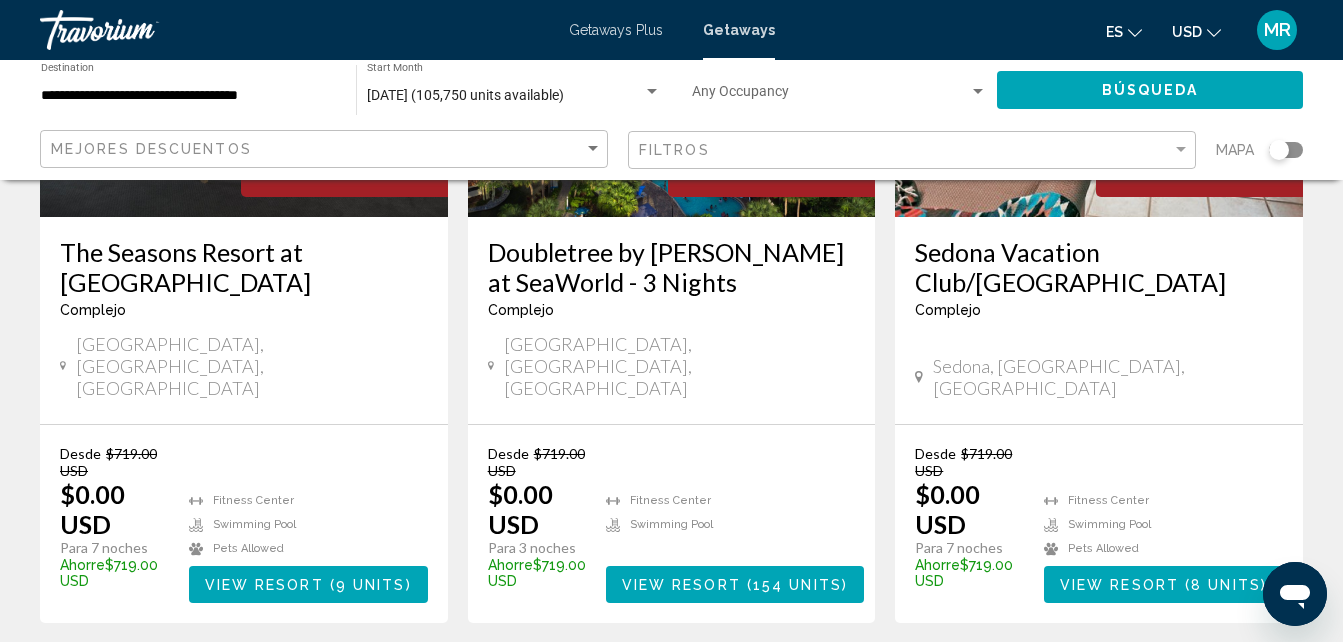 click on "16" at bounding box center (742, 683) 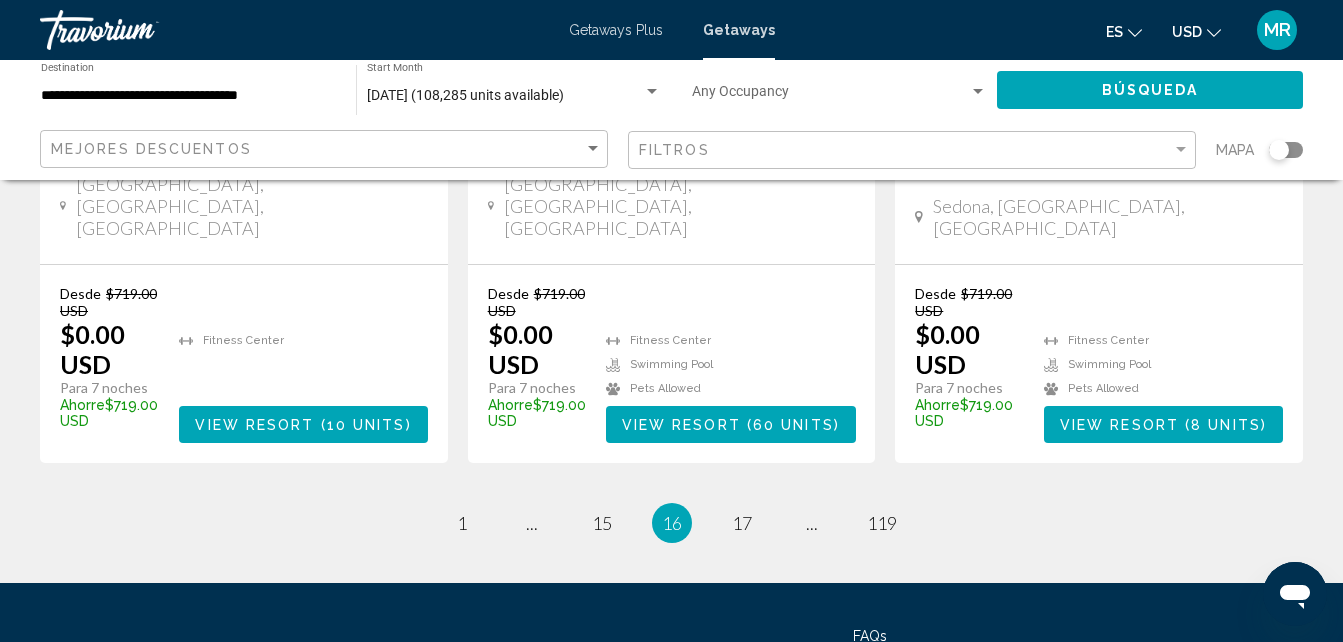 scroll, scrollTop: 2841, scrollLeft: 0, axis: vertical 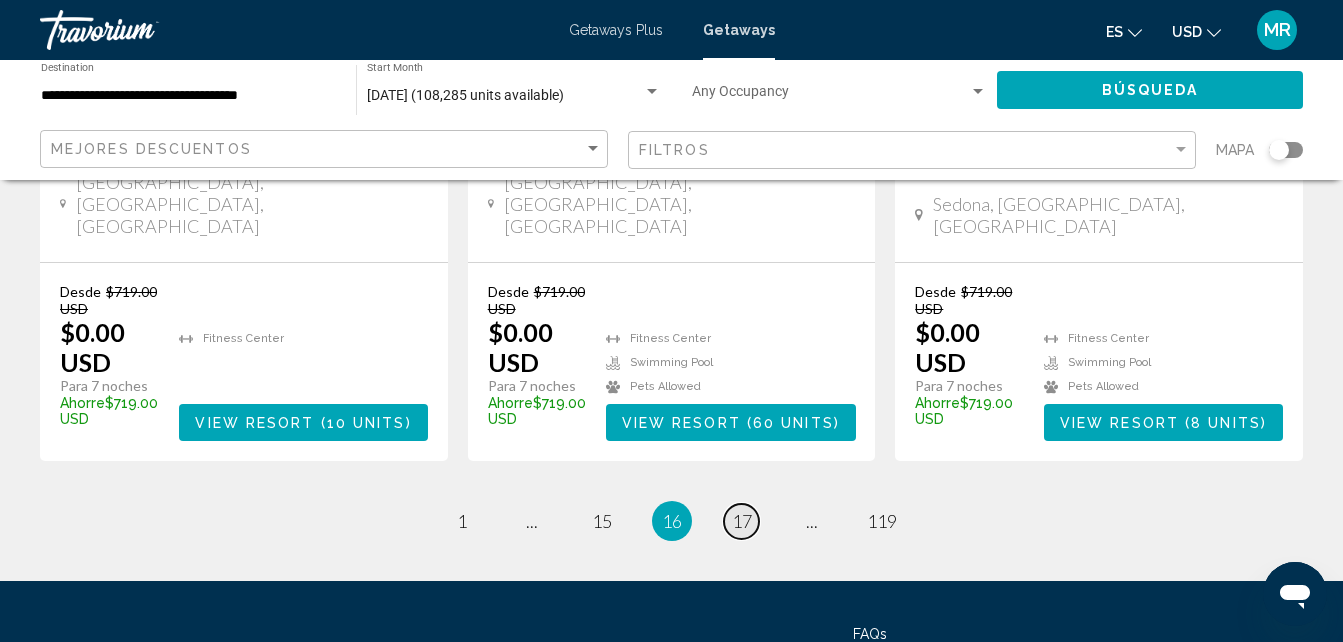 click on "17" at bounding box center (742, 521) 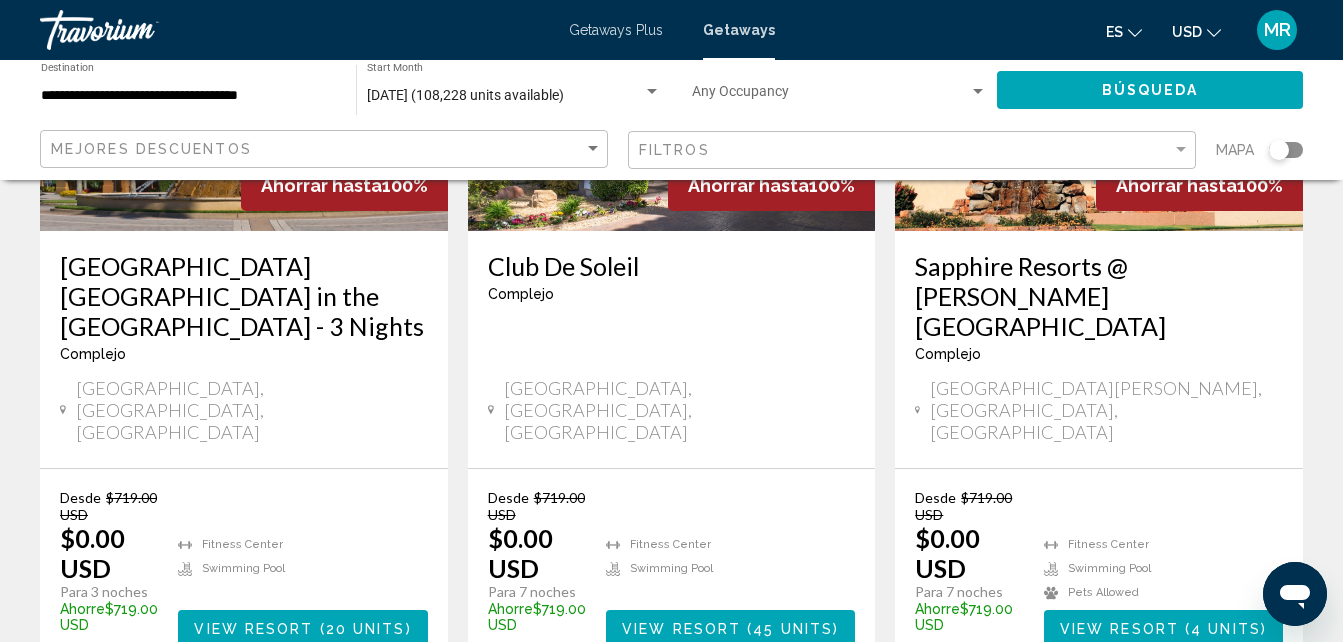 scroll, scrollTop: 2841, scrollLeft: 0, axis: vertical 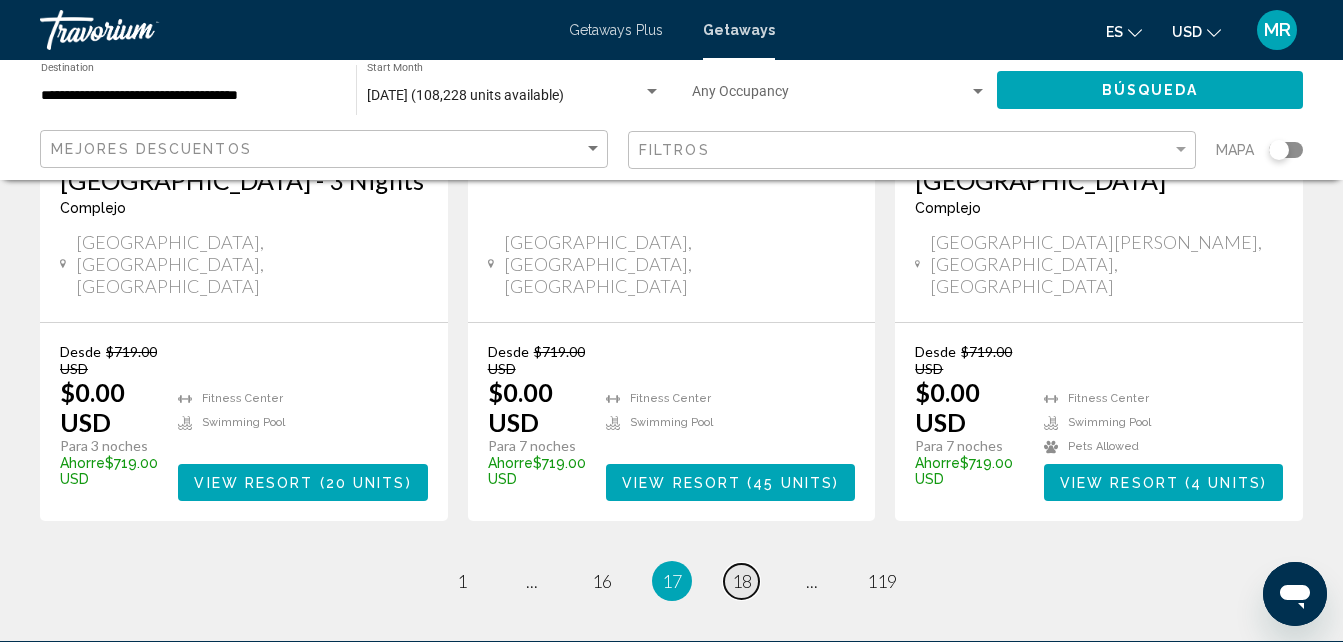 click on "18" at bounding box center (742, 581) 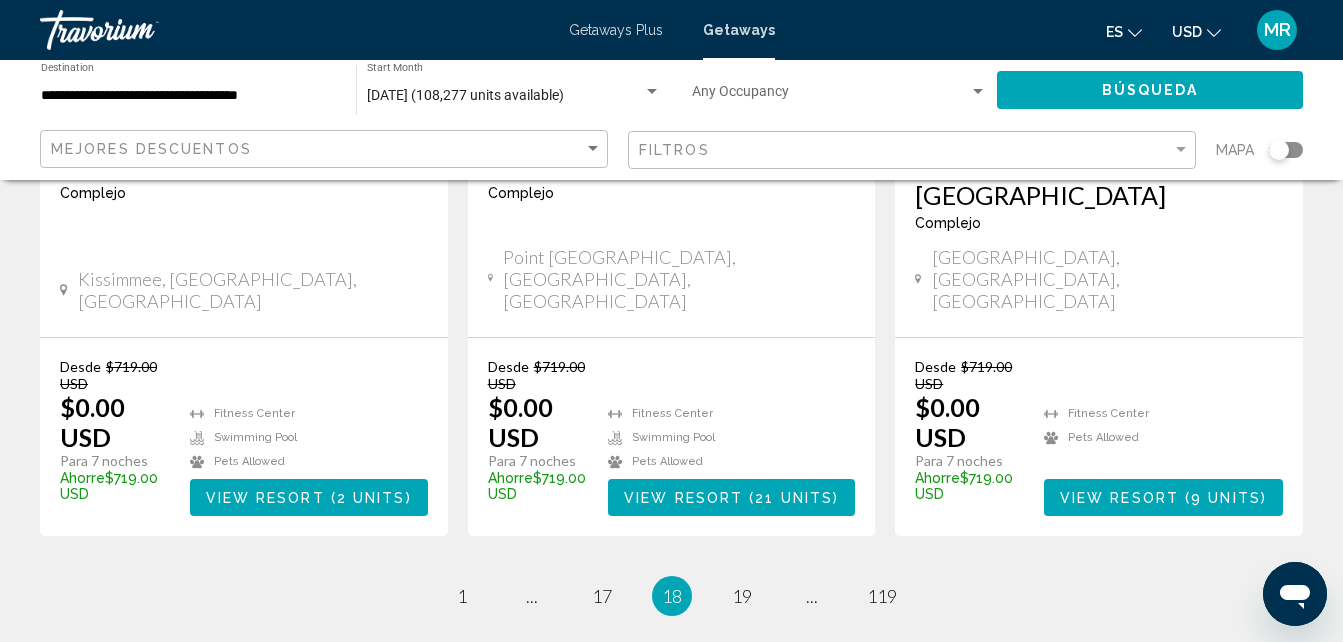 scroll, scrollTop: 2811, scrollLeft: 0, axis: vertical 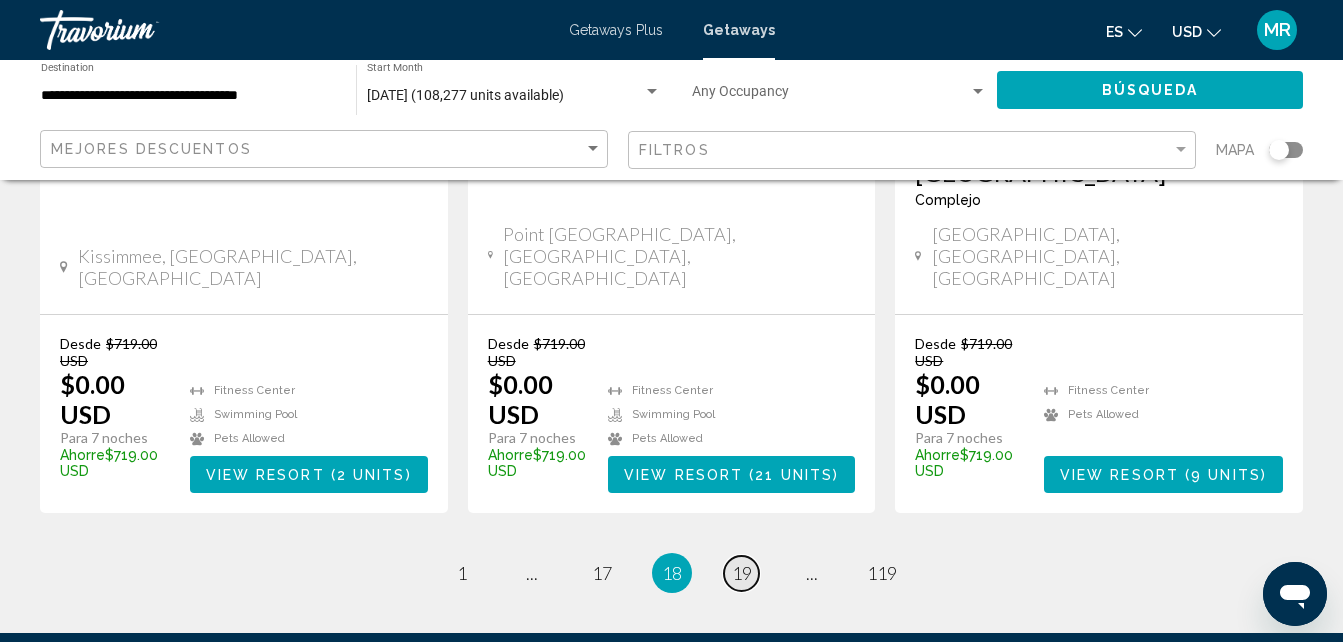 click on "19" at bounding box center (742, 573) 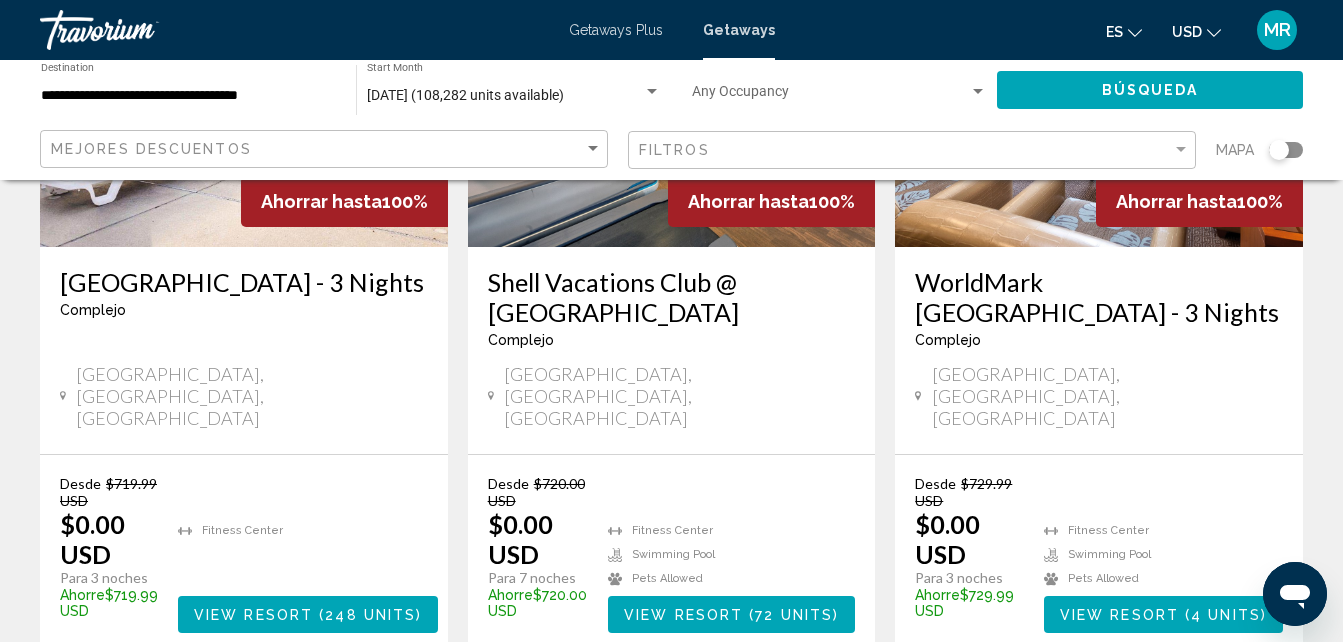 scroll, scrollTop: 2695, scrollLeft: 0, axis: vertical 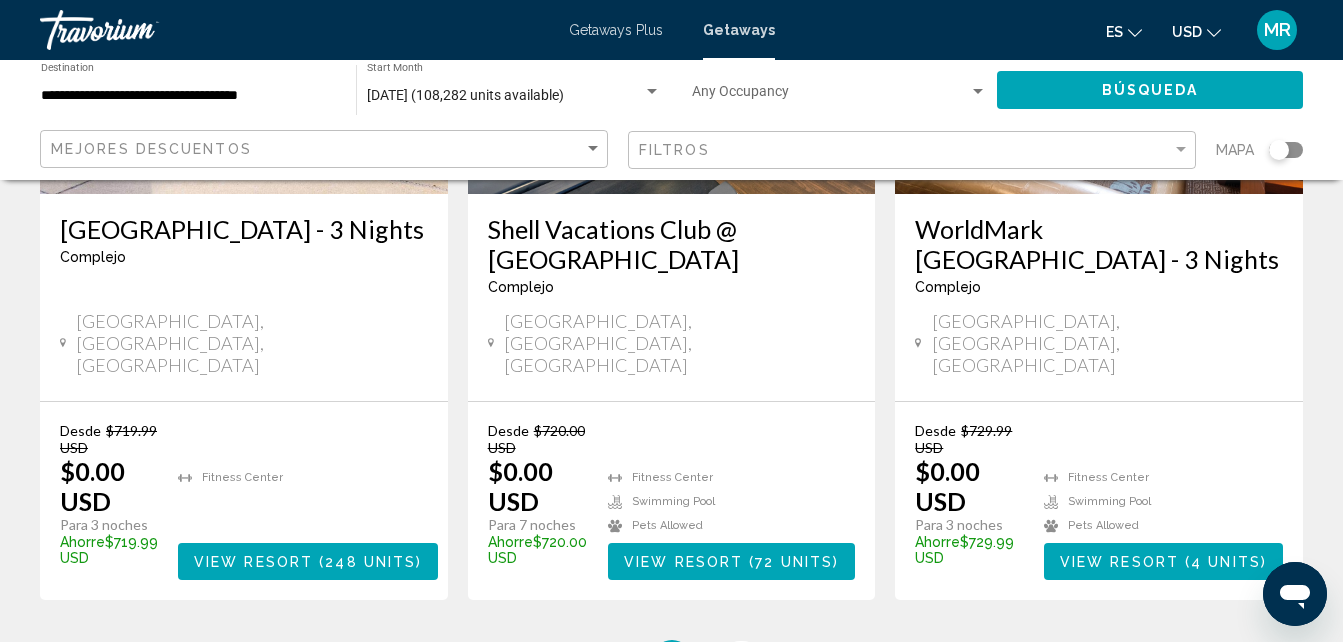 click on "20" at bounding box center [742, 660] 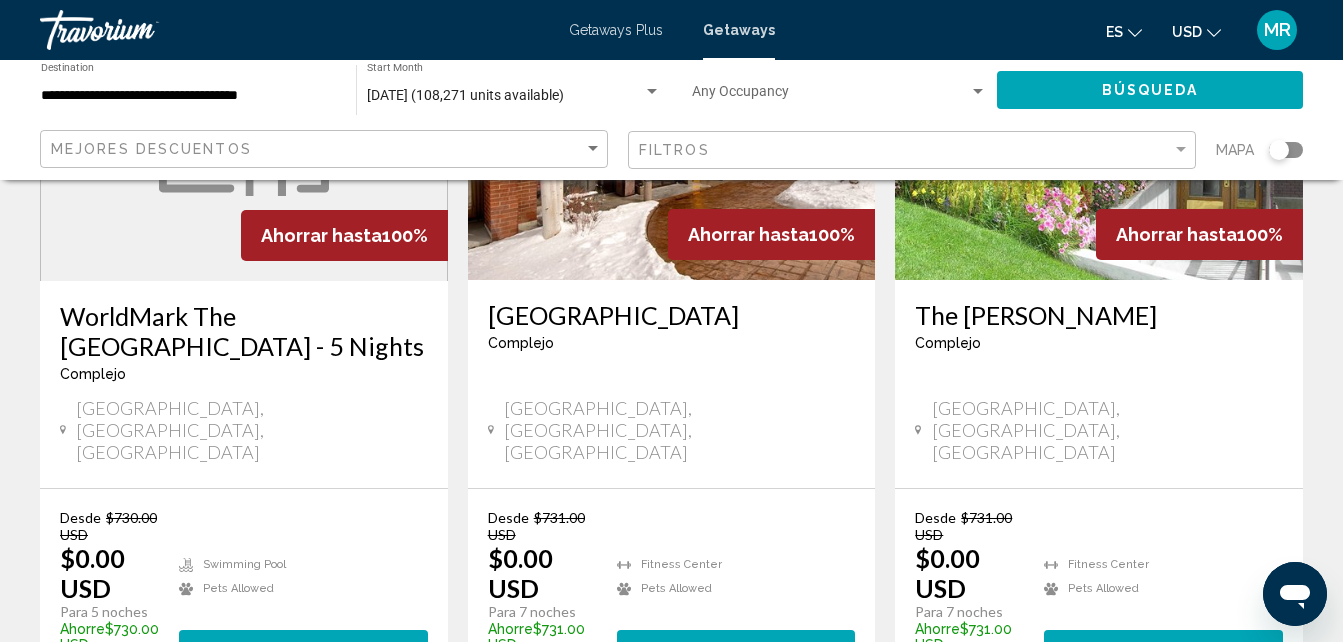 scroll, scrollTop: 2654, scrollLeft: 0, axis: vertical 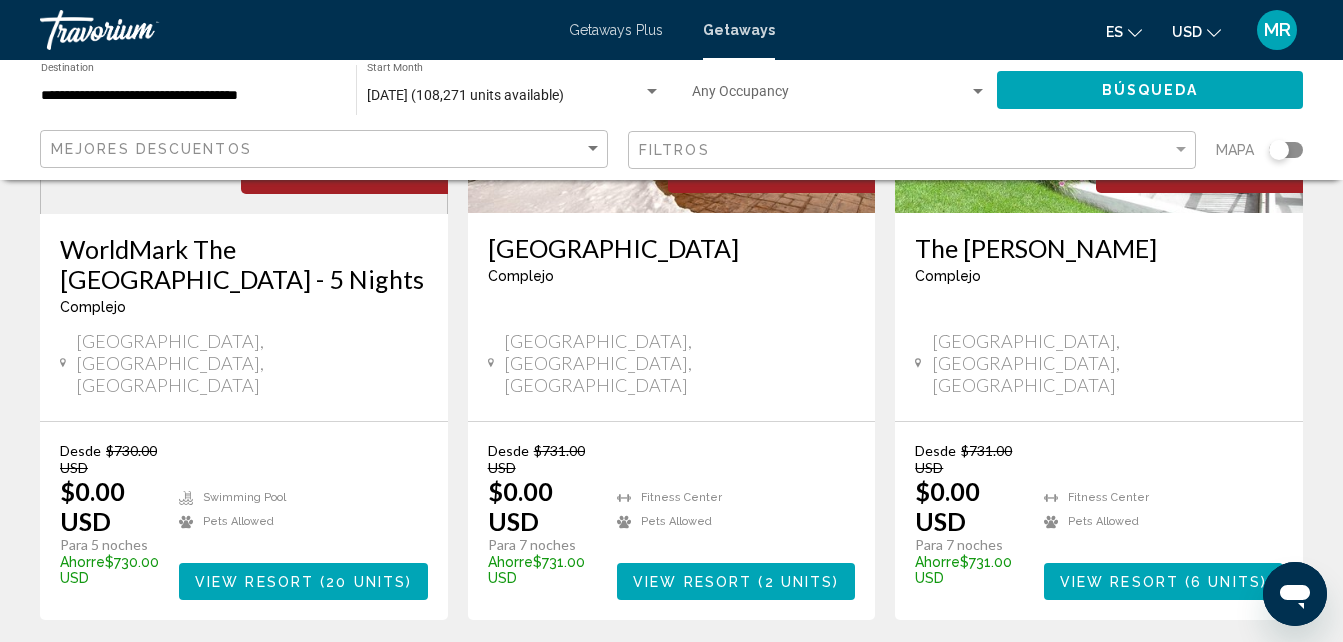 click on "21" at bounding box center (742, 680) 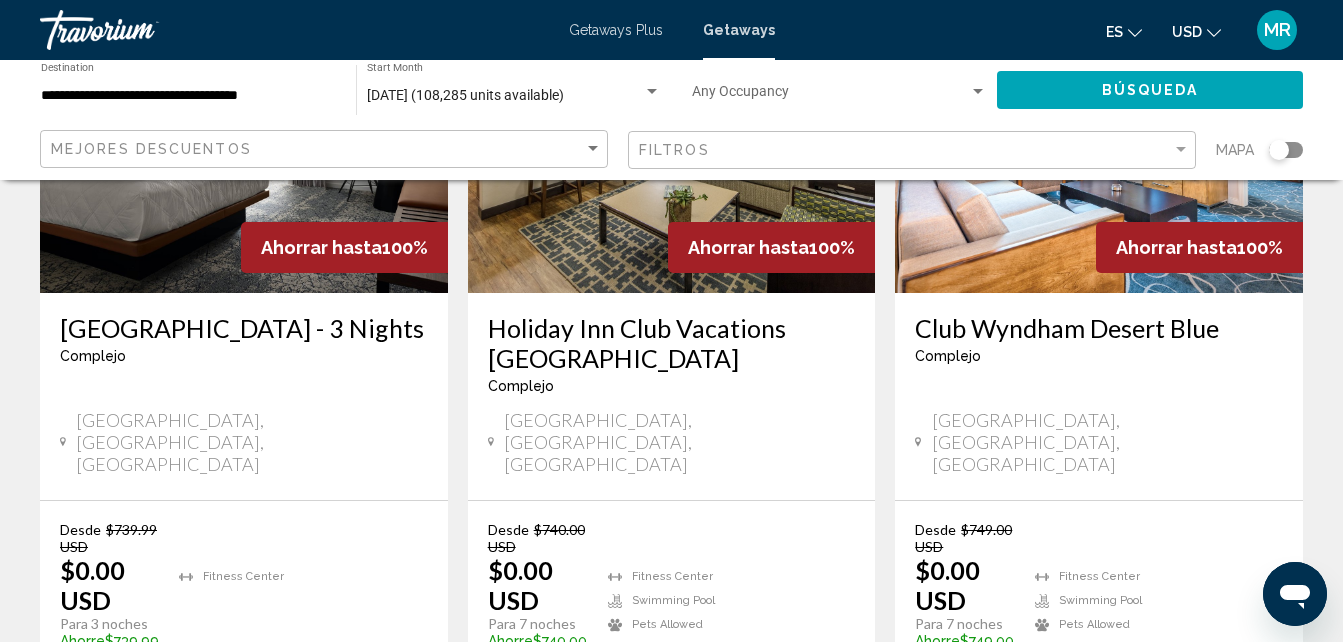 scroll, scrollTop: 2762, scrollLeft: 0, axis: vertical 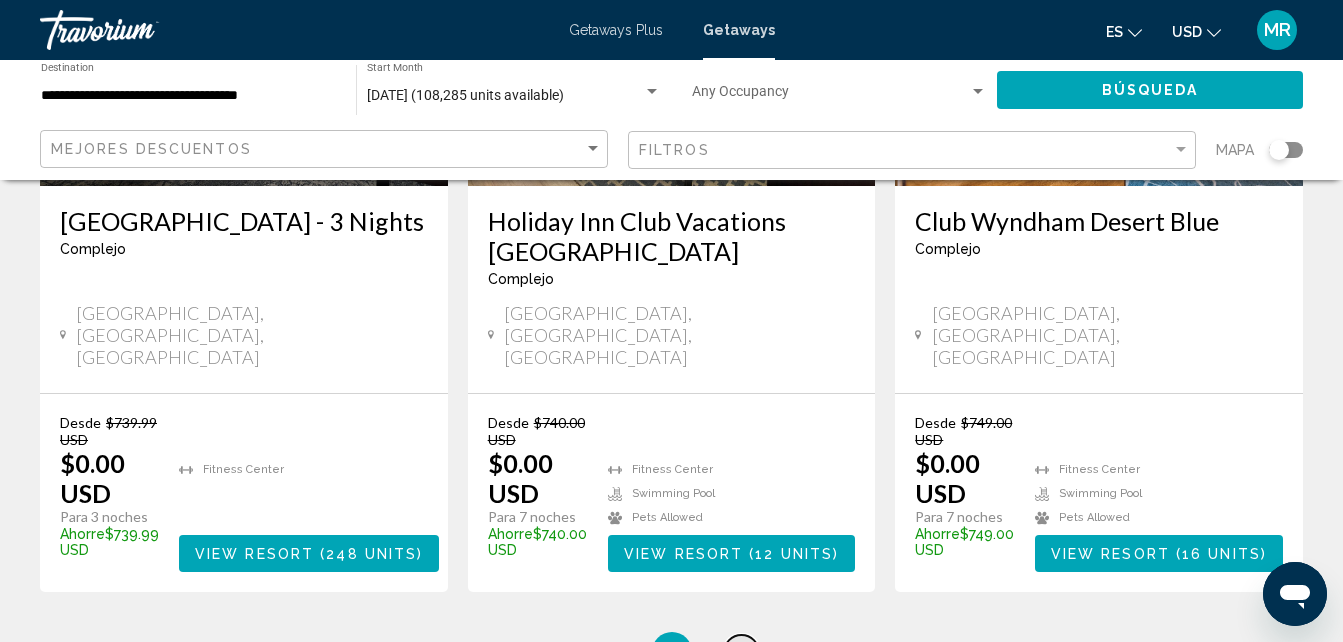 click on "22" at bounding box center (742, 652) 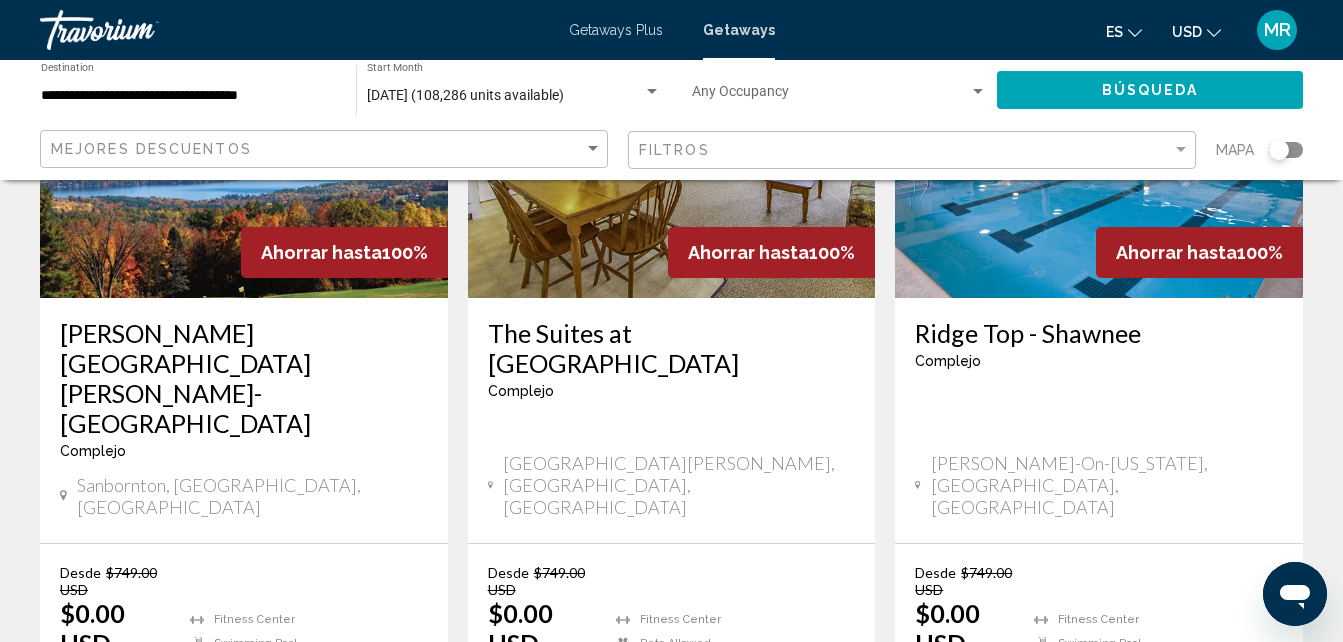 scroll, scrollTop: 2651, scrollLeft: 0, axis: vertical 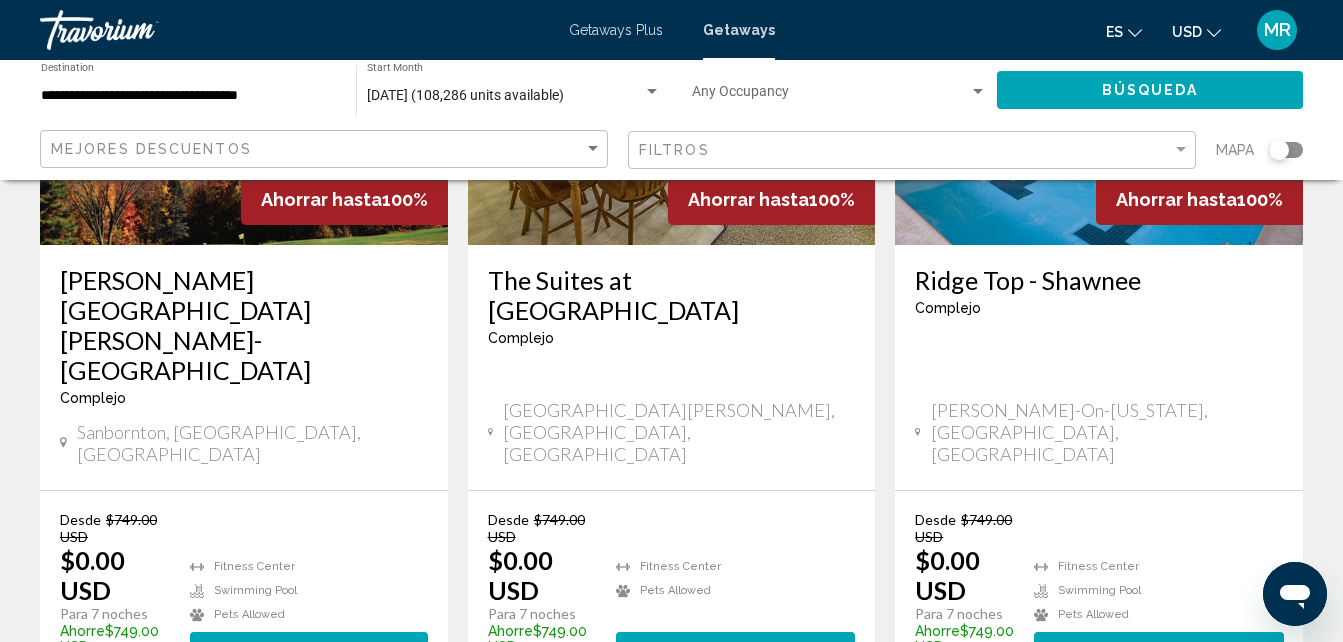 click on "23" at bounding box center (742, 749) 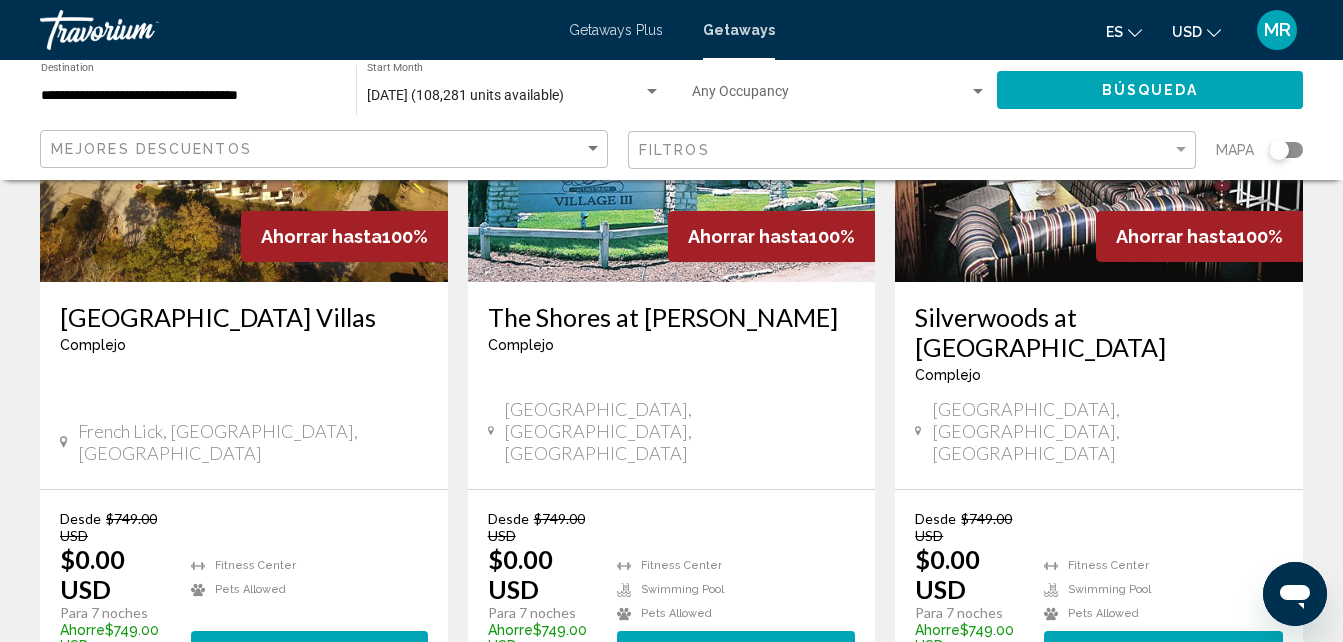 scroll, scrollTop: 2721, scrollLeft: 0, axis: vertical 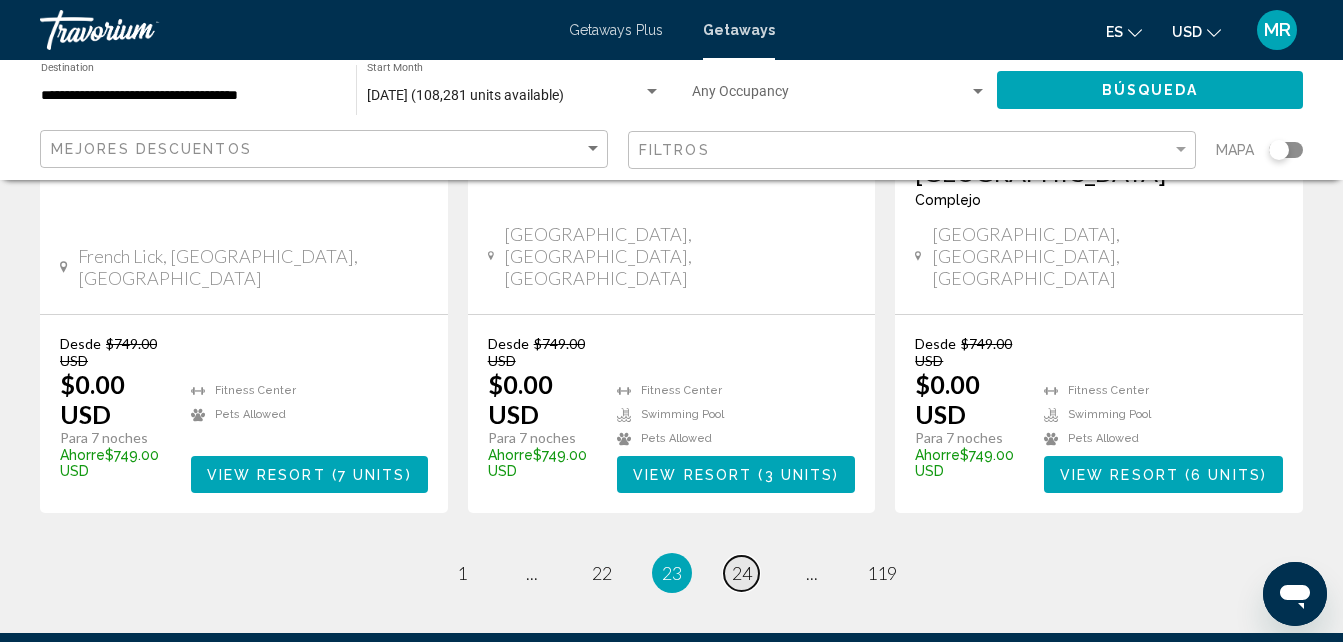 click on "24" at bounding box center [742, 573] 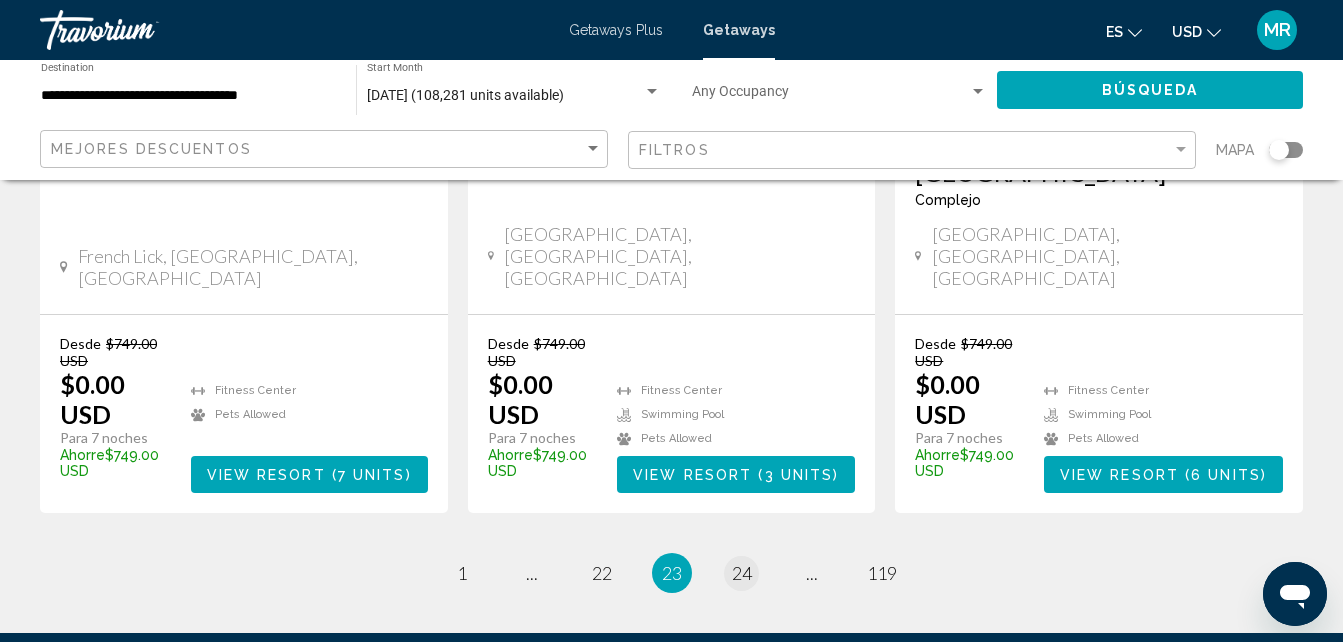 scroll, scrollTop: 0, scrollLeft: 0, axis: both 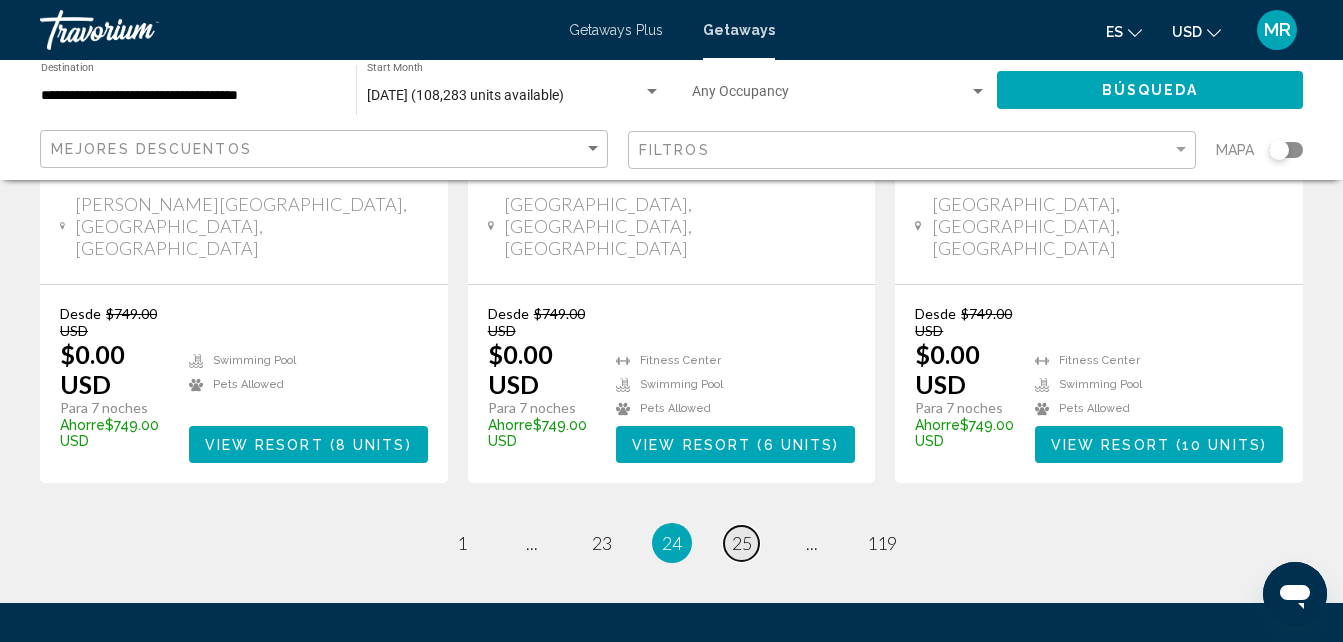 click on "25" at bounding box center (742, 543) 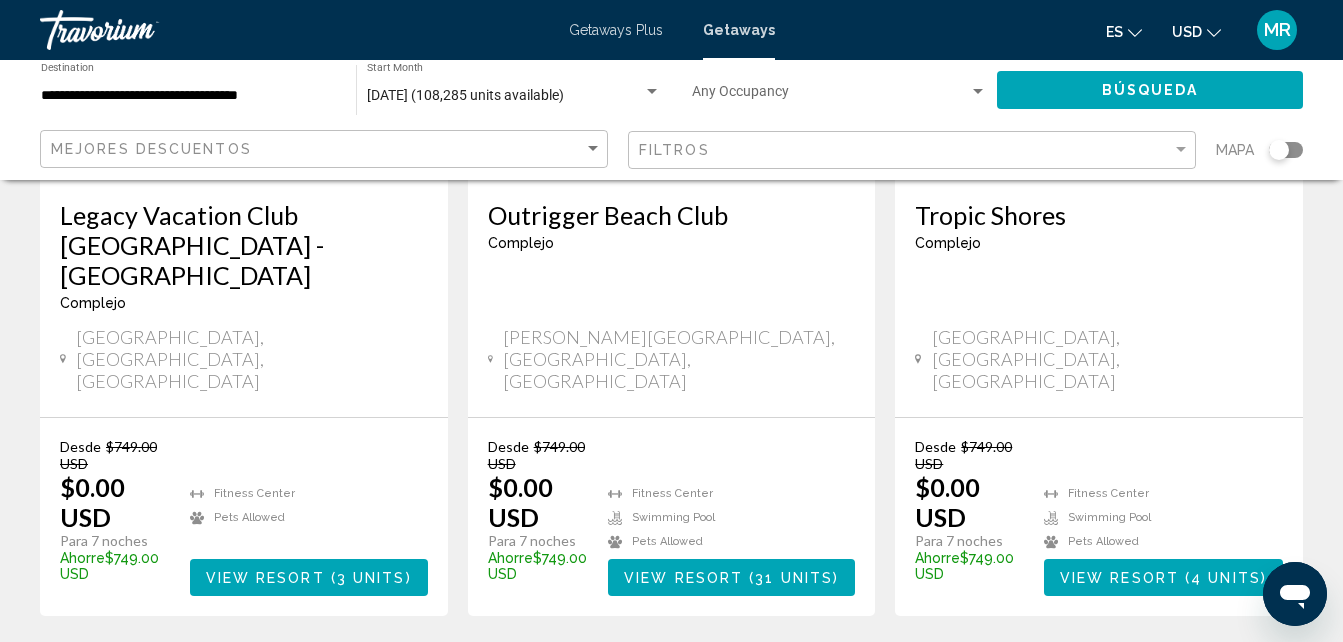 scroll, scrollTop: 2751, scrollLeft: 0, axis: vertical 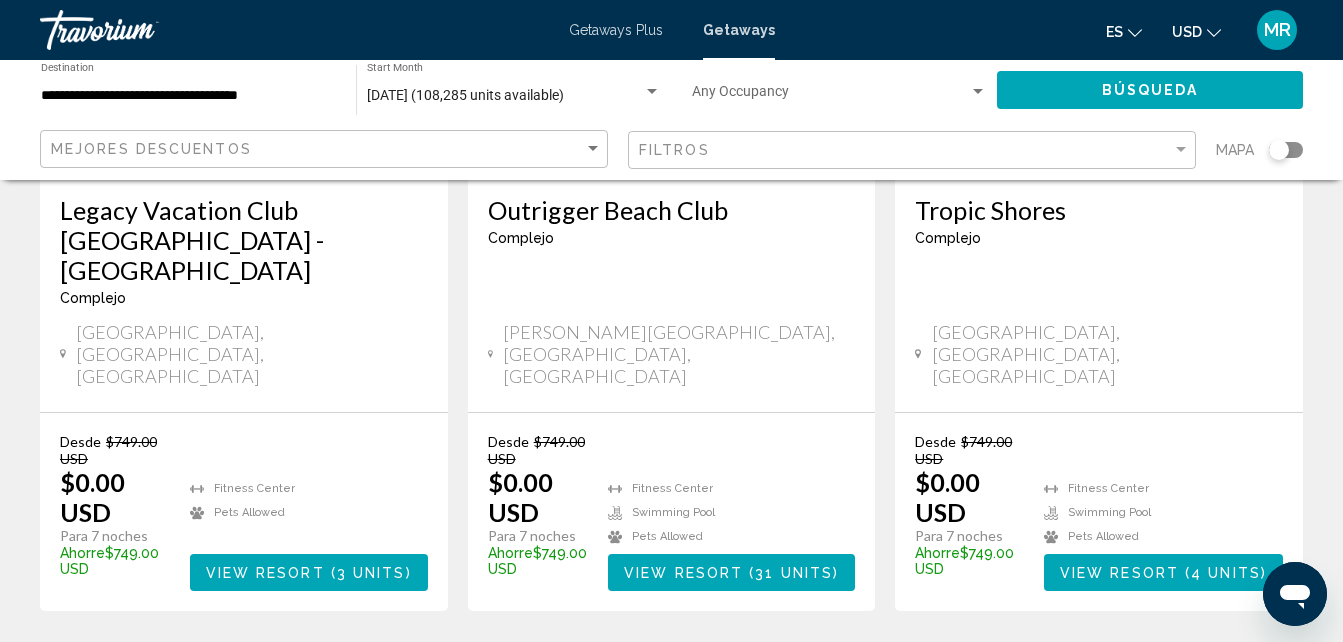 click on "26" at bounding box center [742, 671] 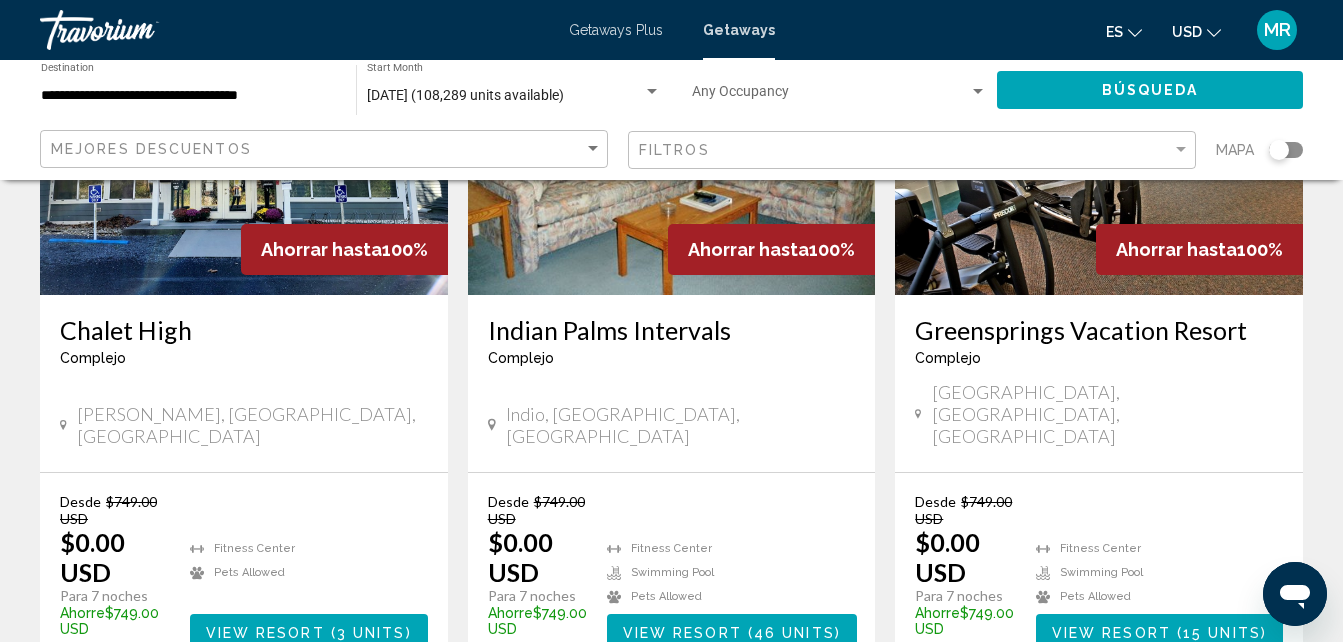 scroll, scrollTop: 2654, scrollLeft: 0, axis: vertical 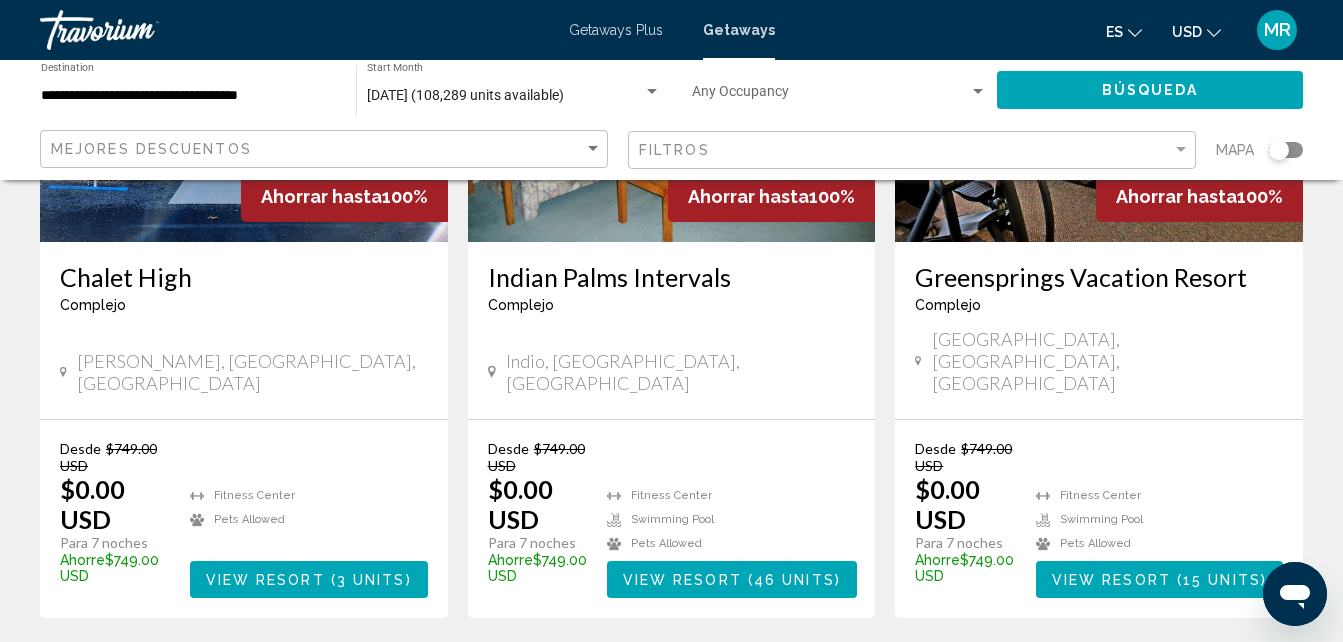 click on "27" at bounding box center (742, 678) 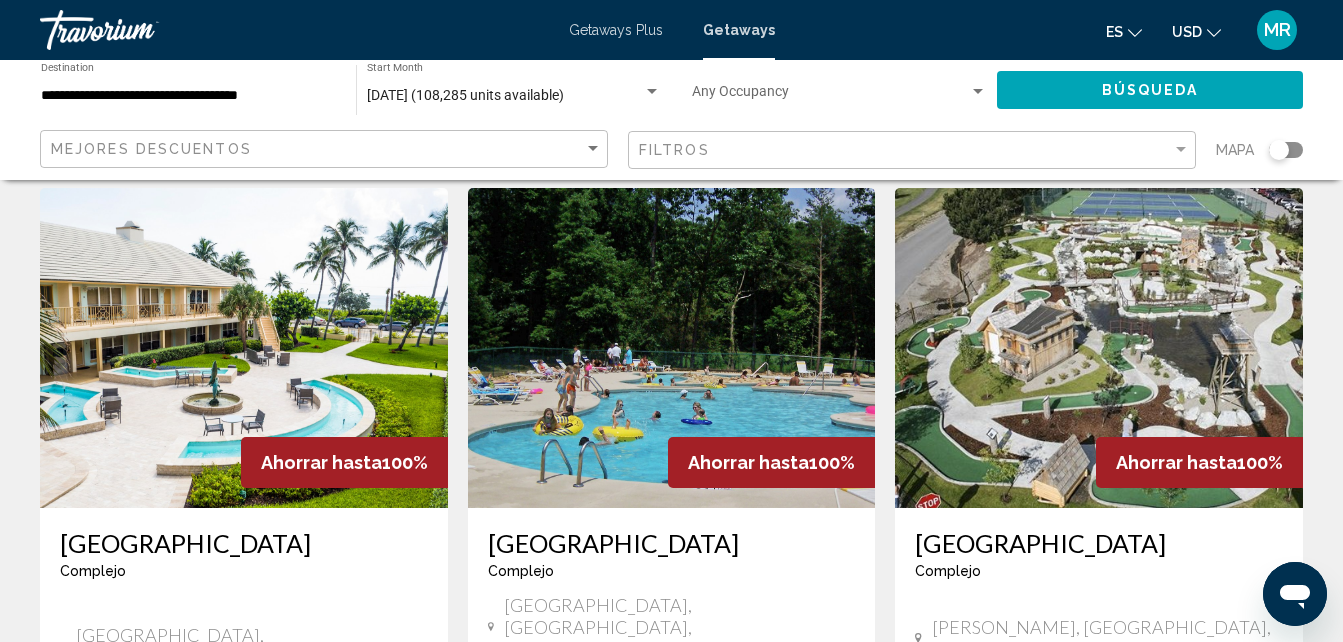 scroll, scrollTop: 866, scrollLeft: 0, axis: vertical 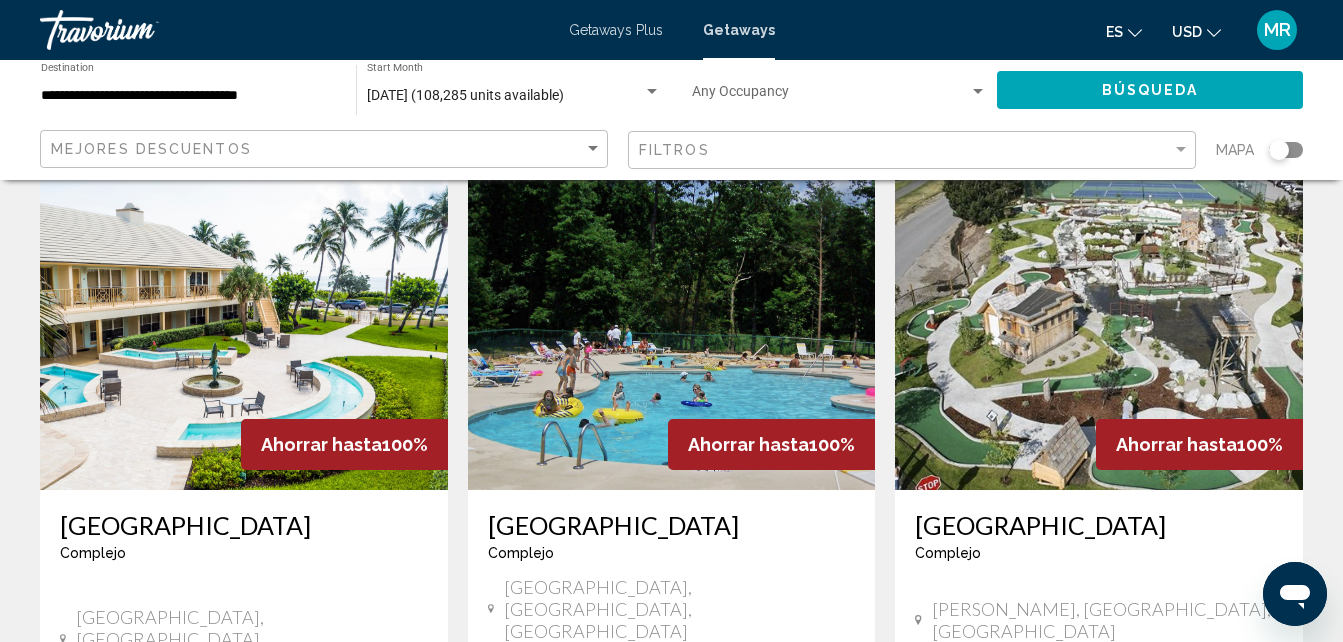 click at bounding box center (244, 330) 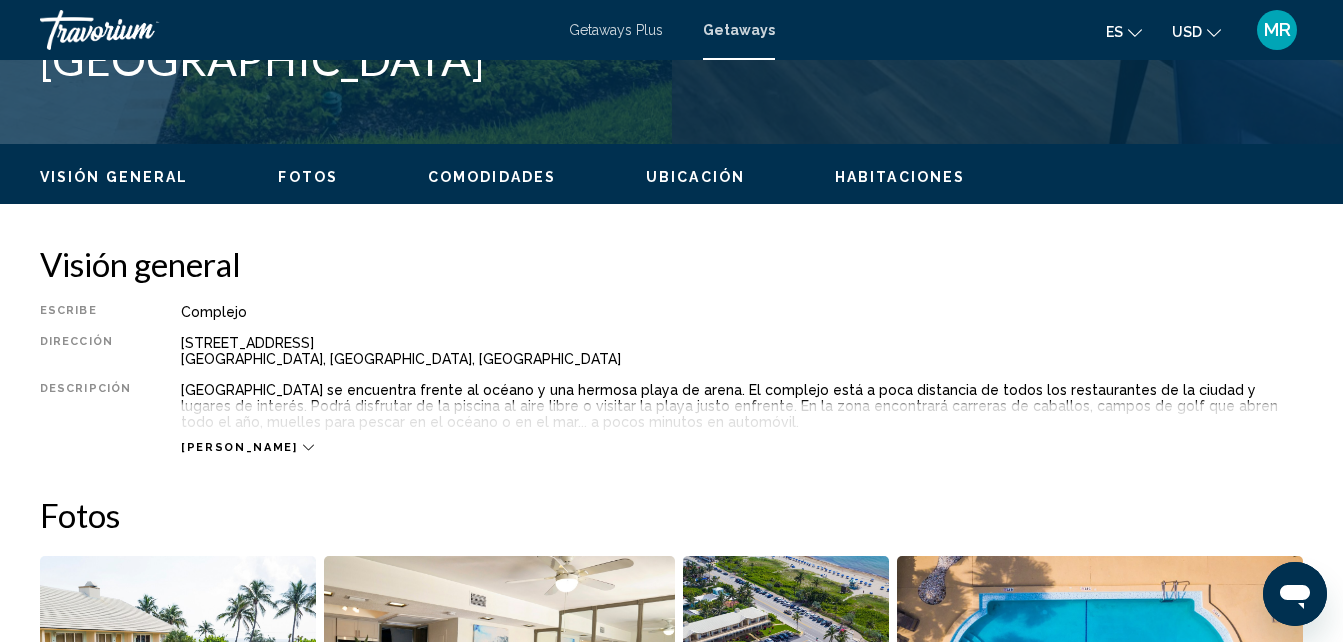 scroll, scrollTop: 214, scrollLeft: 0, axis: vertical 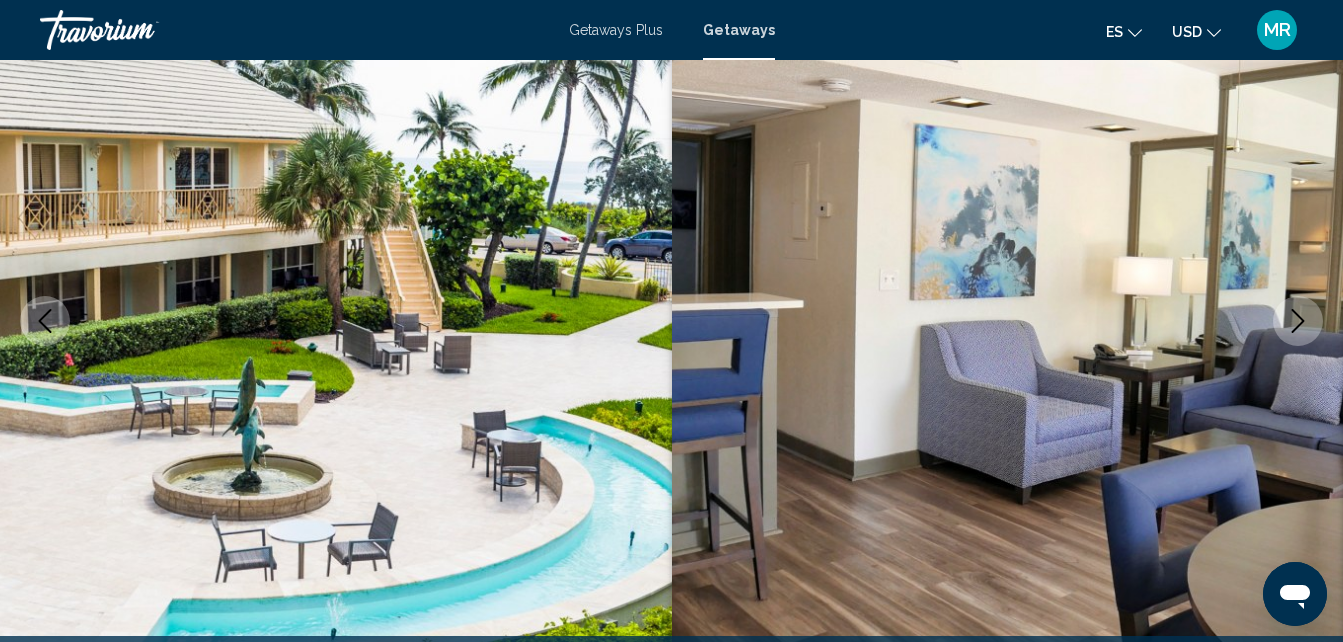 click 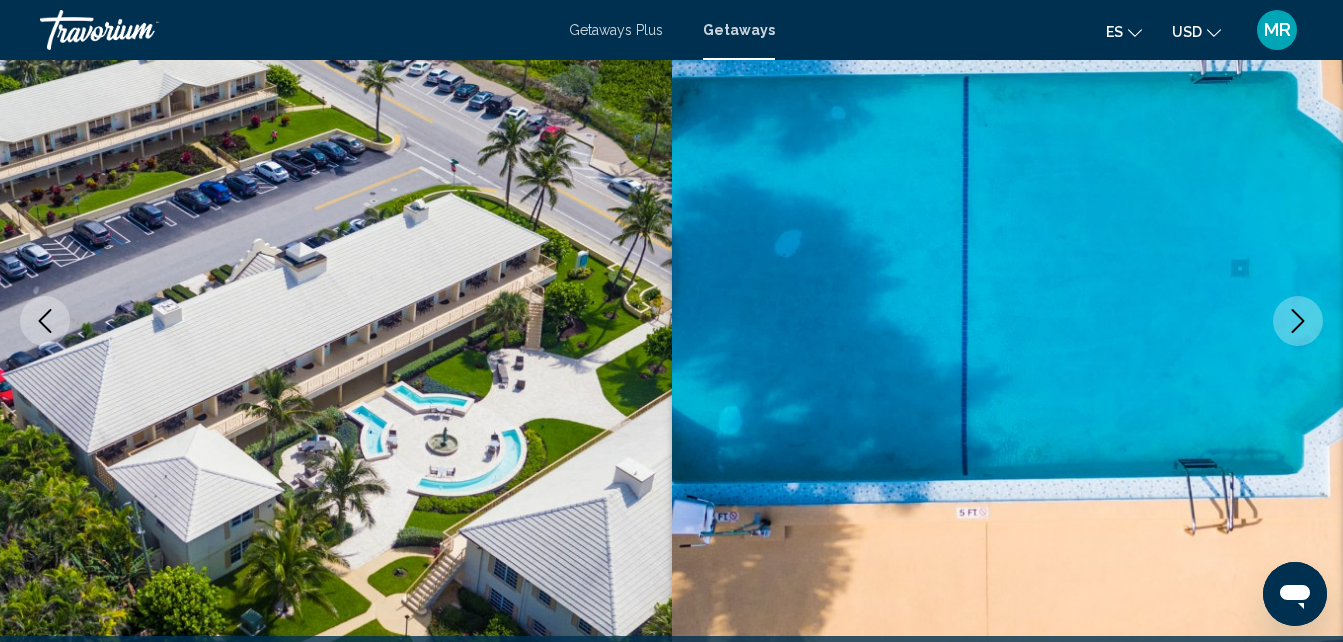 click 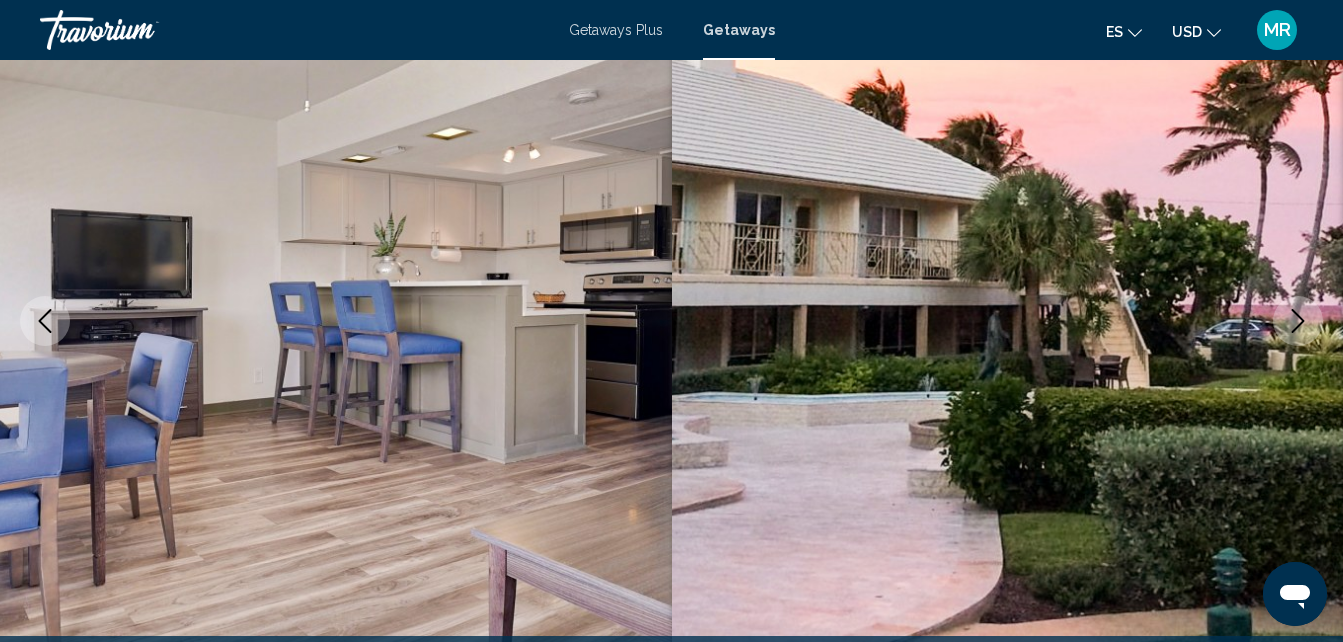 click 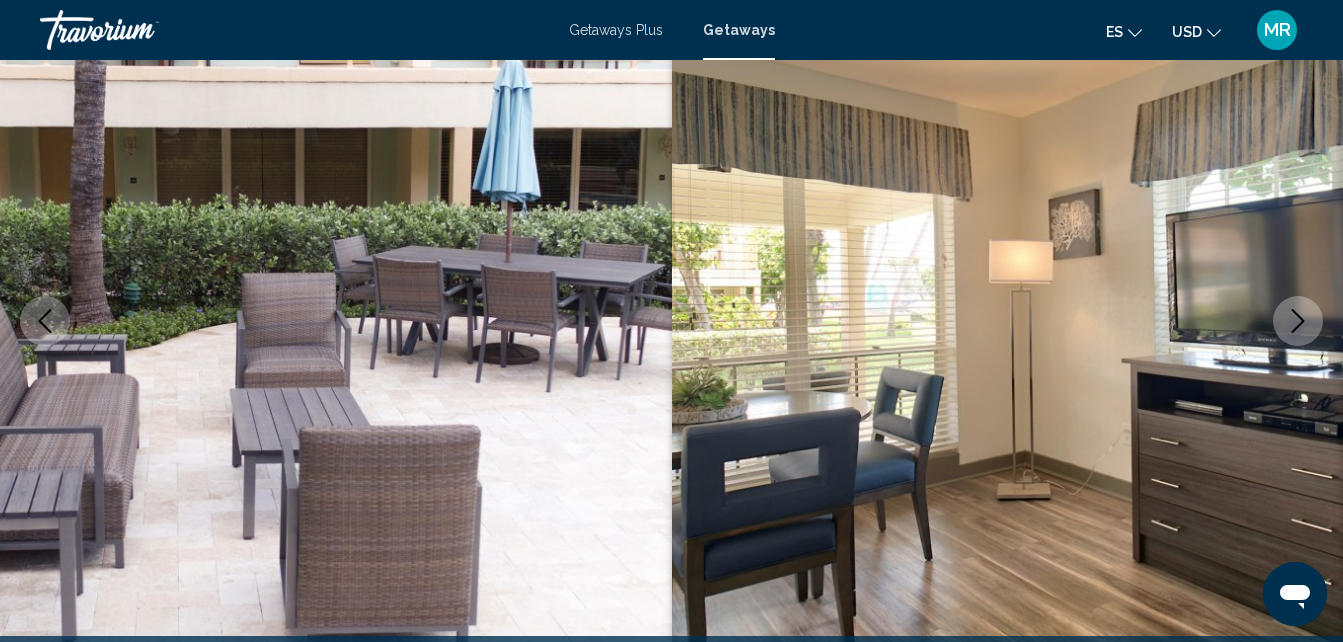 click 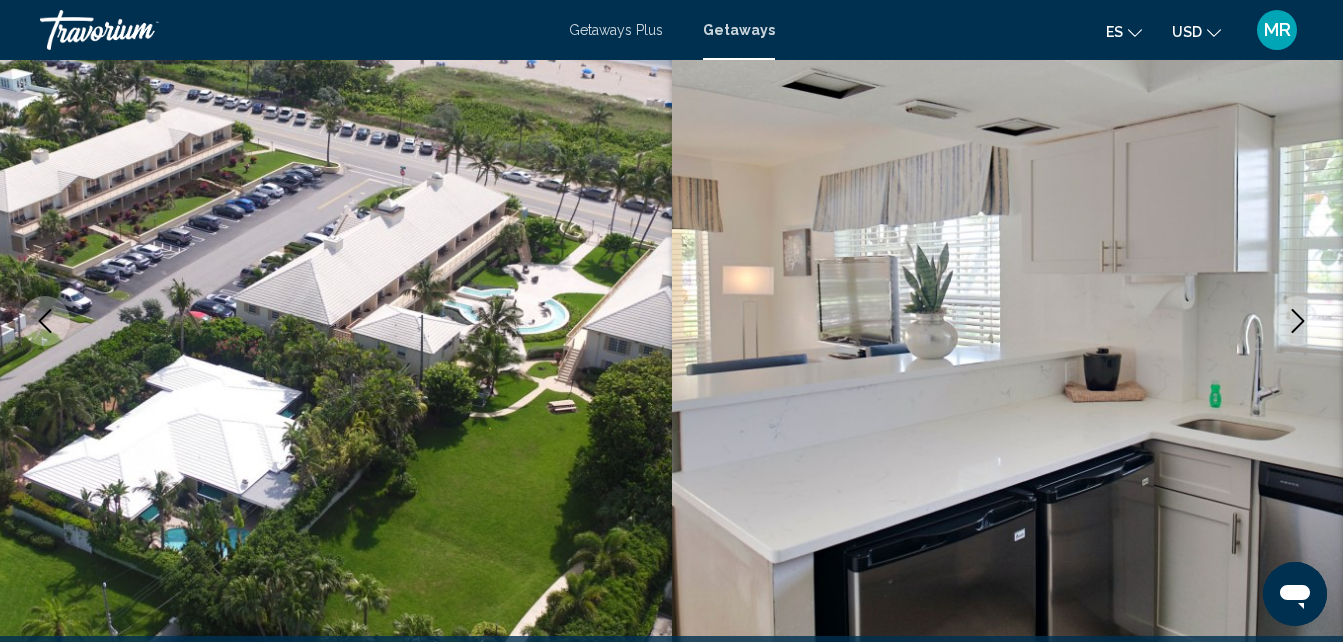 click 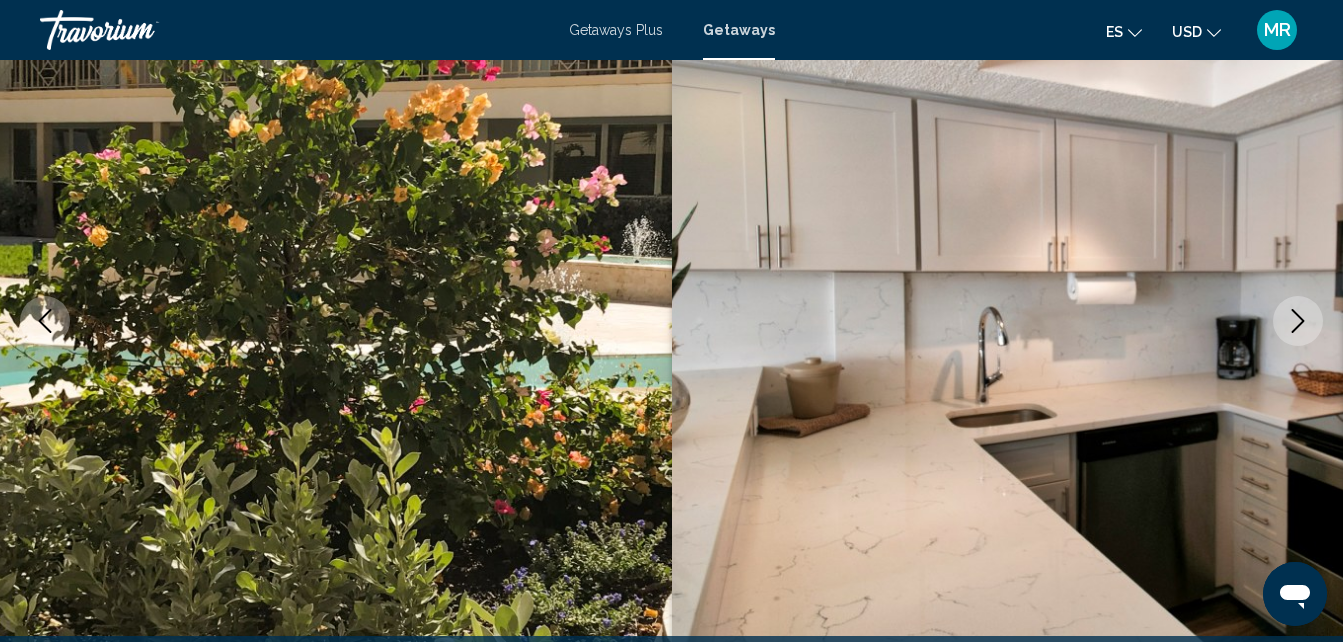 click 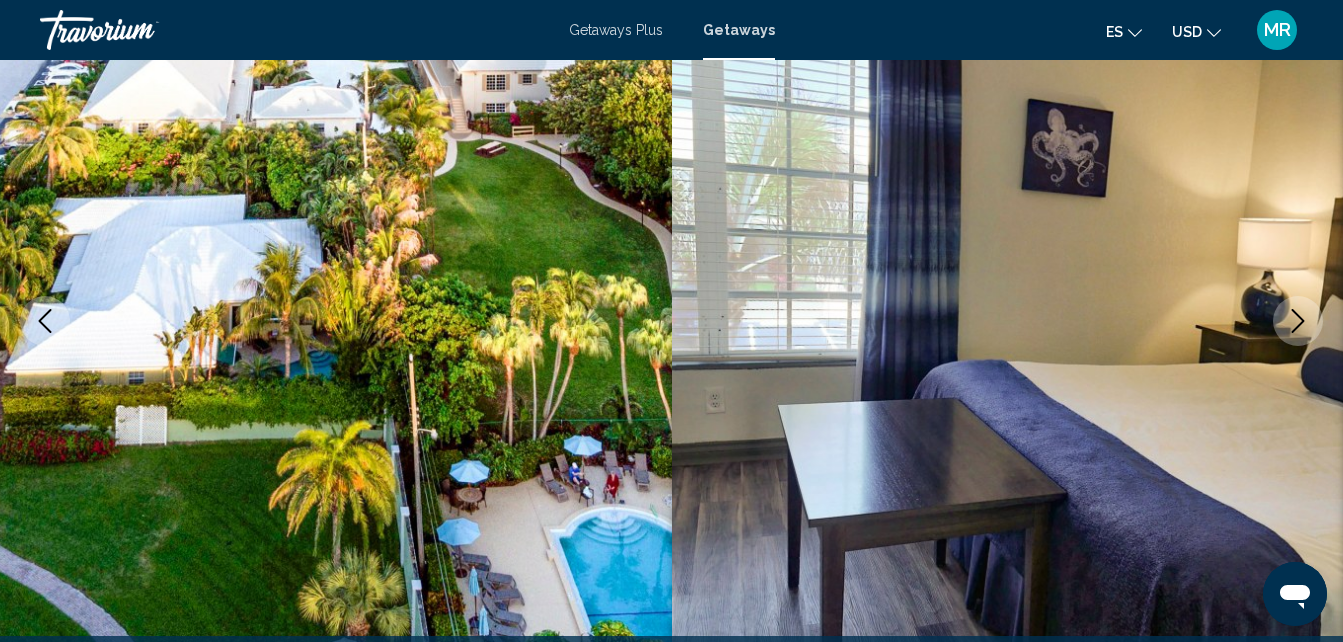 click 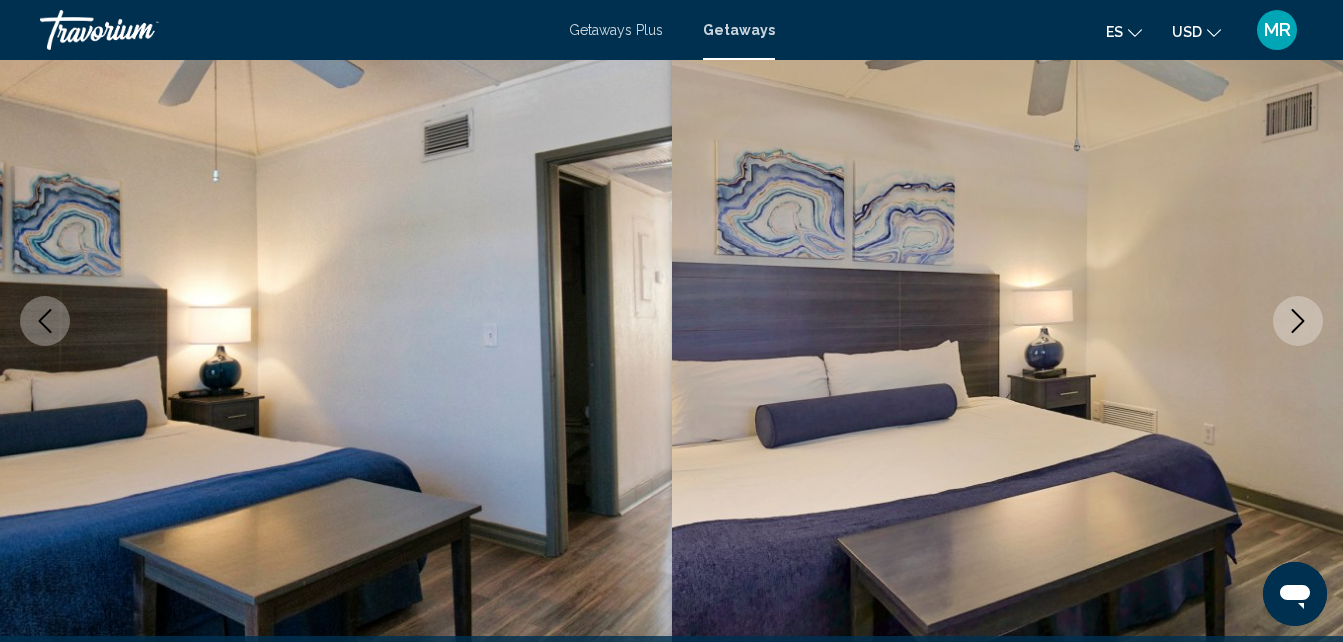 click 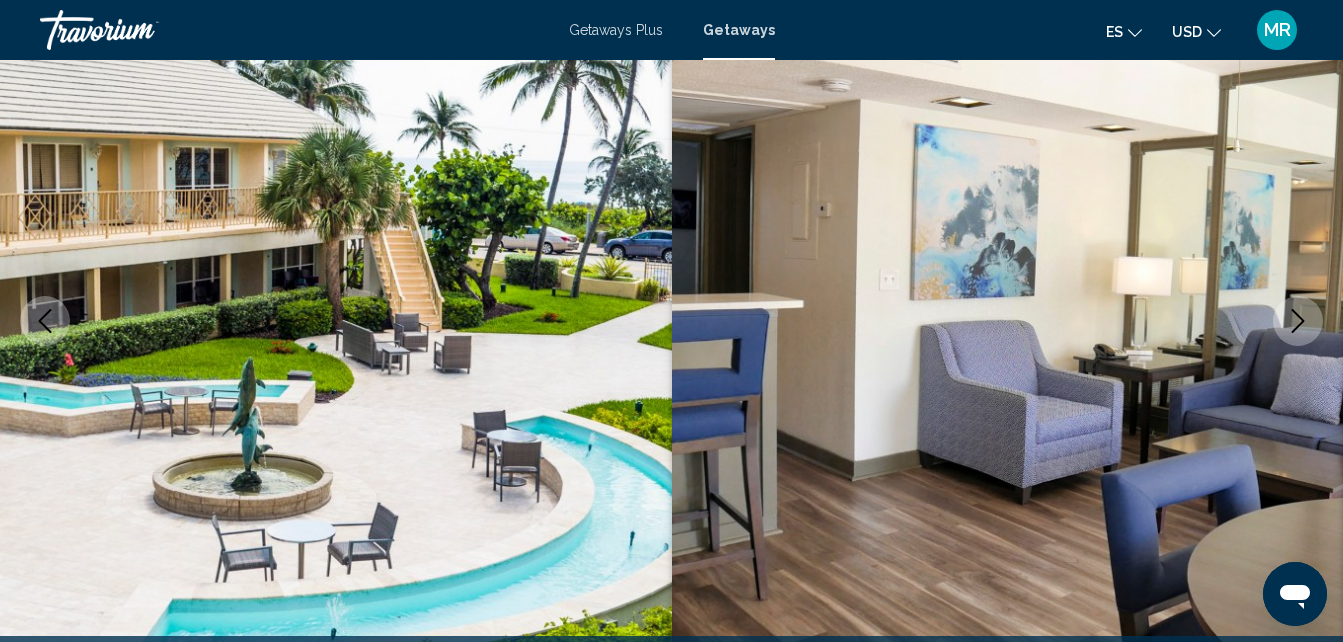 click 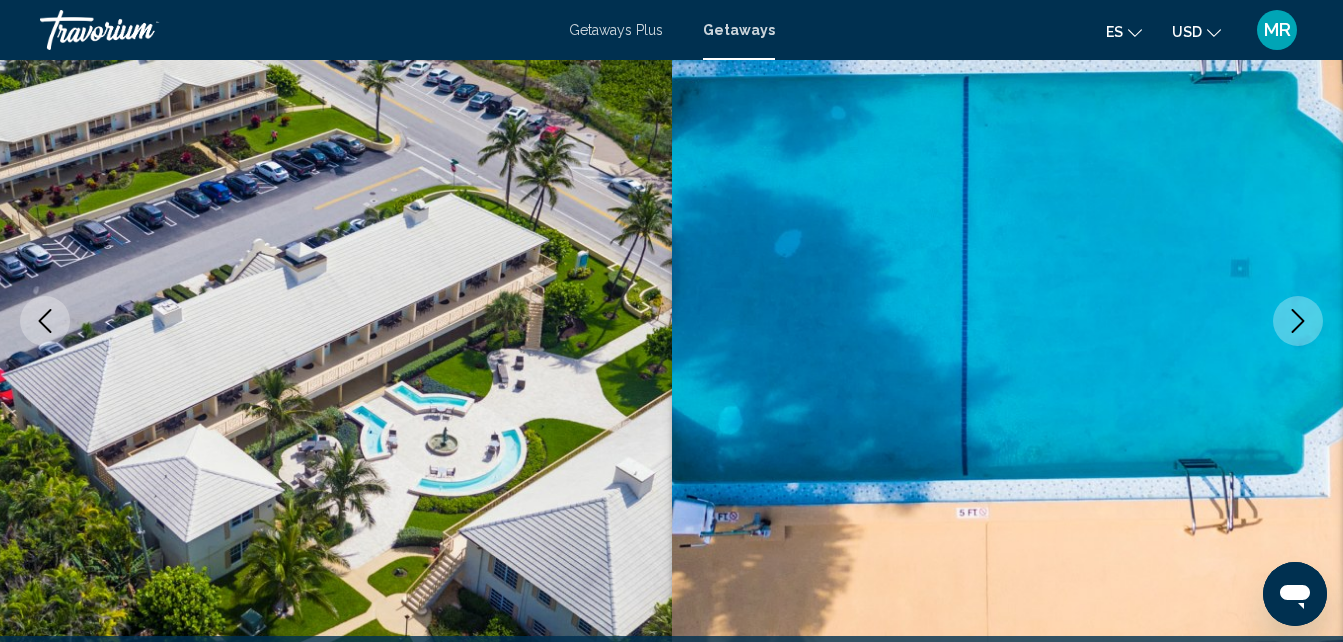 click 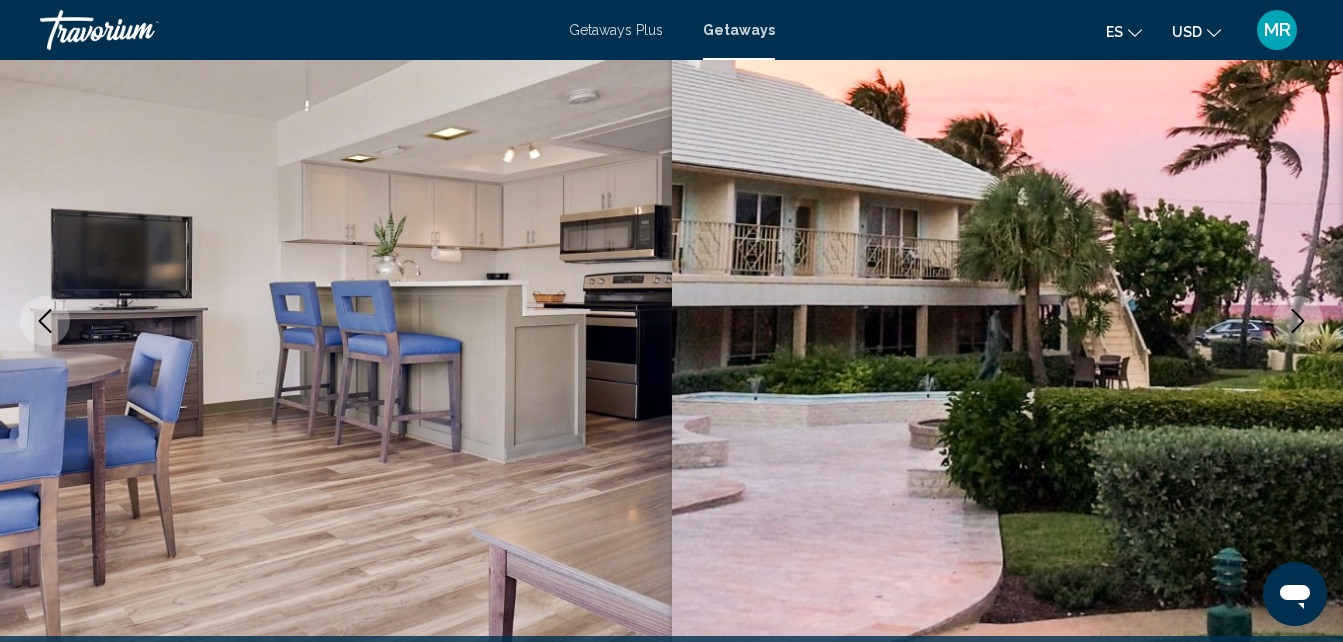 click 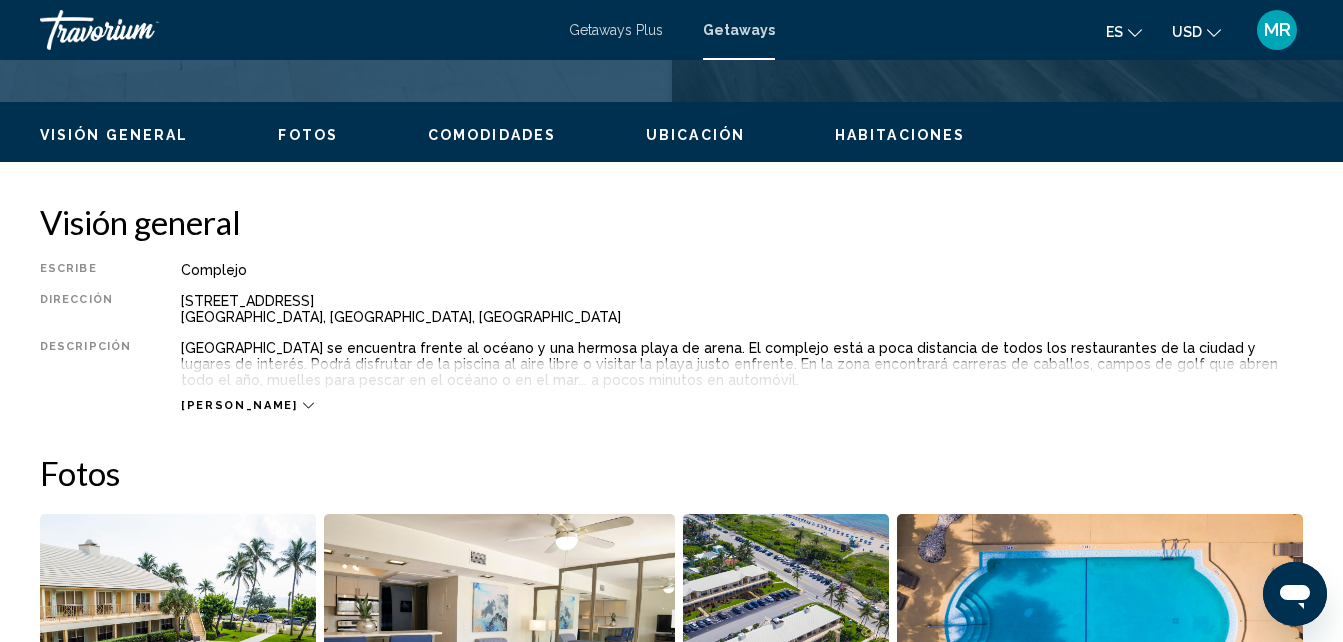 scroll, scrollTop: 948, scrollLeft: 0, axis: vertical 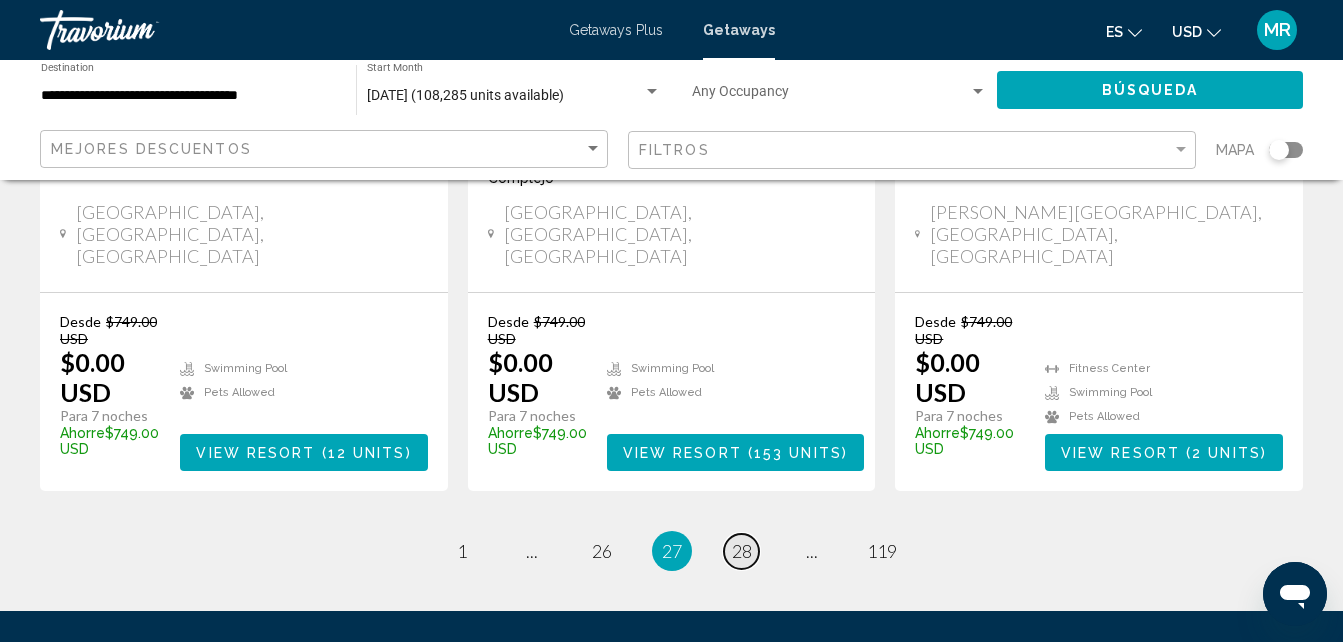 click on "page  28" at bounding box center [741, 551] 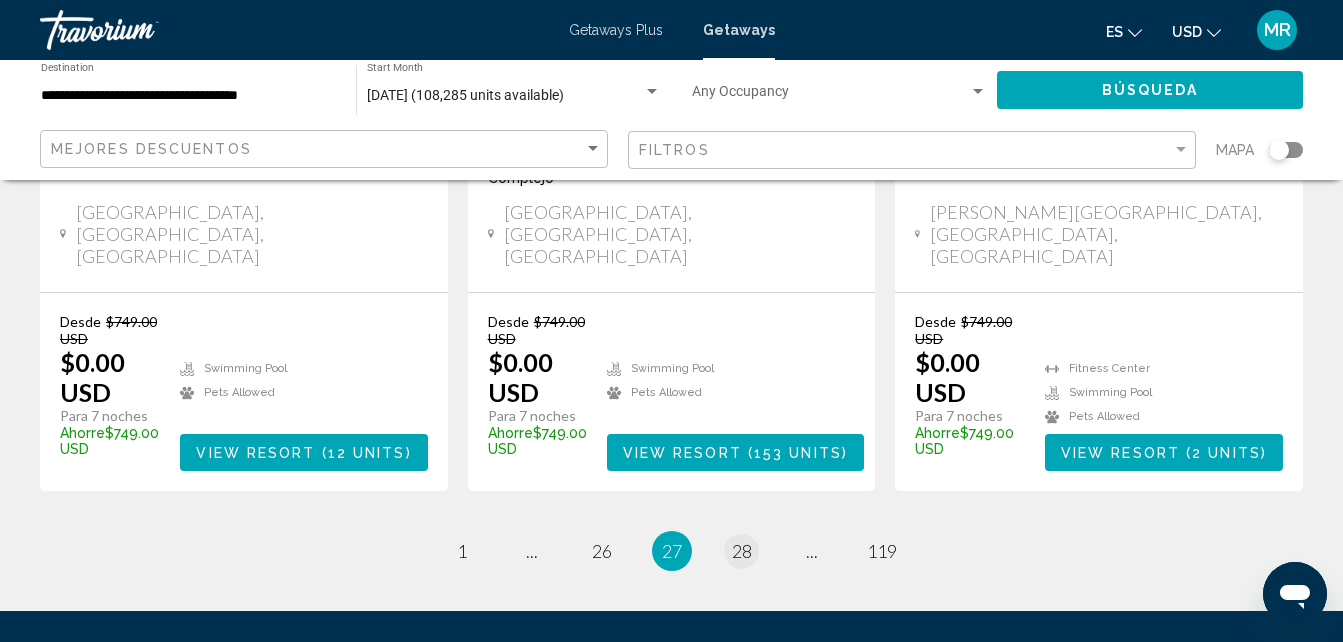 scroll, scrollTop: 0, scrollLeft: 0, axis: both 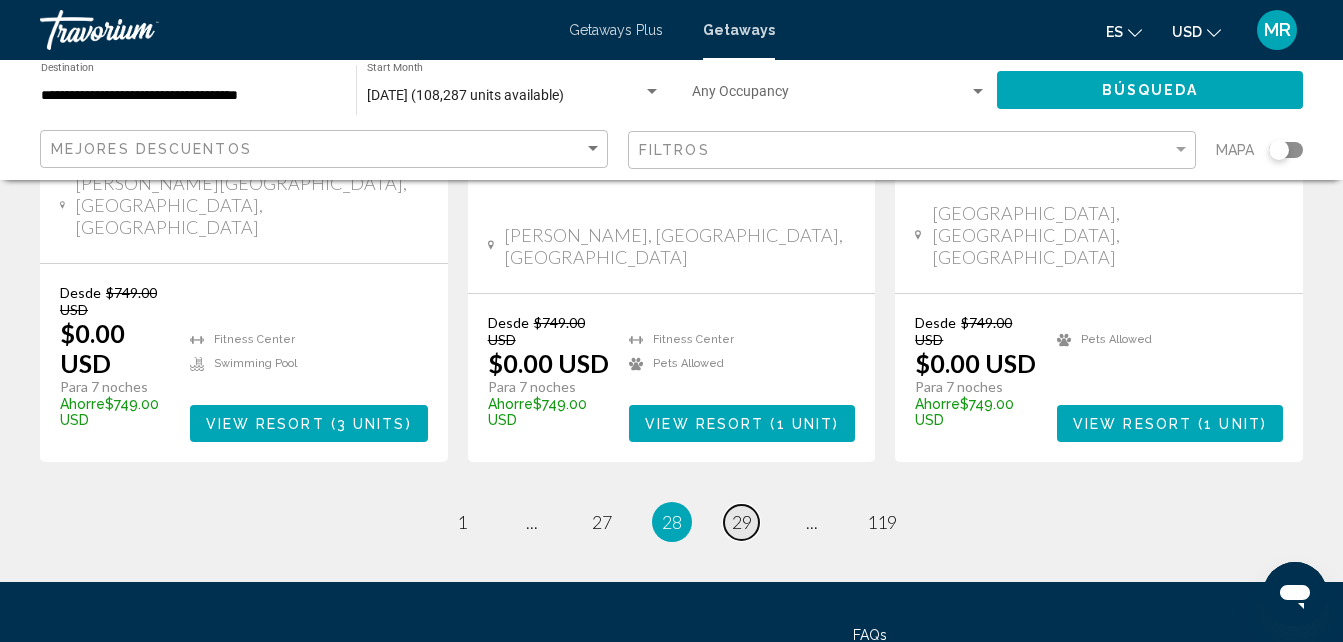 click on "29" at bounding box center [742, 522] 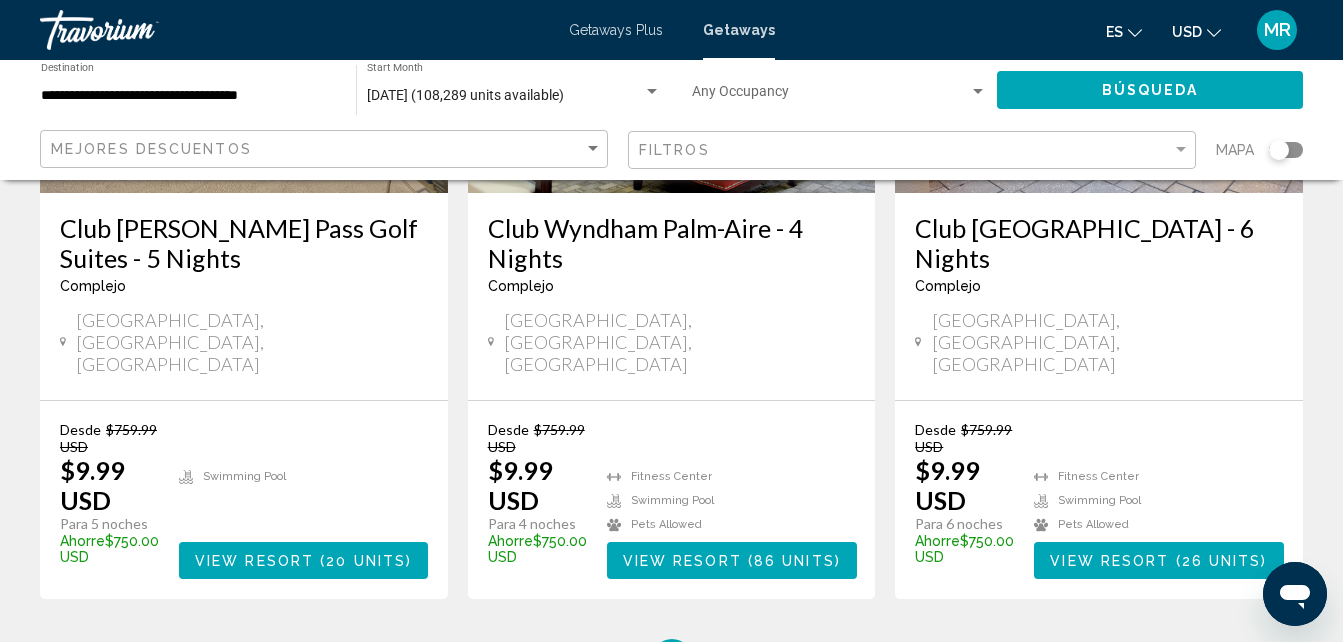 scroll, scrollTop: 2842, scrollLeft: 0, axis: vertical 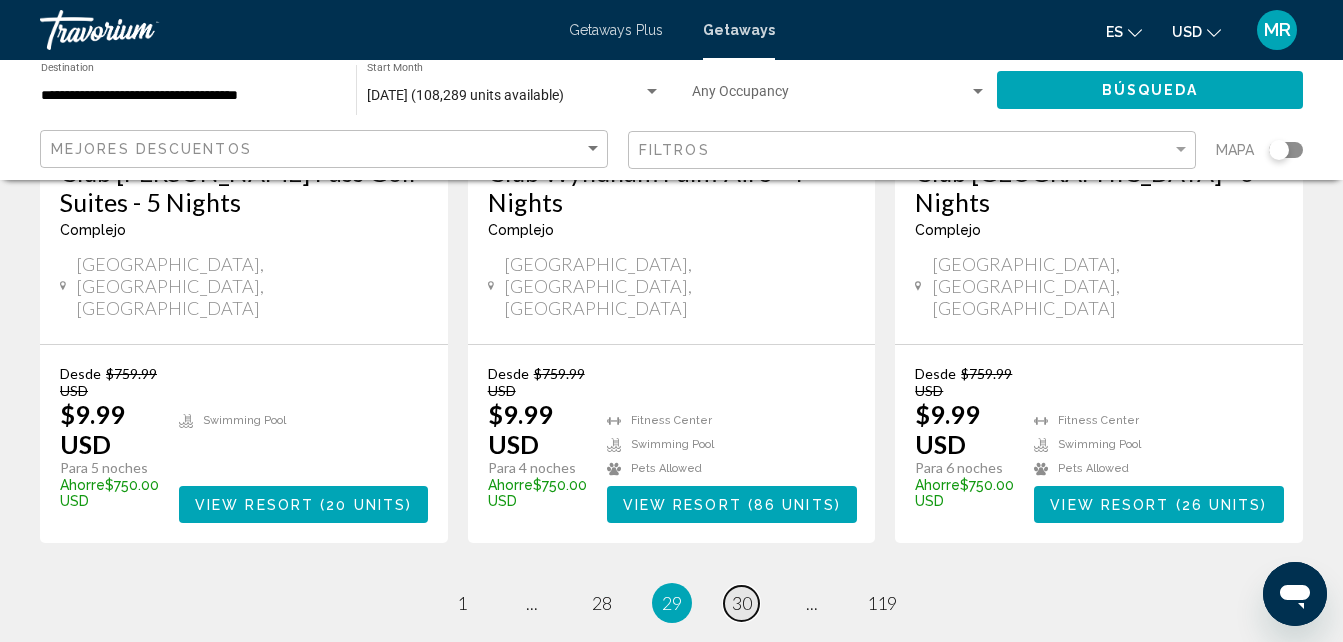 click on "30" at bounding box center [742, 603] 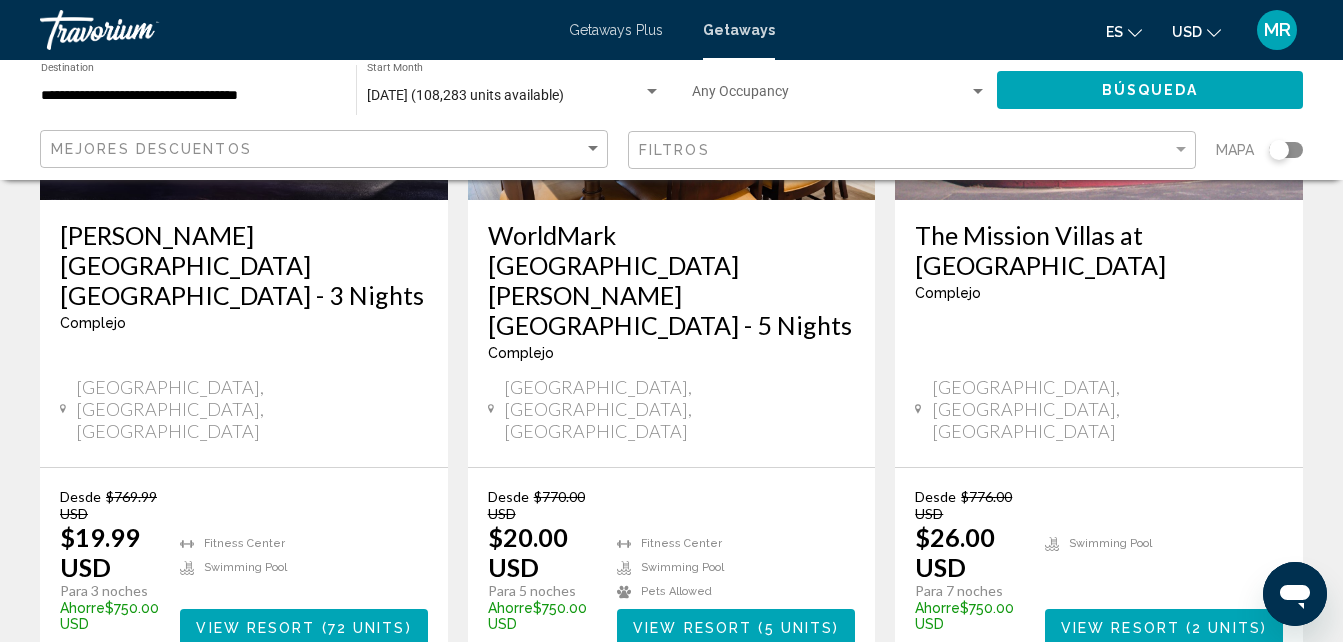 scroll, scrollTop: 2761, scrollLeft: 0, axis: vertical 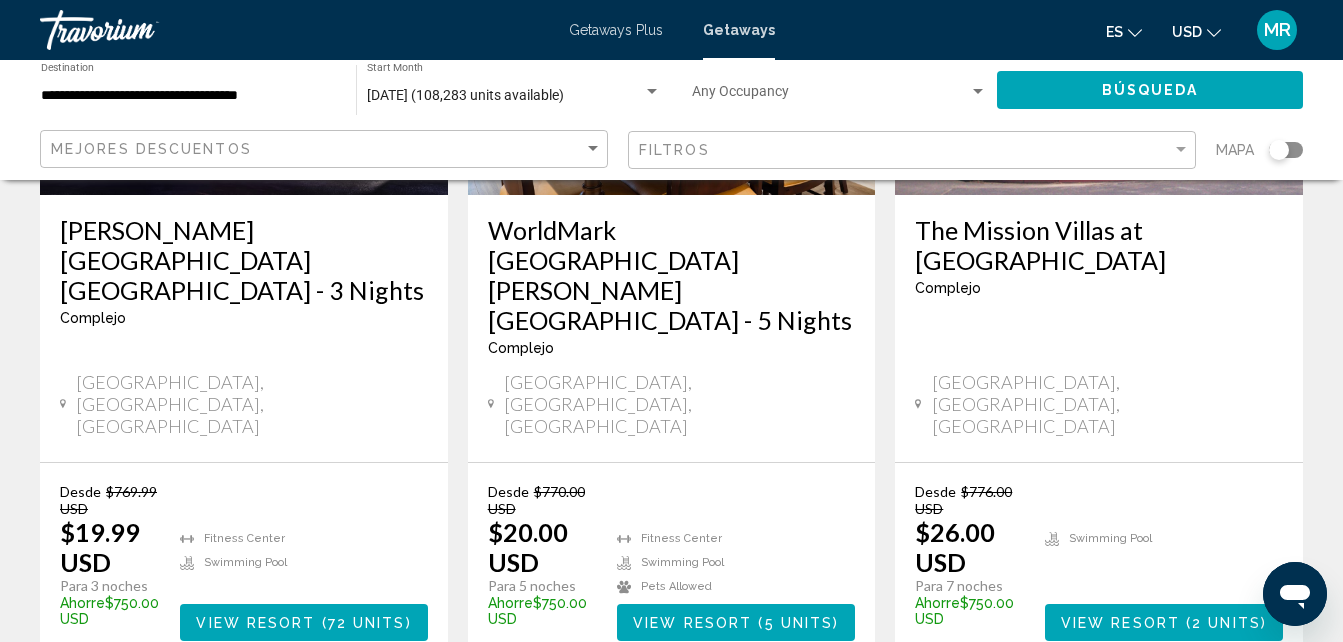 click on "31" at bounding box center [742, 721] 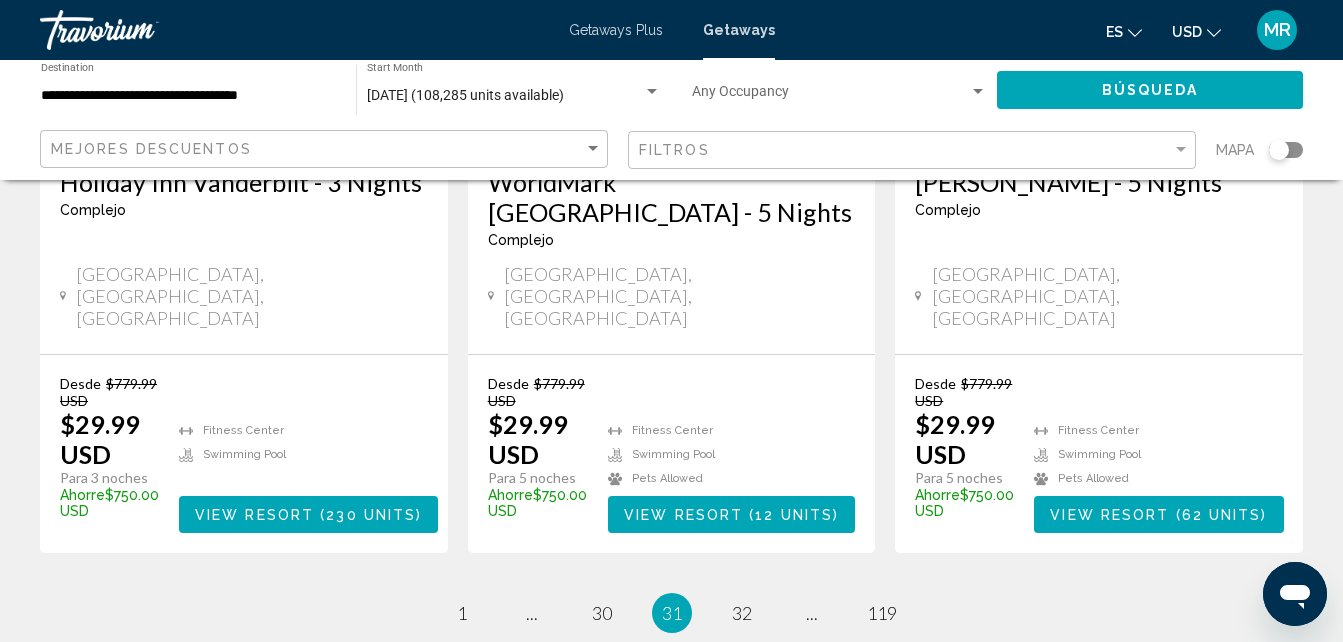 scroll, scrollTop: 2841, scrollLeft: 0, axis: vertical 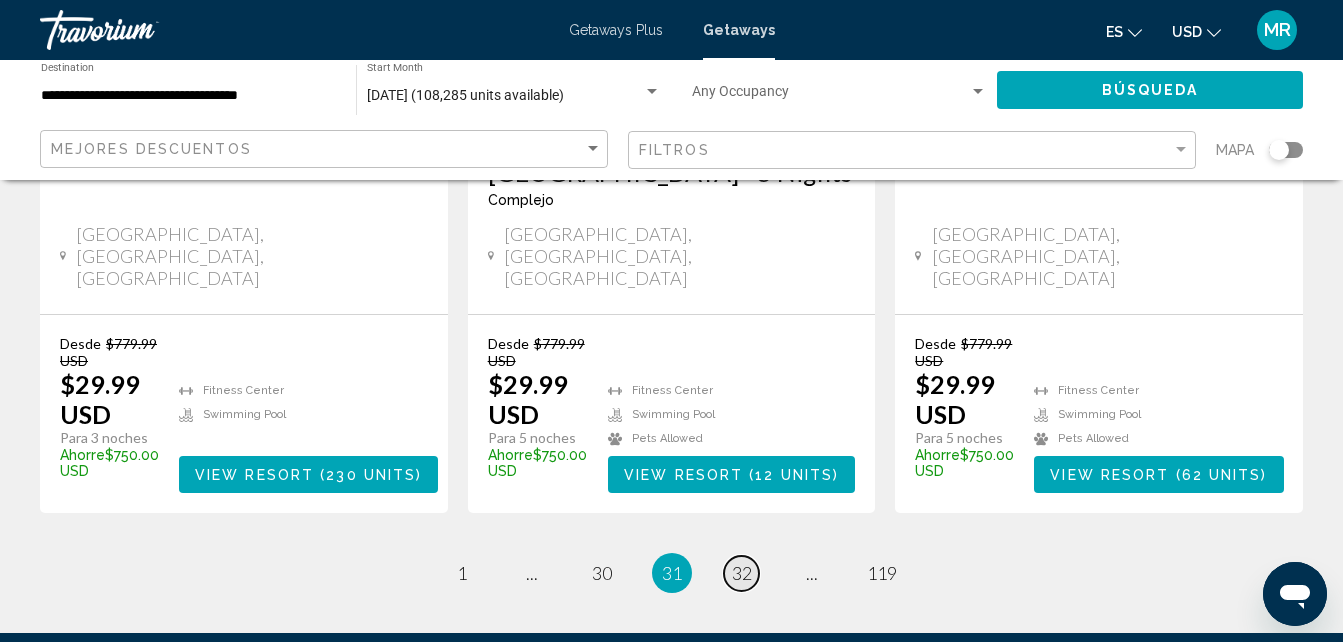 click on "32" at bounding box center (742, 573) 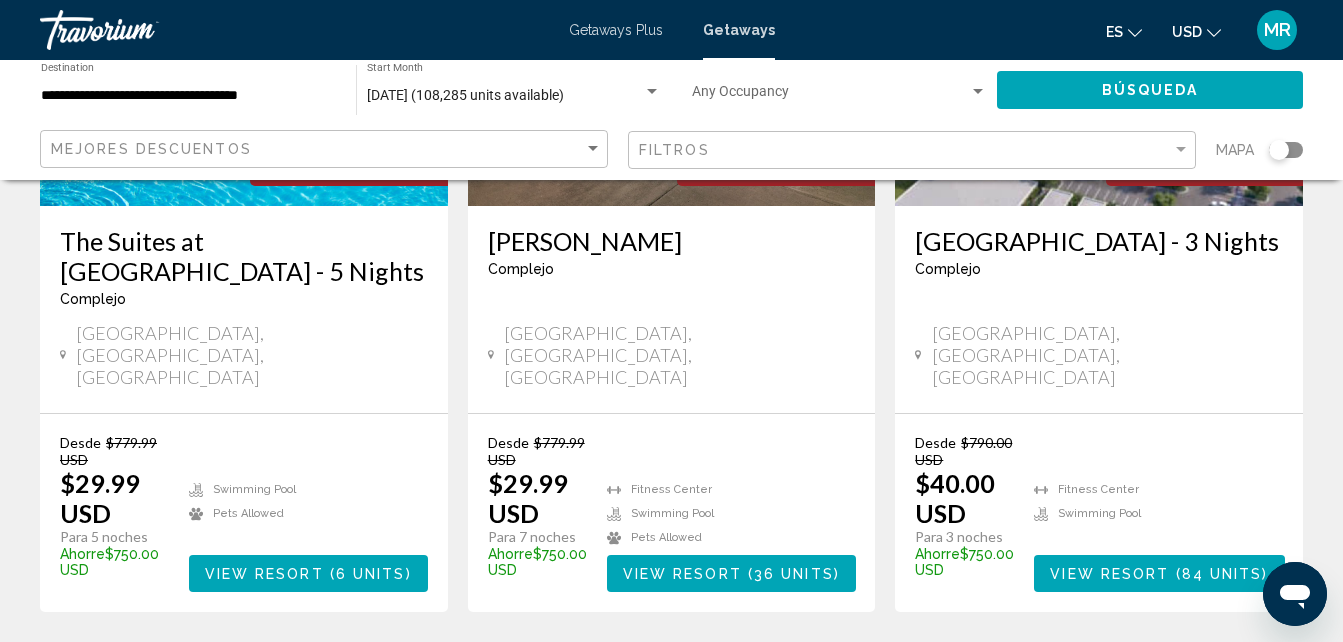 scroll, scrollTop: 2841, scrollLeft: 0, axis: vertical 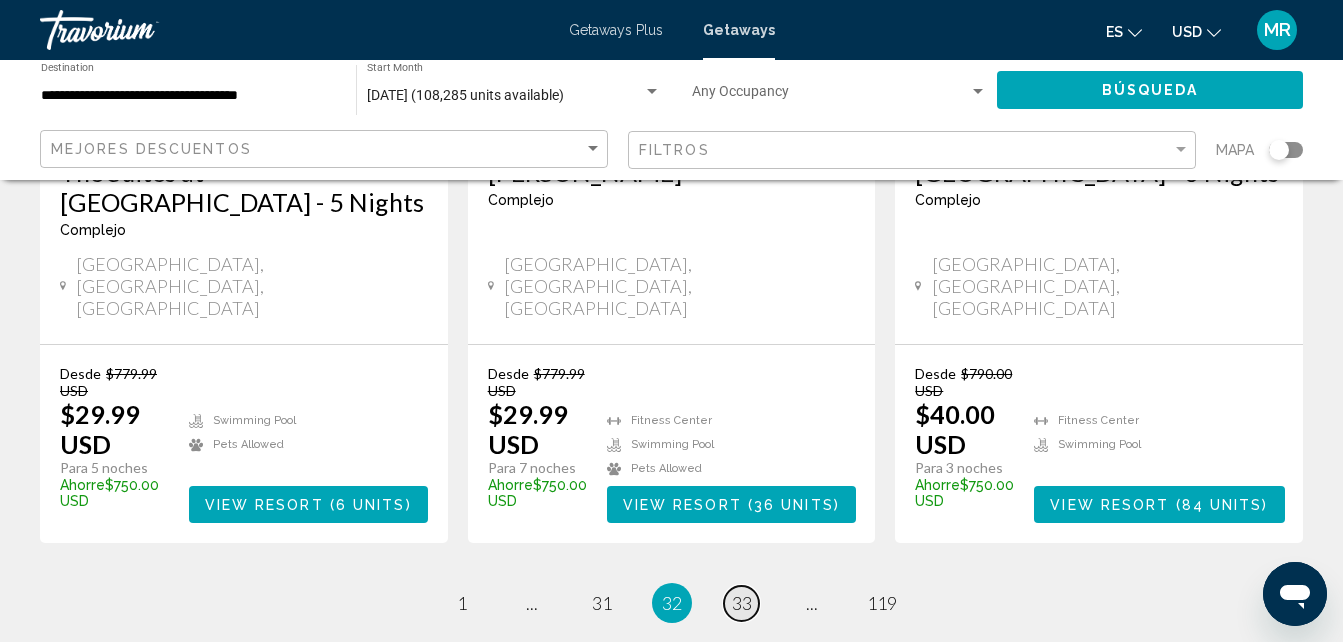 click on "33" at bounding box center (742, 603) 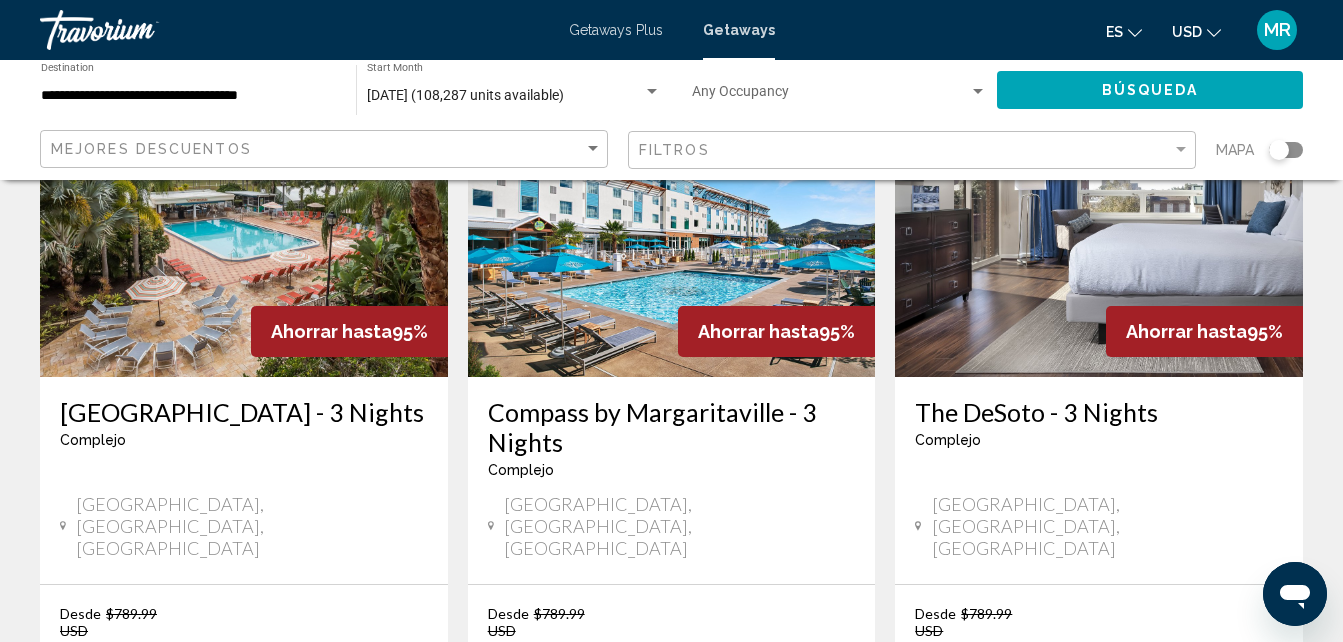 scroll, scrollTop: 333, scrollLeft: 0, axis: vertical 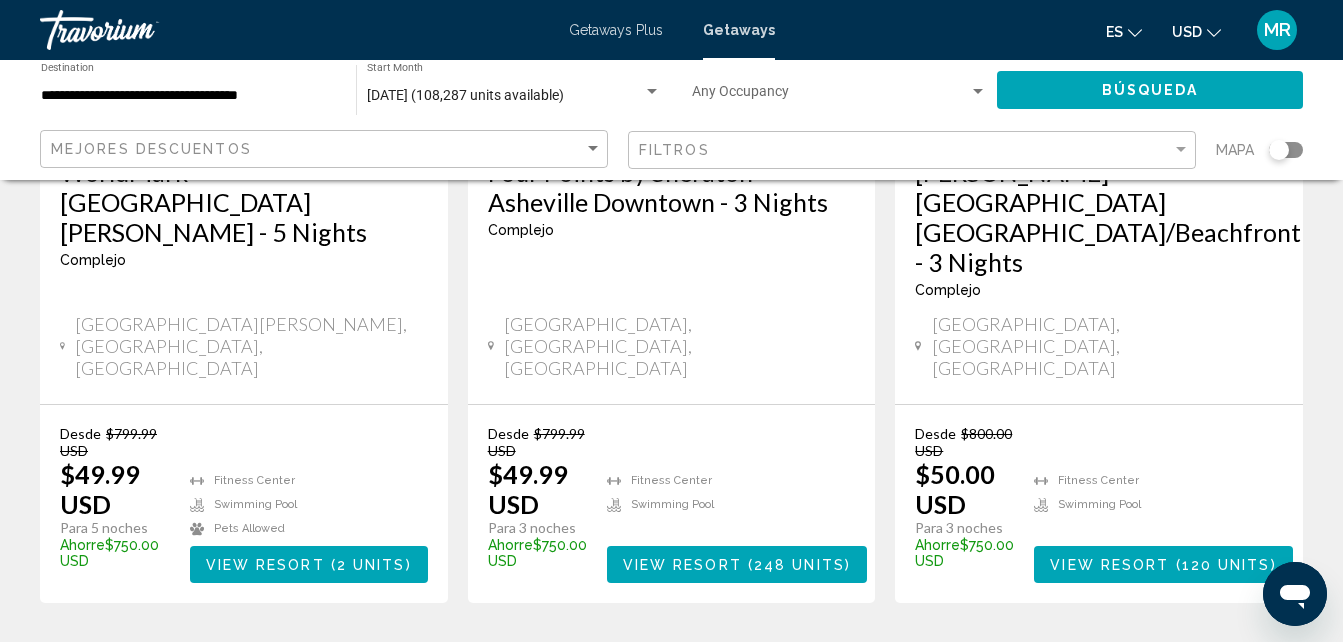 click on "34" at bounding box center (742, 663) 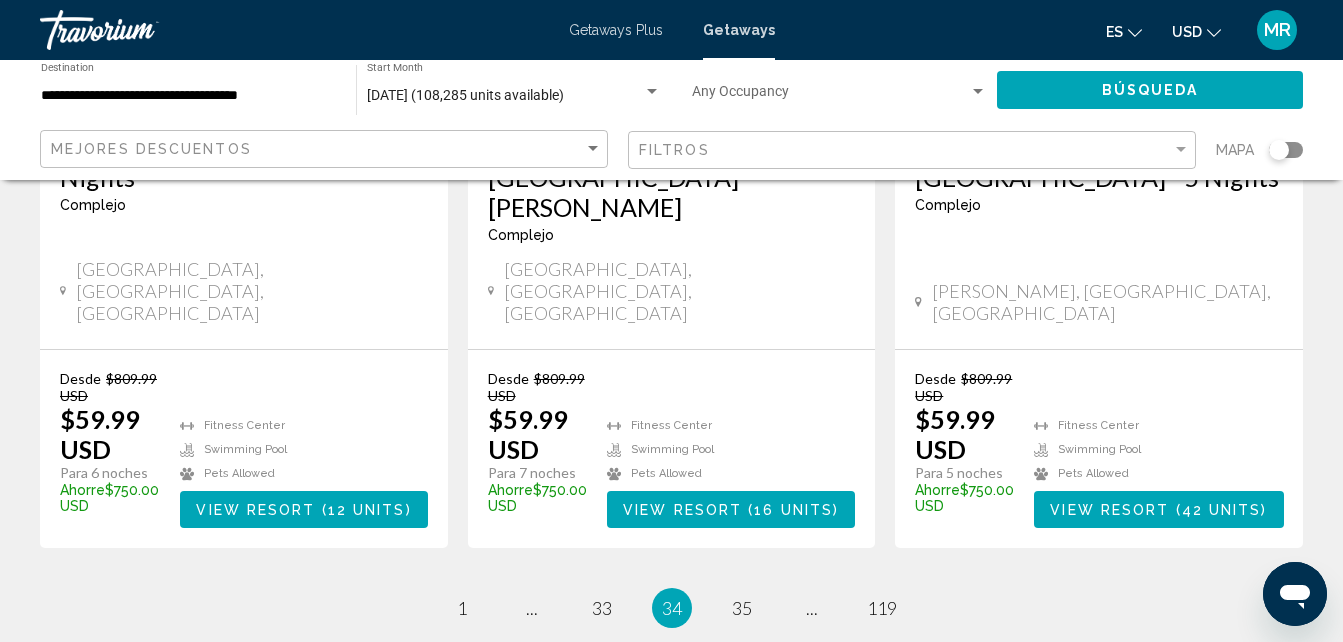 scroll, scrollTop: 2841, scrollLeft: 0, axis: vertical 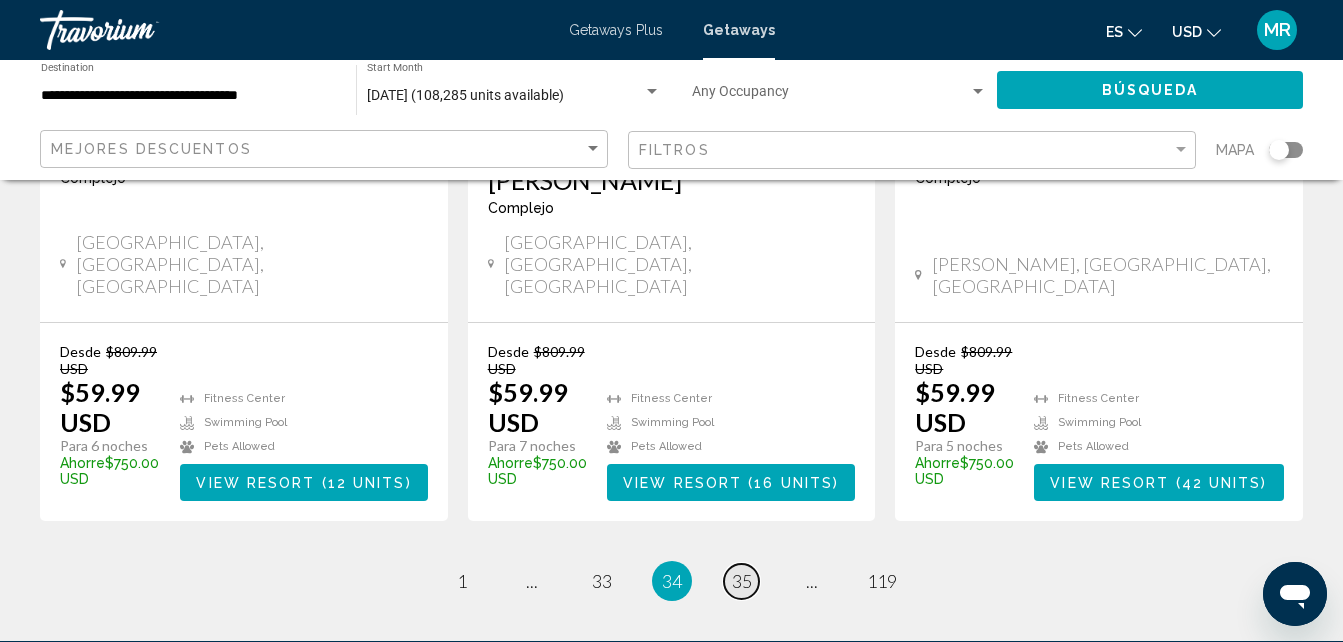 click on "35" at bounding box center (742, 581) 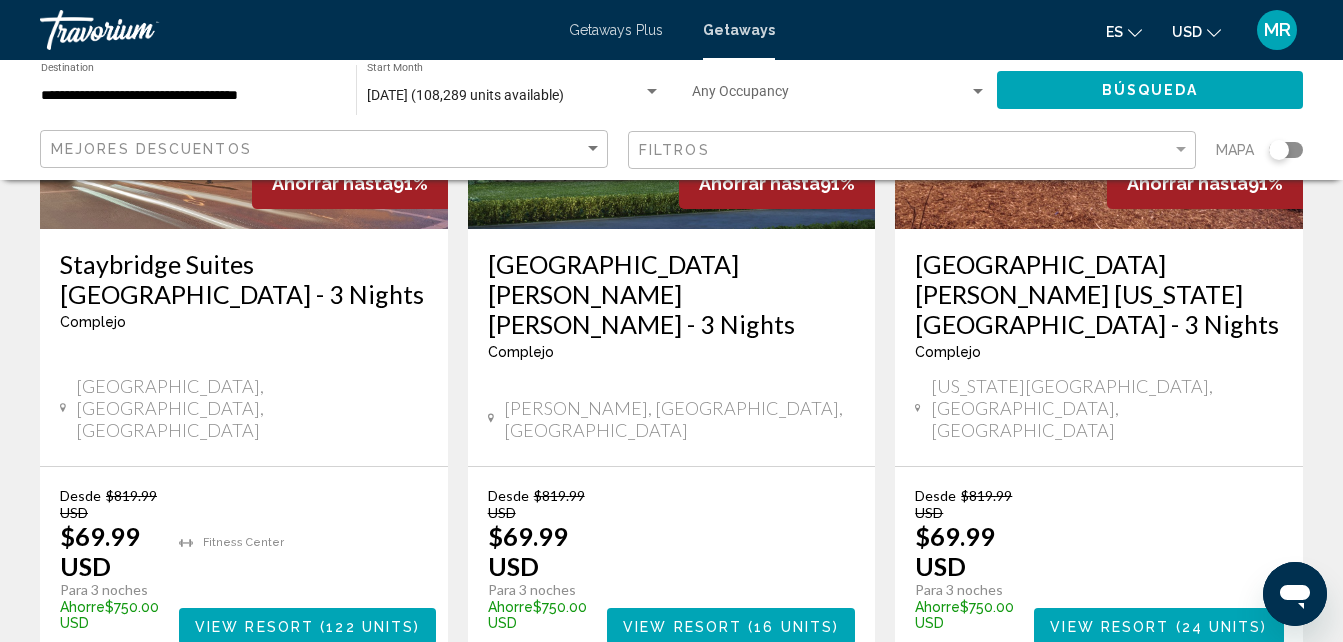 scroll, scrollTop: 2693, scrollLeft: 0, axis: vertical 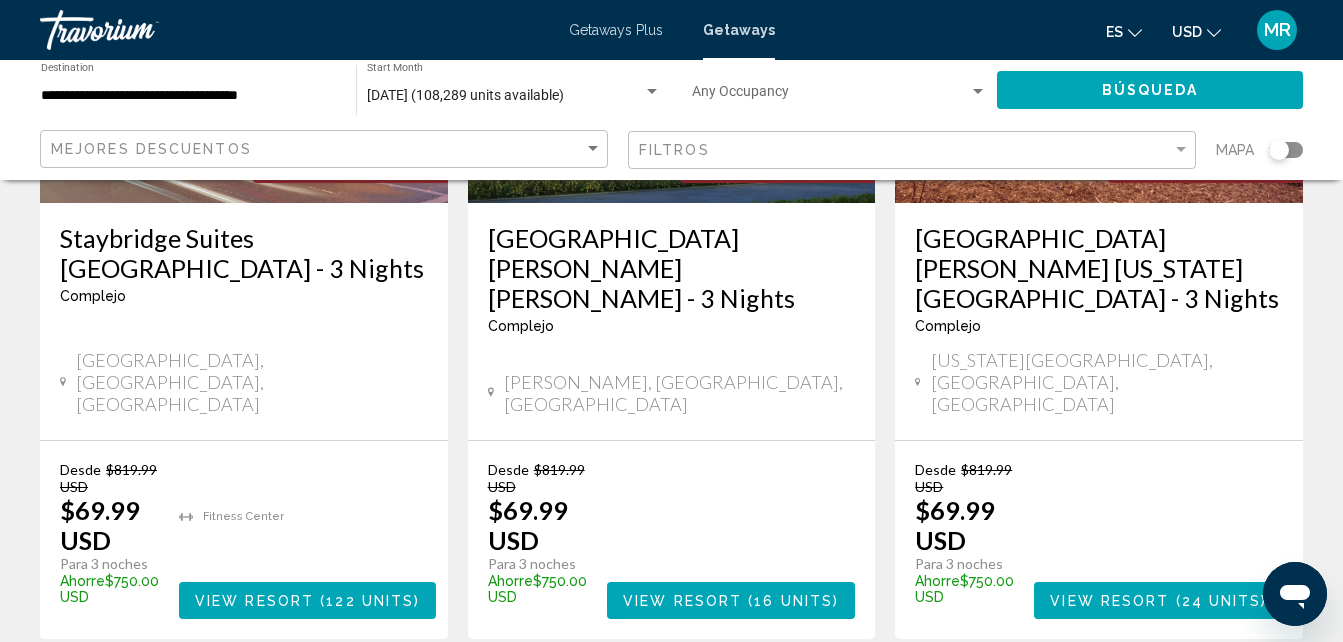 click on "36" at bounding box center (742, 699) 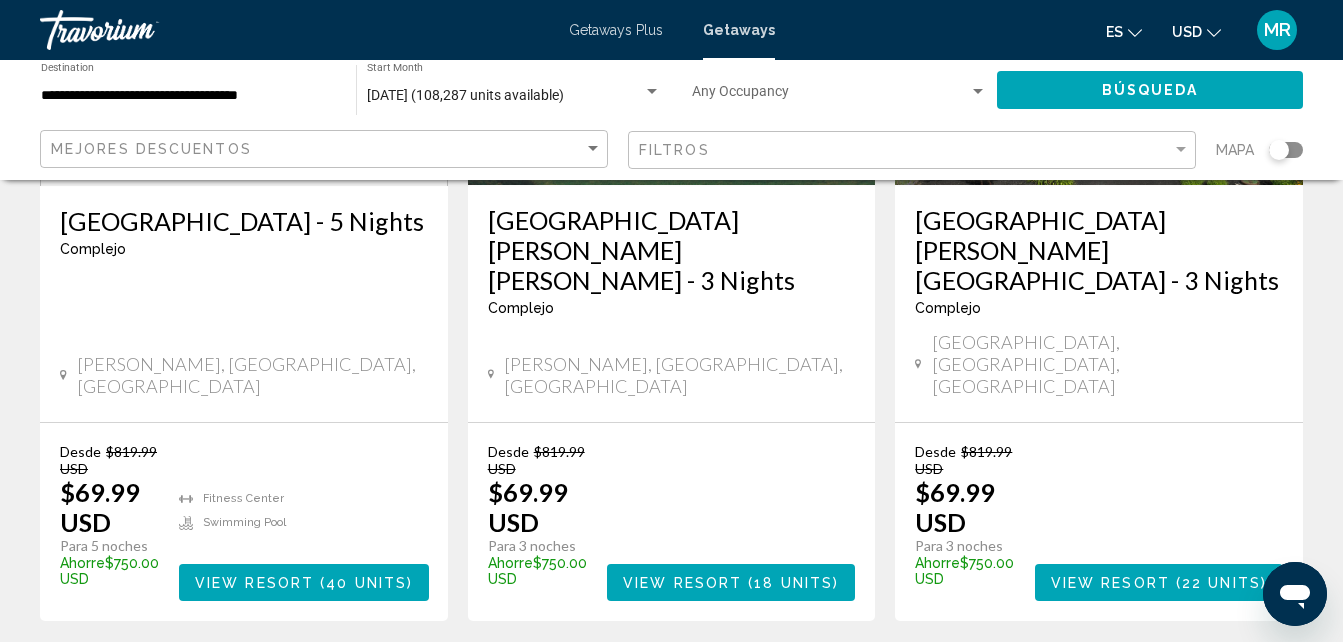scroll, scrollTop: 2732, scrollLeft: 0, axis: vertical 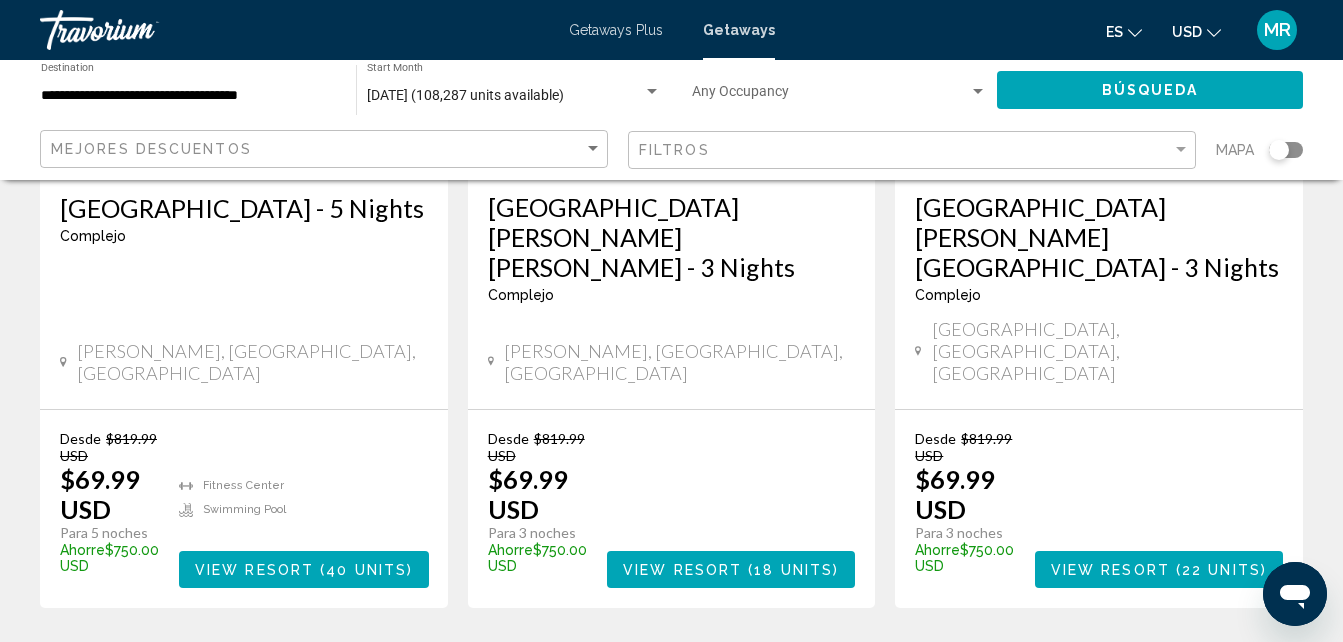 click on "37" at bounding box center (742, 668) 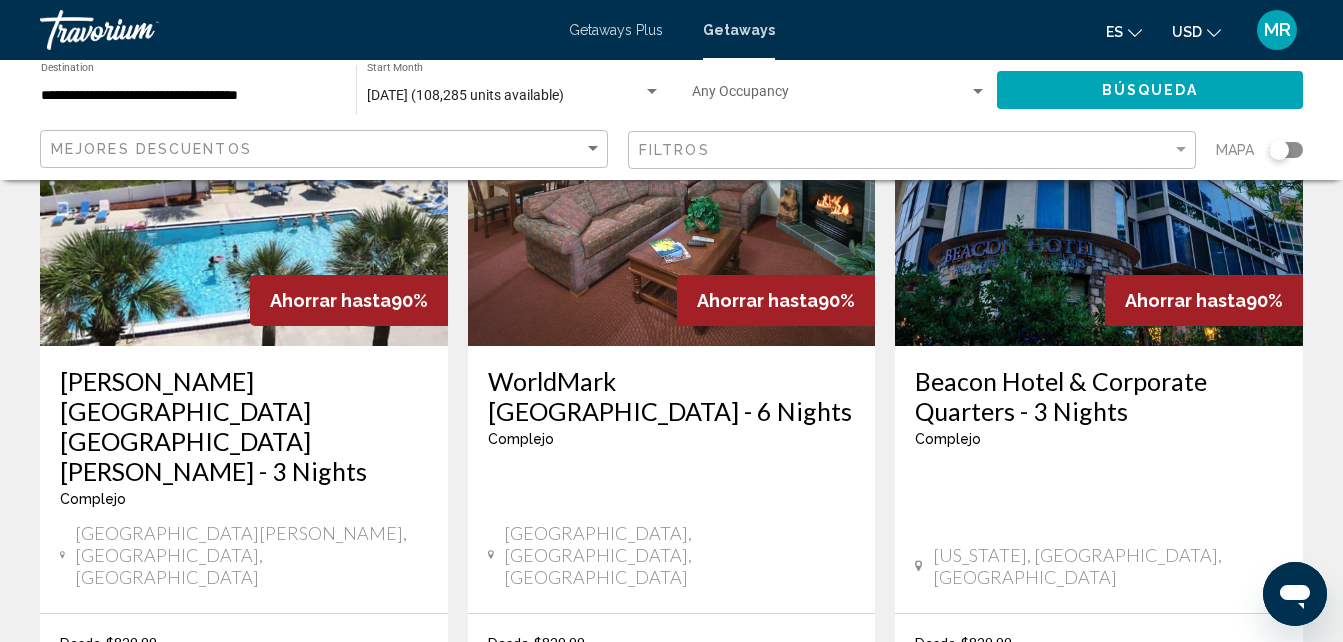 scroll, scrollTop: 2614, scrollLeft: 0, axis: vertical 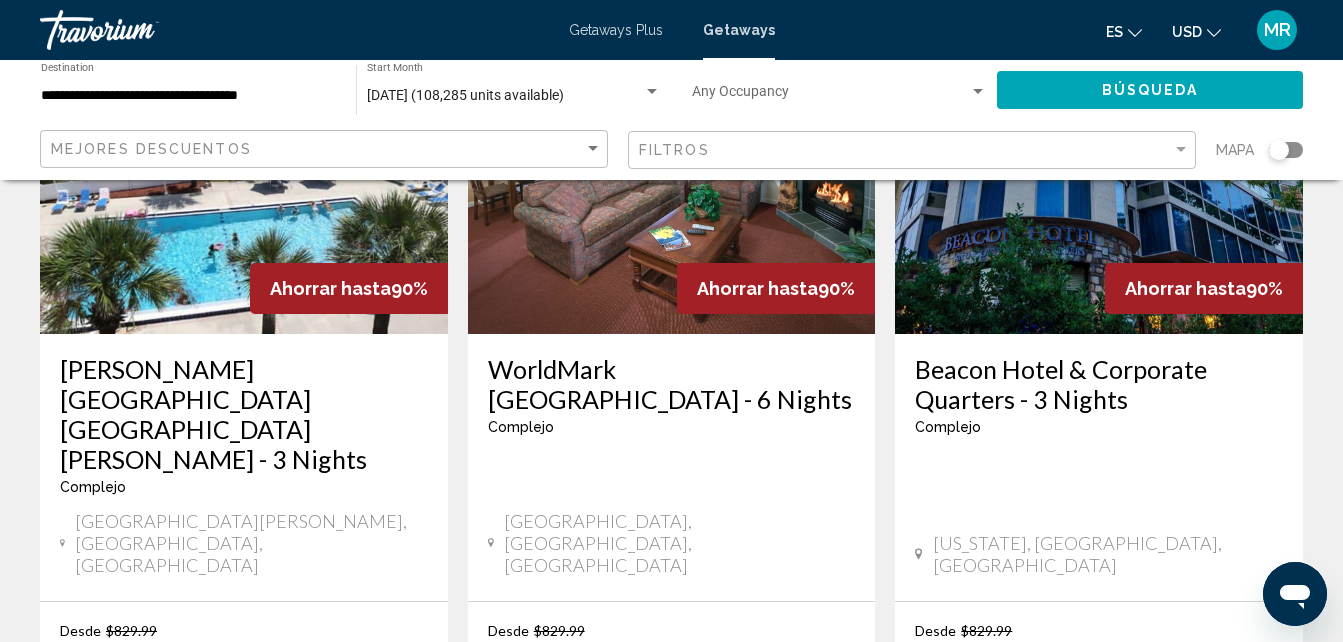 click on "View Resort" at bounding box center [254, 762] 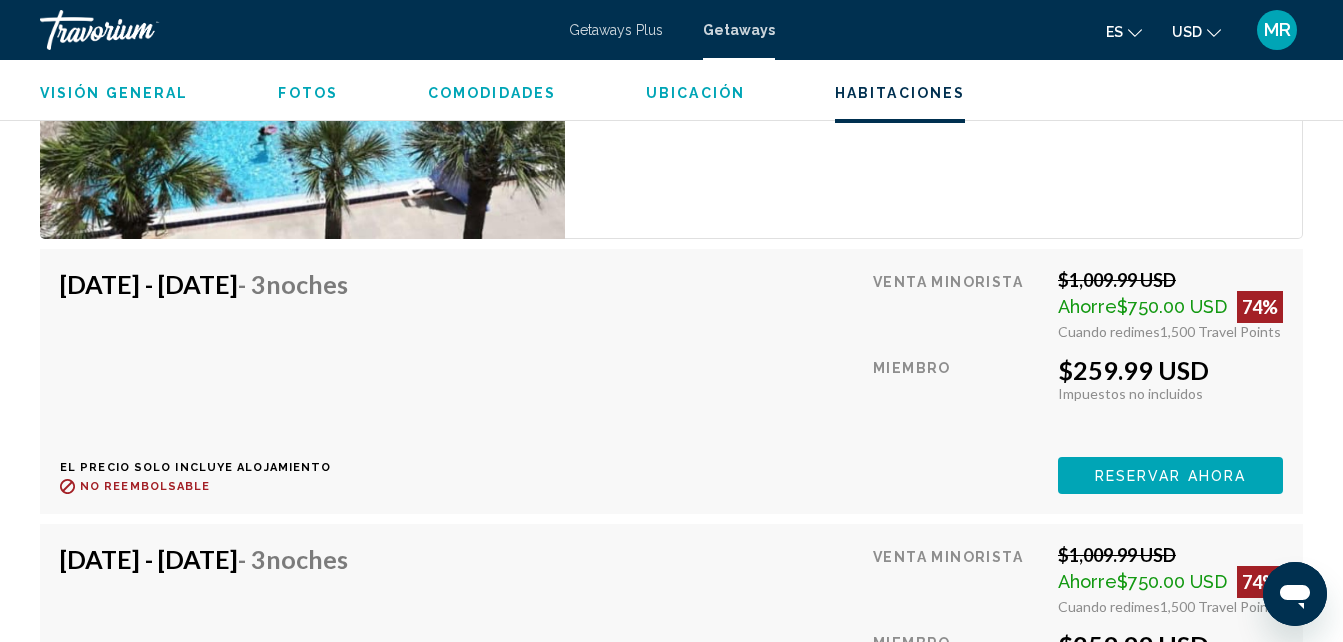 scroll, scrollTop: 3250, scrollLeft: 0, axis: vertical 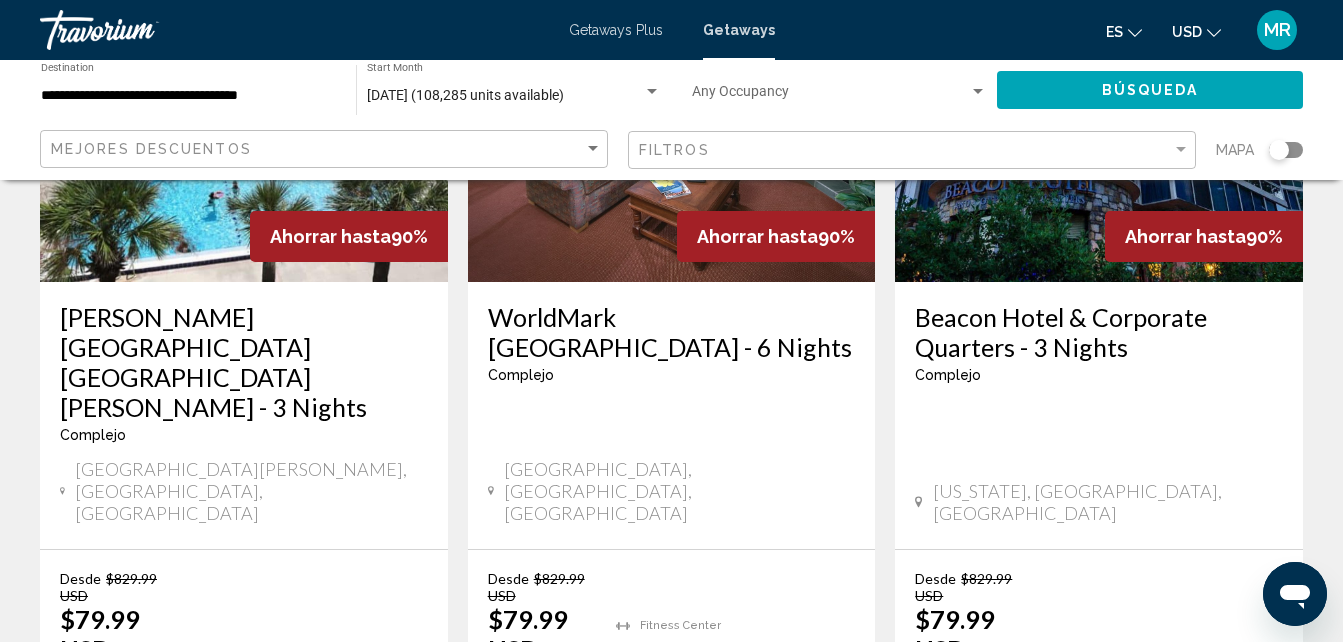 click on "38" at bounding box center [742, 808] 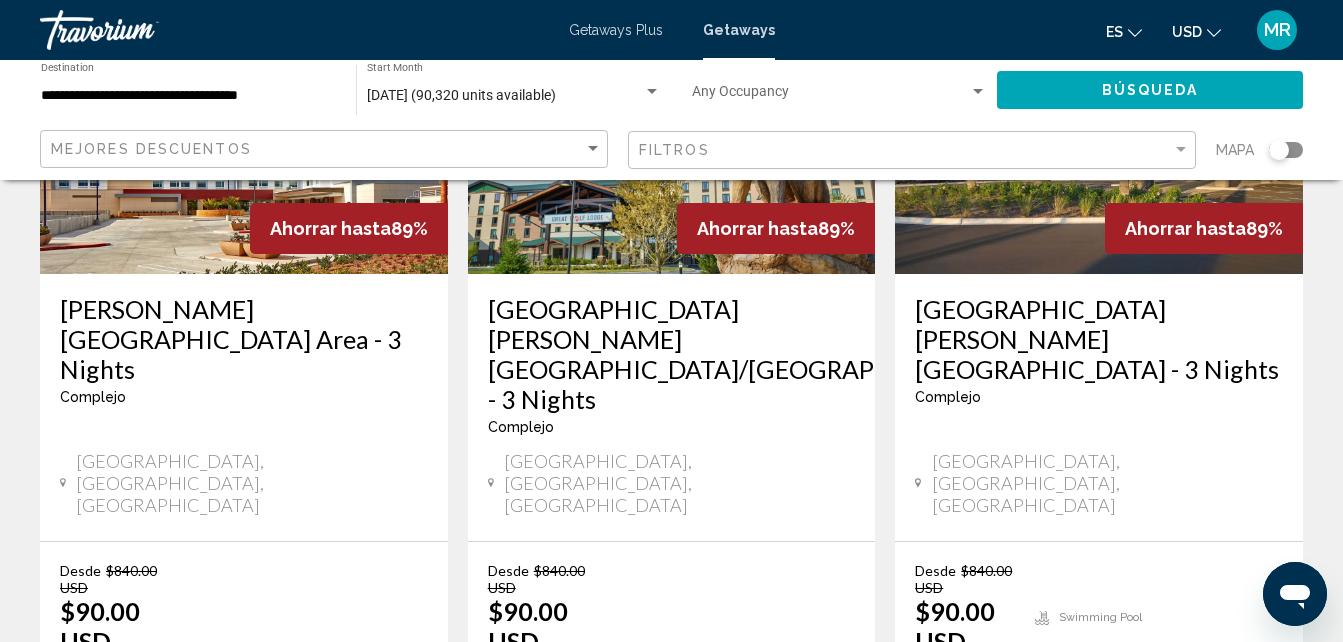 scroll, scrollTop: 1109, scrollLeft: 0, axis: vertical 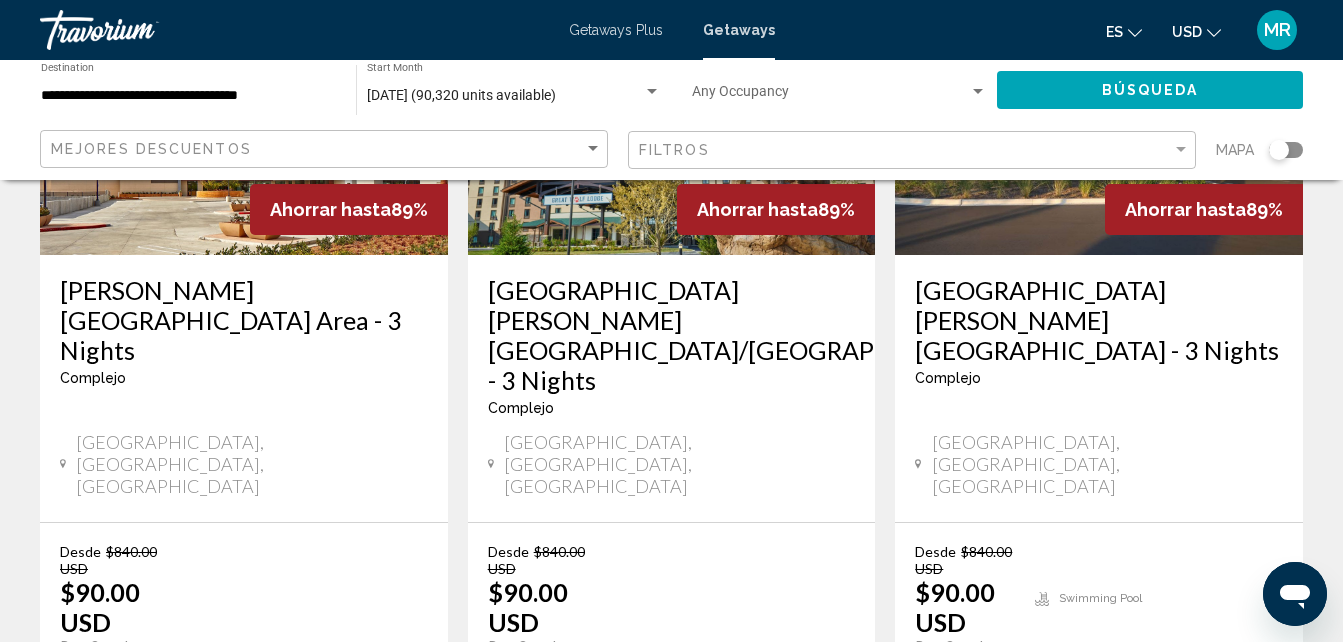 click on "16 units" at bounding box center (1221, 683) 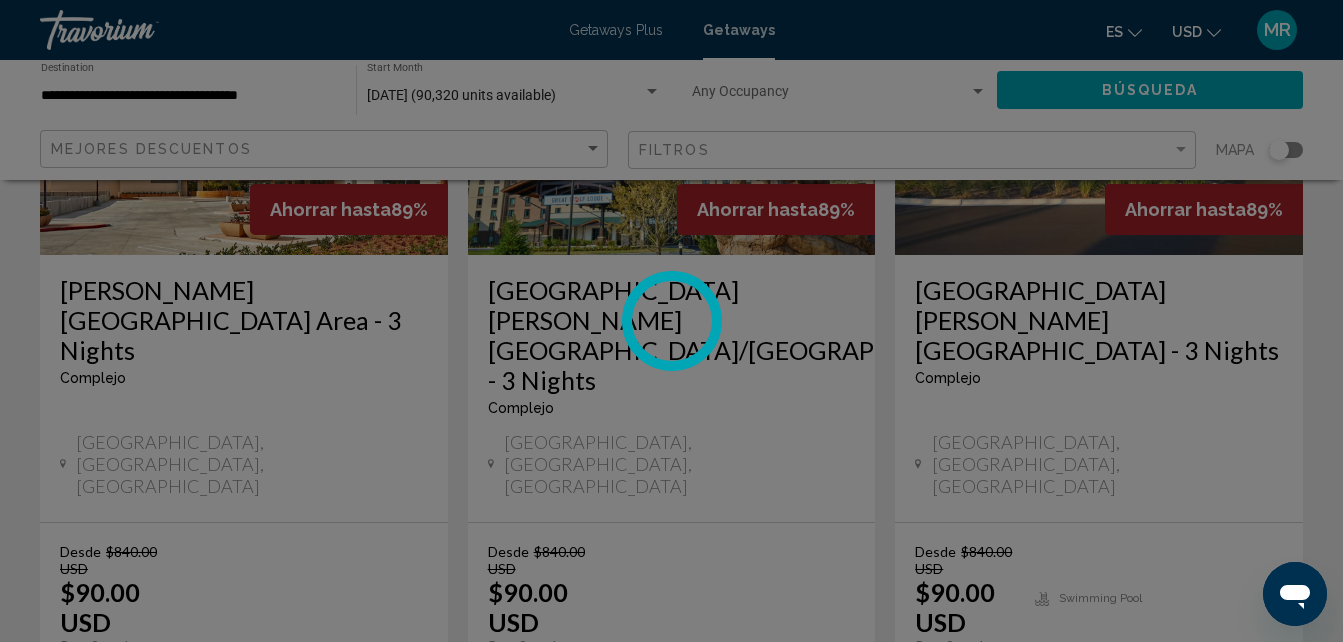 click at bounding box center [671, 321] 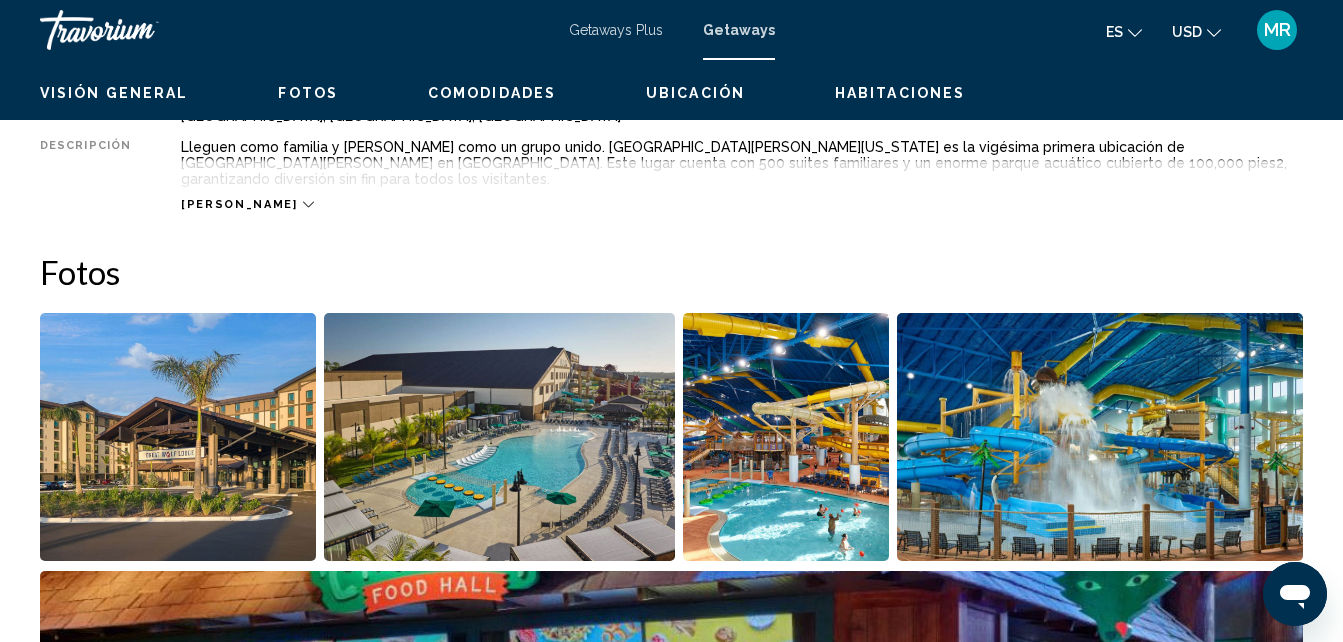 scroll, scrollTop: 214, scrollLeft: 0, axis: vertical 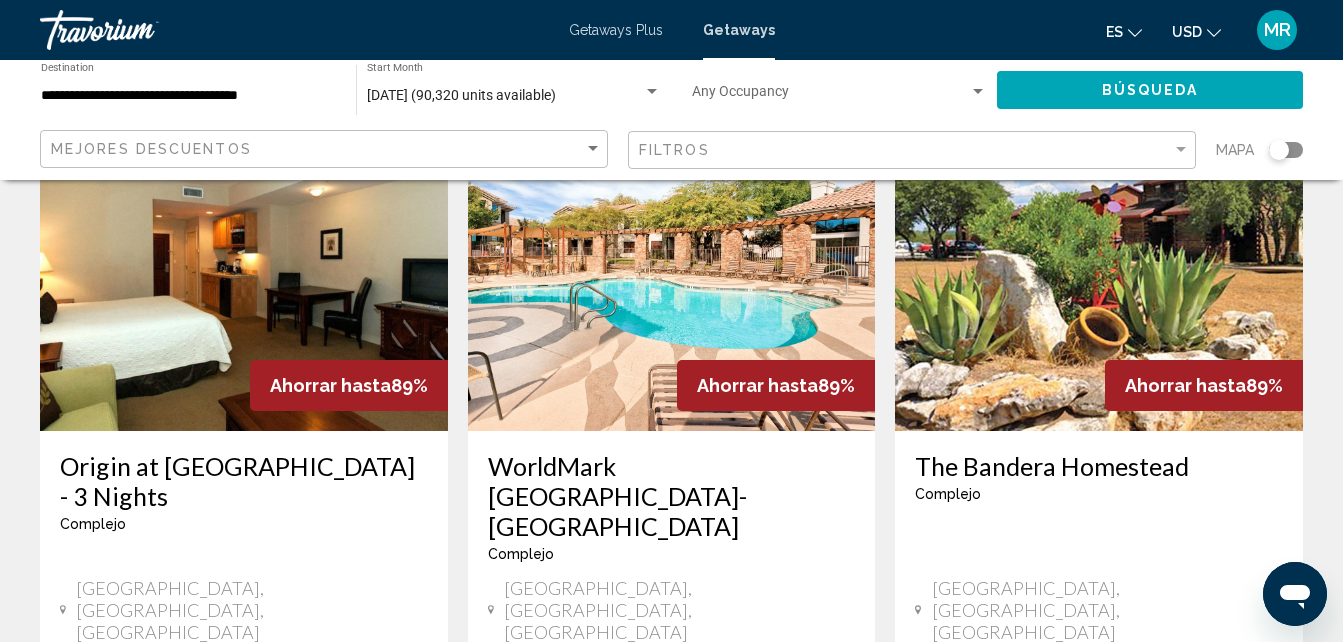 click on "39" at bounding box center (742, 927) 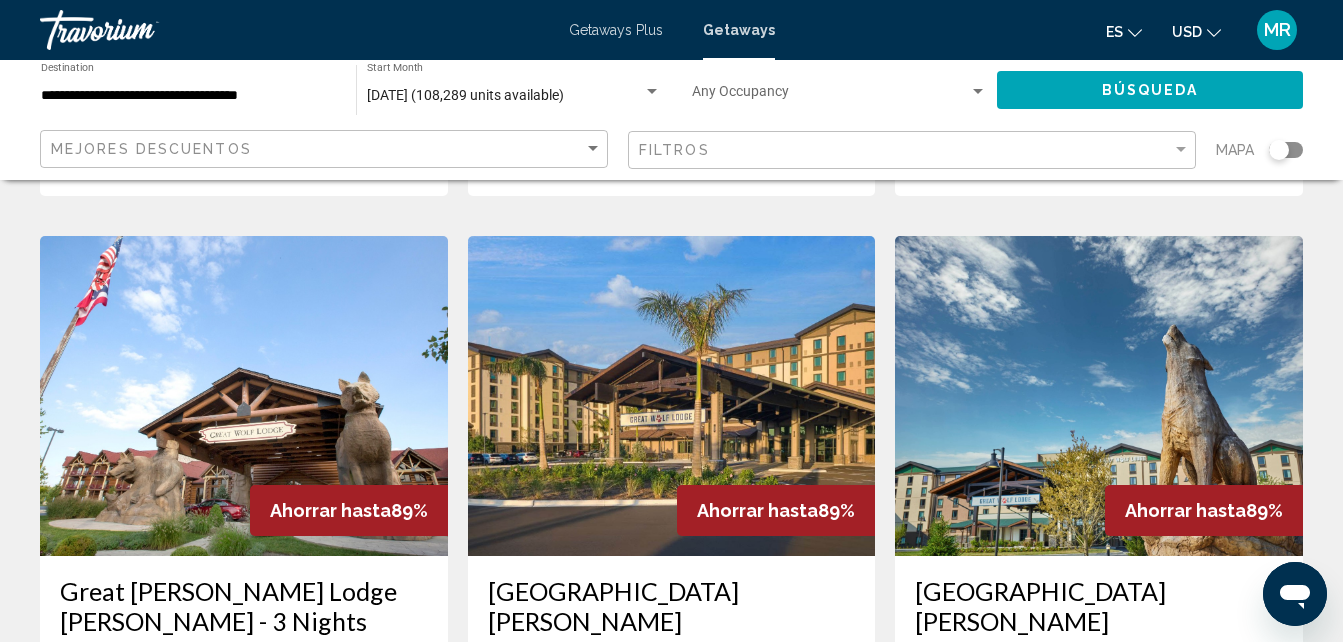 scroll, scrollTop: 1693, scrollLeft: 0, axis: vertical 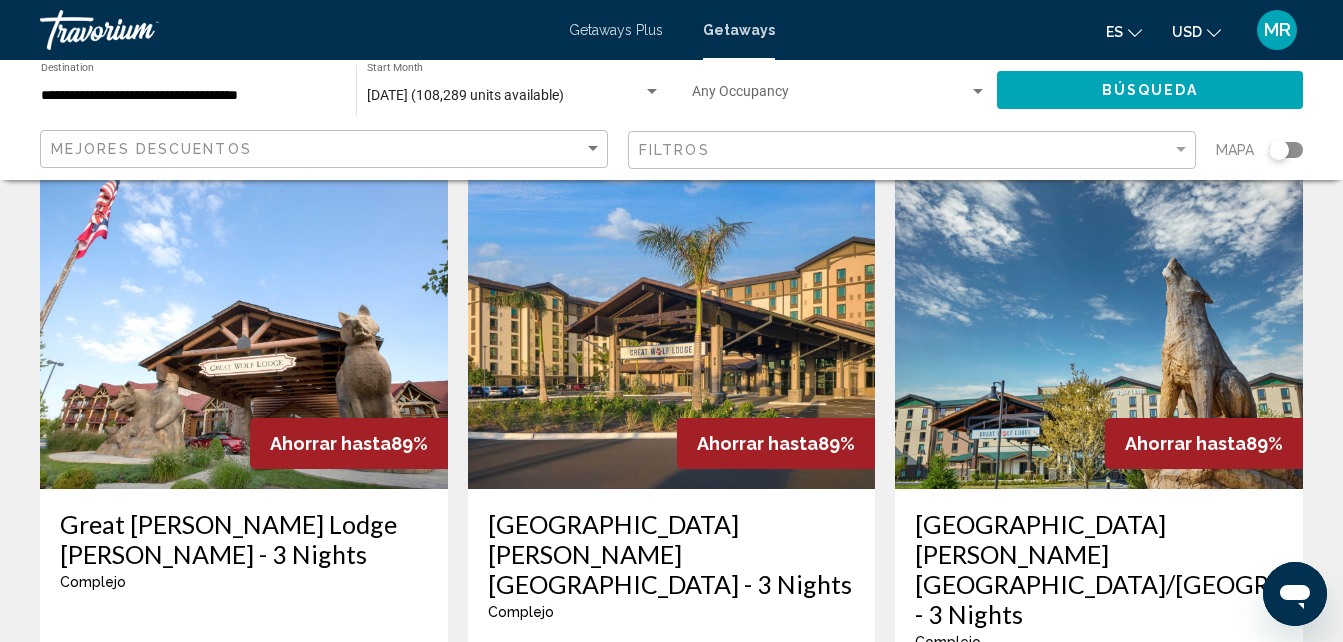 click on "[GEOGRAPHIC_DATA][PERSON_NAME] [GEOGRAPHIC_DATA] - 3 Nights" at bounding box center [672, 554] 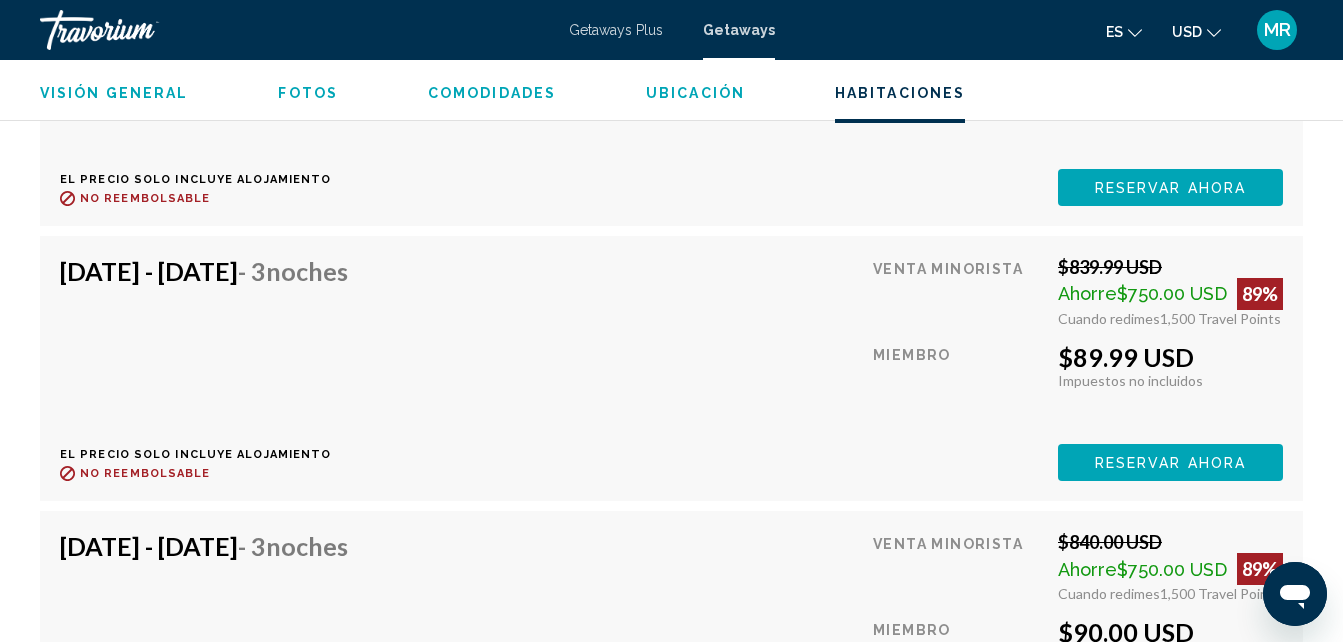 scroll, scrollTop: 3853, scrollLeft: 0, axis: vertical 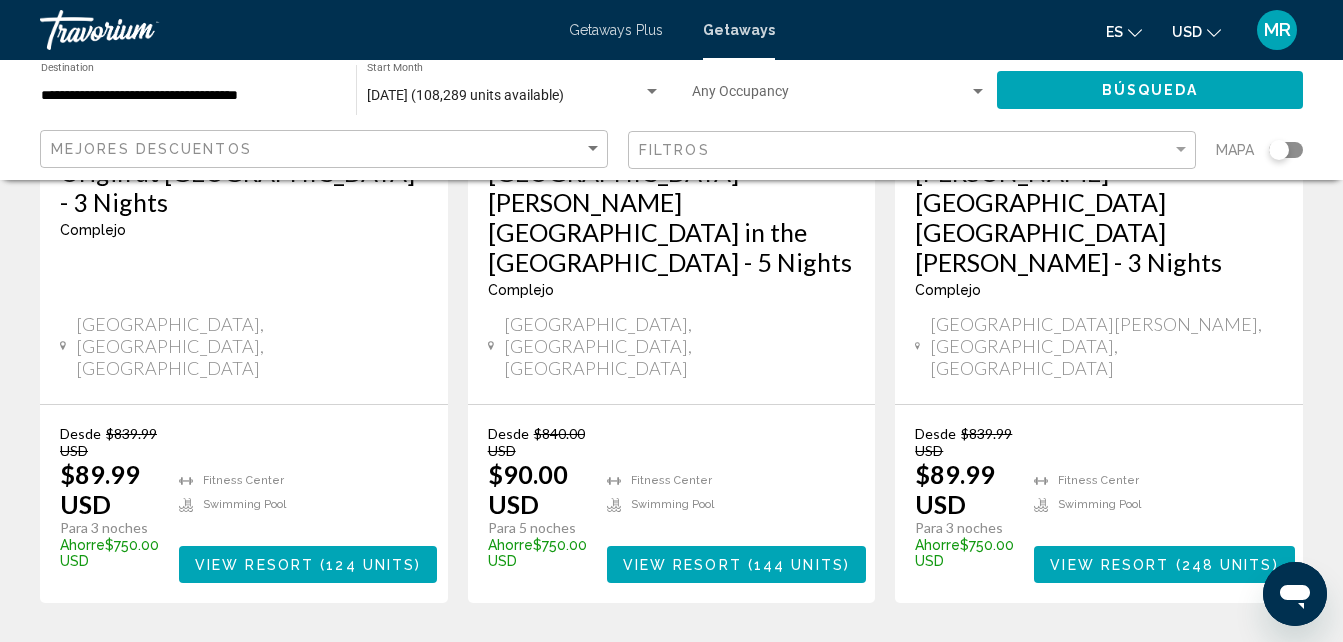 click on "40" at bounding box center [742, 663] 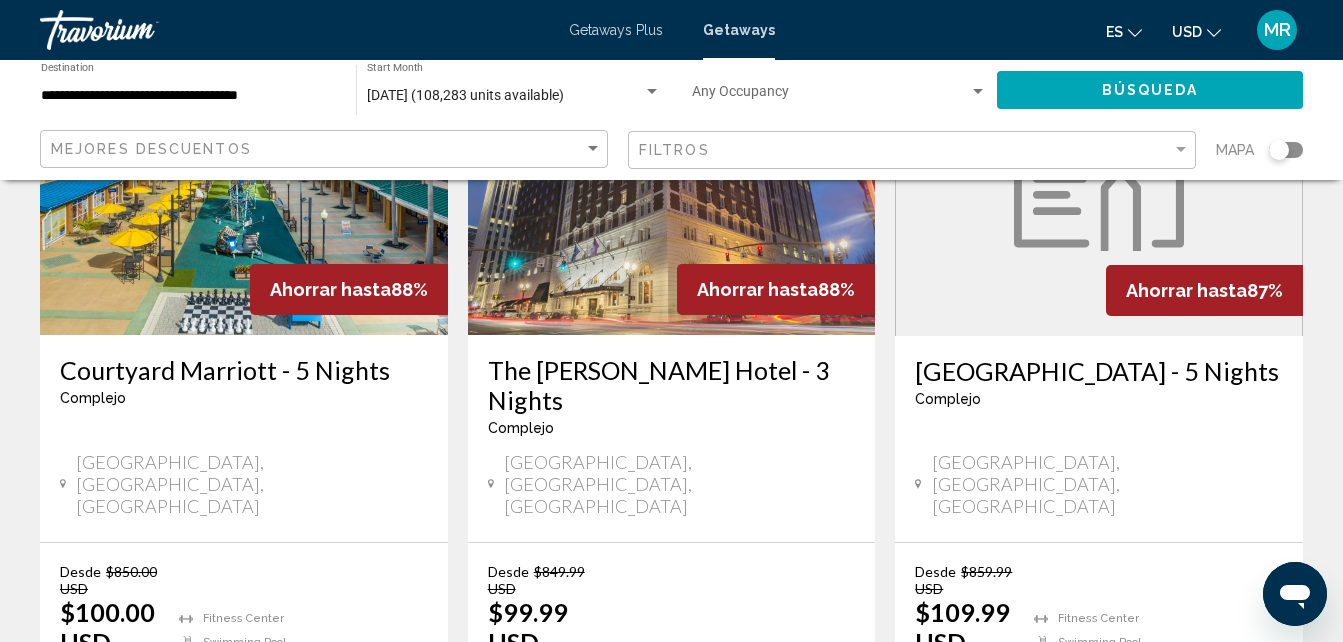 scroll, scrollTop: 2681, scrollLeft: 0, axis: vertical 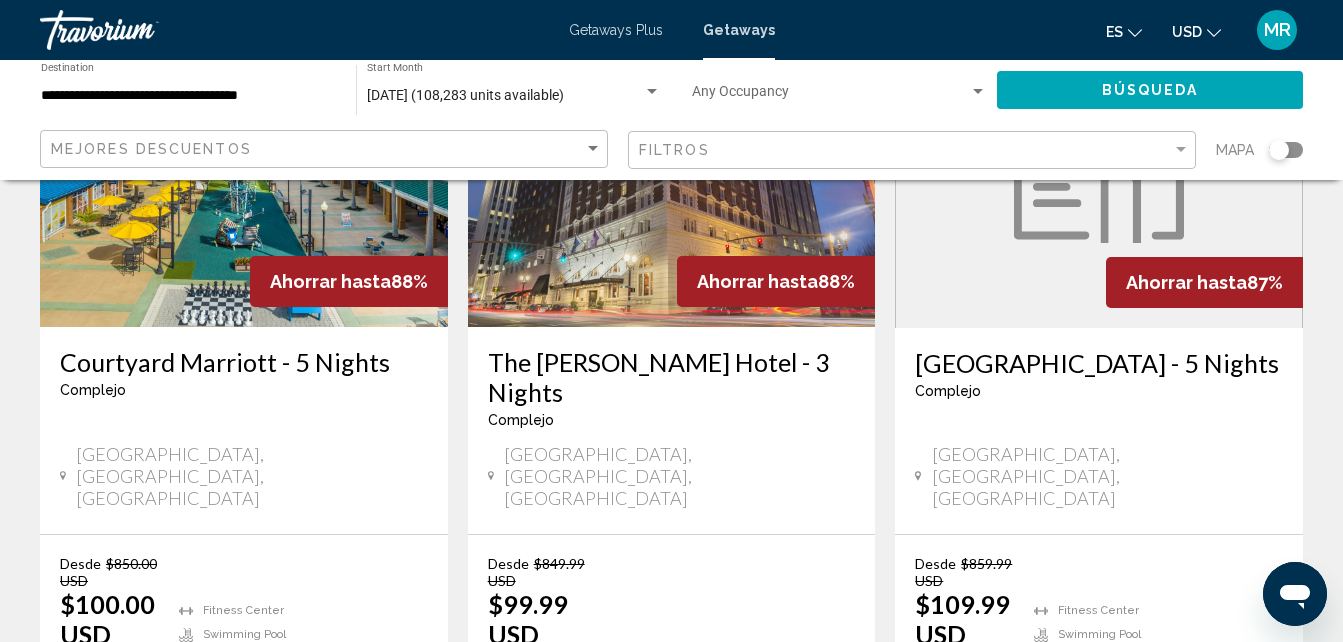 click on "41" at bounding box center (742, 793) 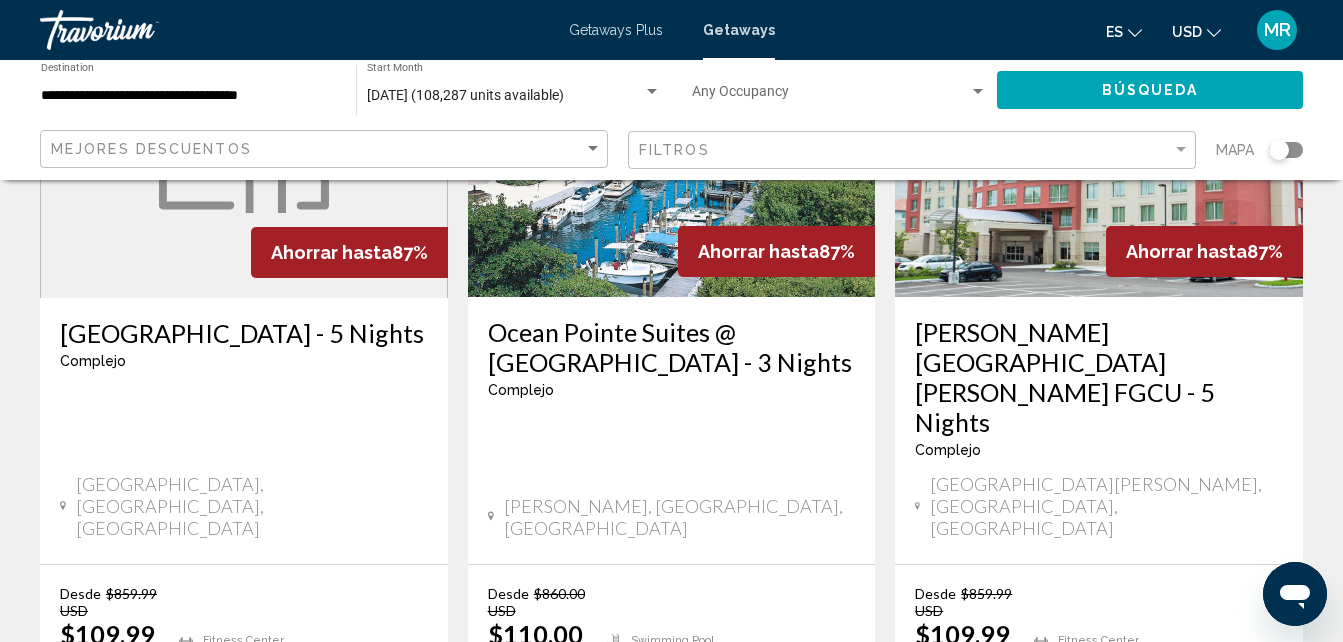 scroll, scrollTop: 279, scrollLeft: 0, axis: vertical 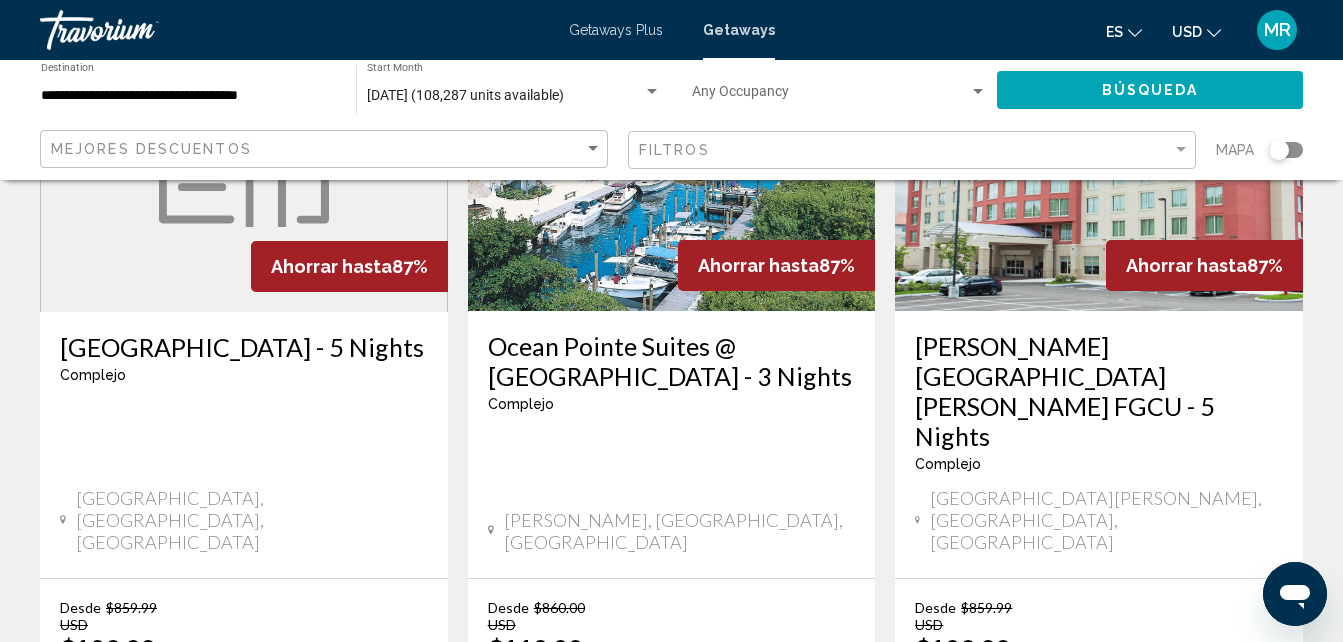 click on "Ocean Pointe Suites @ [GEOGRAPHIC_DATA] - 3 Nights" at bounding box center (672, 361) 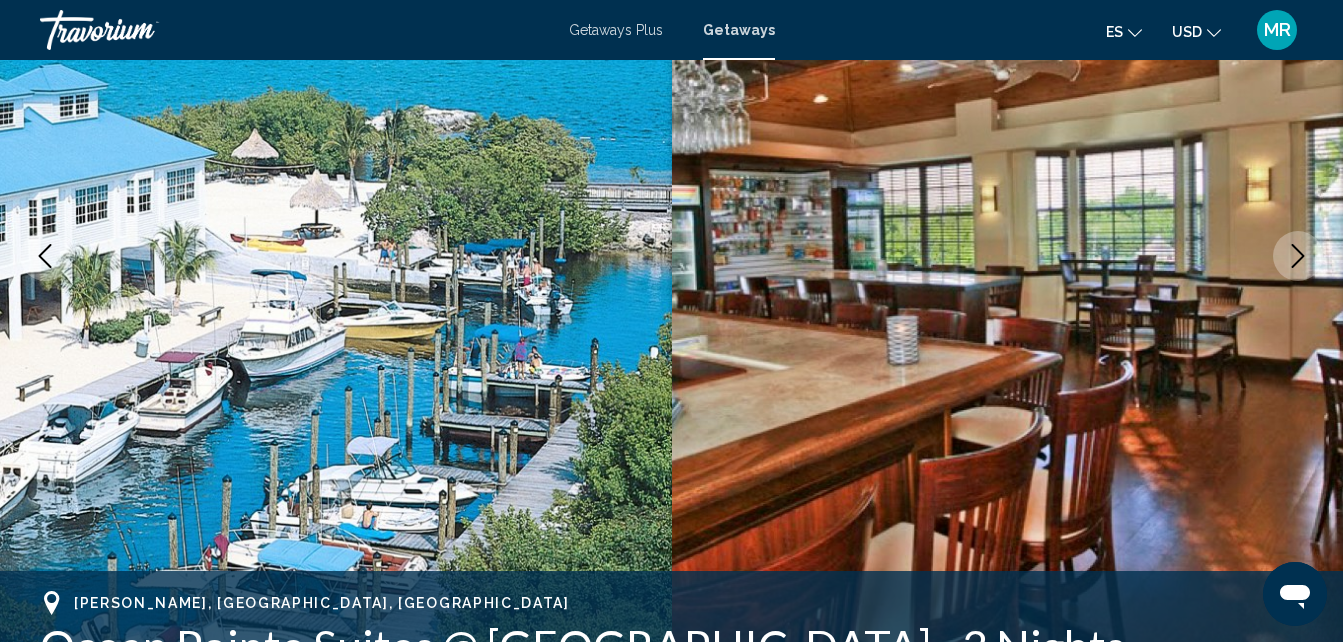 scroll, scrollTop: 214, scrollLeft: 0, axis: vertical 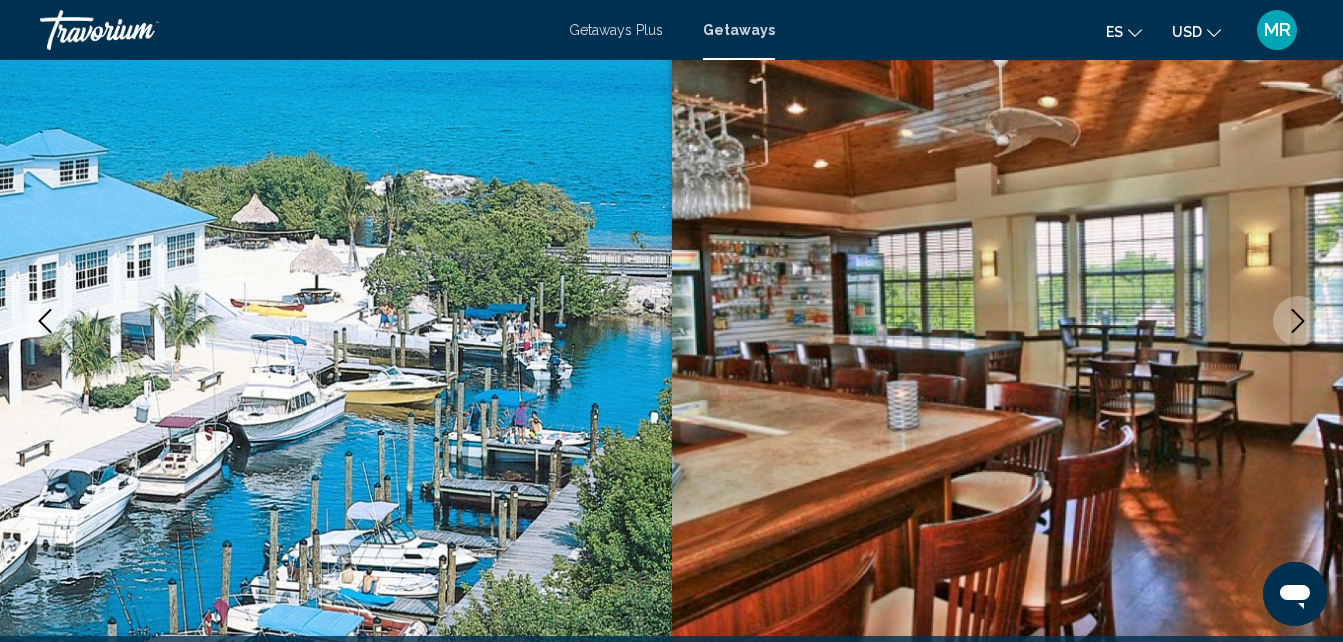click 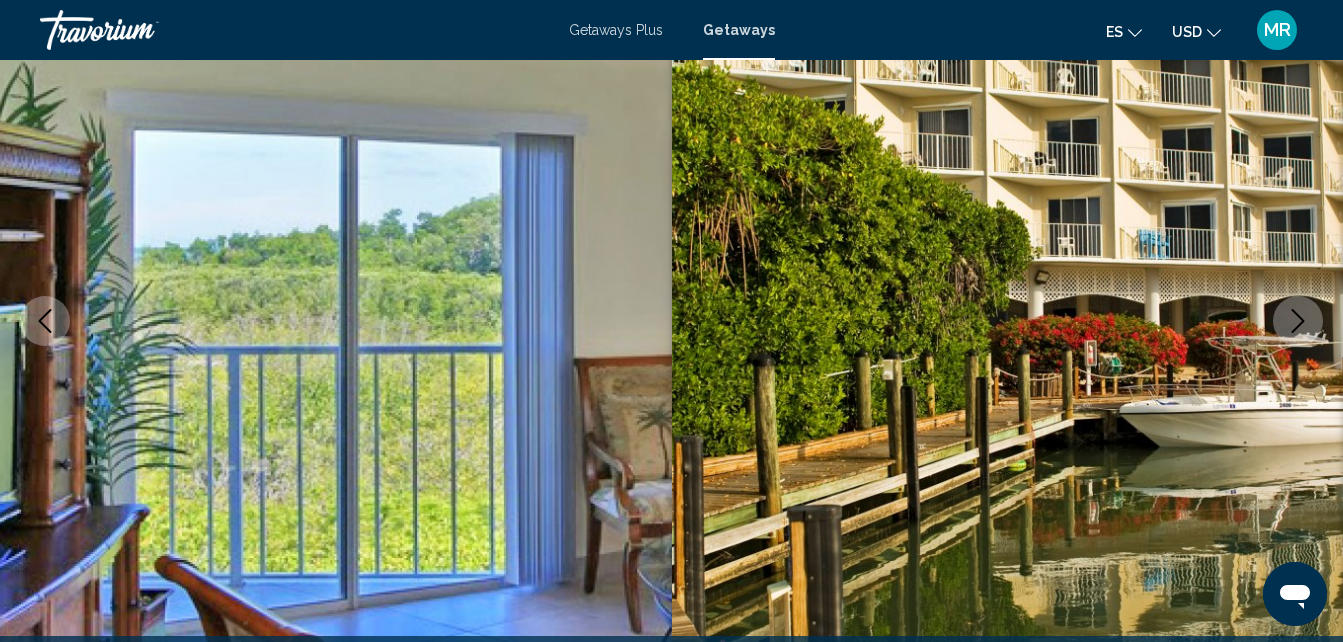 click 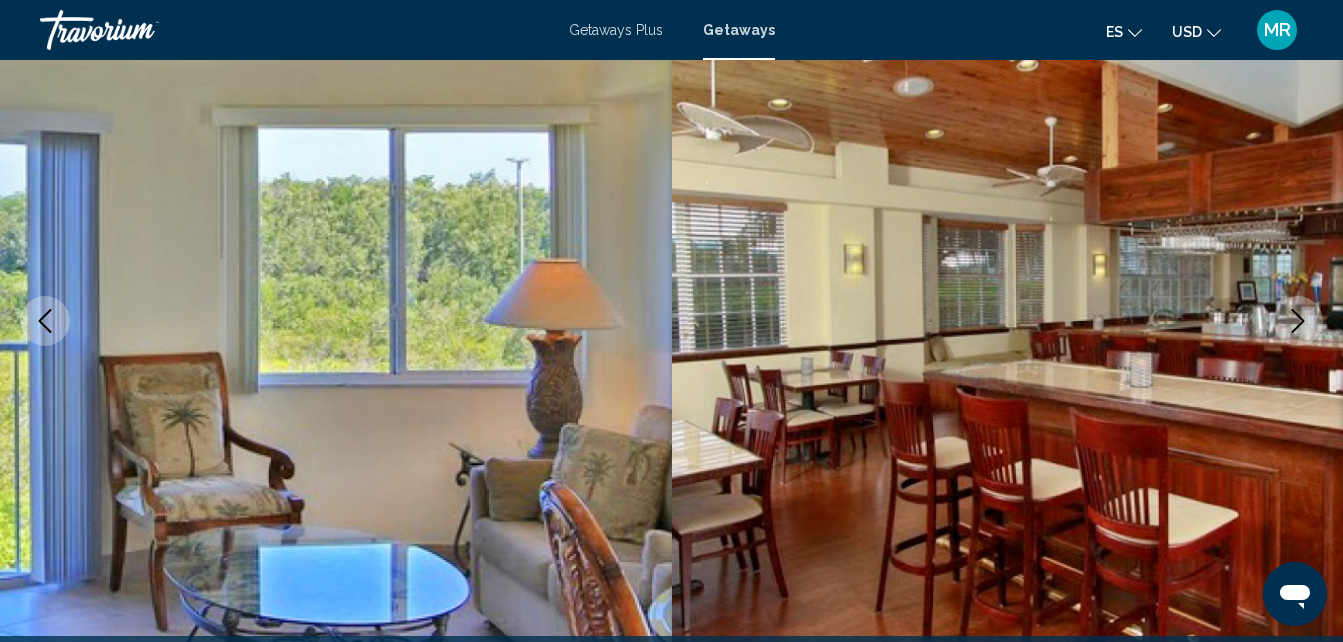 click 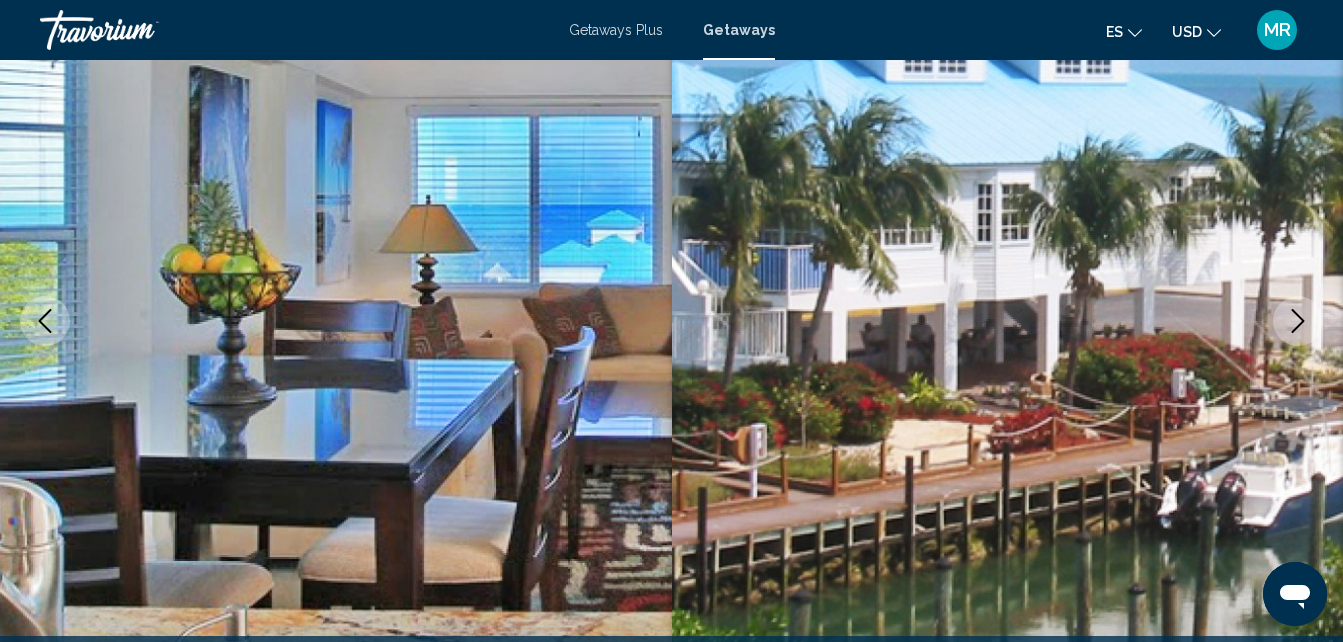 click 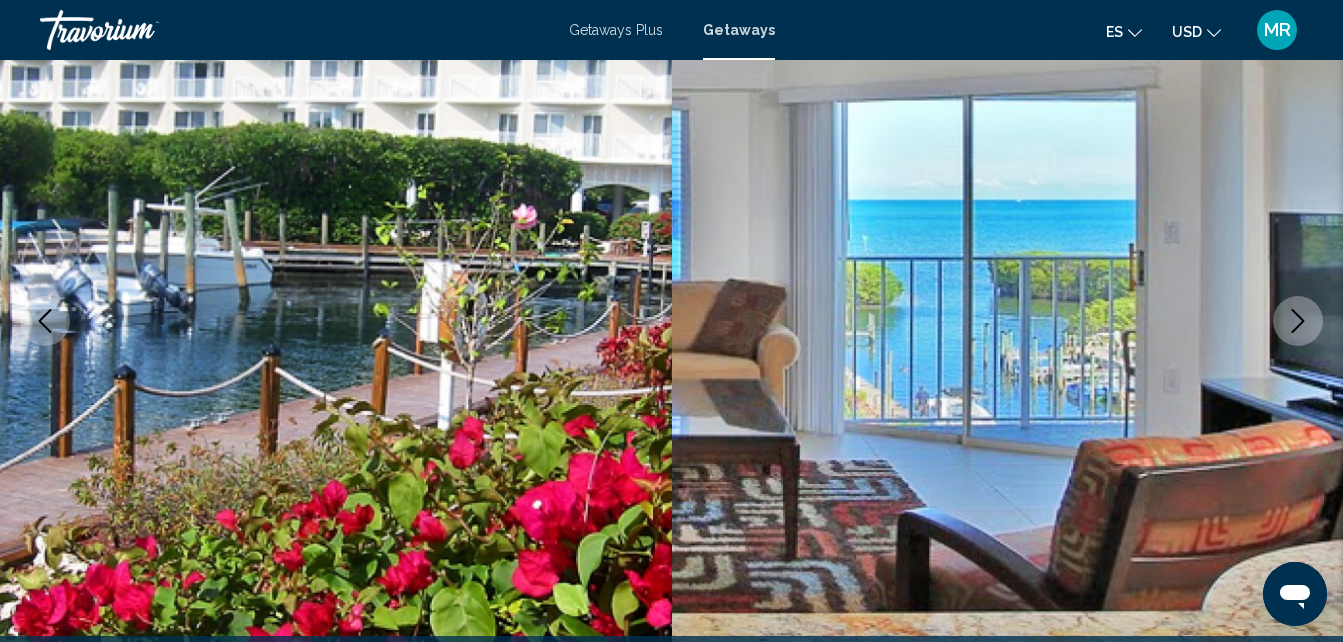 click 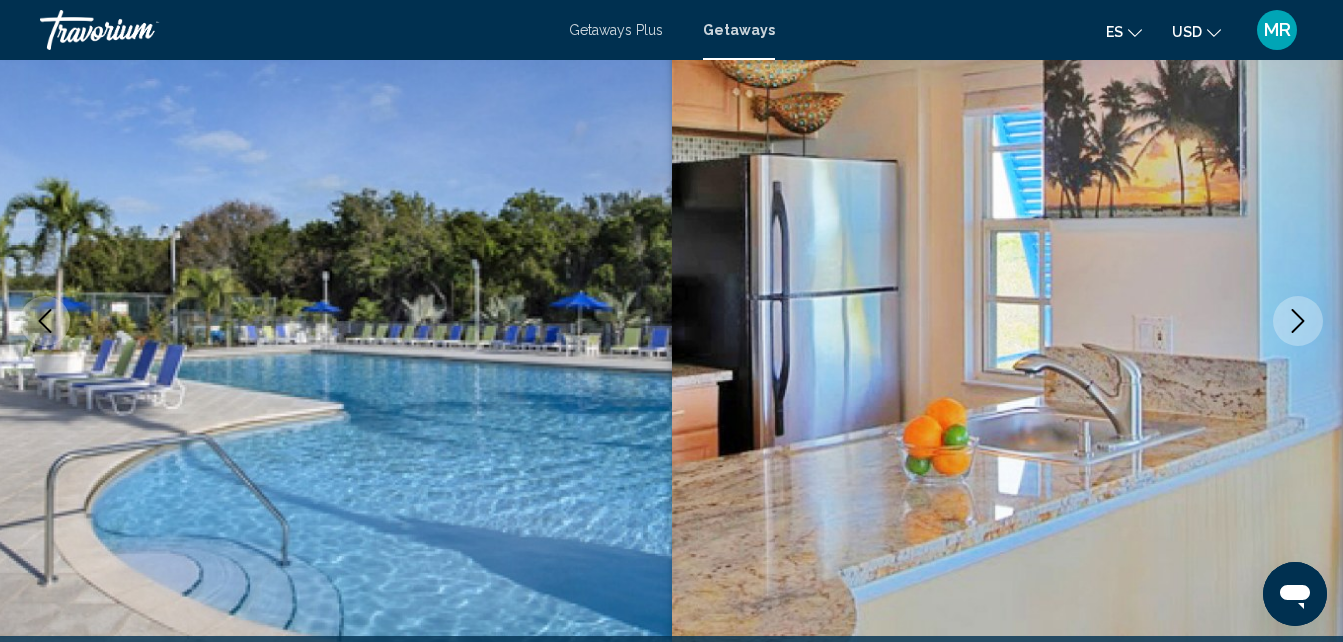 click 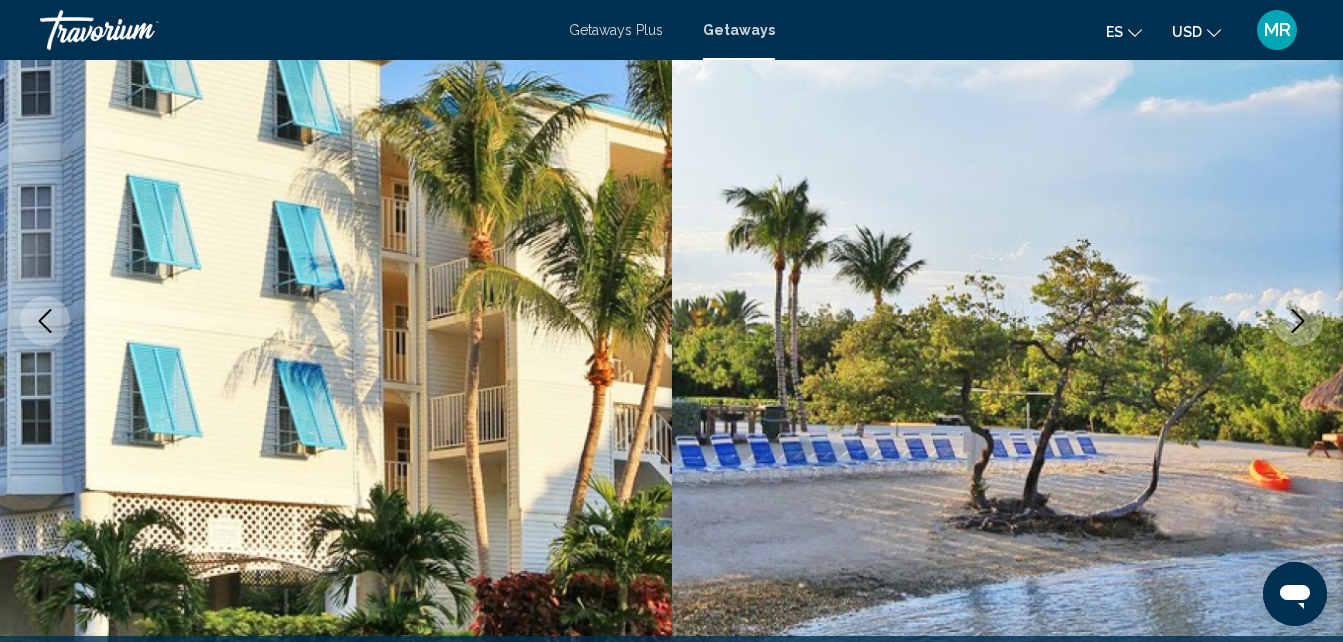 click 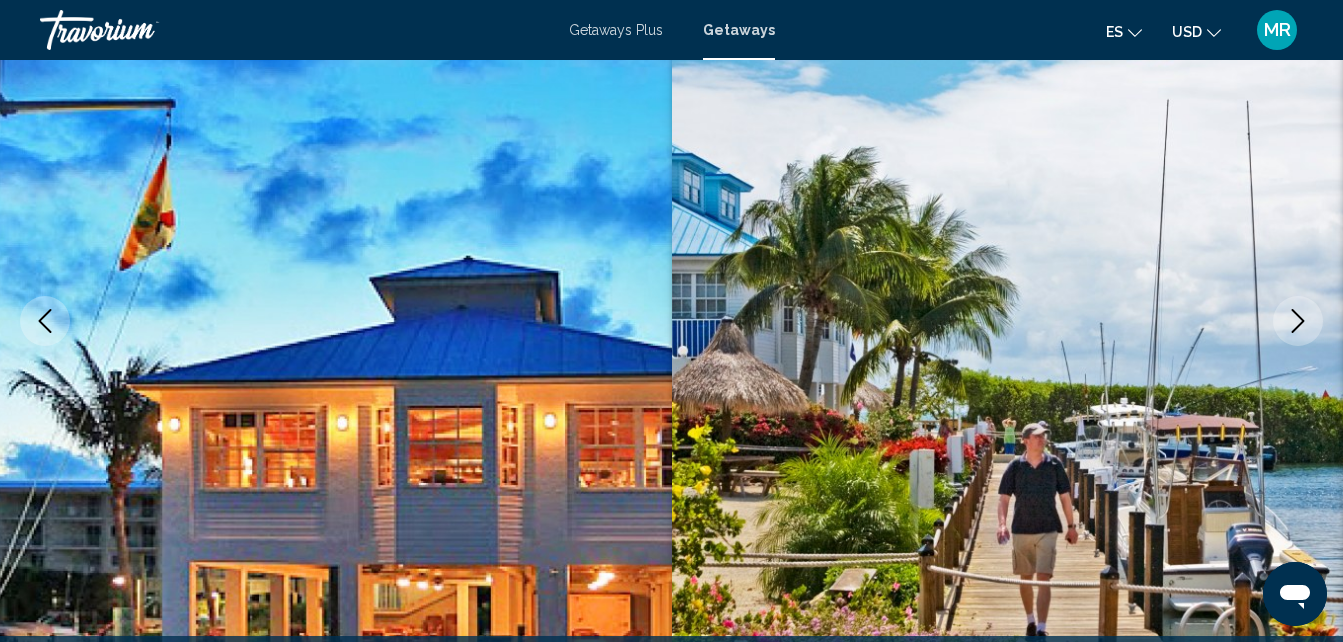 click 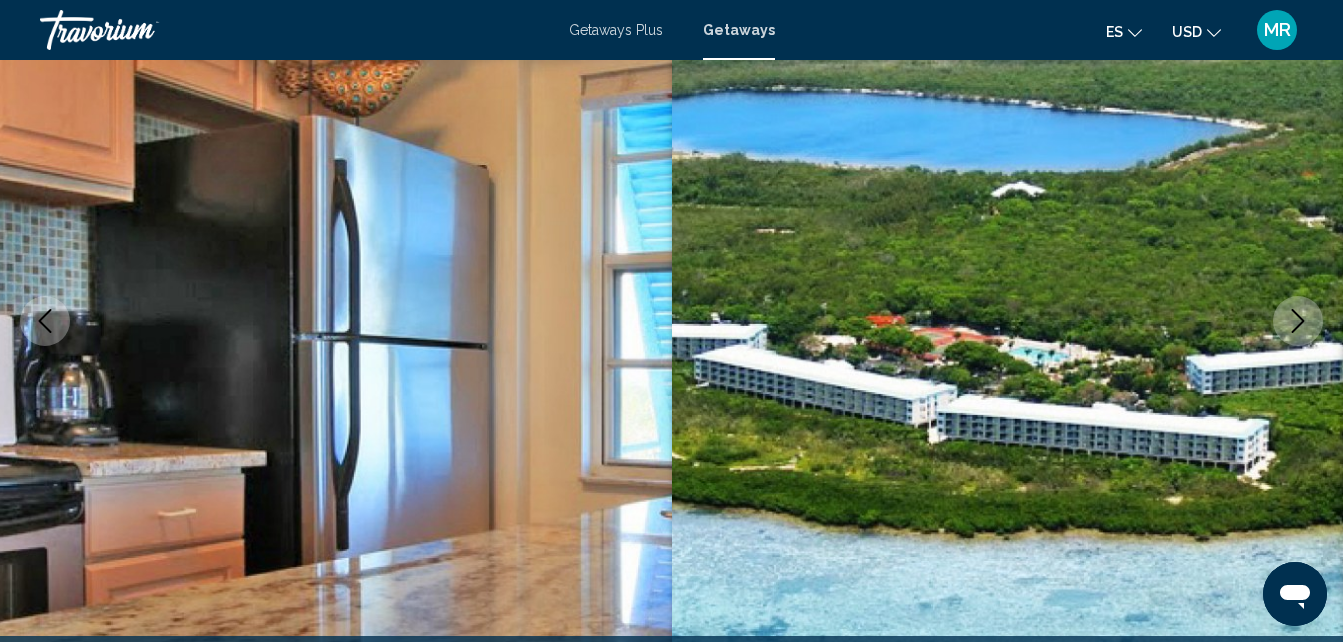 click 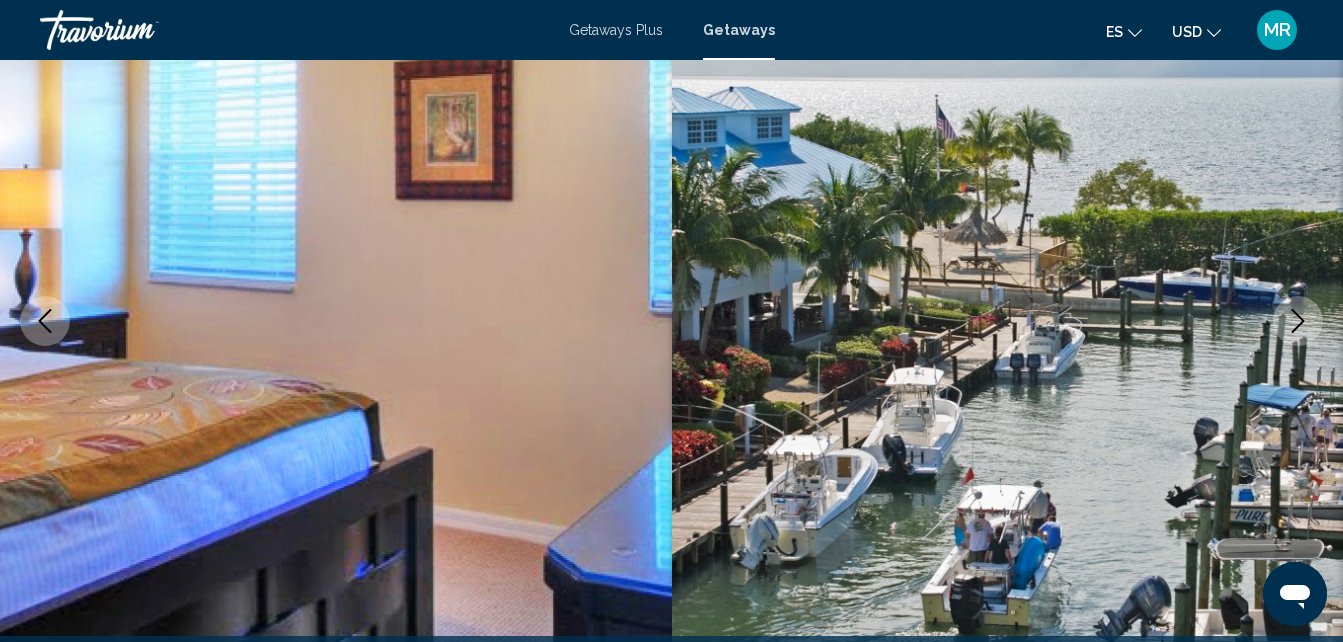 click 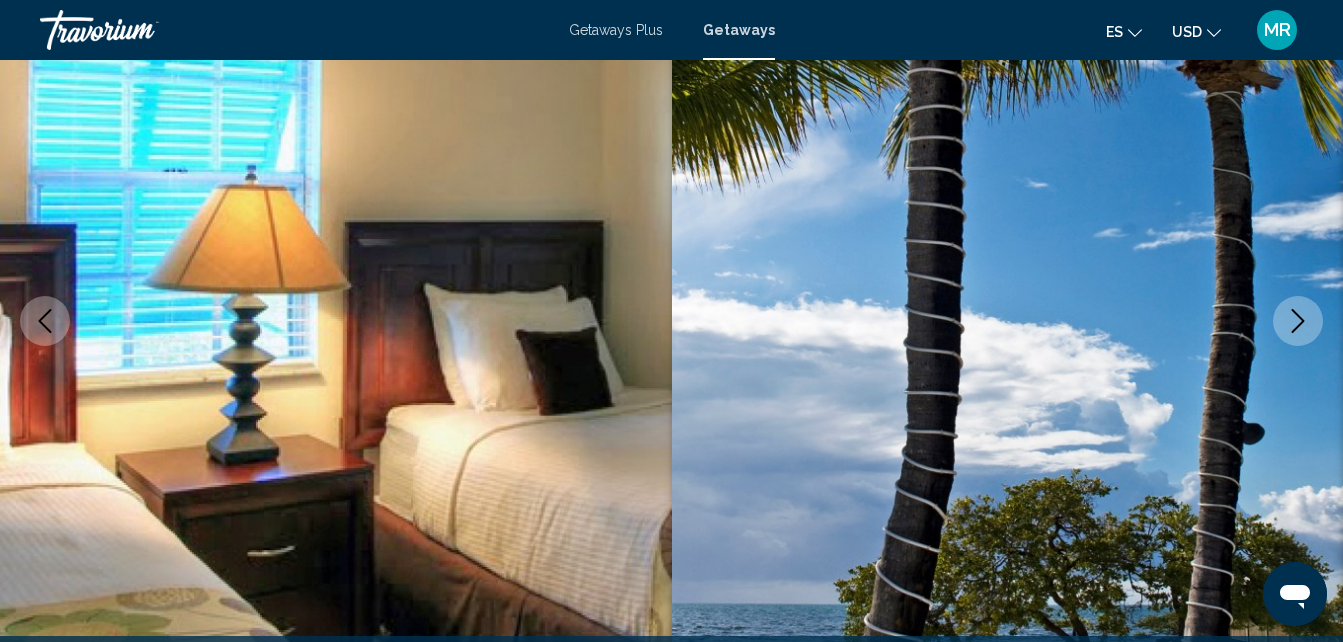 click 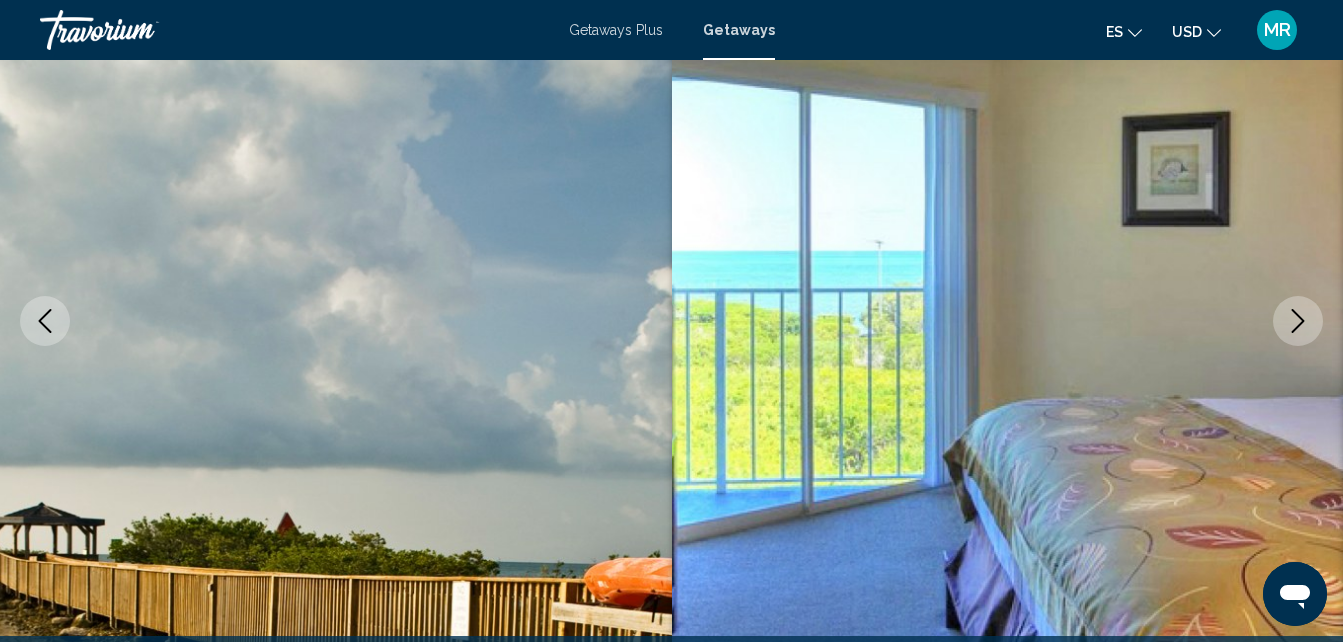 click 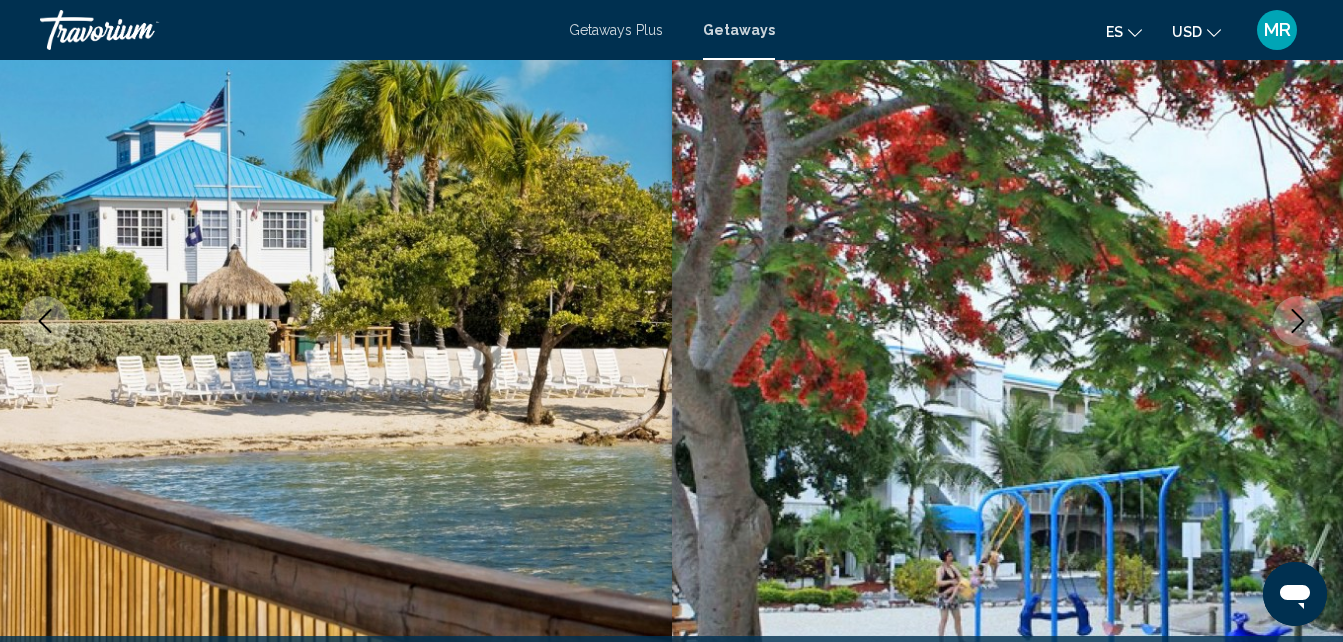 click 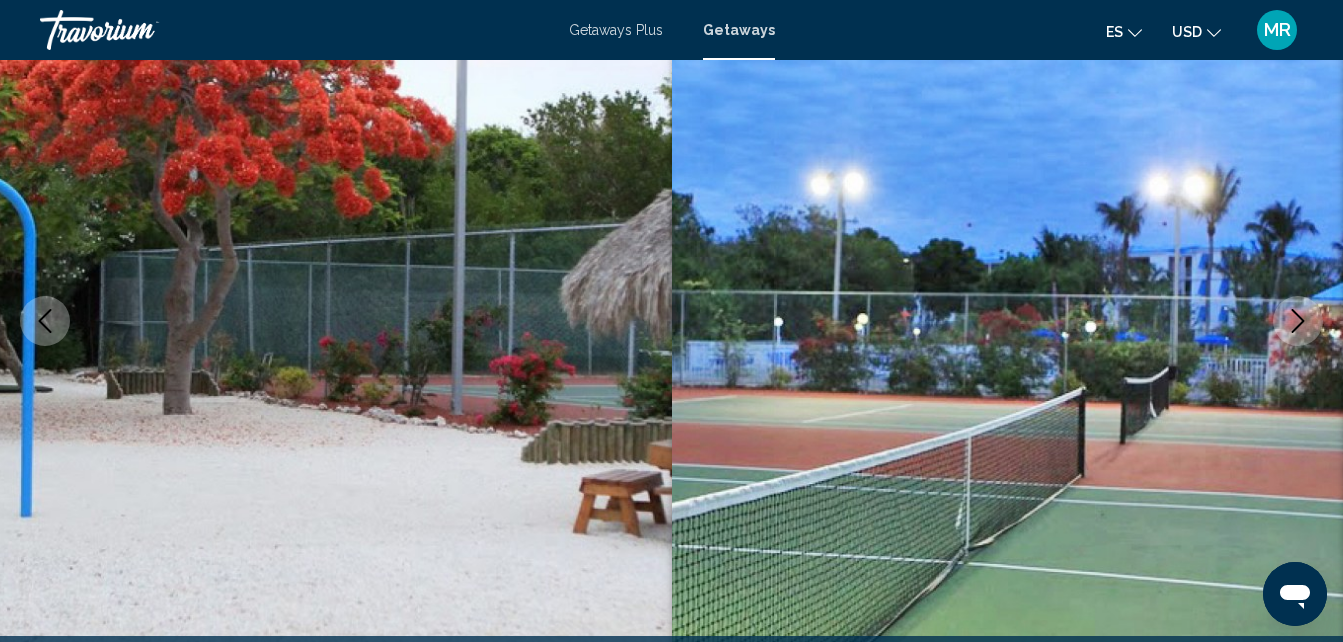 click 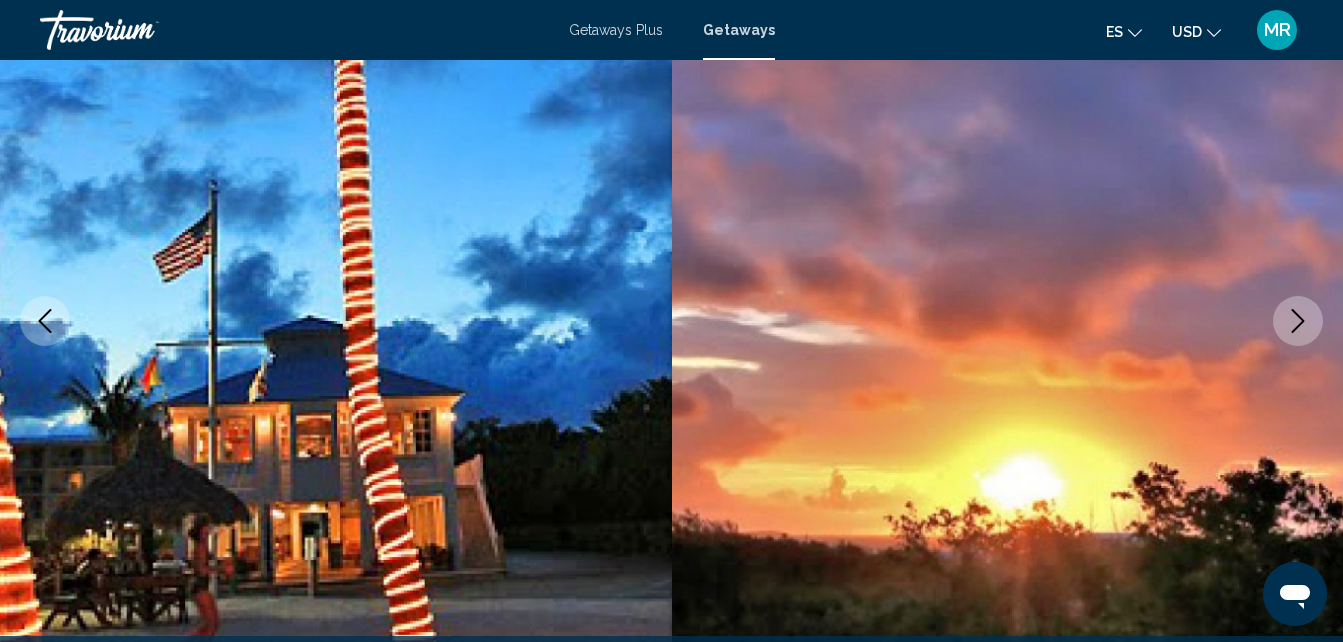 click 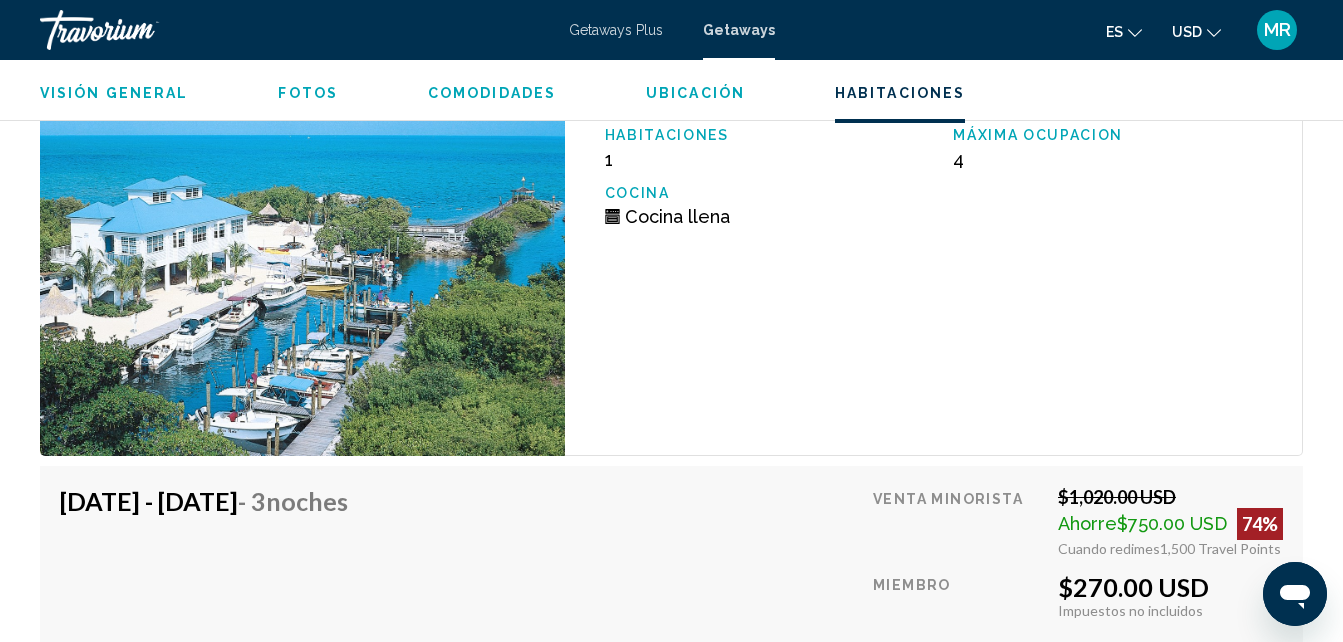 scroll, scrollTop: 3811, scrollLeft: 0, axis: vertical 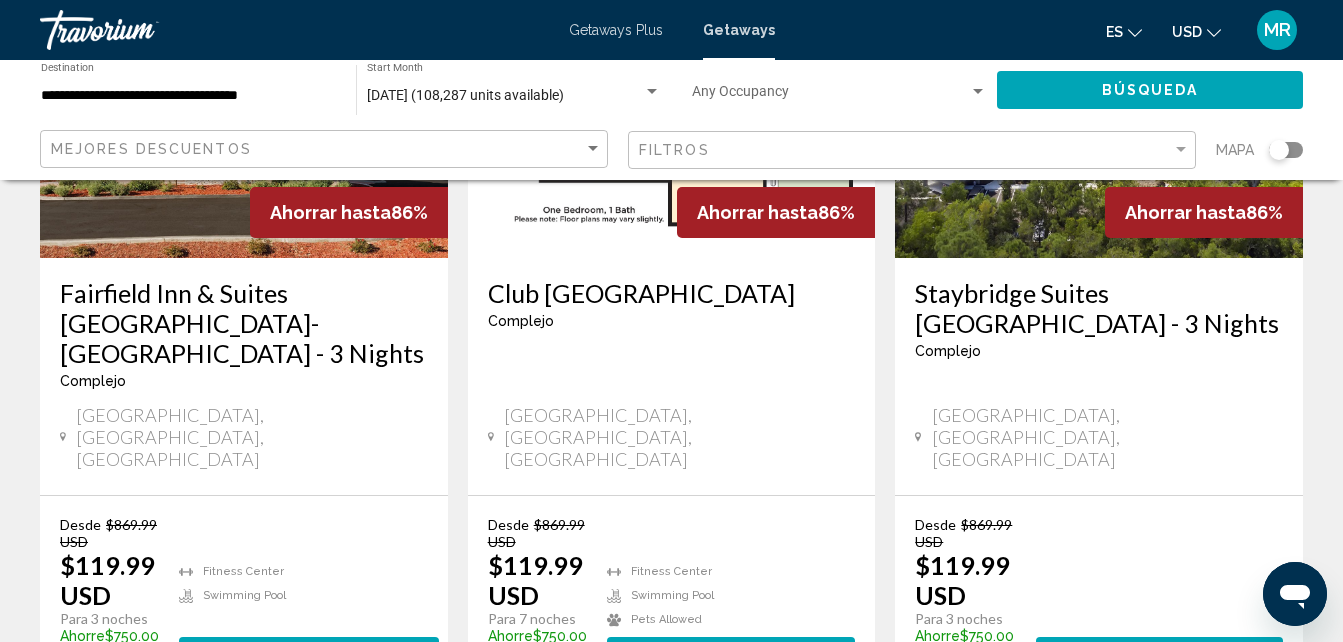 click on "42" at bounding box center [742, 754] 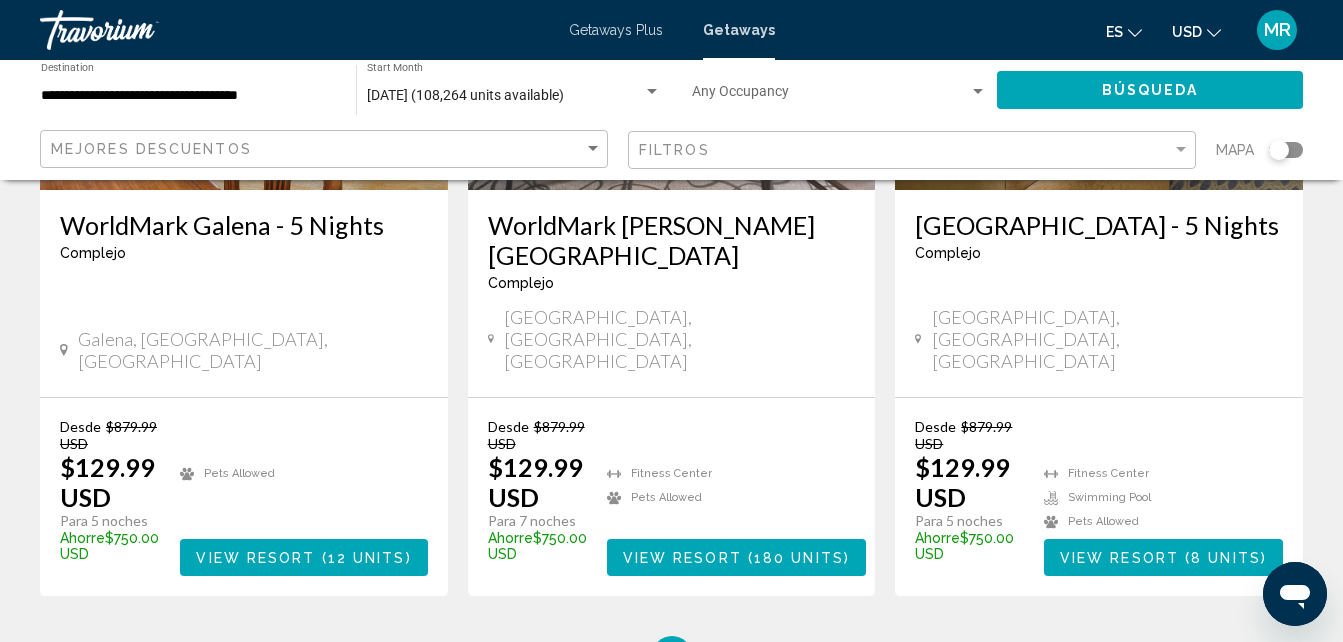 scroll, scrollTop: 2841, scrollLeft: 0, axis: vertical 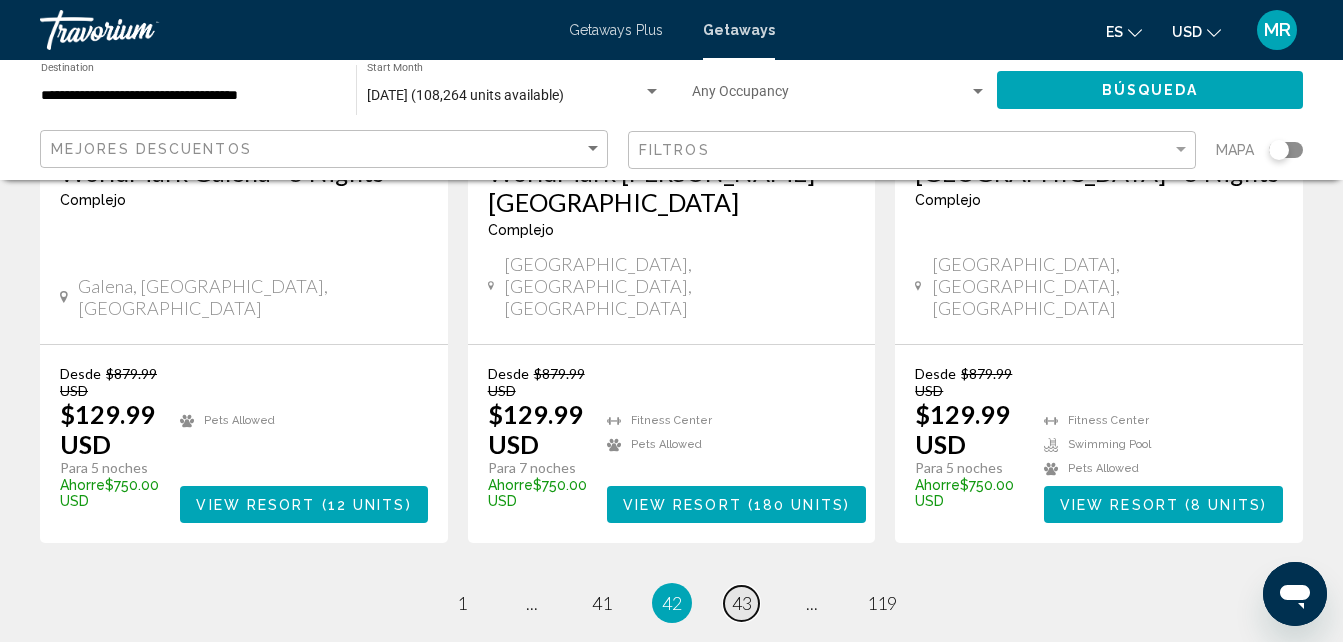 click on "43" at bounding box center [742, 603] 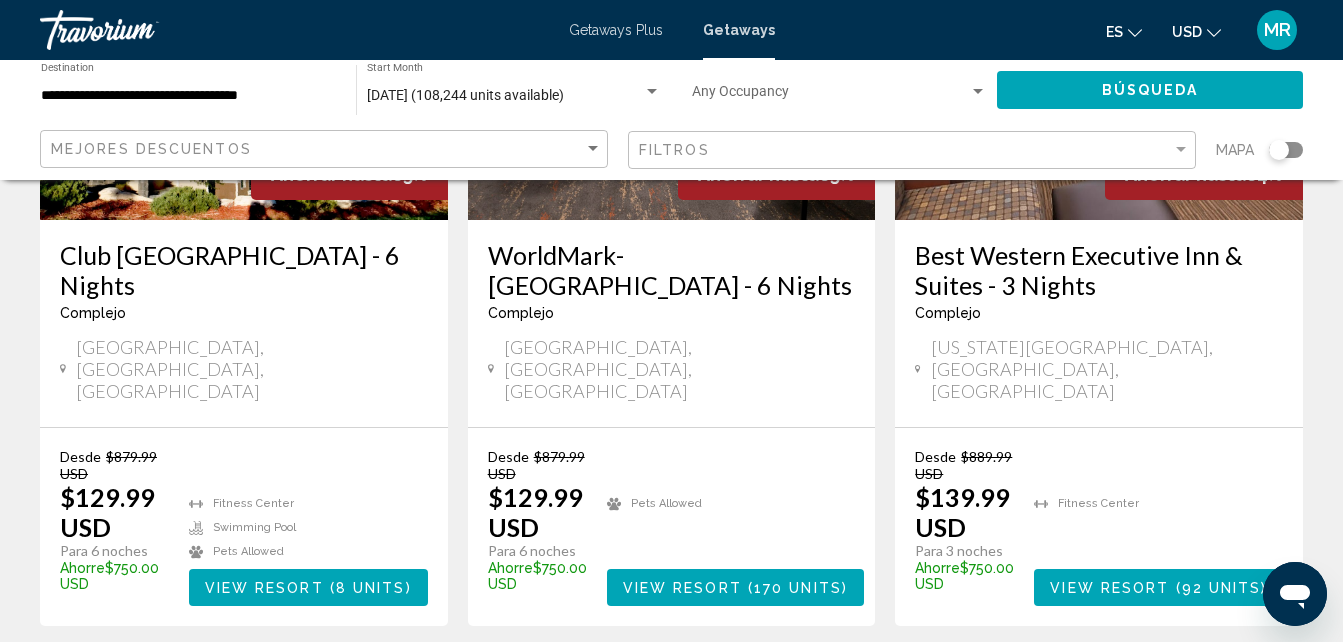 scroll, scrollTop: 2739, scrollLeft: 0, axis: vertical 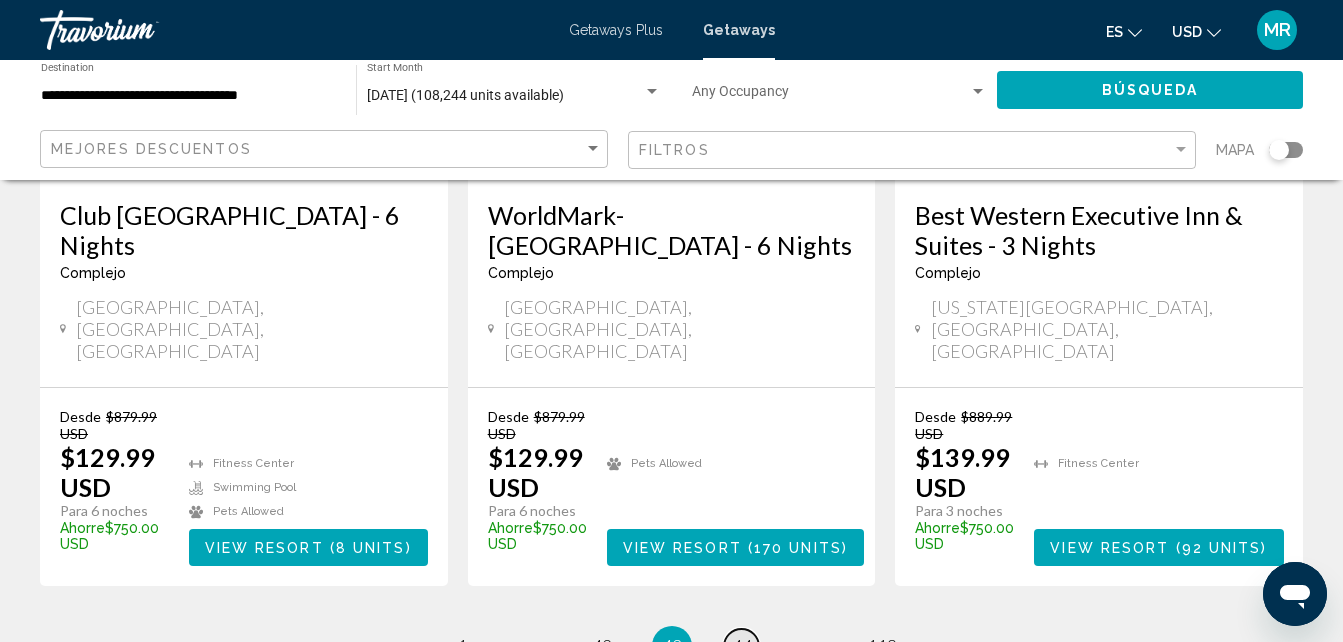 click on "44" at bounding box center (742, 646) 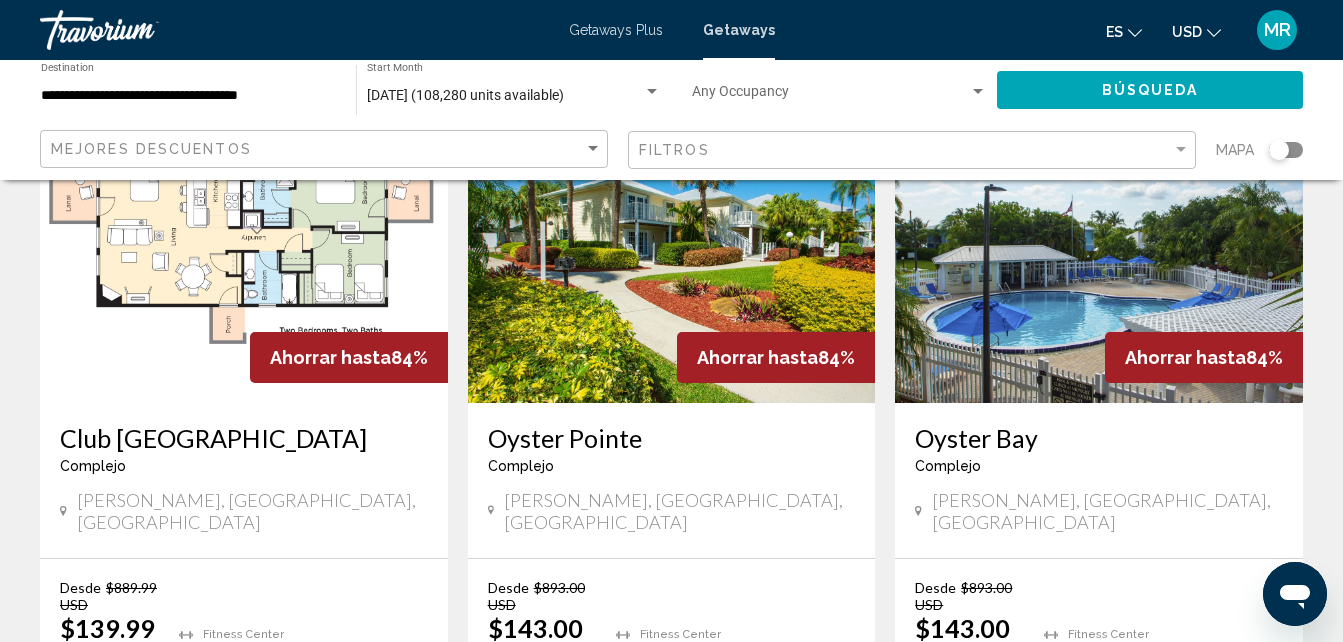 scroll, scrollTop: 147, scrollLeft: 0, axis: vertical 